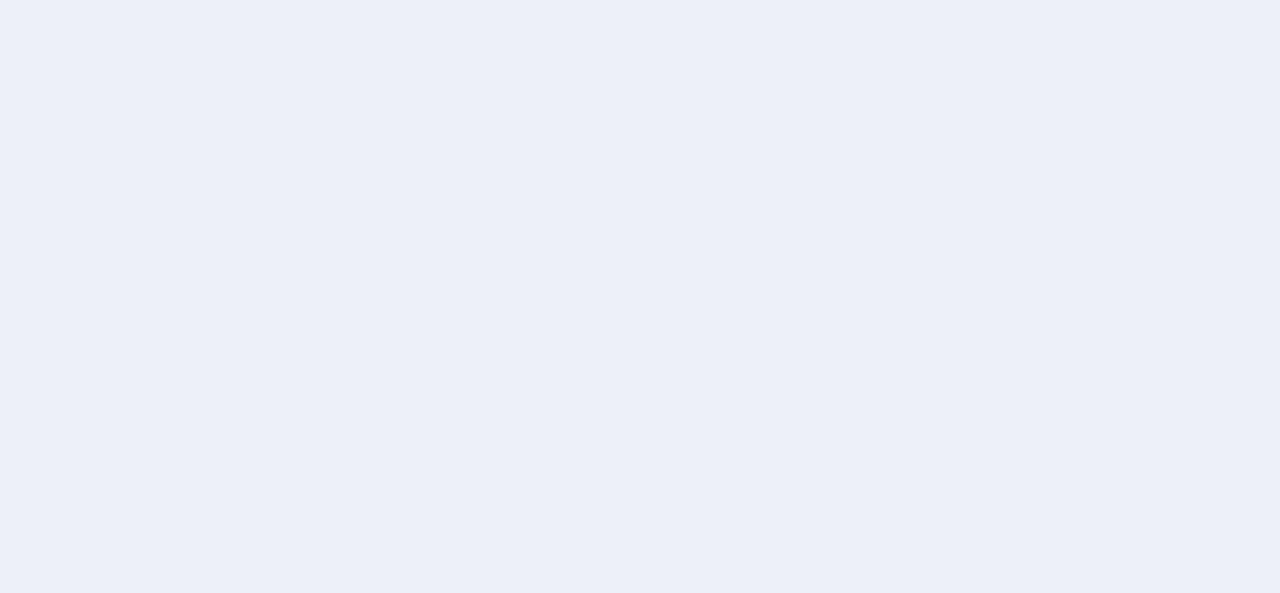 scroll, scrollTop: 0, scrollLeft: 0, axis: both 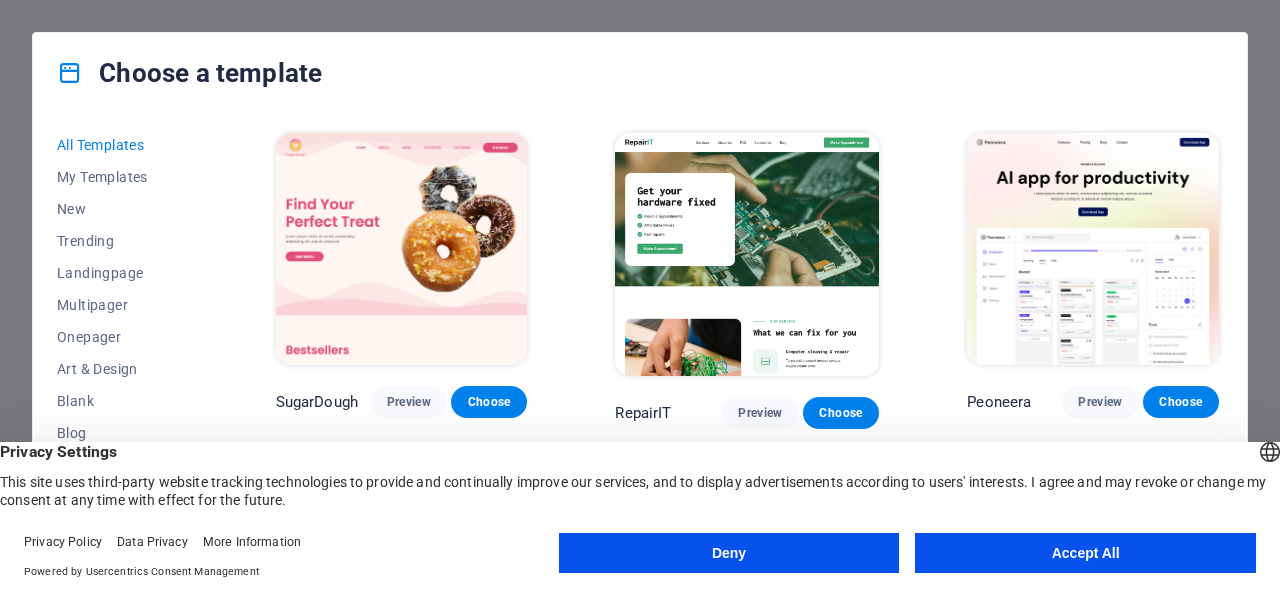 click on "Accept All" at bounding box center (1085, 553) 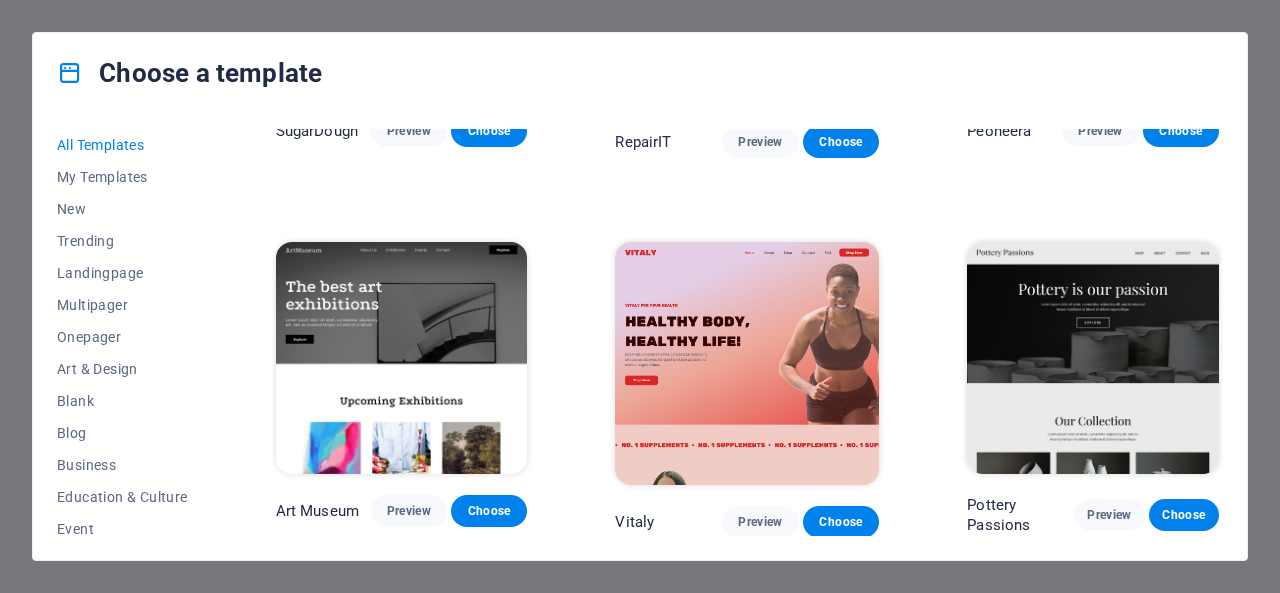 scroll, scrollTop: 0, scrollLeft: 0, axis: both 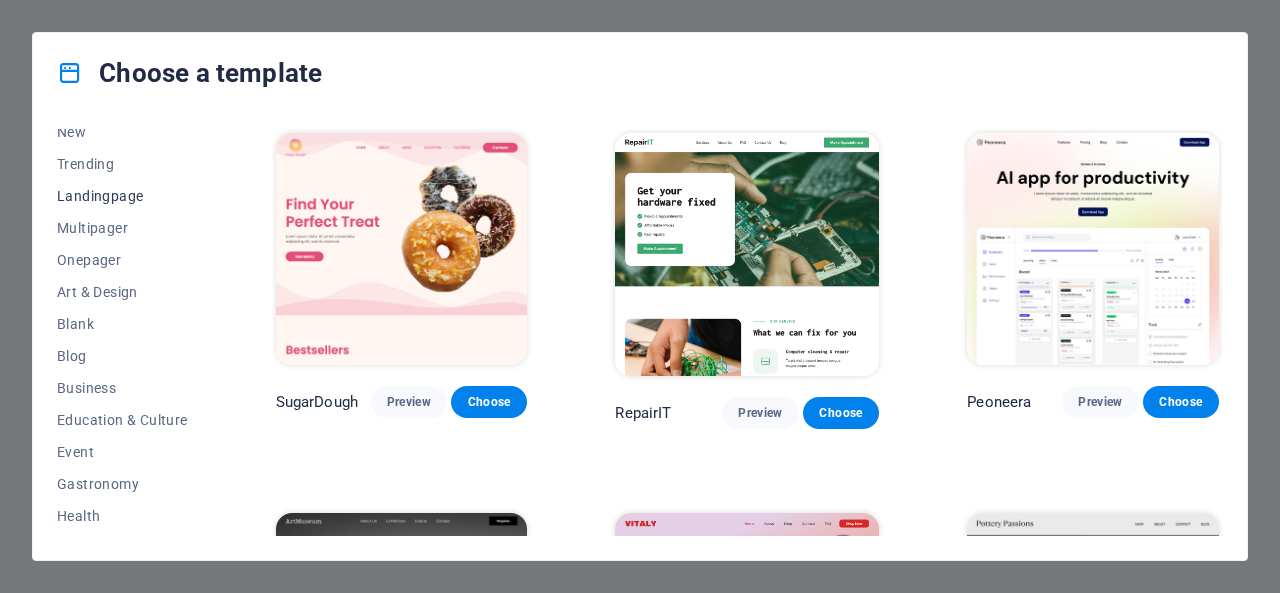 click on "Landingpage" at bounding box center [122, 196] 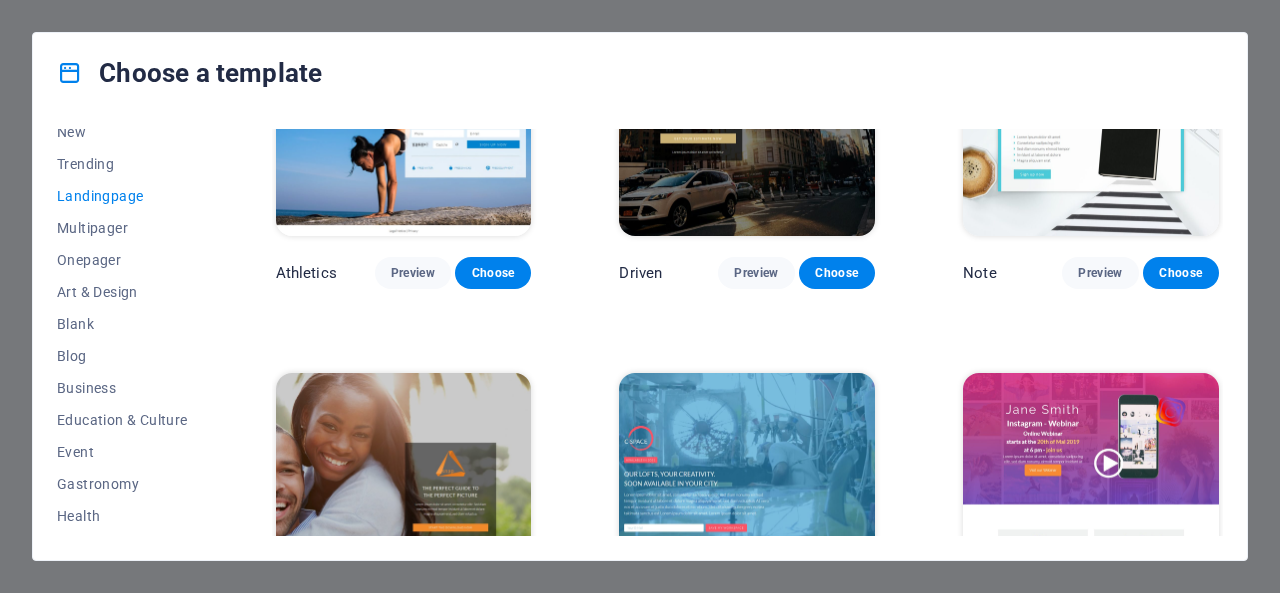 scroll, scrollTop: 1409, scrollLeft: 0, axis: vertical 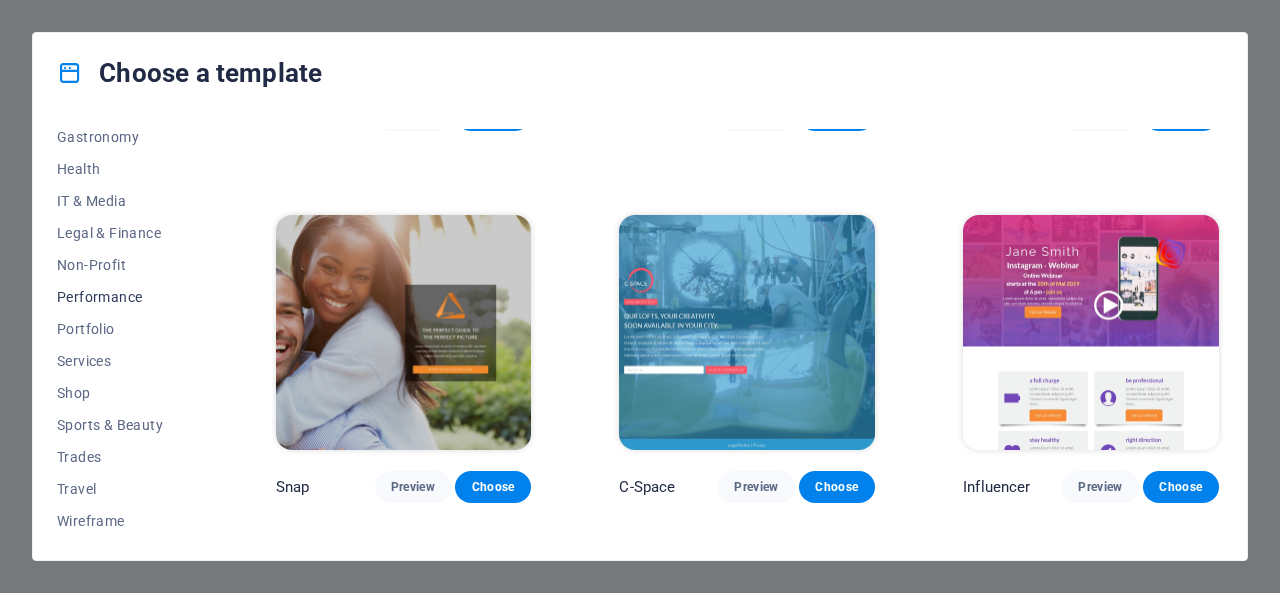 click on "Performance" at bounding box center (122, 297) 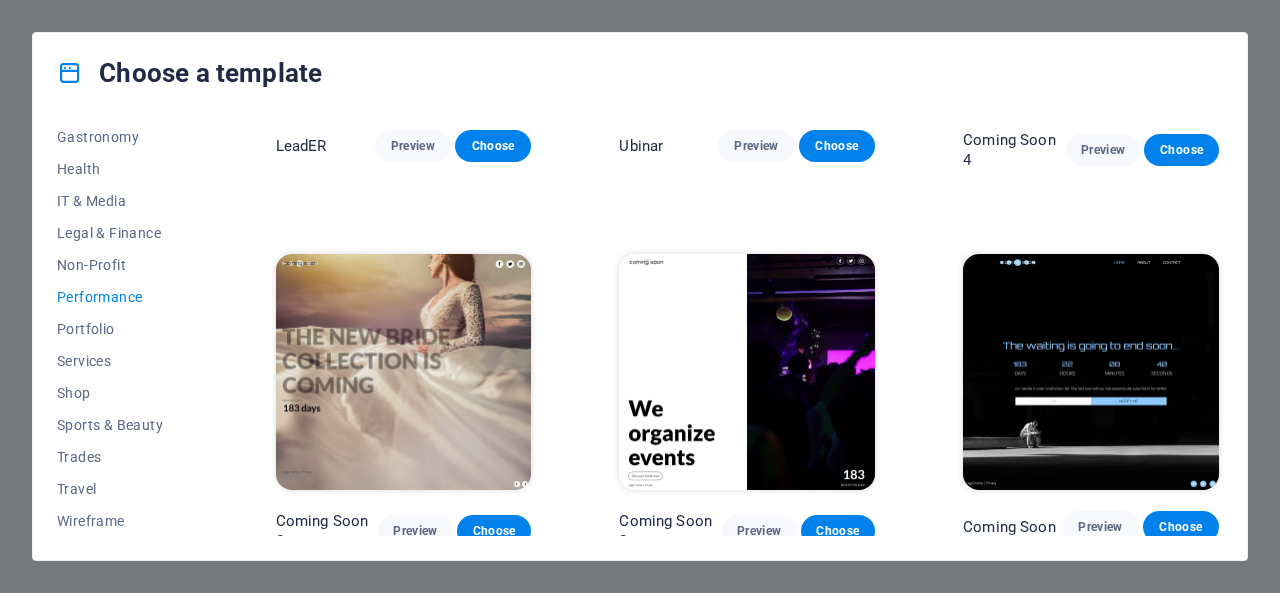scroll, scrollTop: 1750, scrollLeft: 0, axis: vertical 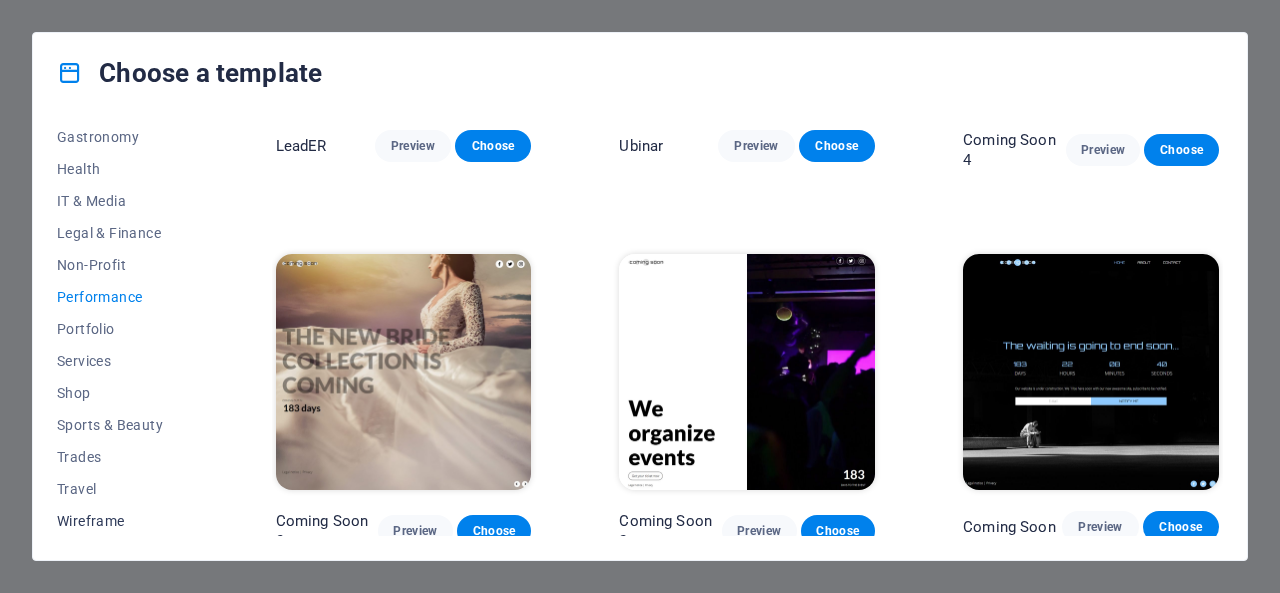 click on "Wireframe" at bounding box center [122, 521] 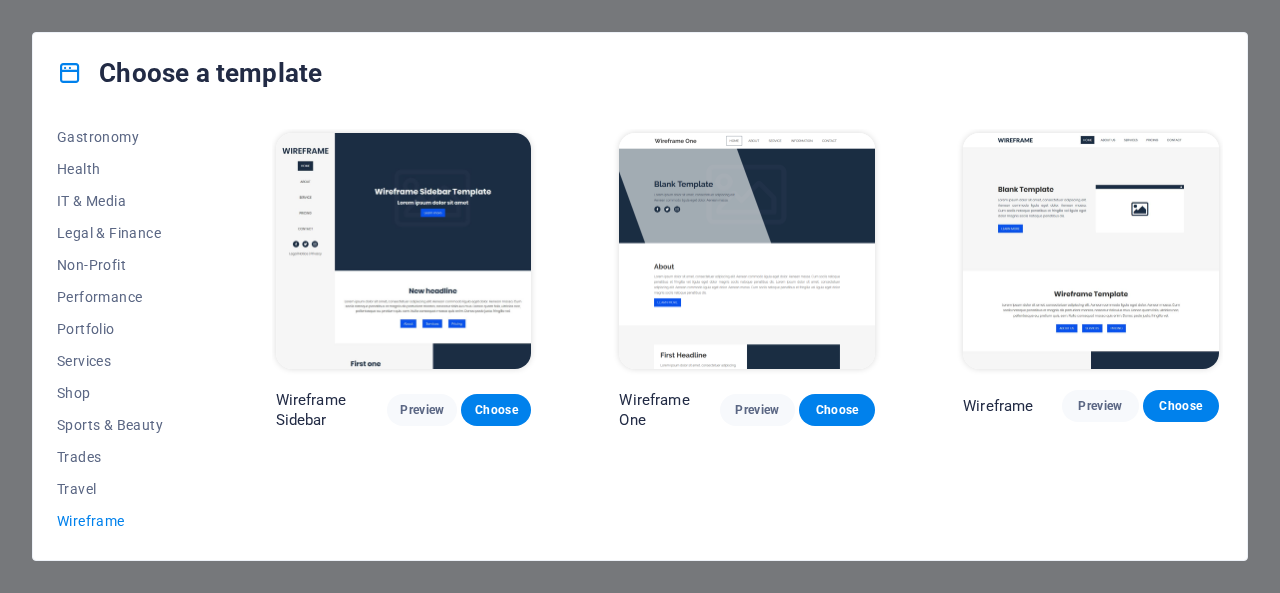 scroll, scrollTop: 0, scrollLeft: 0, axis: both 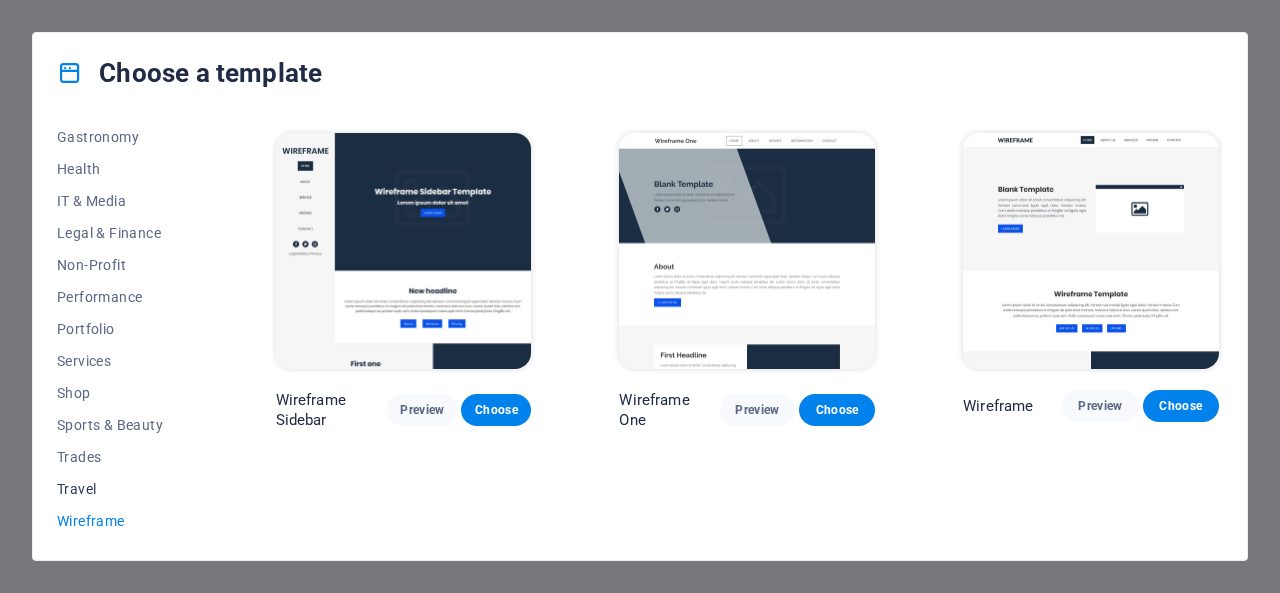 click on "Travel" at bounding box center (122, 489) 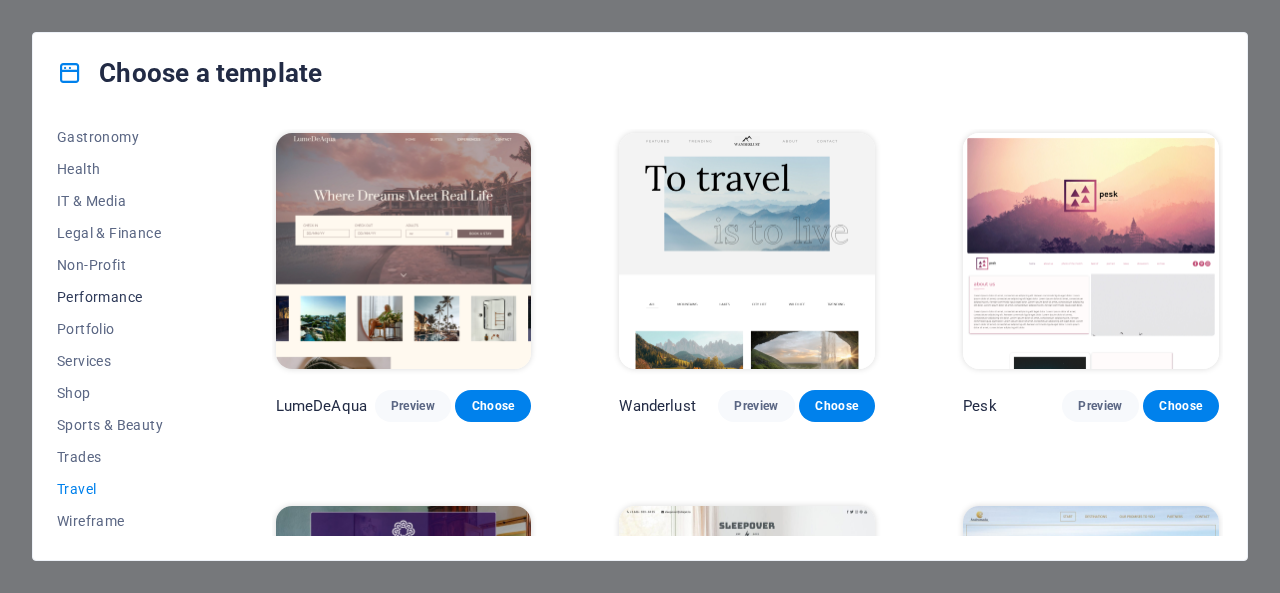scroll, scrollTop: 0, scrollLeft: 0, axis: both 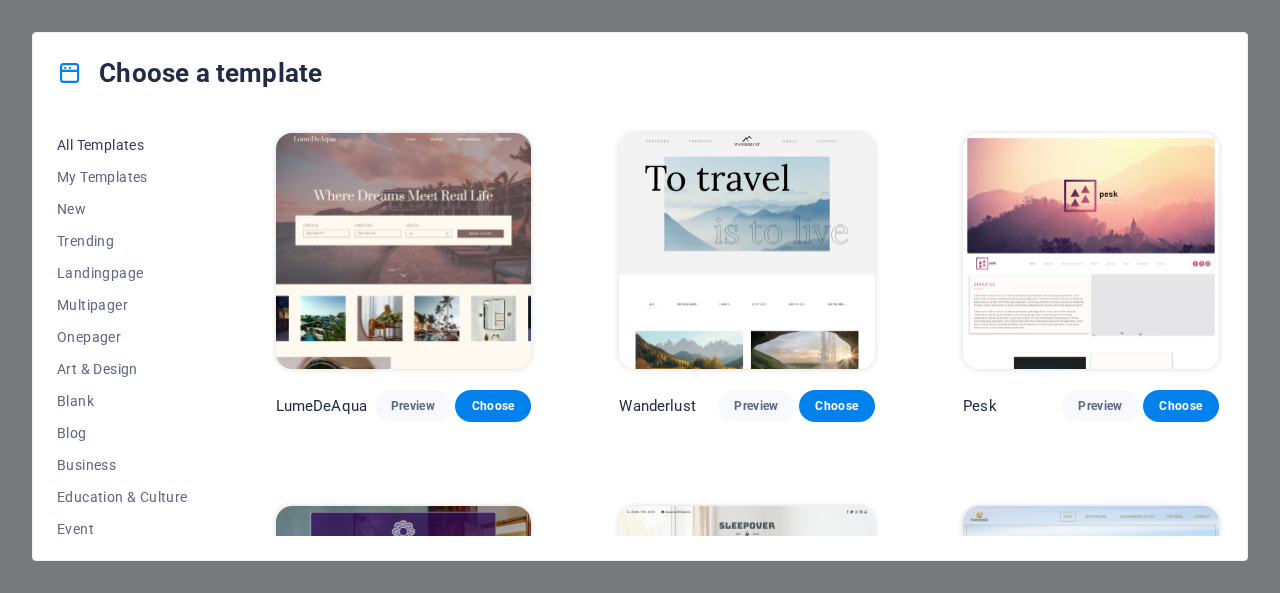 click on "All Templates" at bounding box center (122, 145) 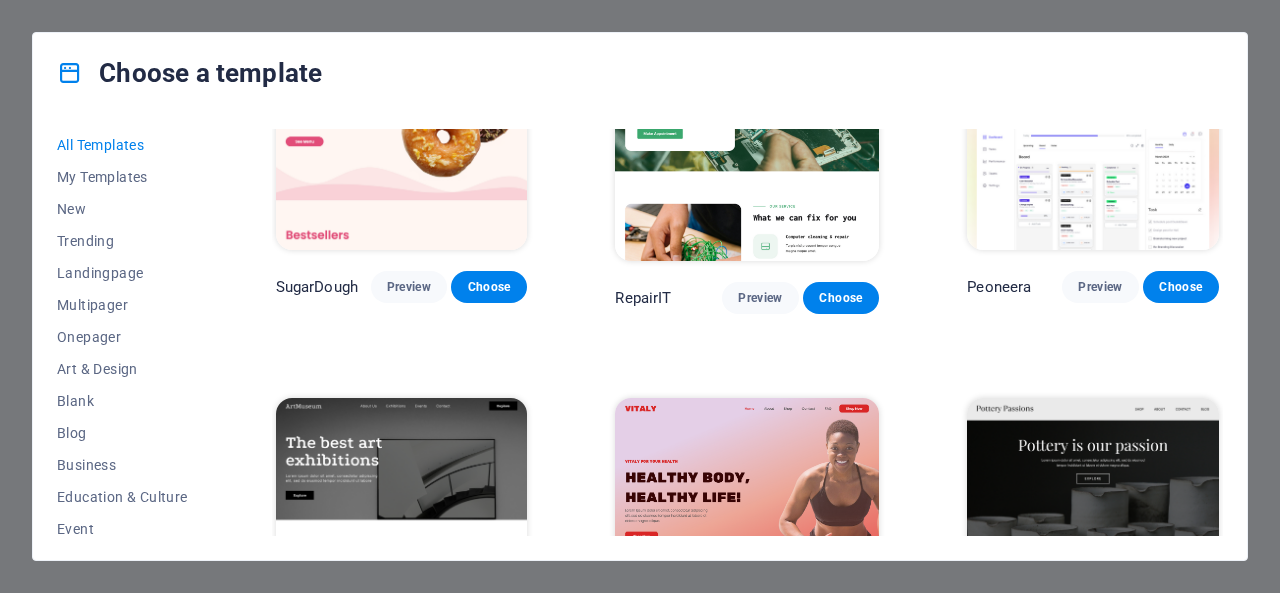 scroll, scrollTop: 0, scrollLeft: 0, axis: both 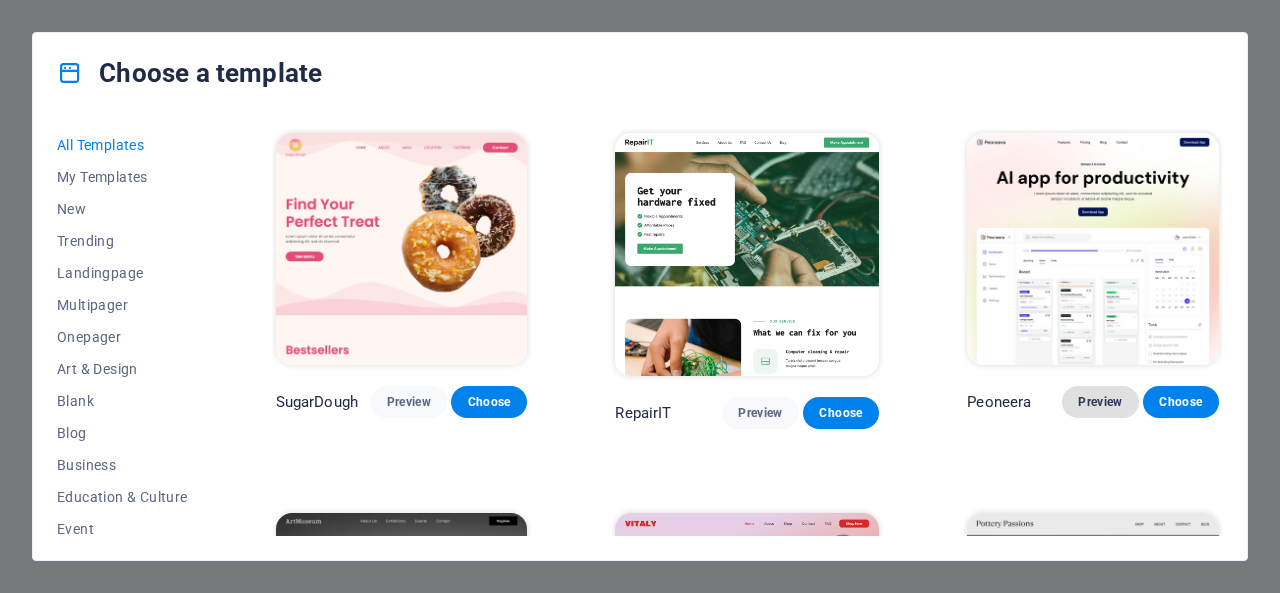 click on "Preview" at bounding box center [1100, 402] 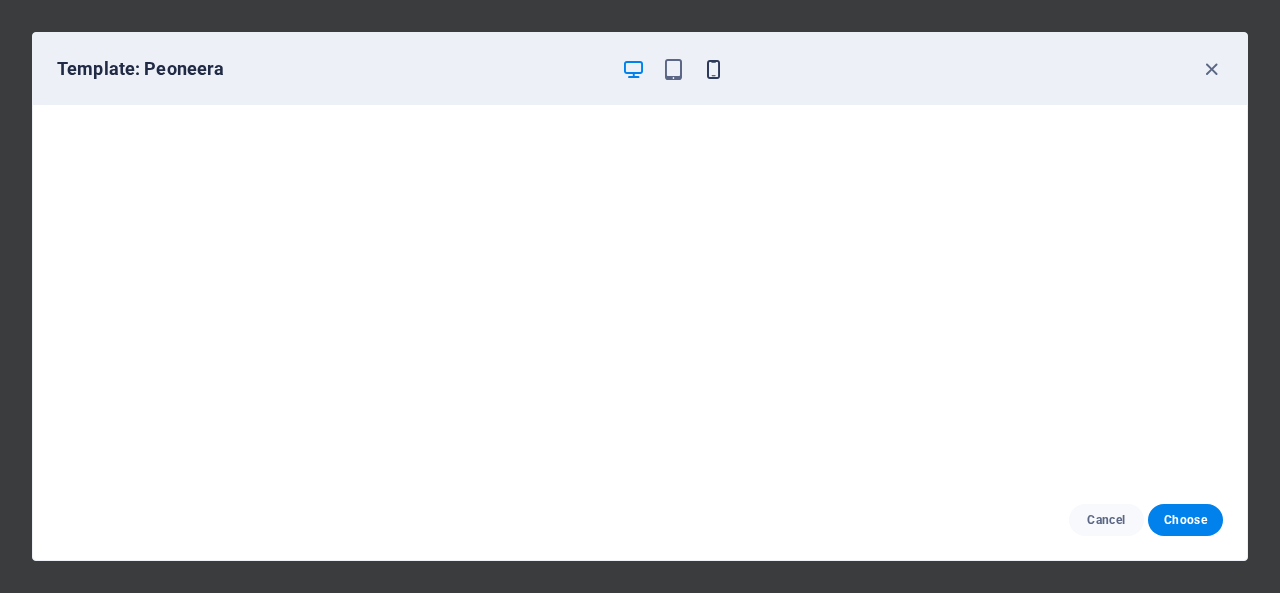 click at bounding box center (713, 69) 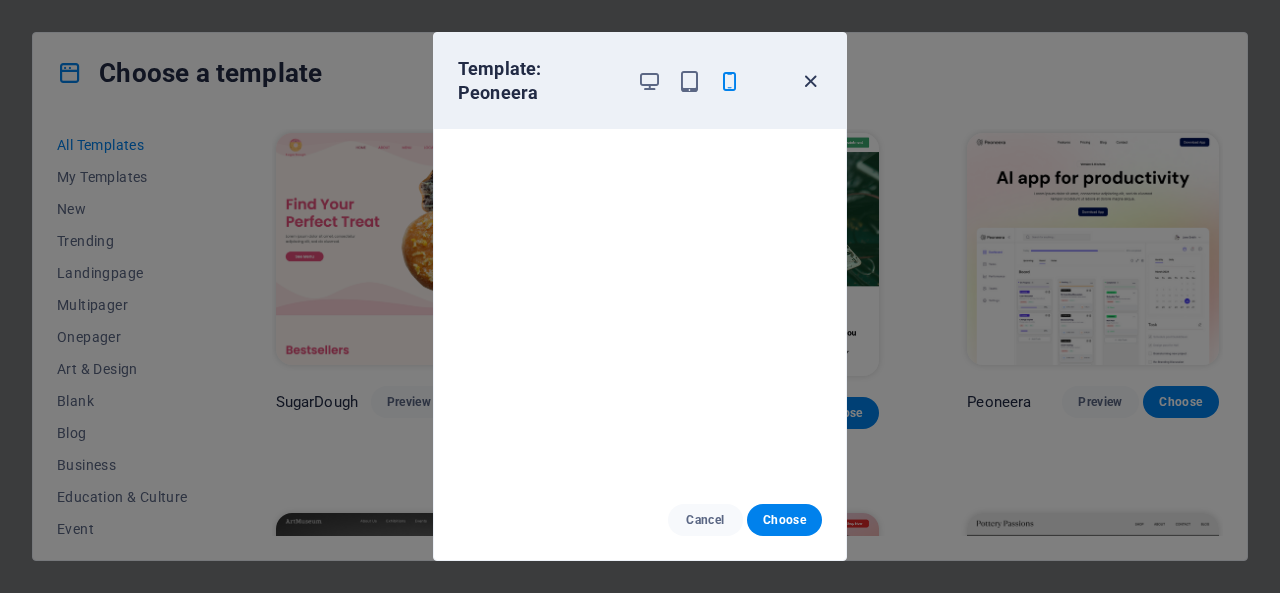 click at bounding box center (810, 81) 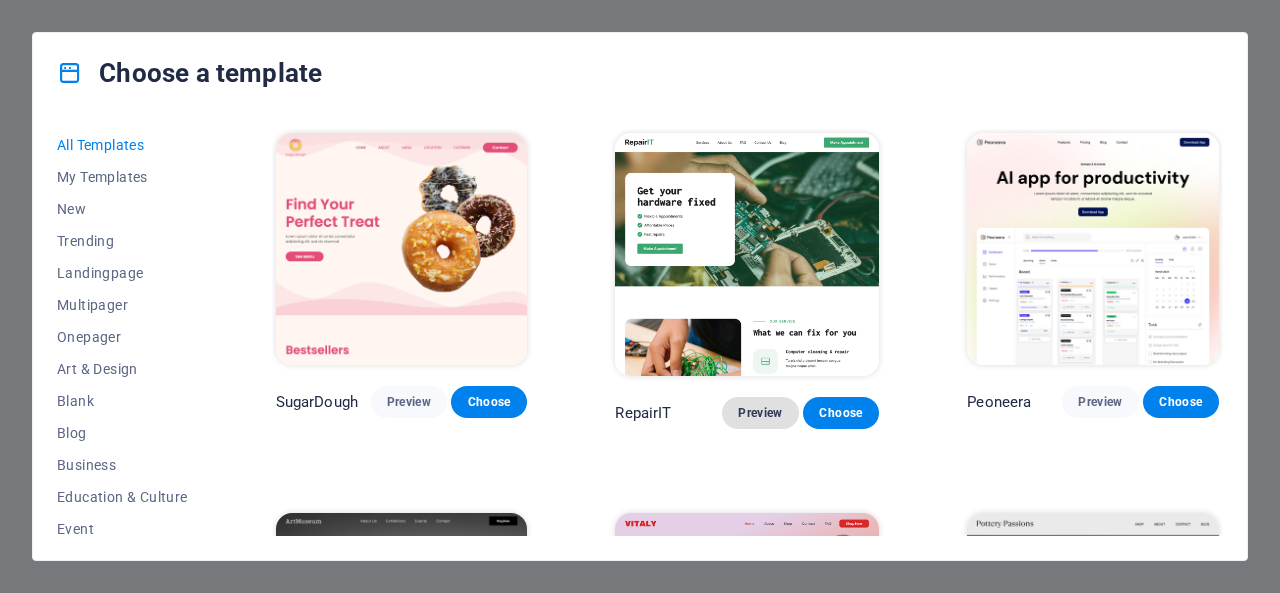 click on "Preview" at bounding box center (760, 413) 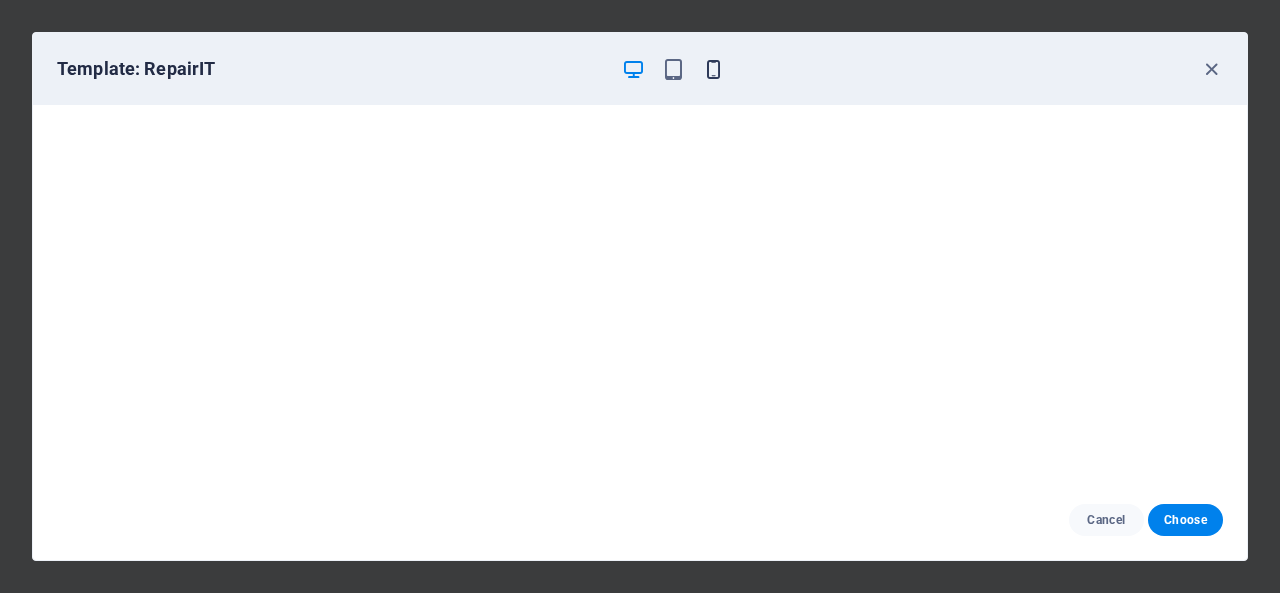 click at bounding box center (713, 69) 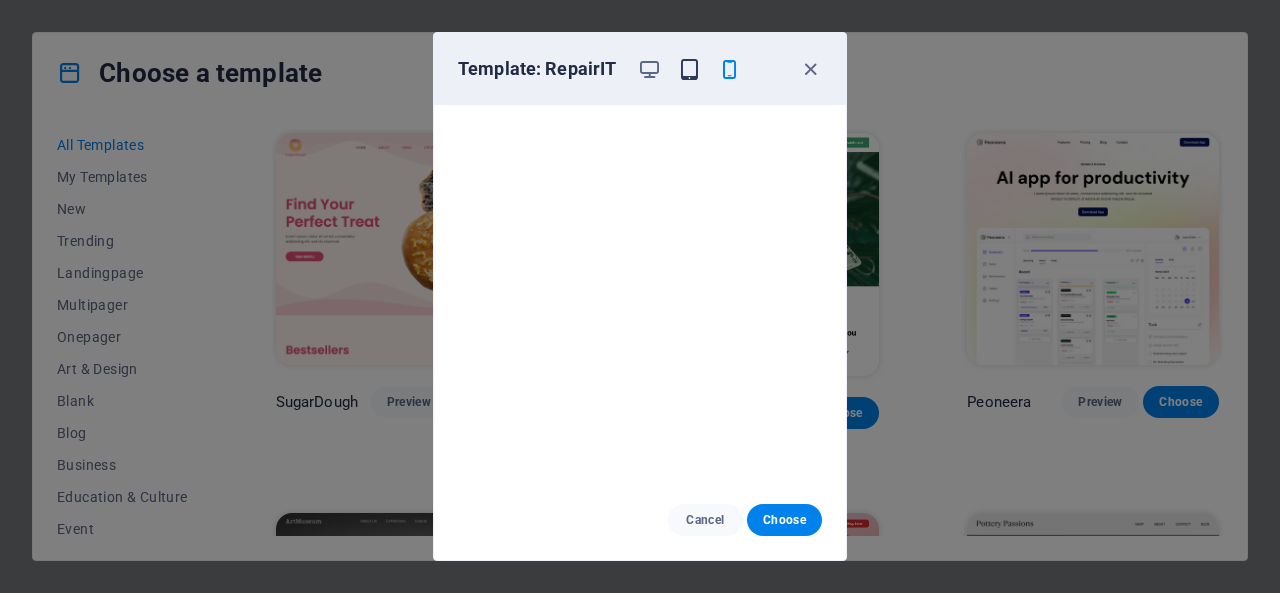 click at bounding box center [689, 69] 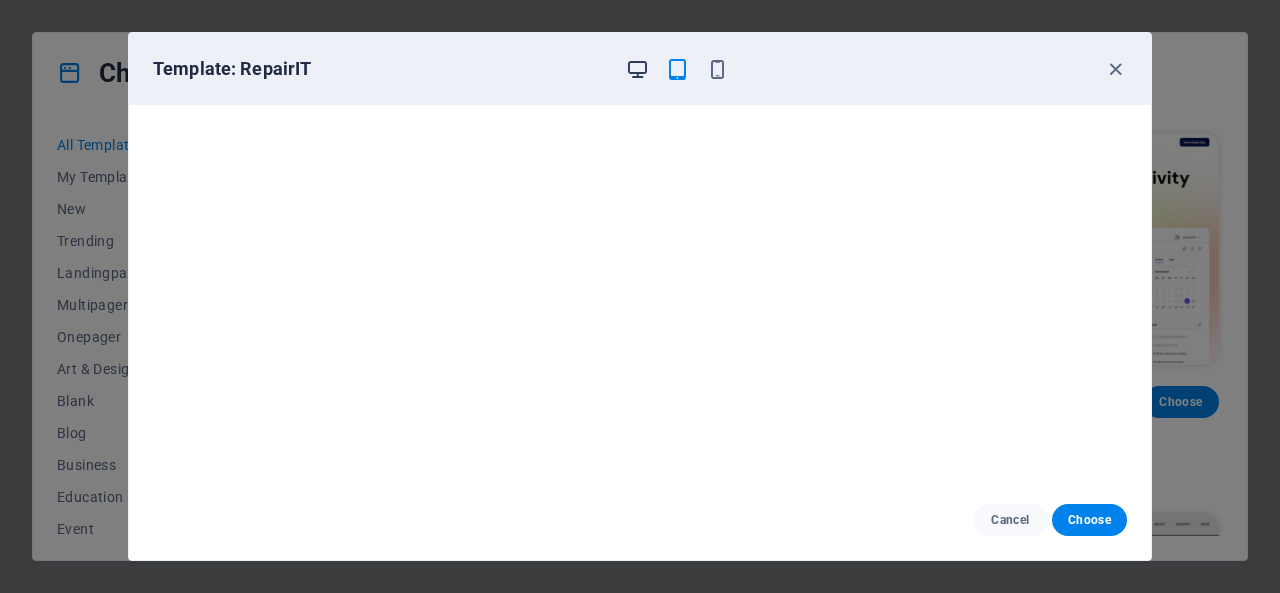 click at bounding box center [637, 69] 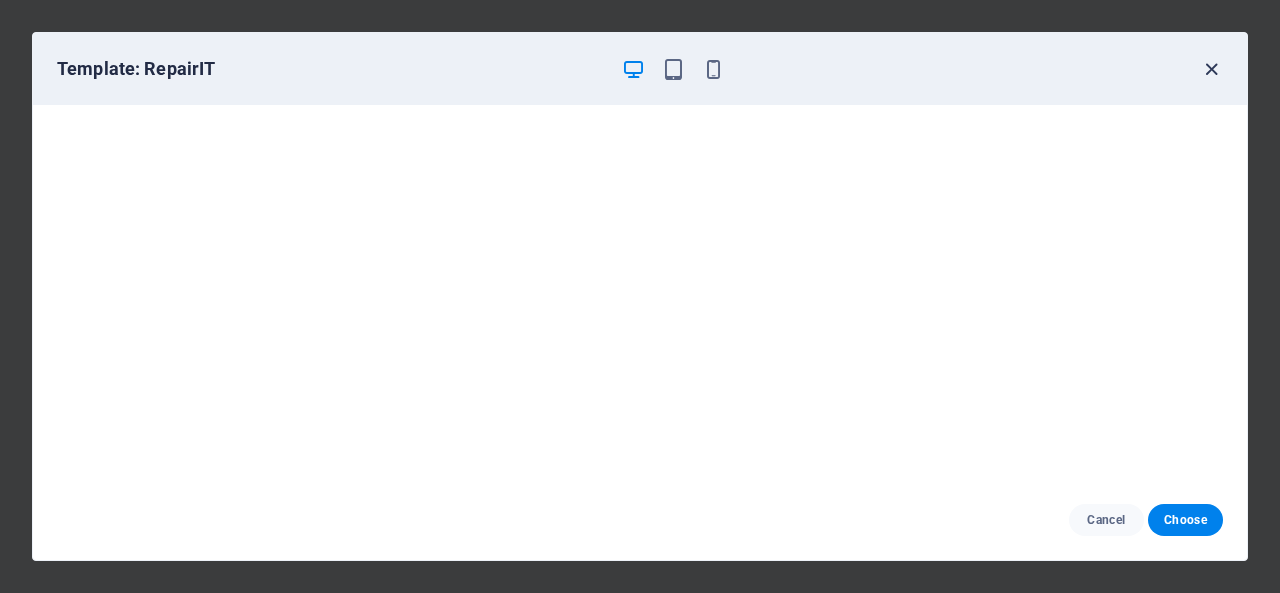 click at bounding box center [1211, 69] 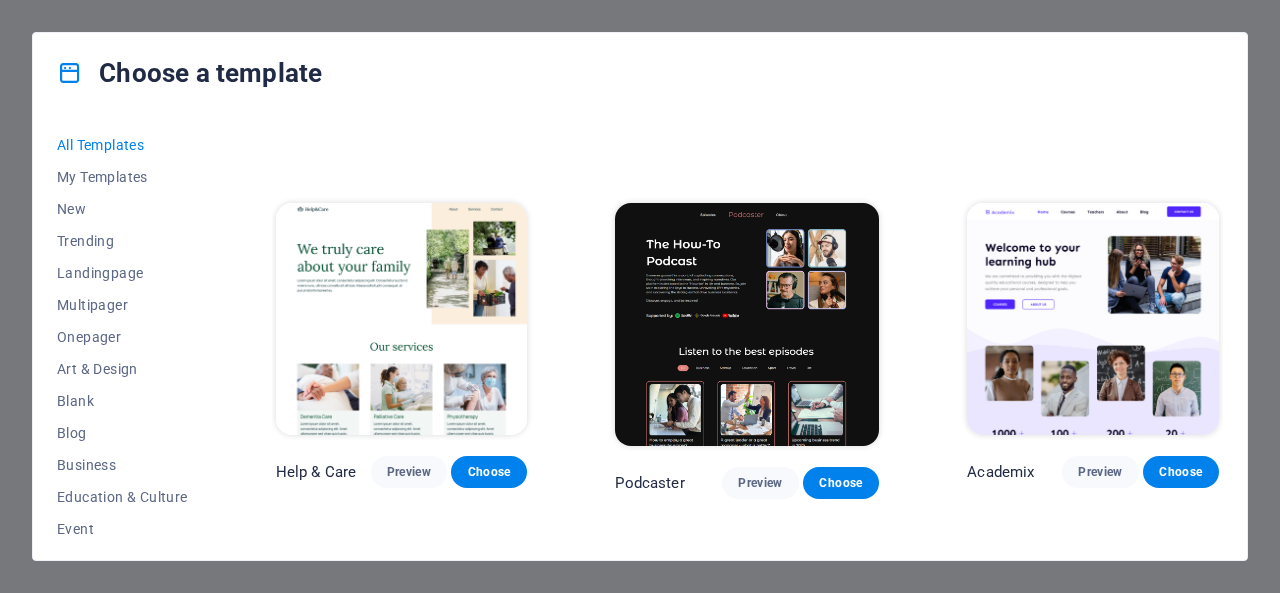 scroll, scrollTop: 1829, scrollLeft: 0, axis: vertical 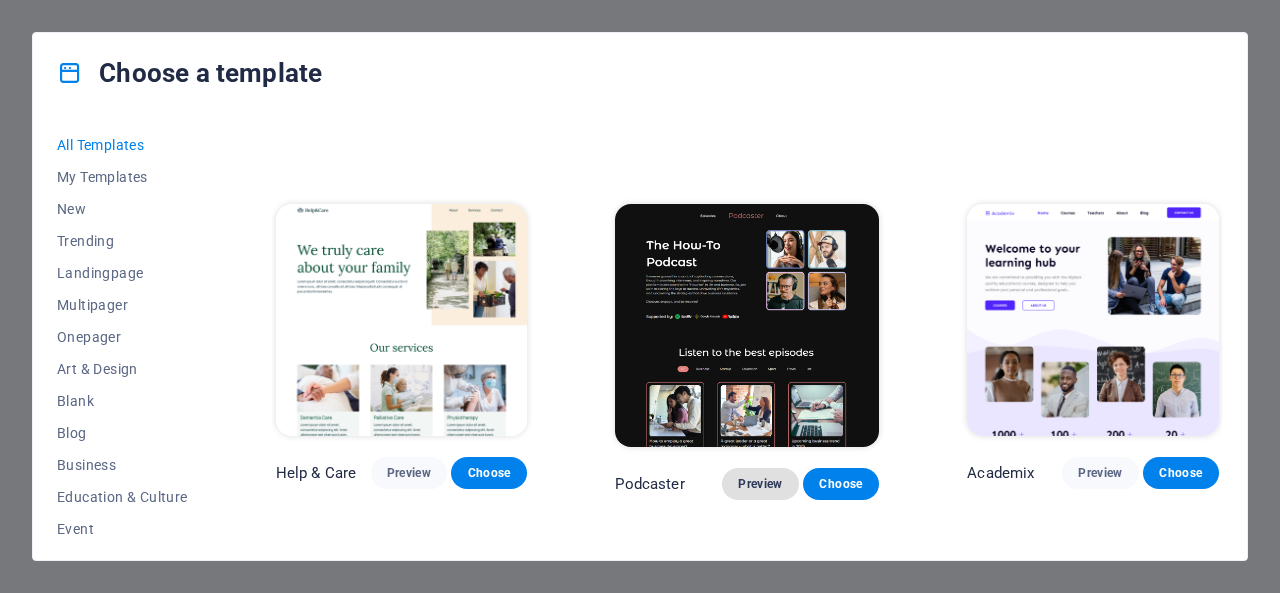 click on "Preview" at bounding box center (760, 484) 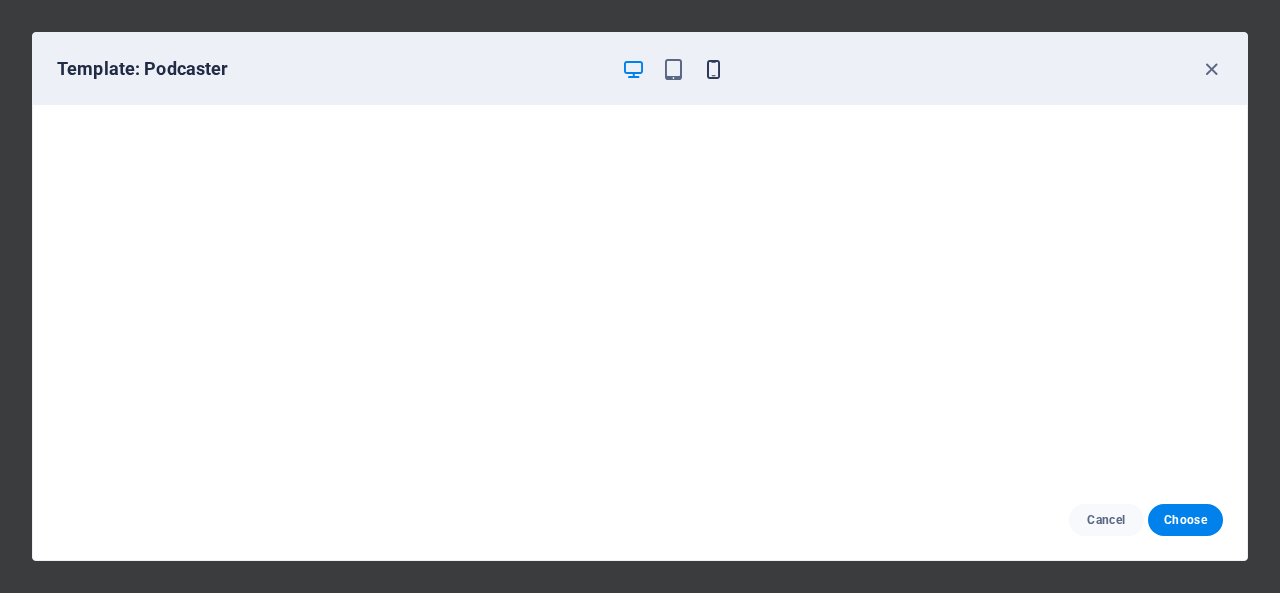 click at bounding box center [713, 69] 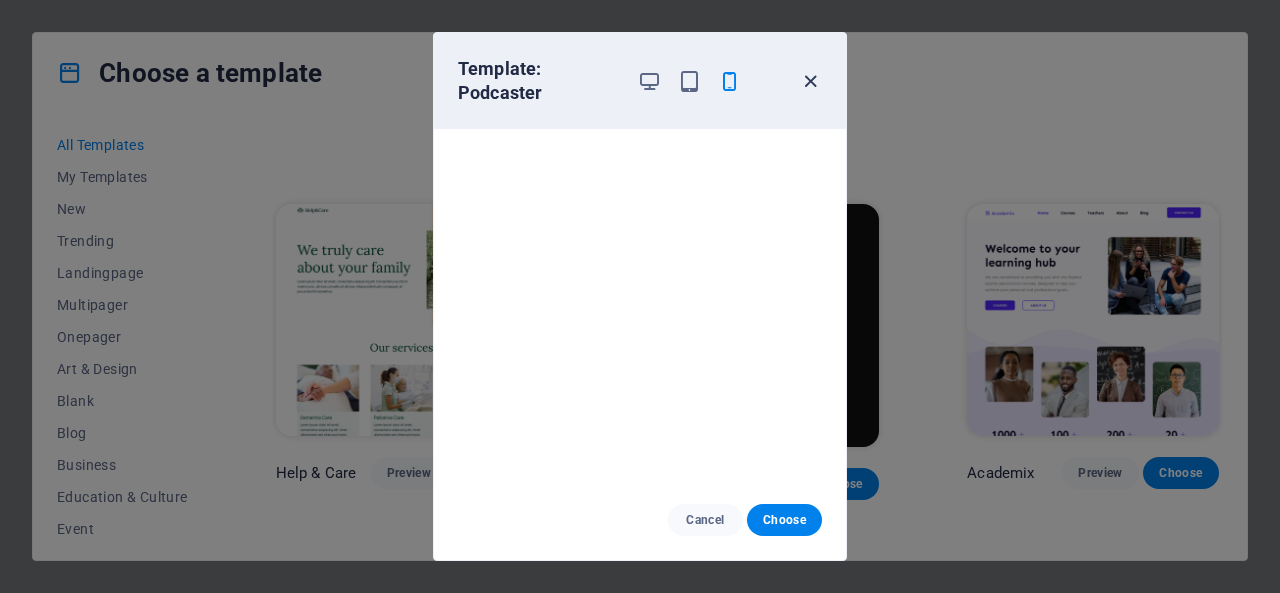 click at bounding box center (810, 81) 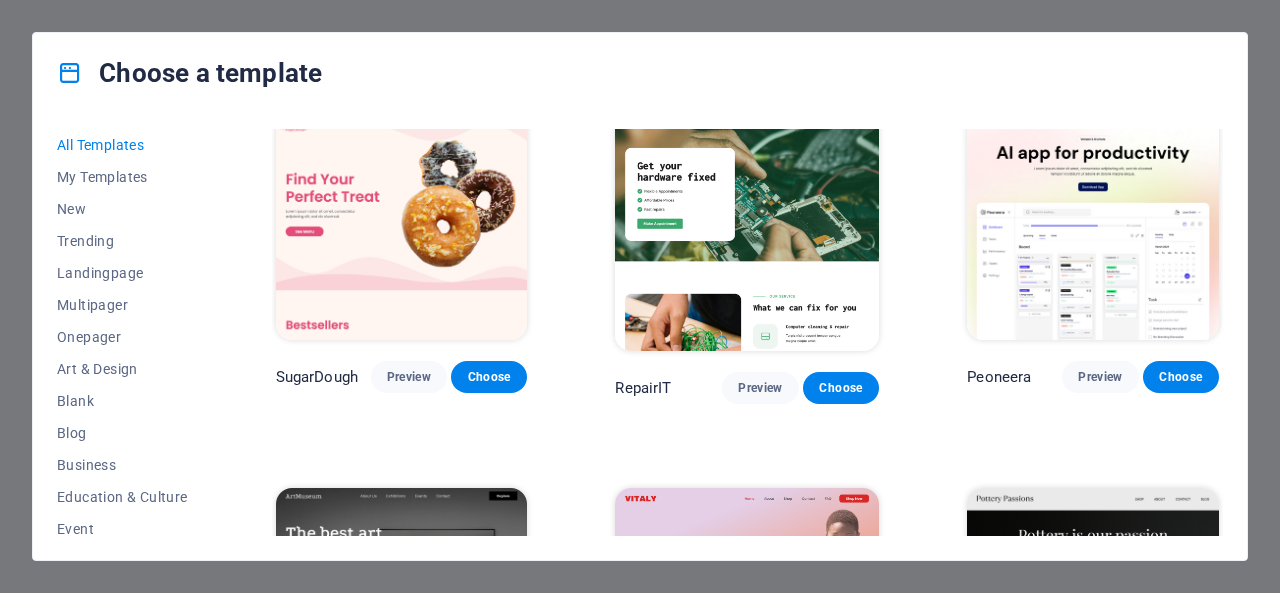 scroll, scrollTop: 0, scrollLeft: 0, axis: both 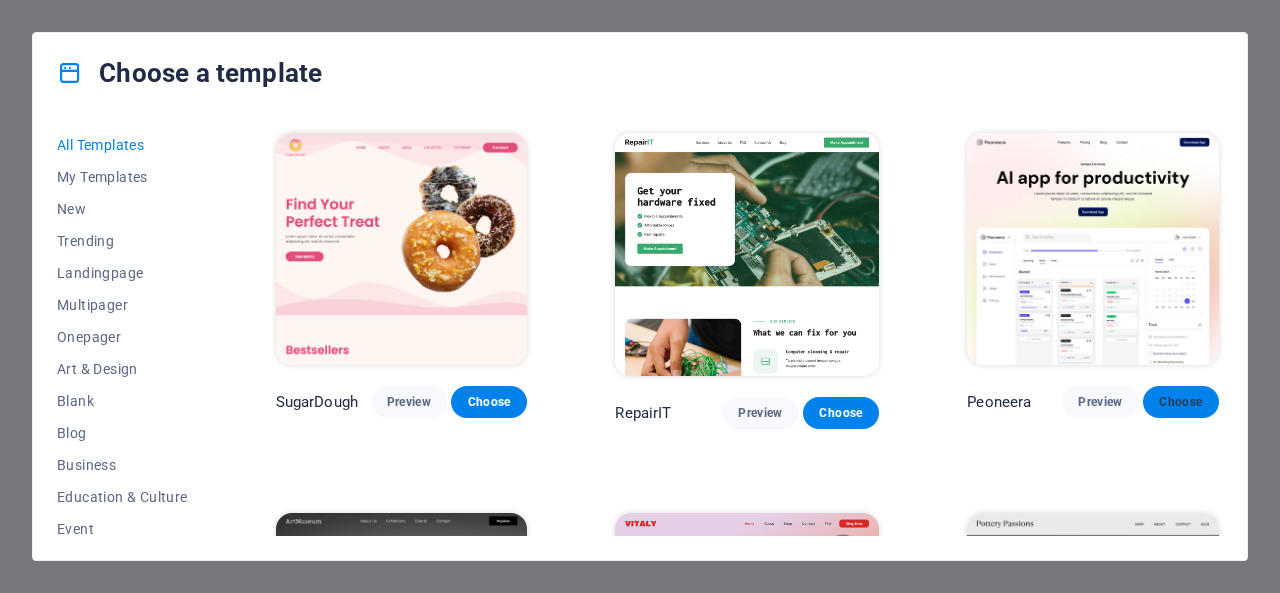 click on "Choose" at bounding box center [1181, 402] 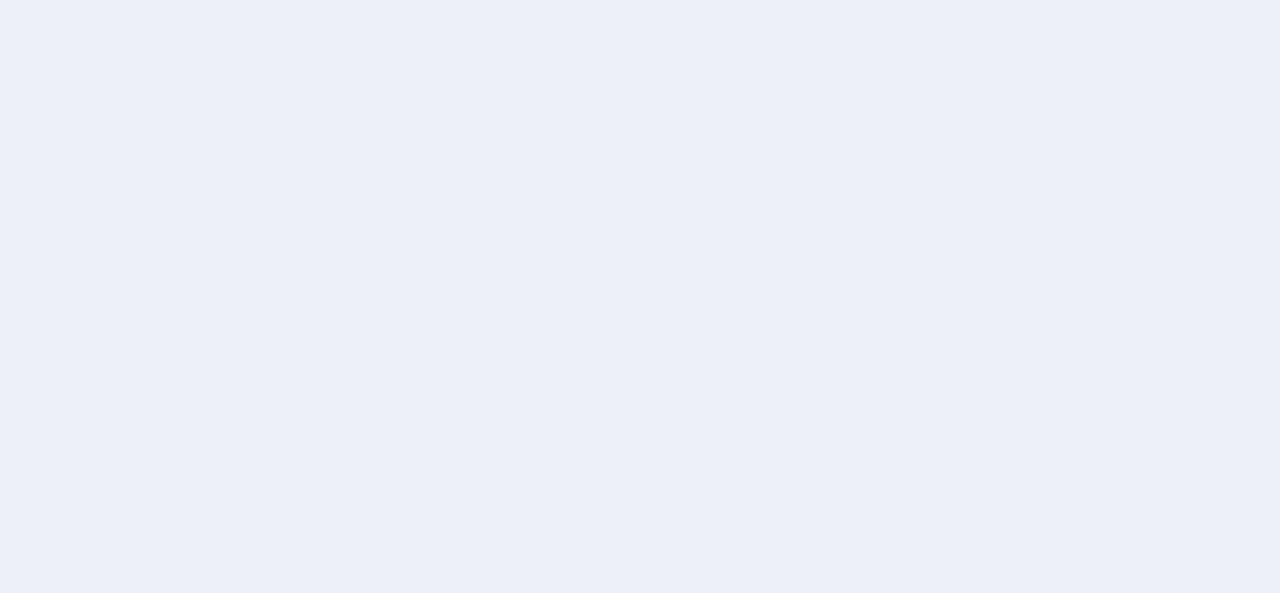 scroll, scrollTop: 0, scrollLeft: 0, axis: both 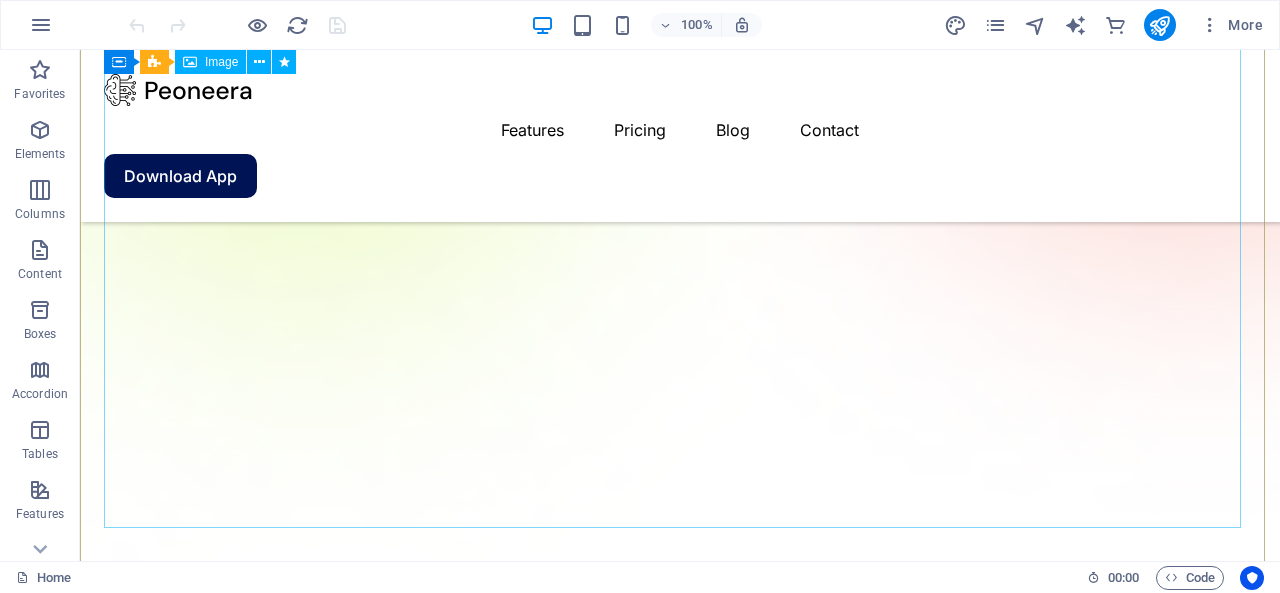 click at bounding box center (680, 1481) 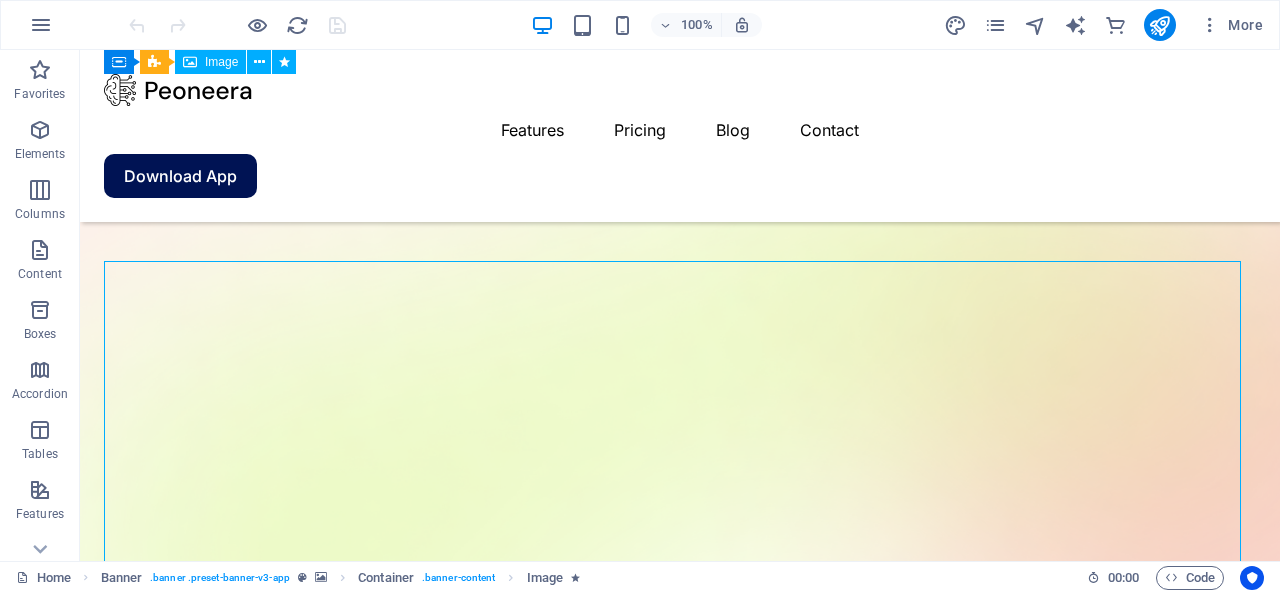 scroll, scrollTop: 0, scrollLeft: 0, axis: both 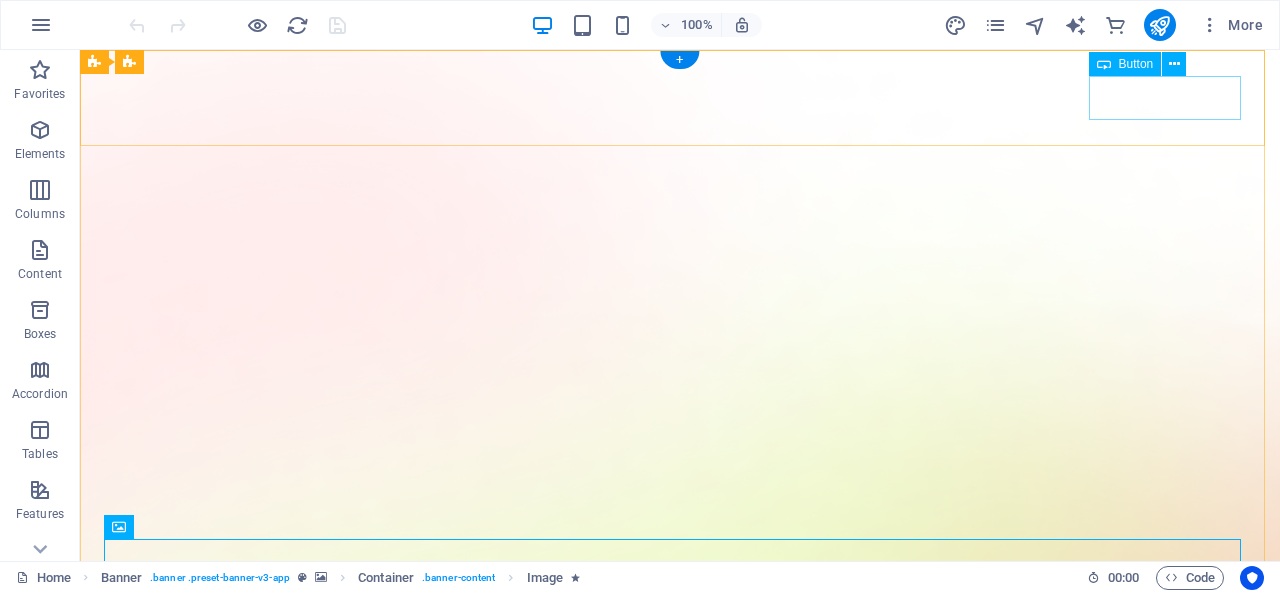 click on "Download App" at bounding box center (680, 1554) 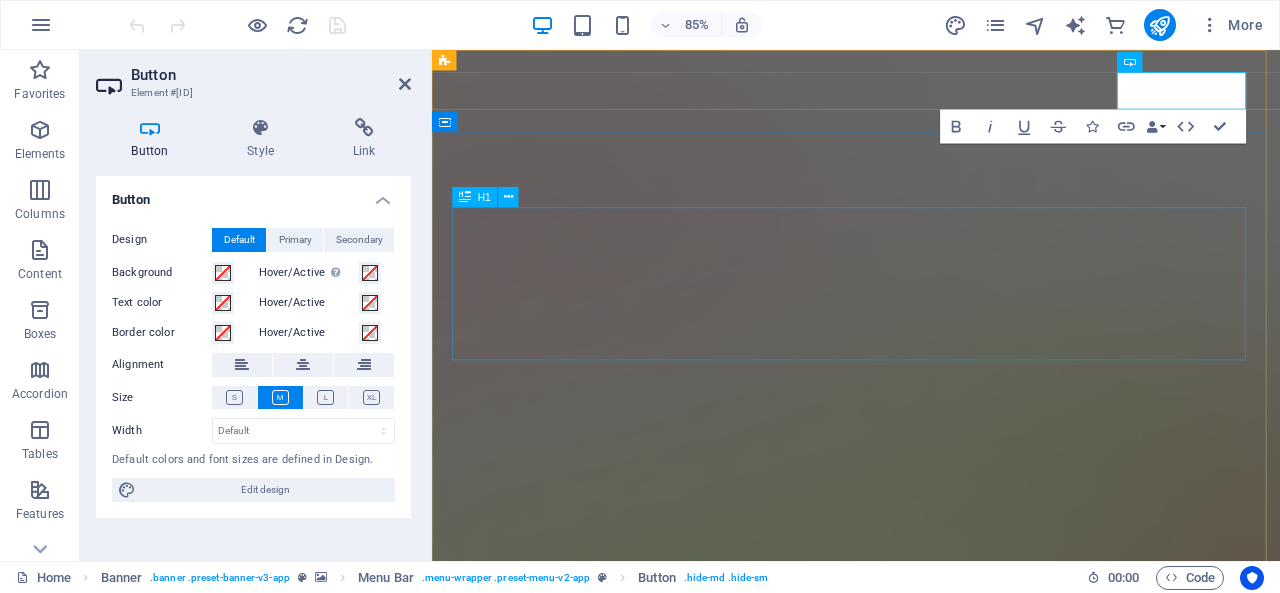 type 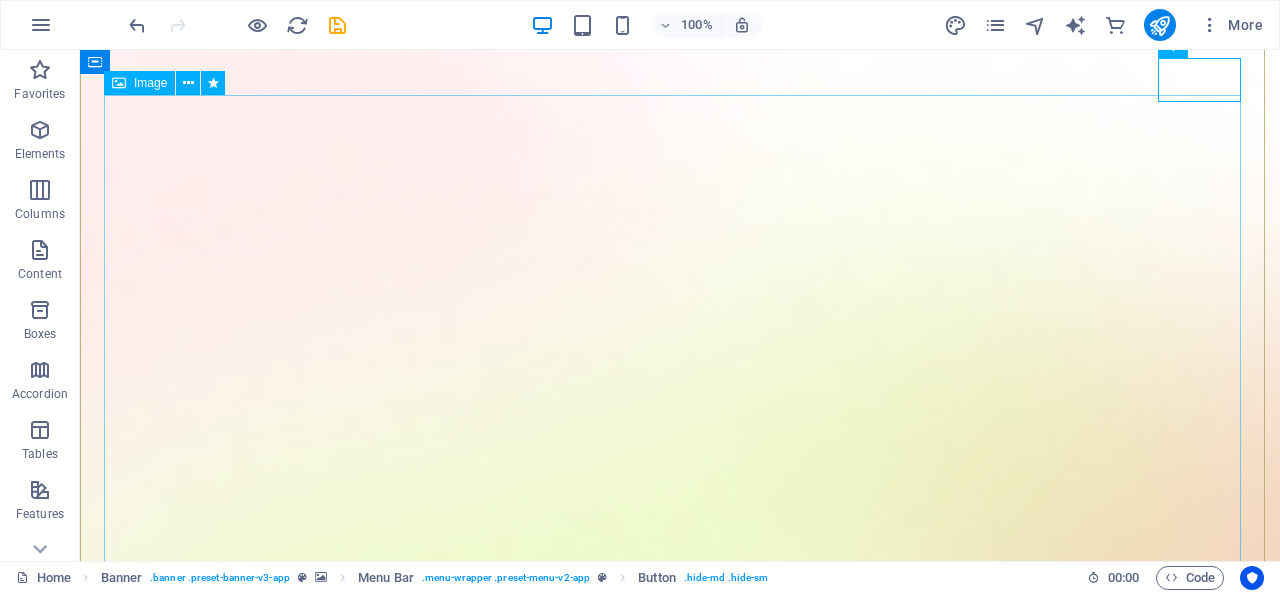 scroll, scrollTop: 0, scrollLeft: 0, axis: both 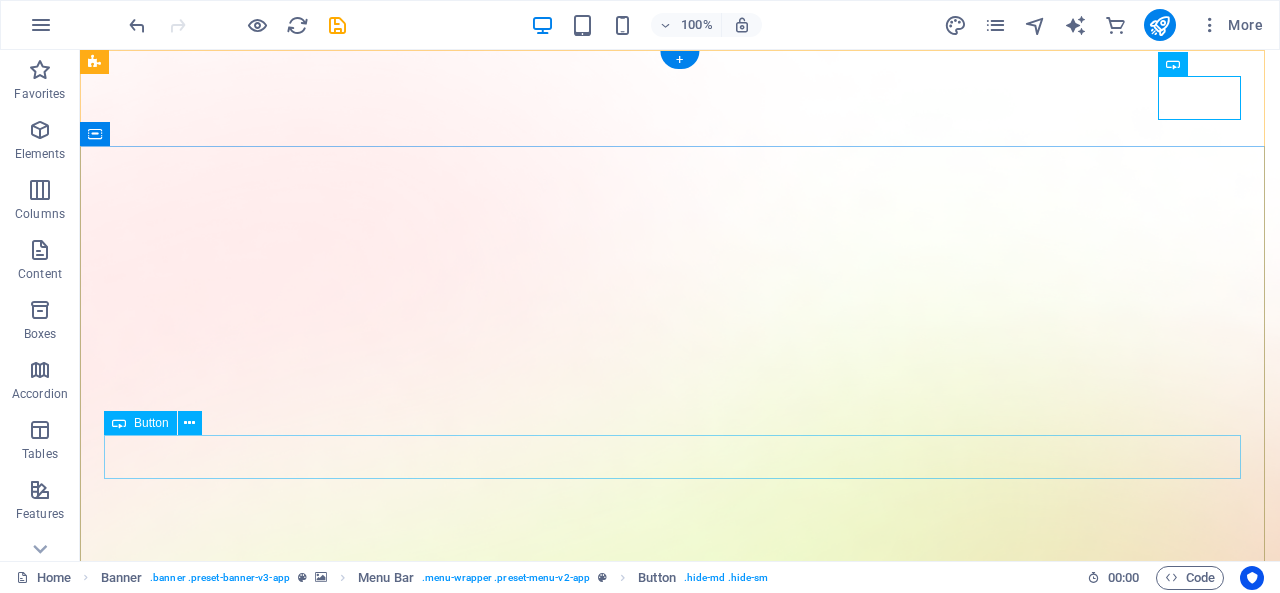 click on "Download App" at bounding box center (680, 1885) 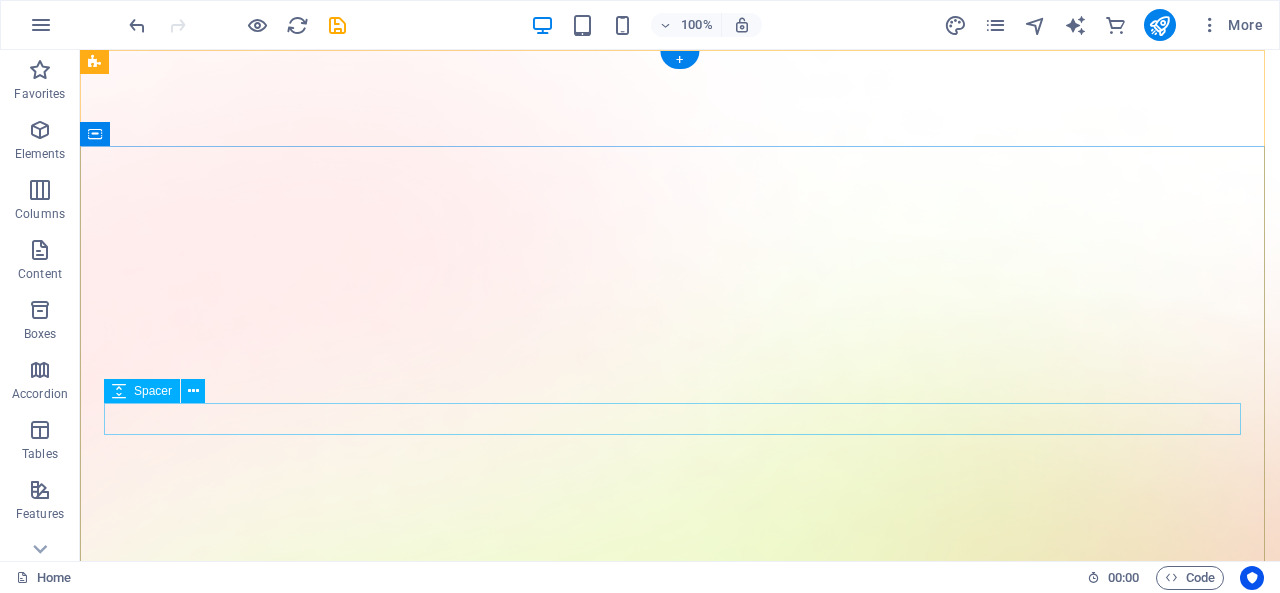 click at bounding box center [680, 1803] 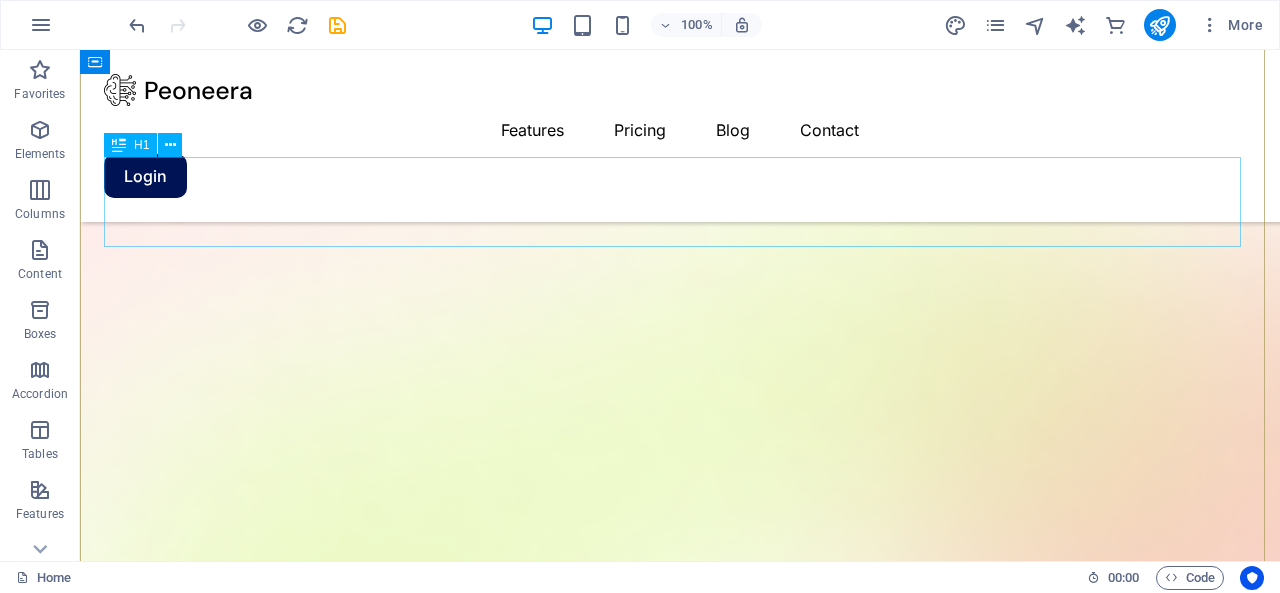 scroll, scrollTop: 0, scrollLeft: 0, axis: both 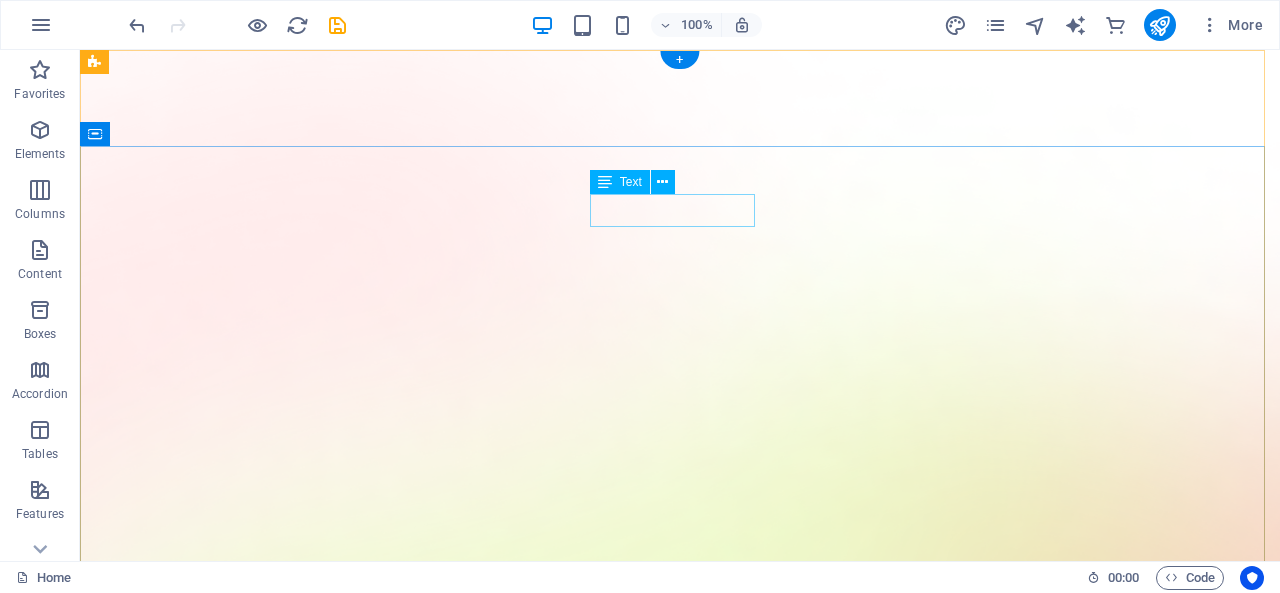 click on "Version 2.0 is here" at bounding box center (680, 1589) 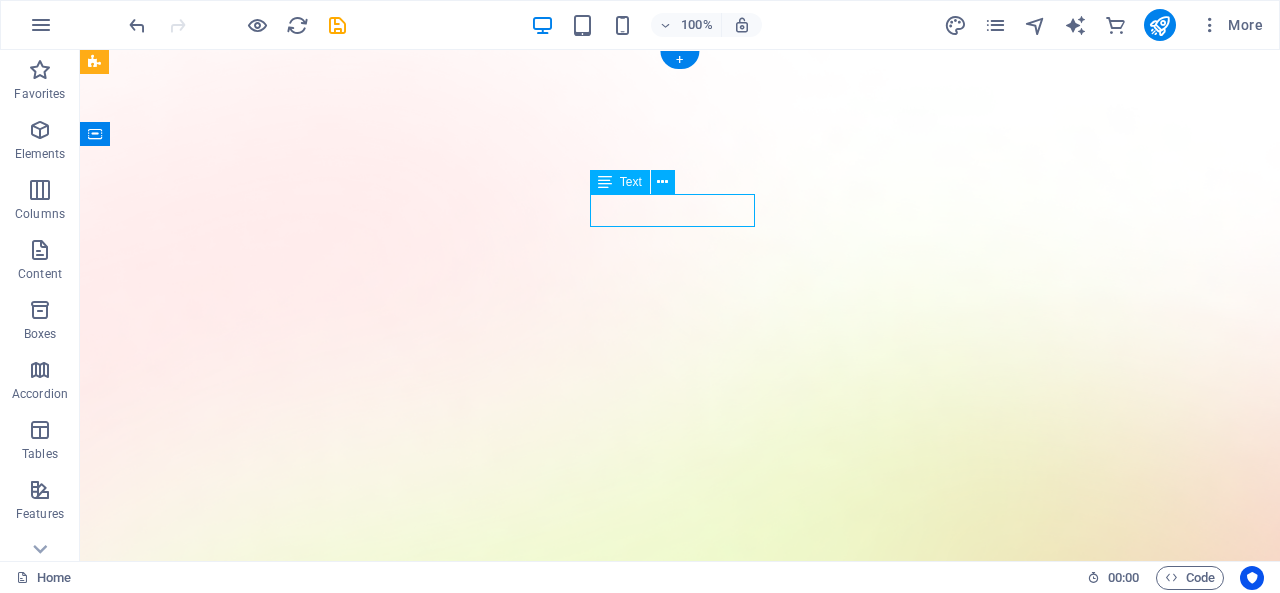 click on "Version 2.0 is here" at bounding box center (680, 1589) 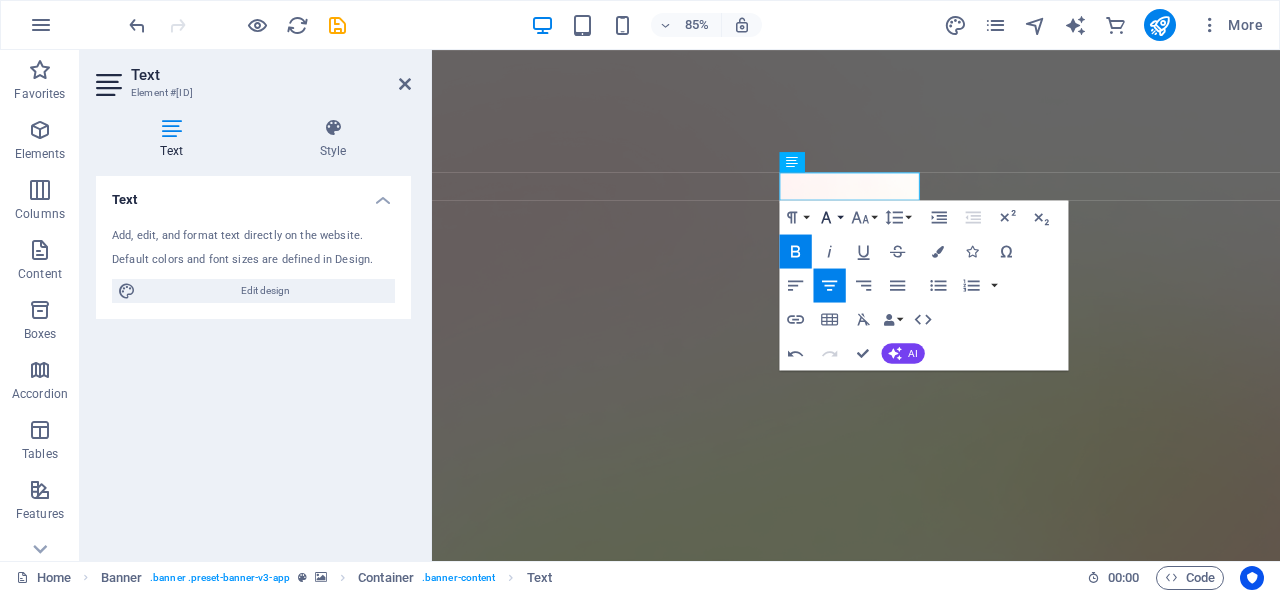 type 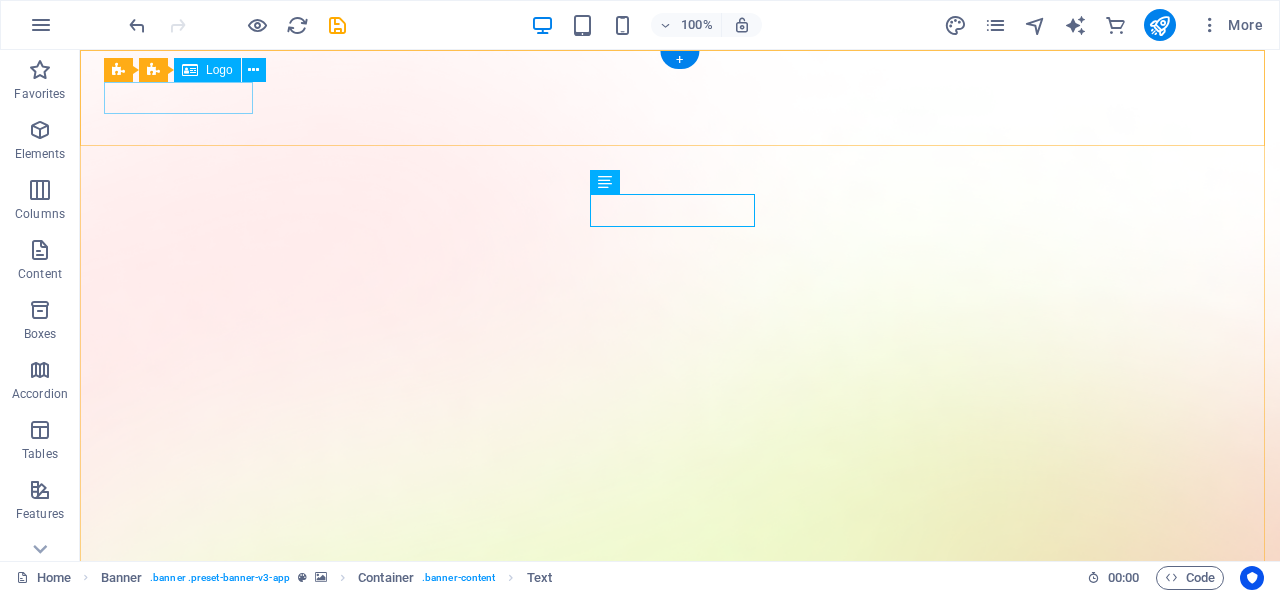 click at bounding box center (680, 1392) 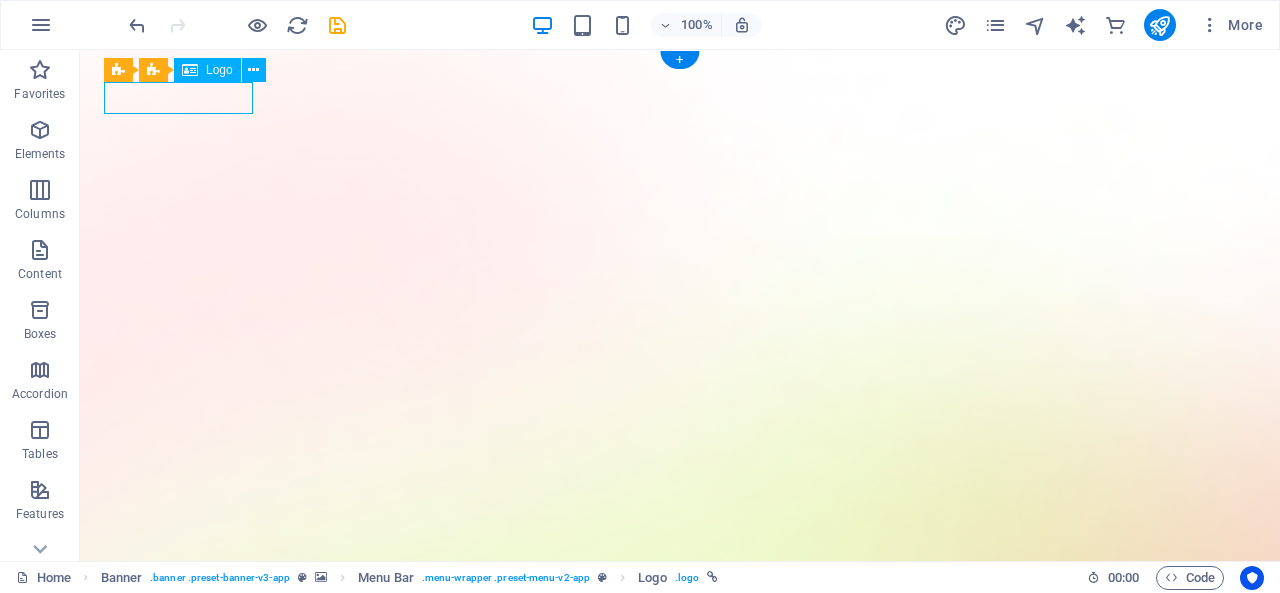 click at bounding box center [680, 1392] 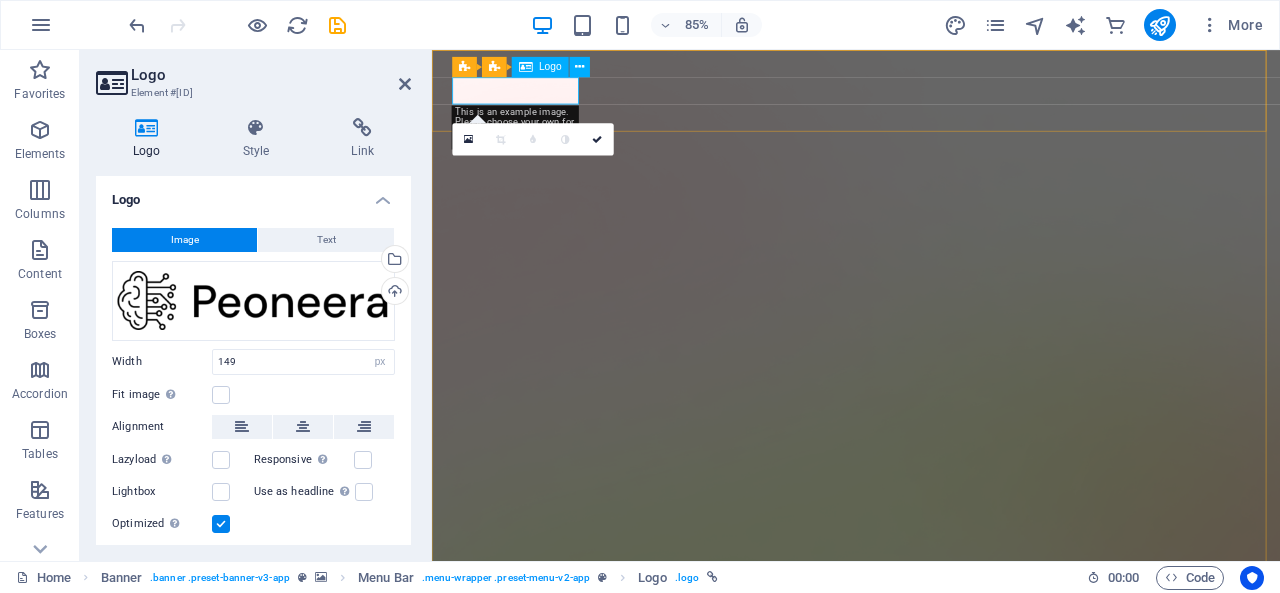 click at bounding box center [931, 1392] 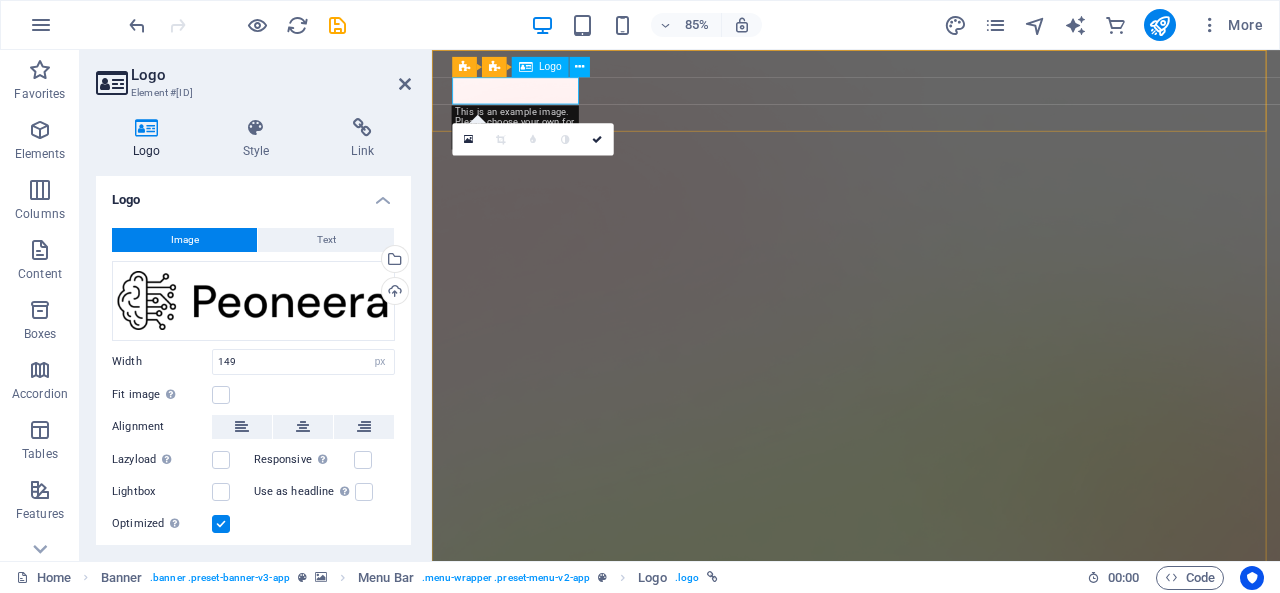 click at bounding box center [931, 1392] 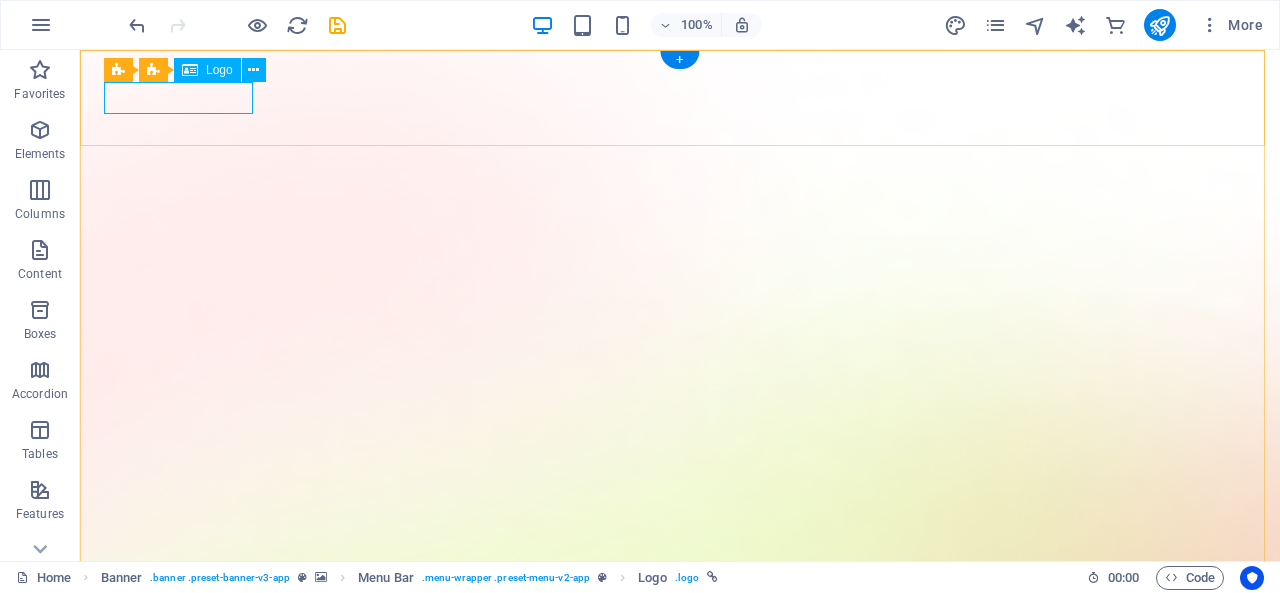 click at bounding box center (680, 1392) 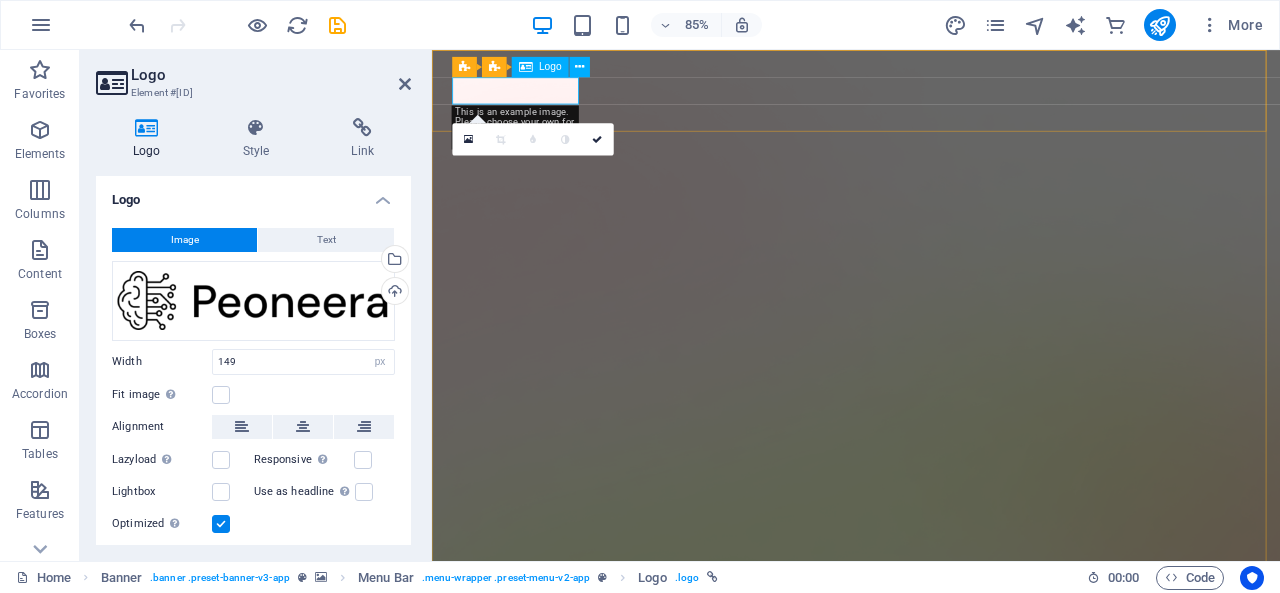 click at bounding box center (931, 1392) 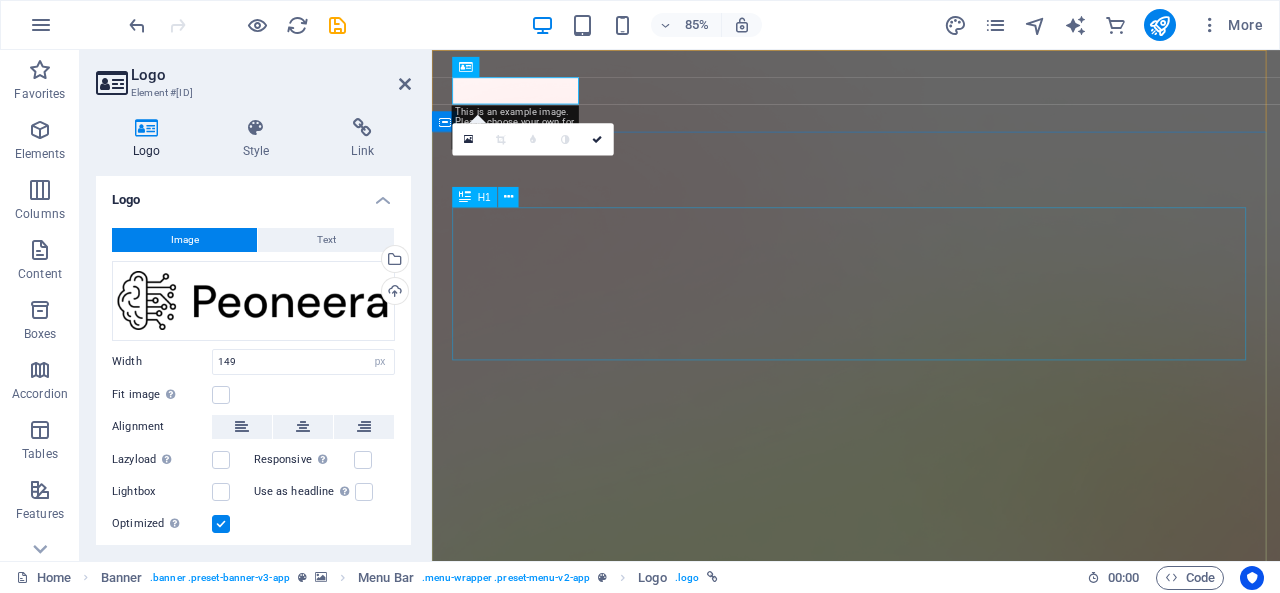 click on "AI app for productivity" at bounding box center [931, 1704] 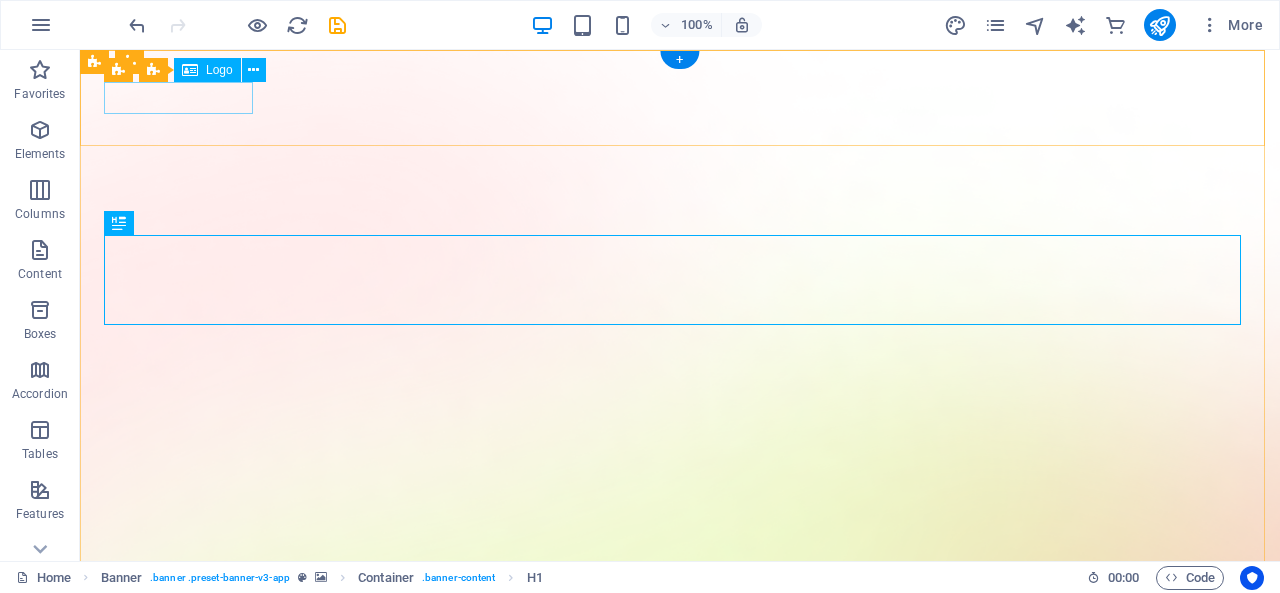 click at bounding box center [680, 1392] 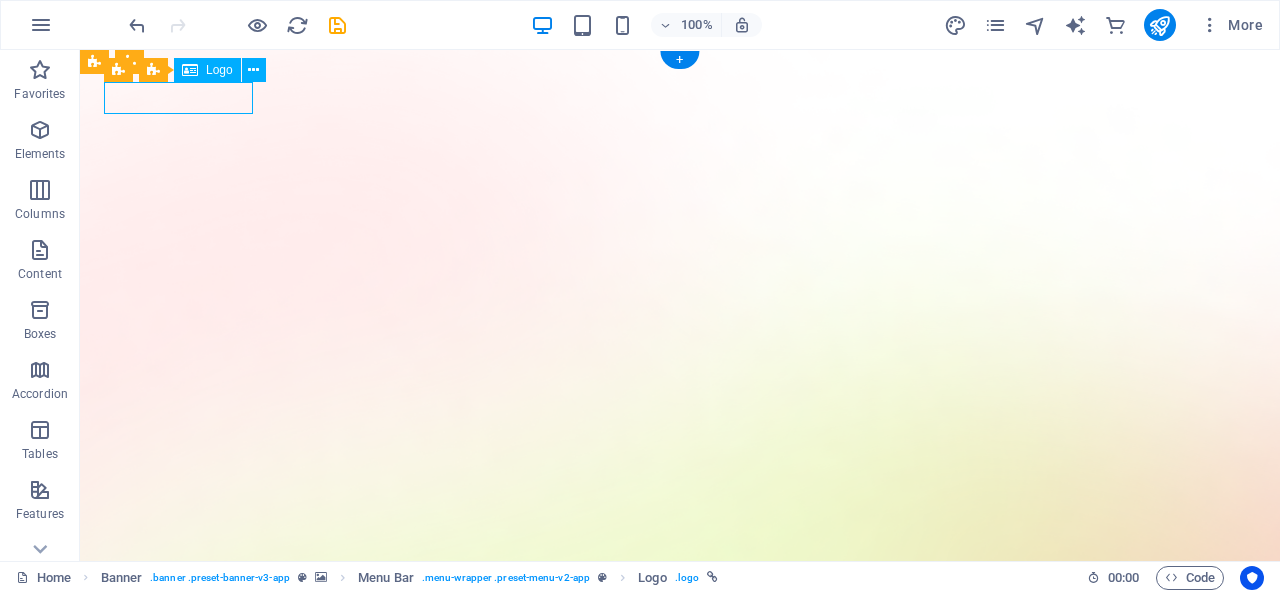 click at bounding box center (680, 1392) 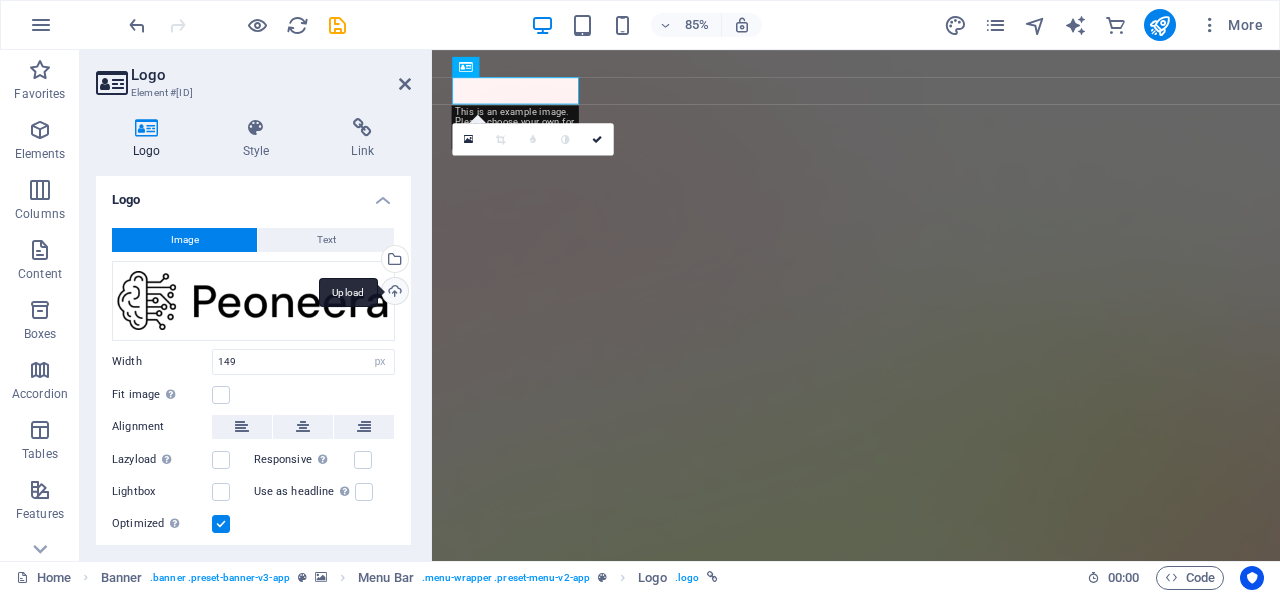 click on "Upload" at bounding box center [393, 293] 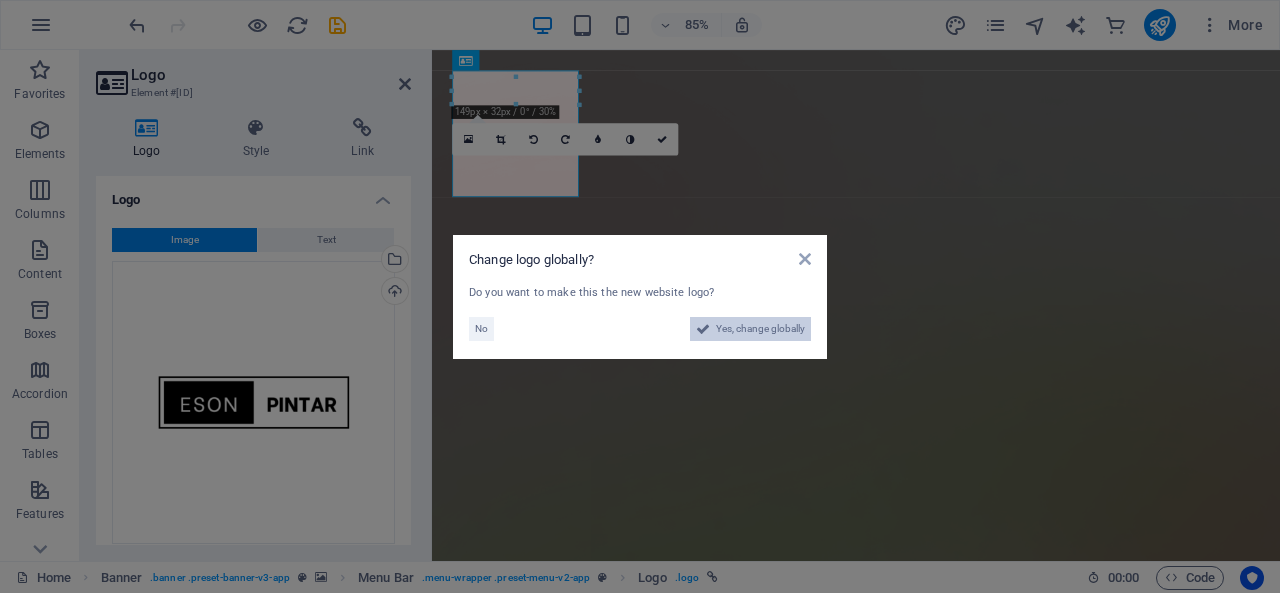 click on "Yes, change globally" at bounding box center [760, 329] 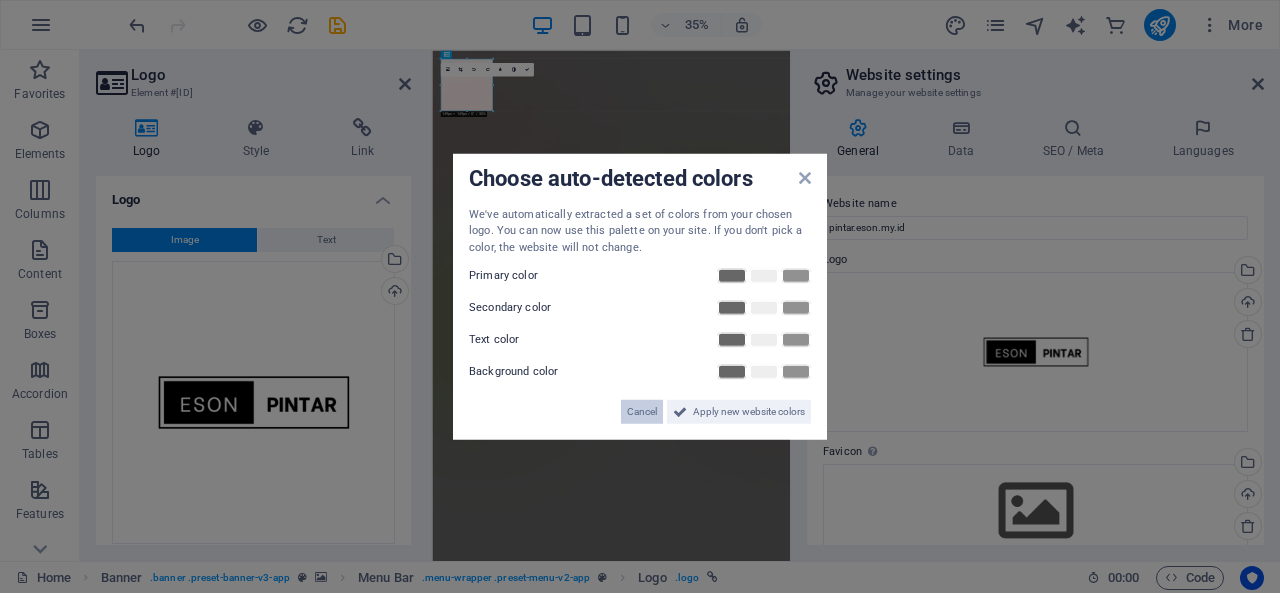 click on "Cancel" at bounding box center [642, 412] 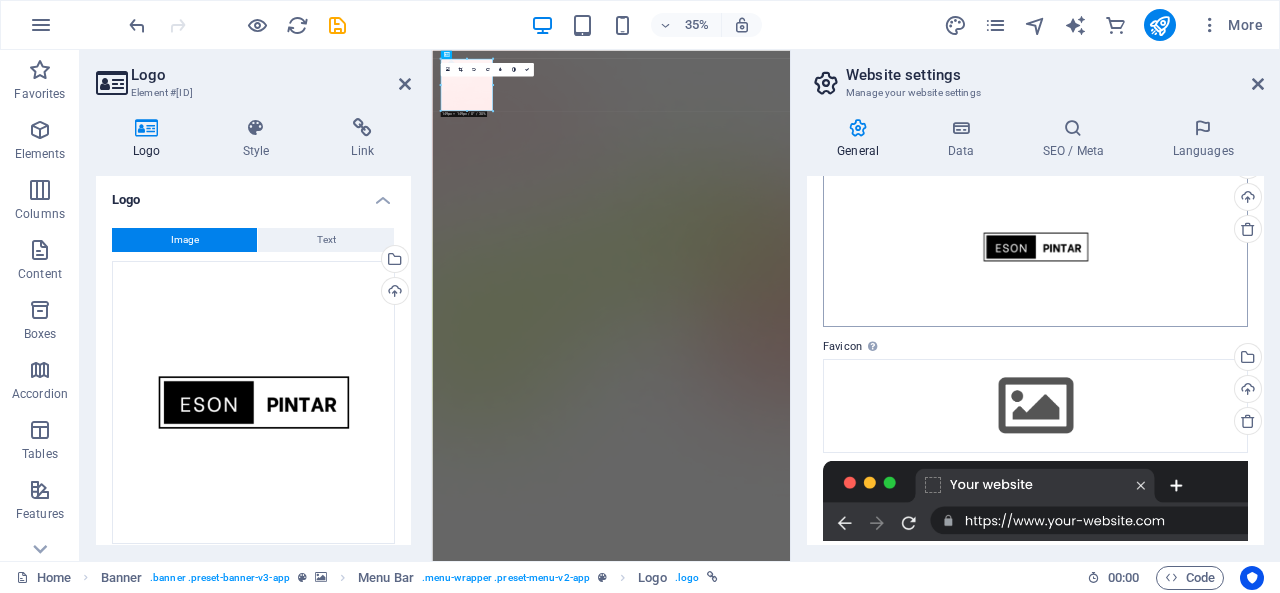 scroll, scrollTop: 0, scrollLeft: 0, axis: both 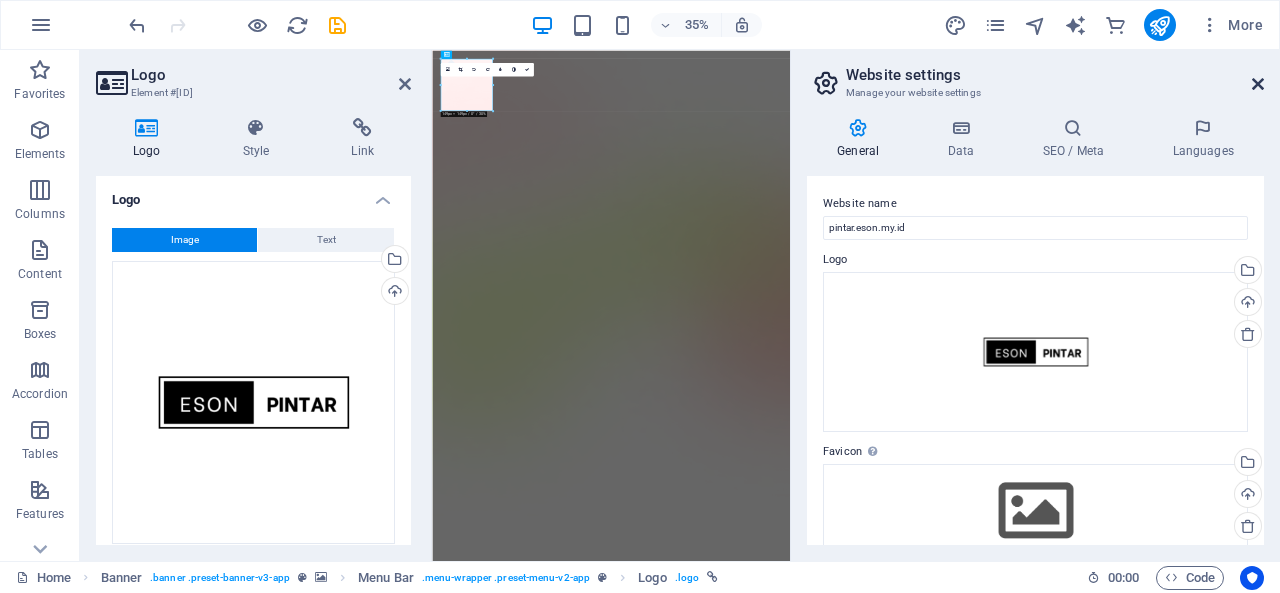 click at bounding box center (1258, 84) 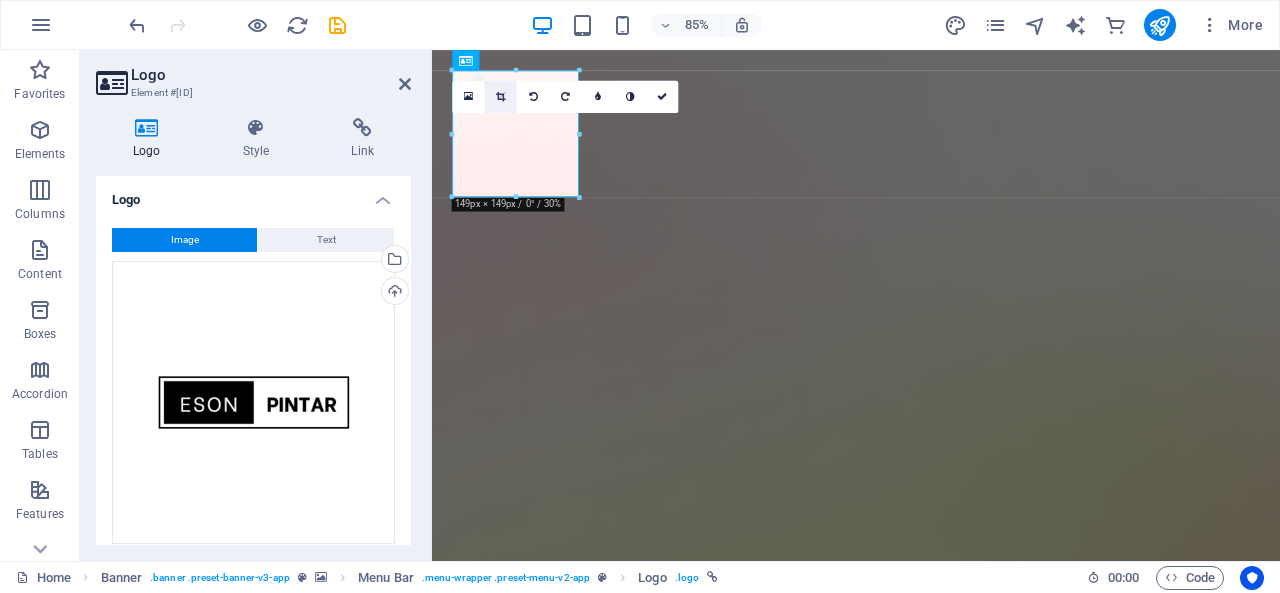 click at bounding box center [501, 97] 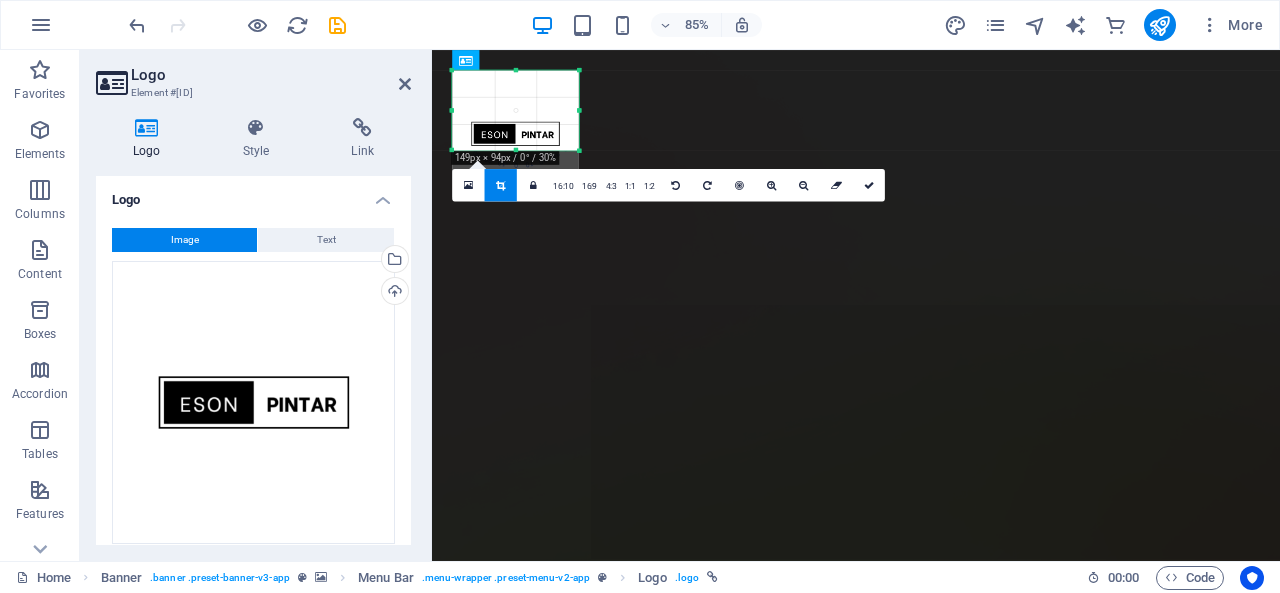 drag, startPoint x: 518, startPoint y: 198, endPoint x: 518, endPoint y: 143, distance: 55 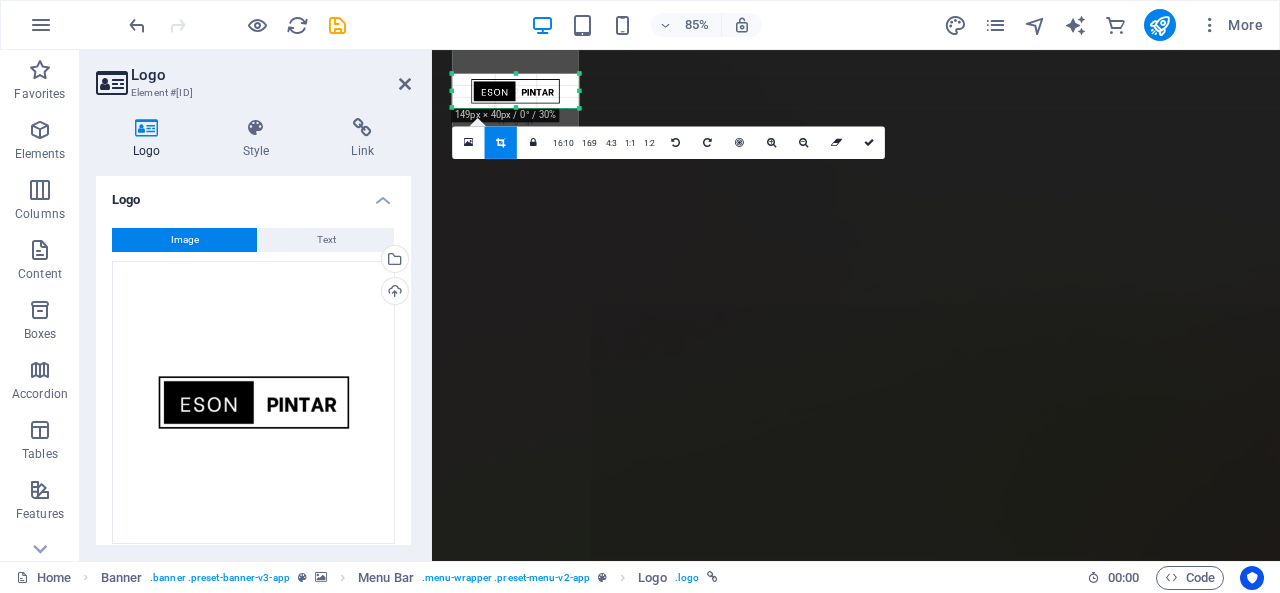 drag, startPoint x: 515, startPoint y: 69, endPoint x: 520, endPoint y: 123, distance: 54.230988 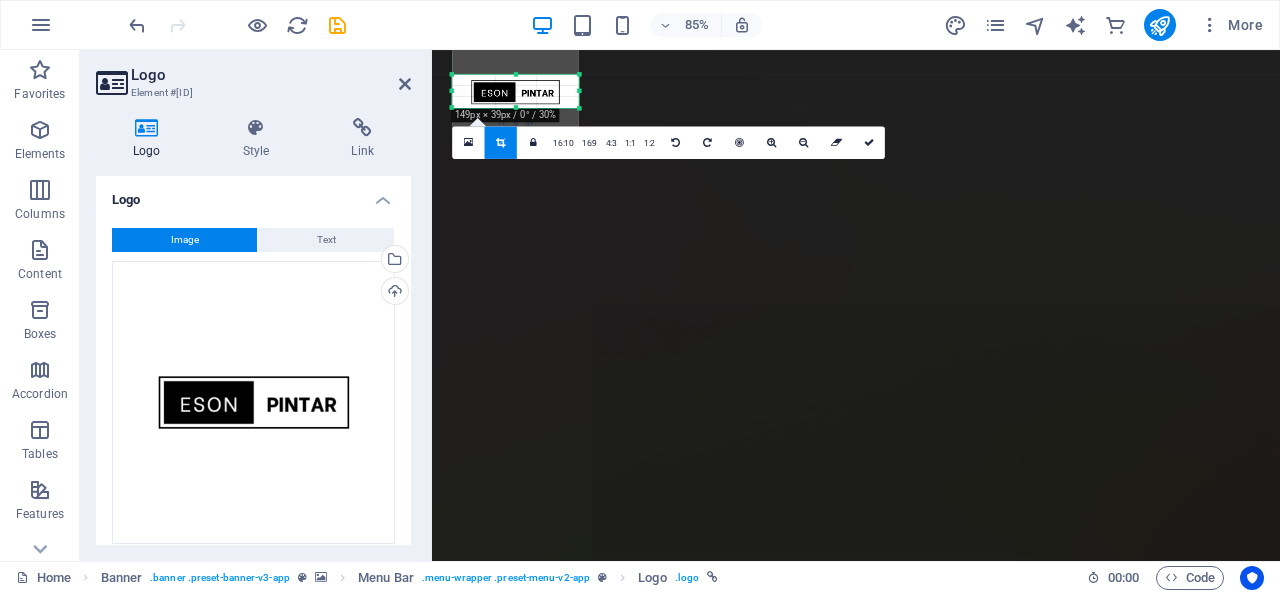 click at bounding box center (515, 108) 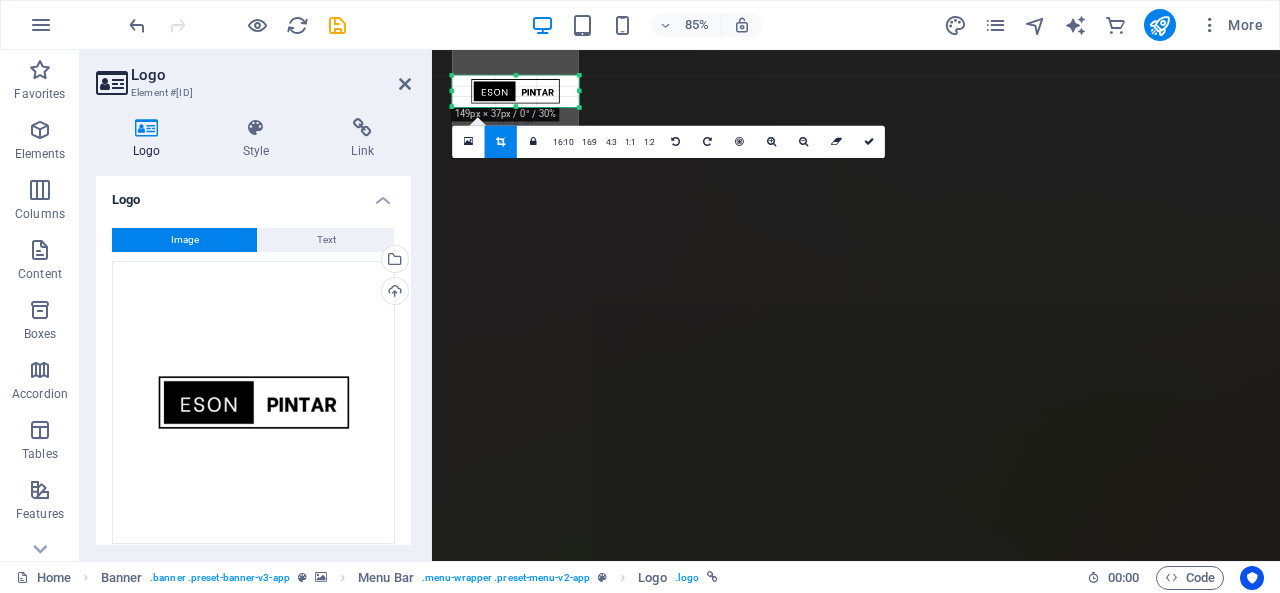 click at bounding box center (515, 75) 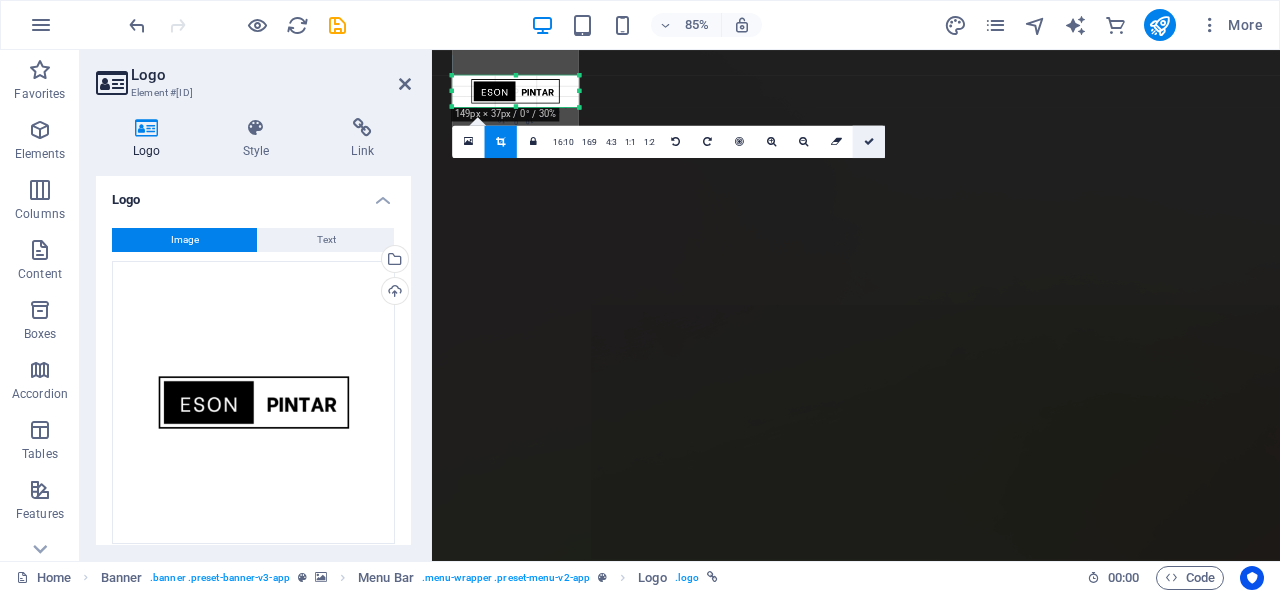 click at bounding box center (869, 141) 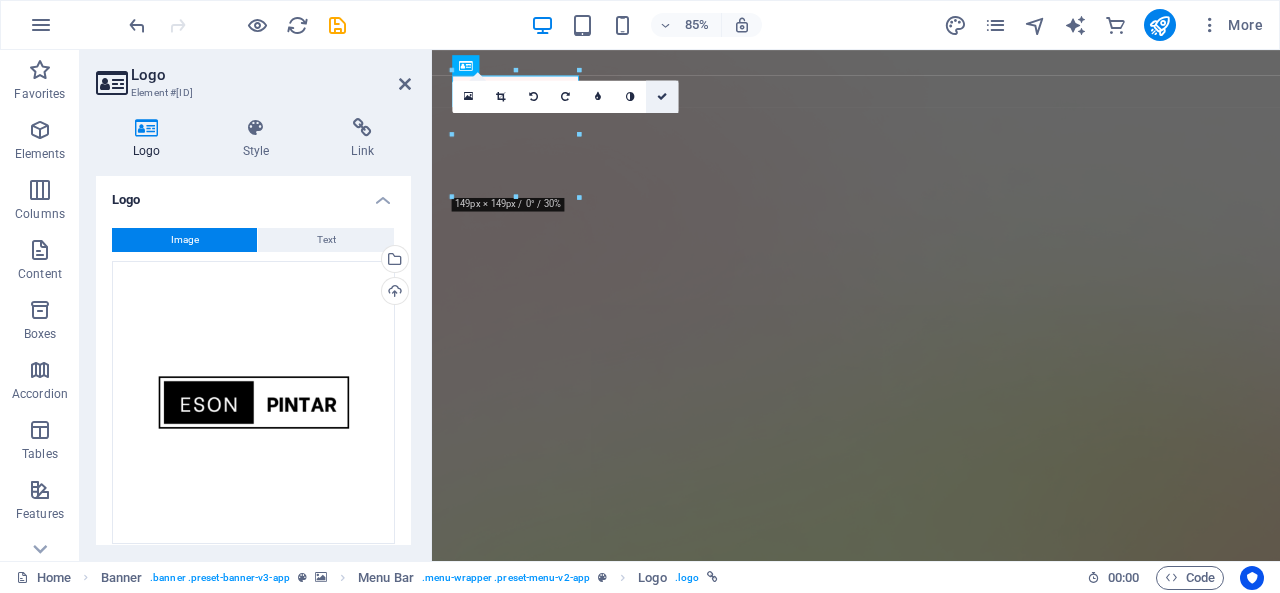 click at bounding box center (662, 97) 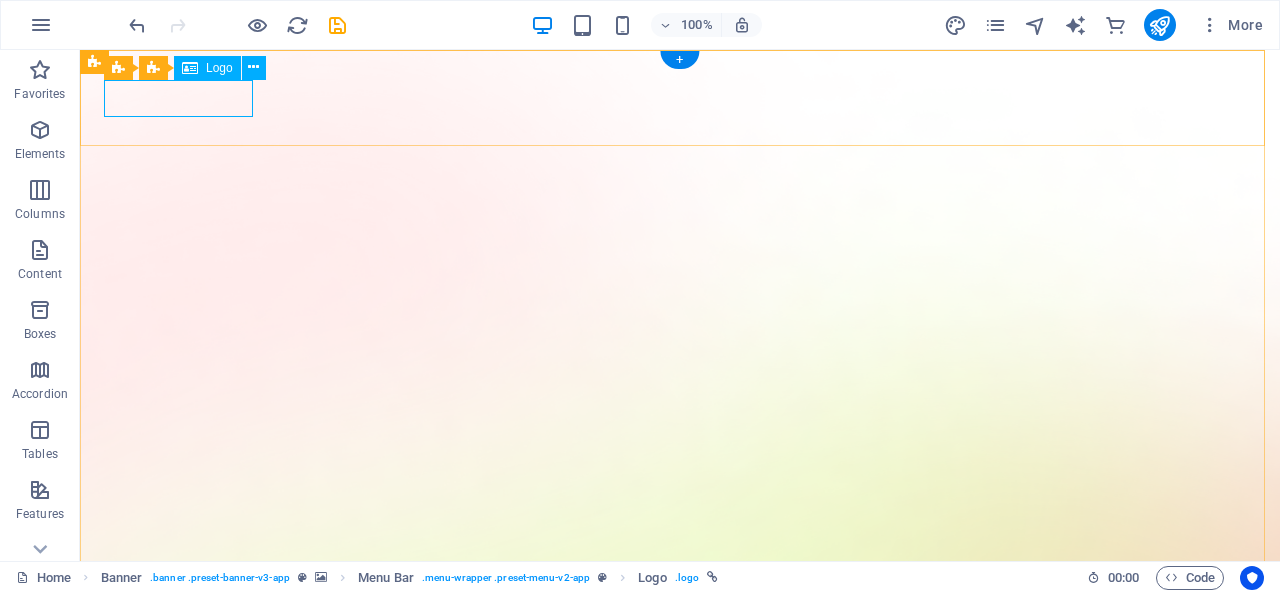 click at bounding box center [680, 1468] 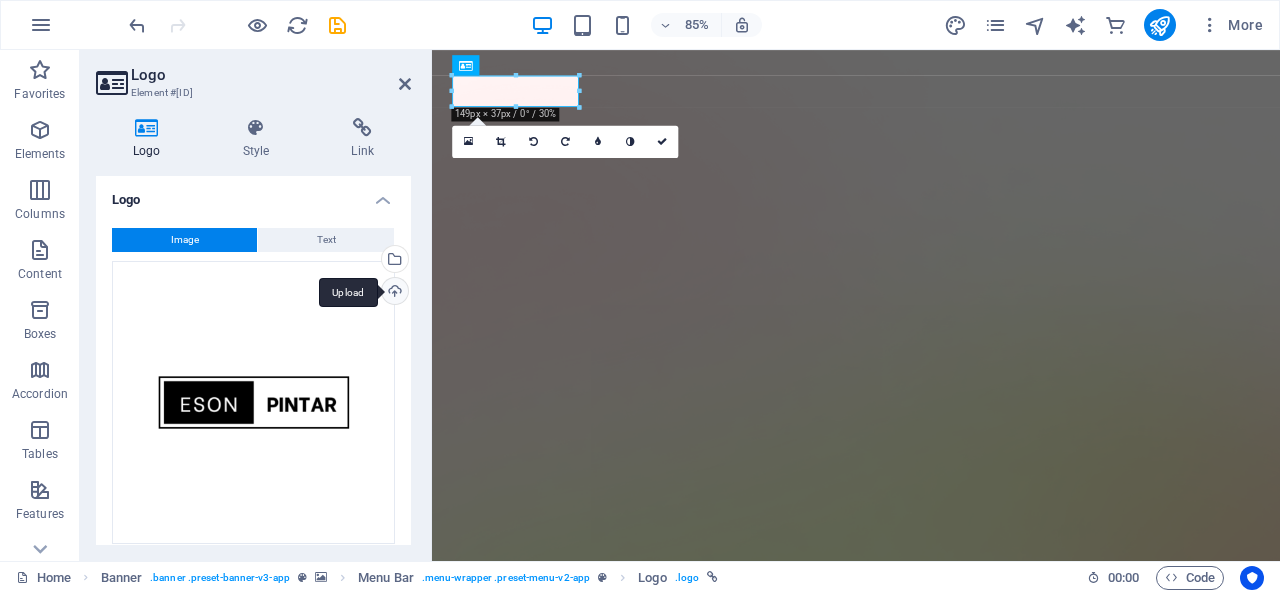 click on "Upload" at bounding box center [393, 293] 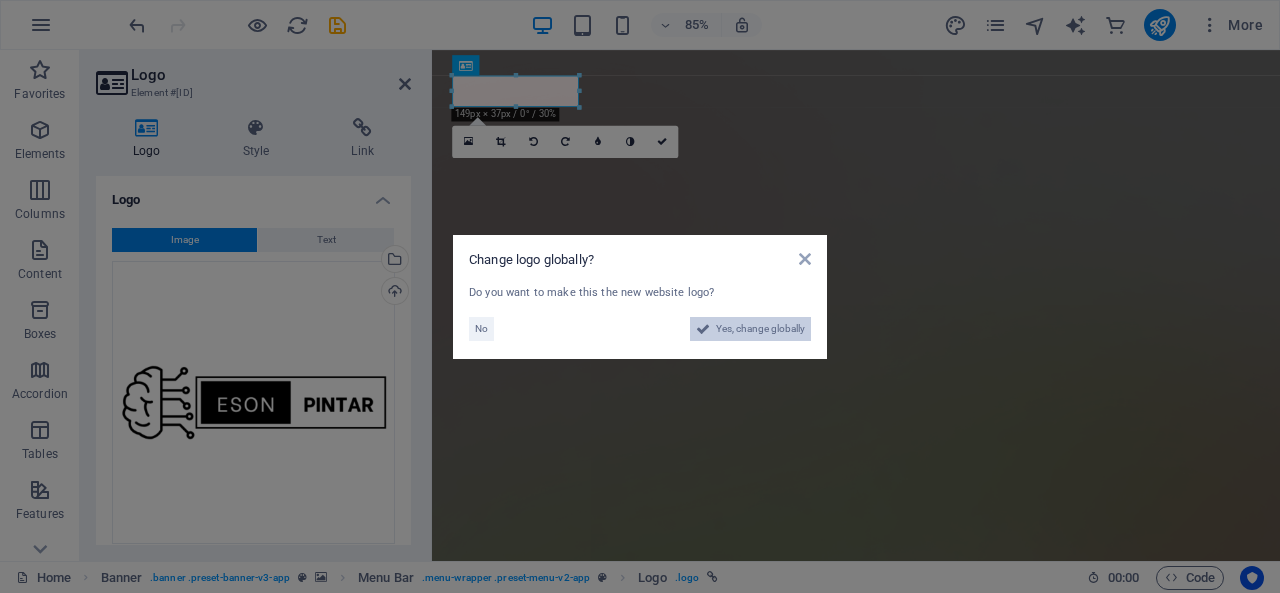 click on "Yes, change globally" at bounding box center (760, 329) 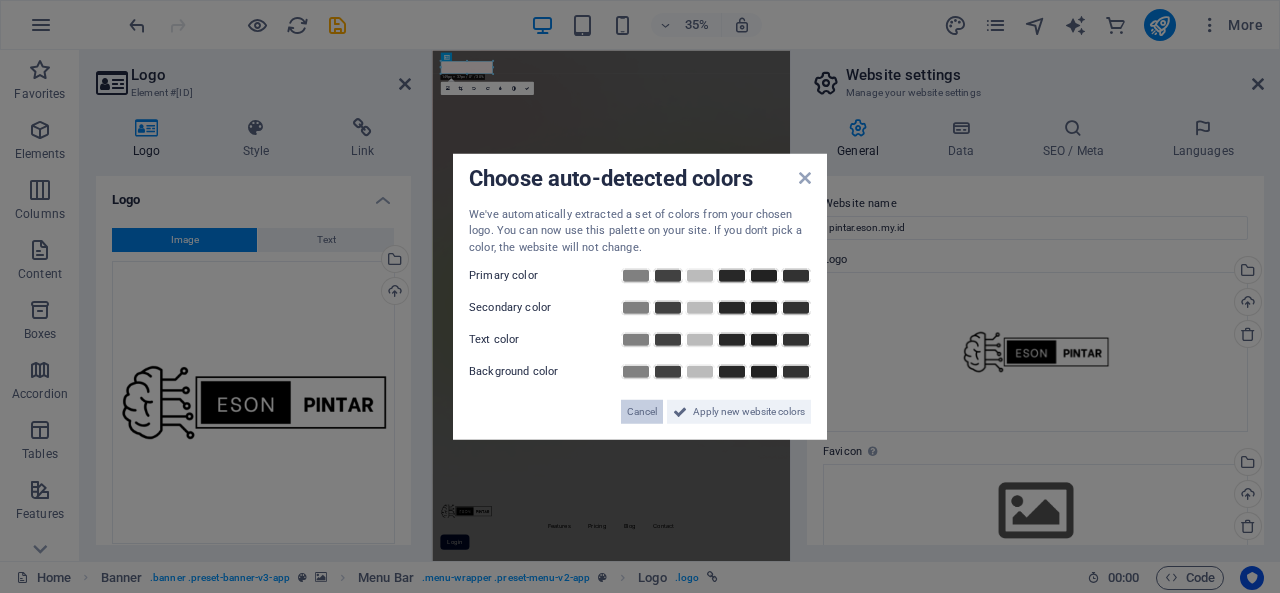 click on "Cancel" at bounding box center [642, 412] 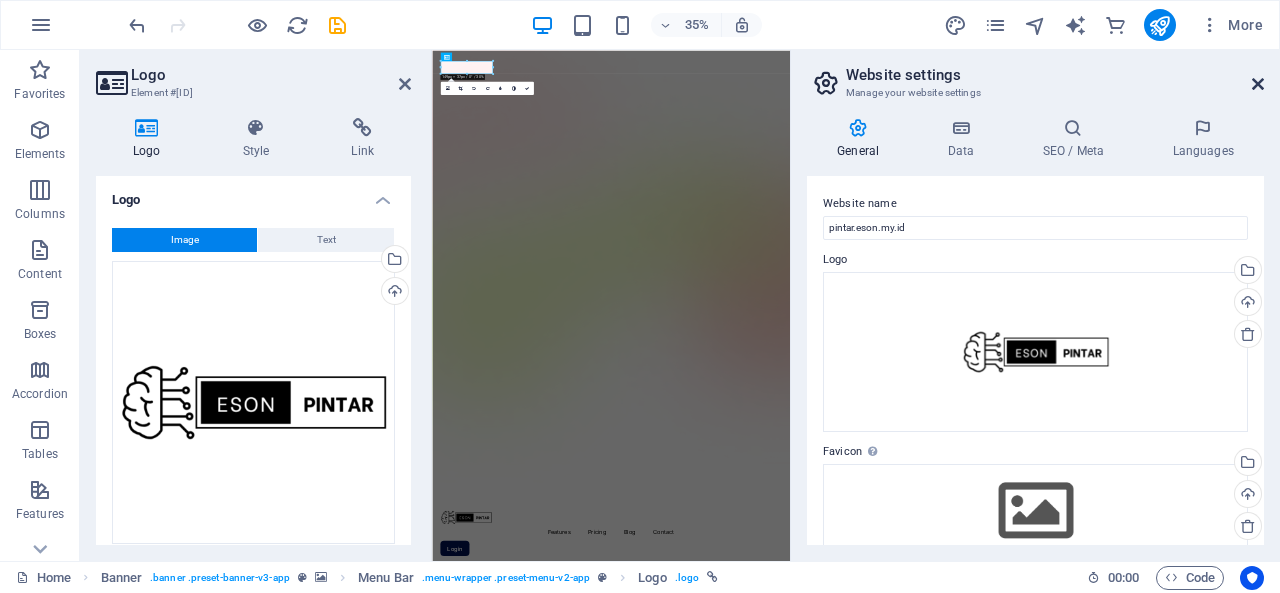 click at bounding box center [1258, 84] 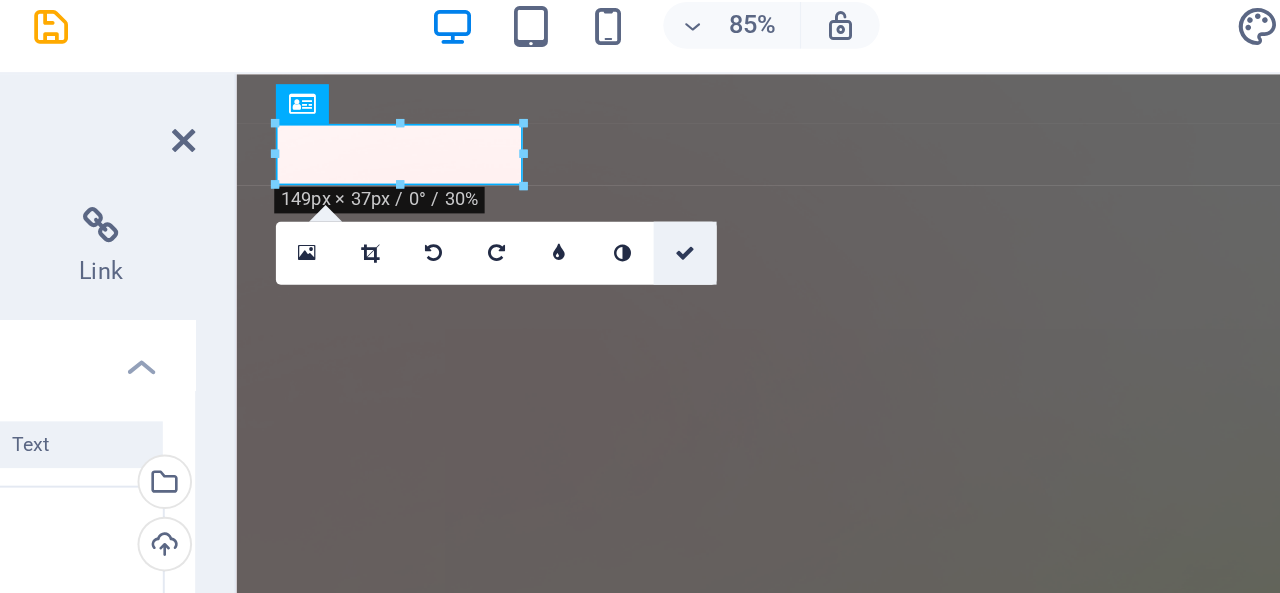 click at bounding box center (662, 141) 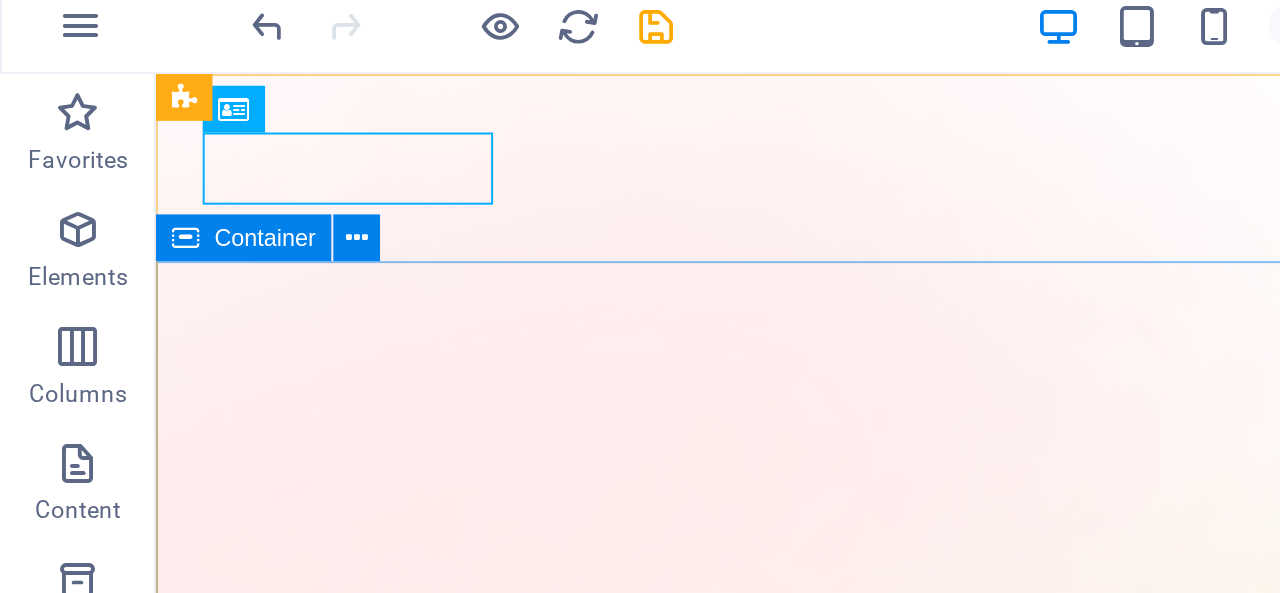 click on "Version 1.0 is here AI app for productivity Lorem ipsum dolor sit amet, consectetur adipiscing elit, sed do eiusmod tempor incididunt ut labore et dolore magna aliqua." at bounding box center (755, 2139) 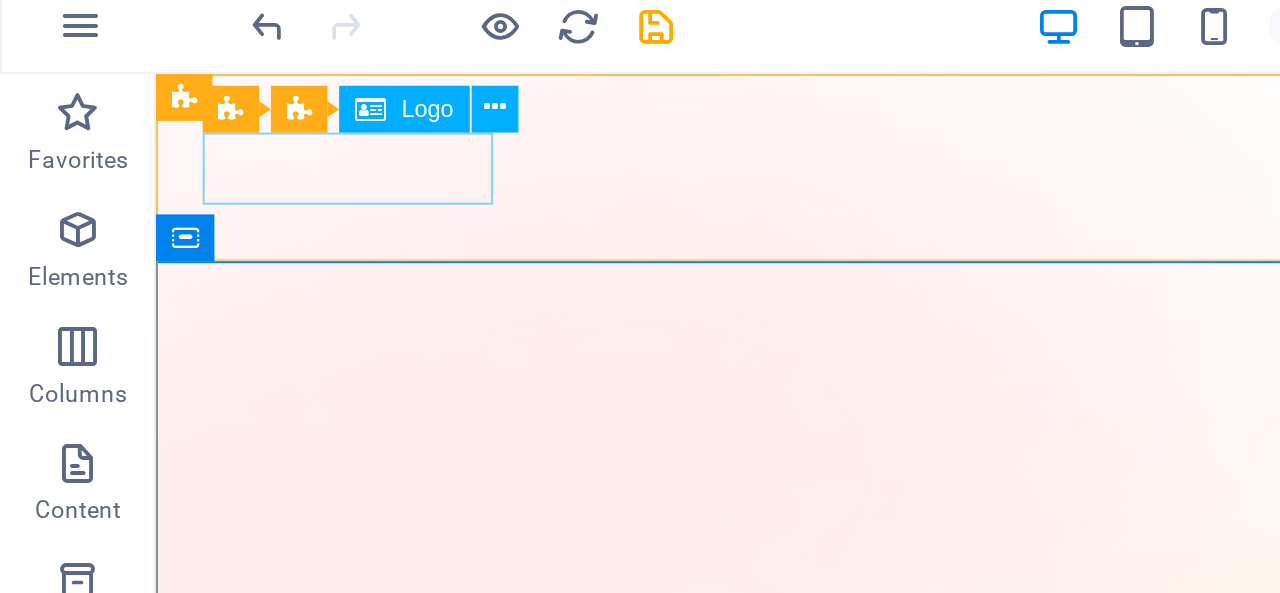 click at bounding box center (755, 1409) 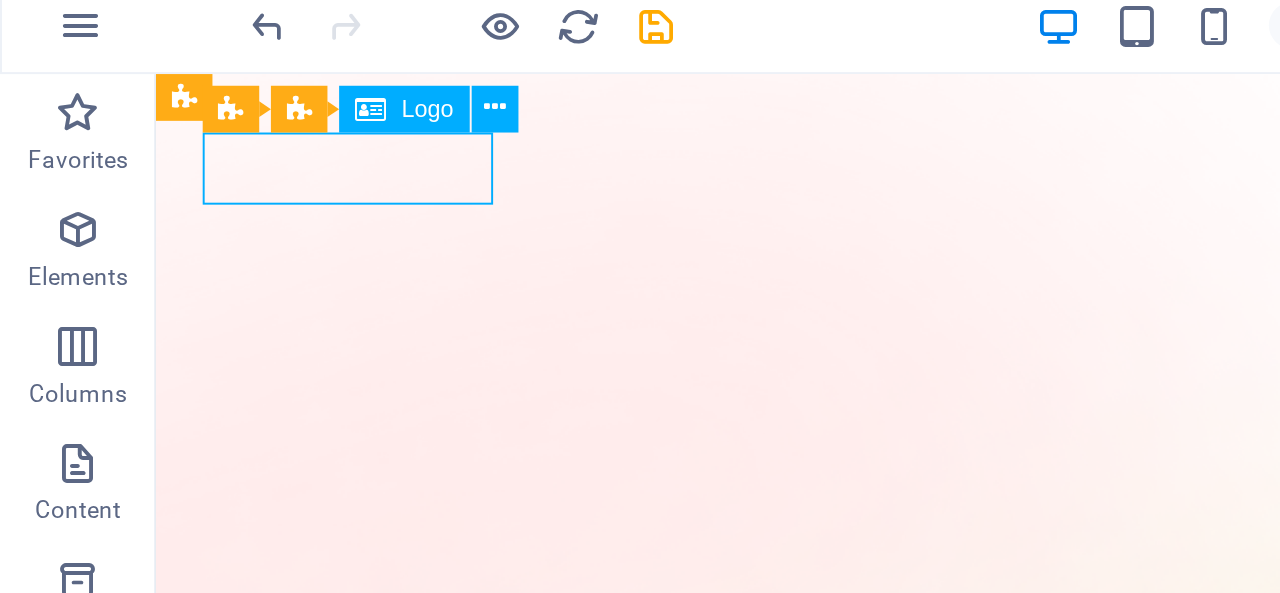 click at bounding box center (755, 1409) 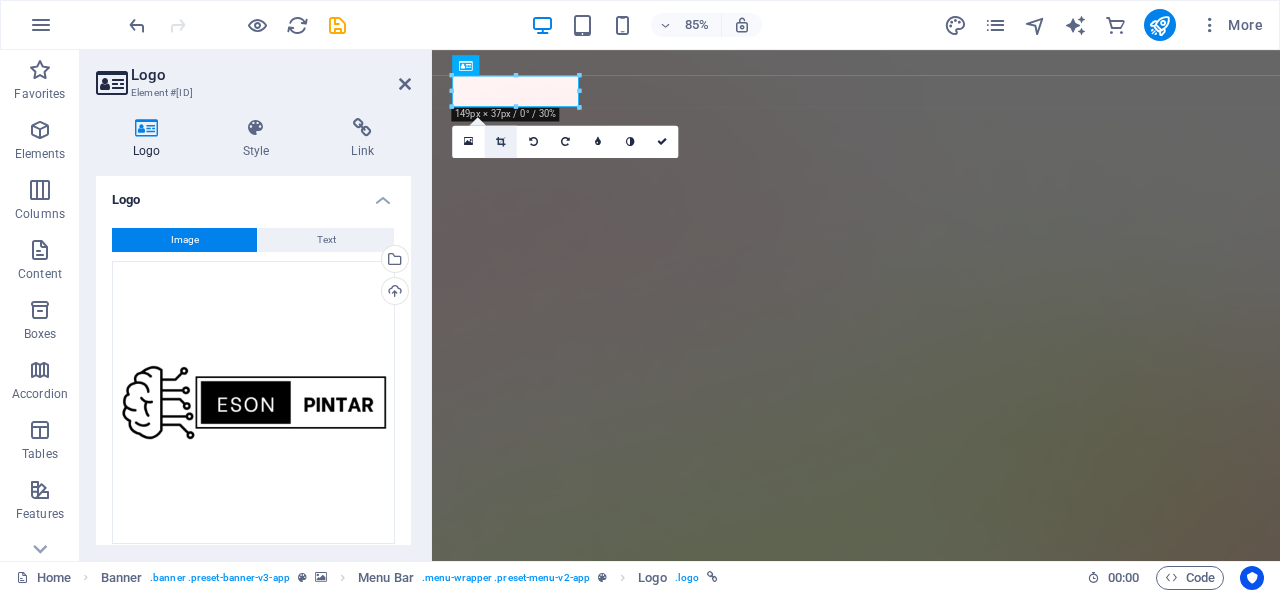 click at bounding box center [501, 141] 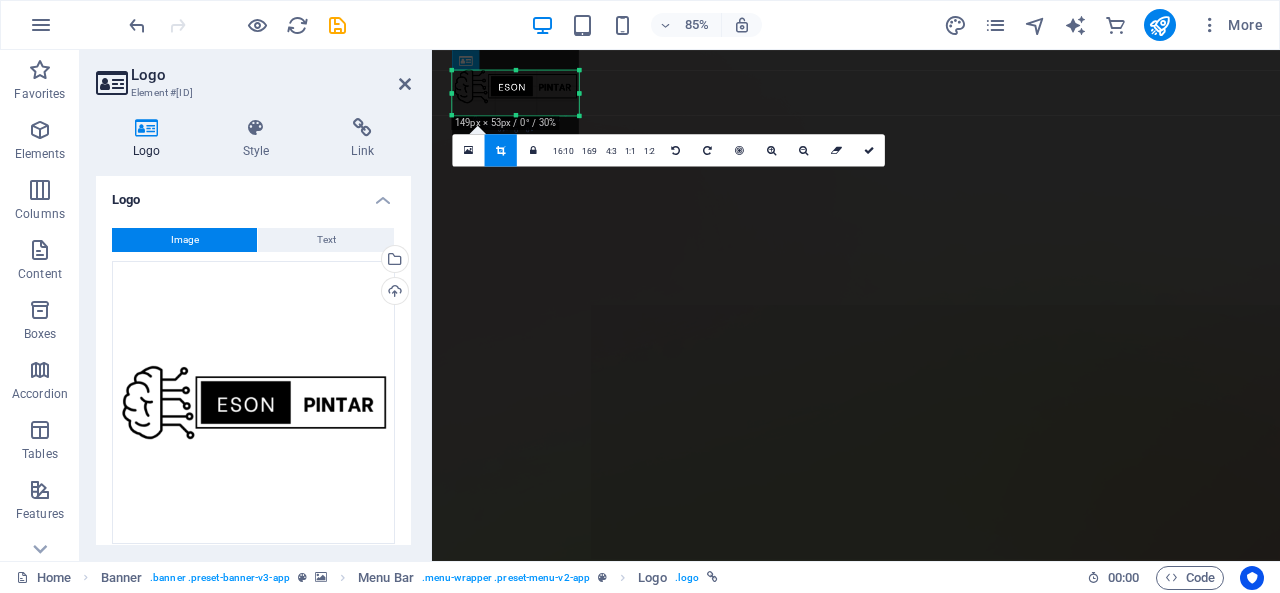 drag, startPoint x: 516, startPoint y: 103, endPoint x: 514, endPoint y: 117, distance: 14.142136 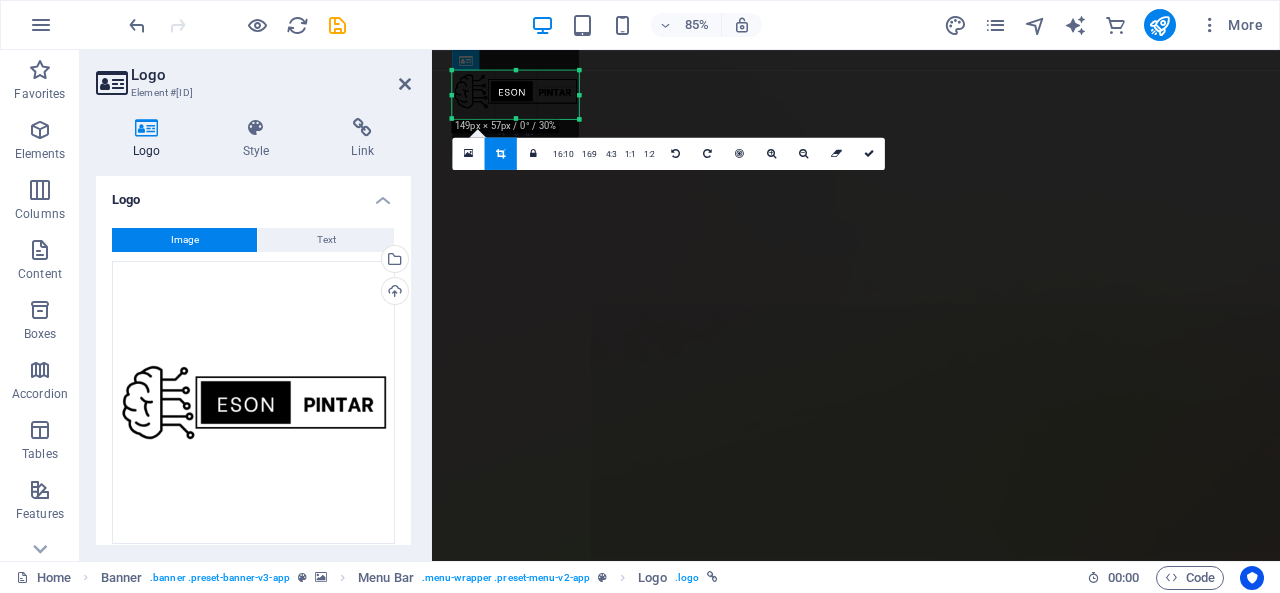 click on "180 170 160 150 140 130 120 110 100 90 80 70 60 50 40 30 20 10 0 -10 -20 -30 -40 -50 -60 -70 -80 -90 -100 -110 -120 -130 -140 -150 -160 -170 149px × 57px / 0° / 30% 16:10 16:9 4:3 1:1 1:2 0" at bounding box center [515, 94] 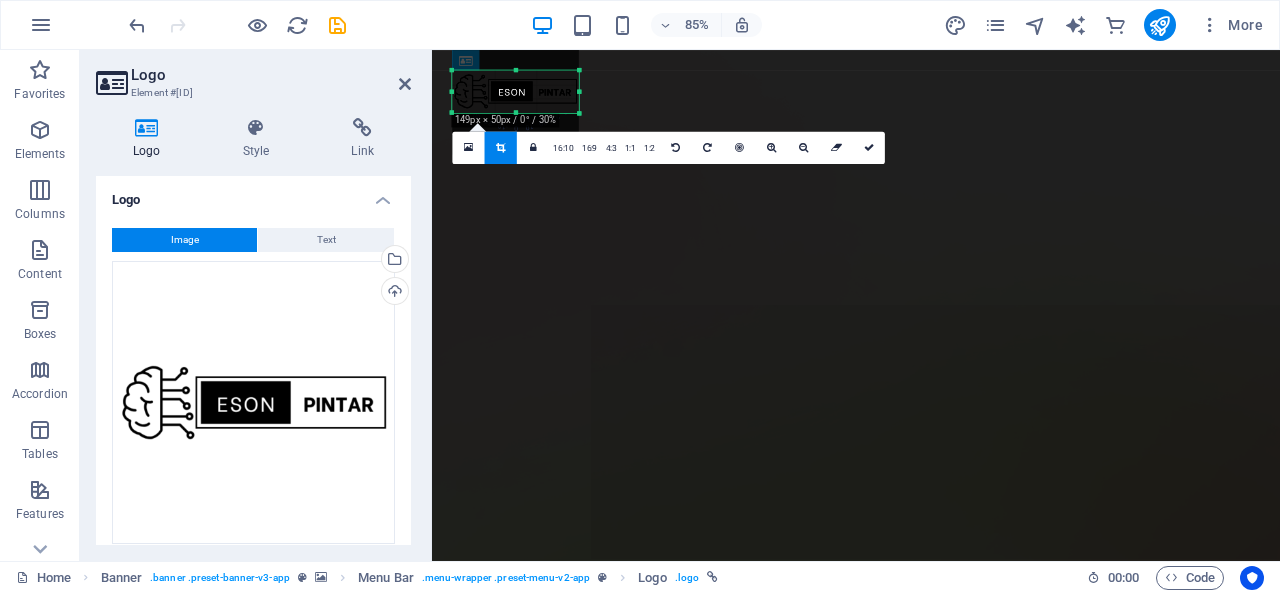 click at bounding box center (515, 113) 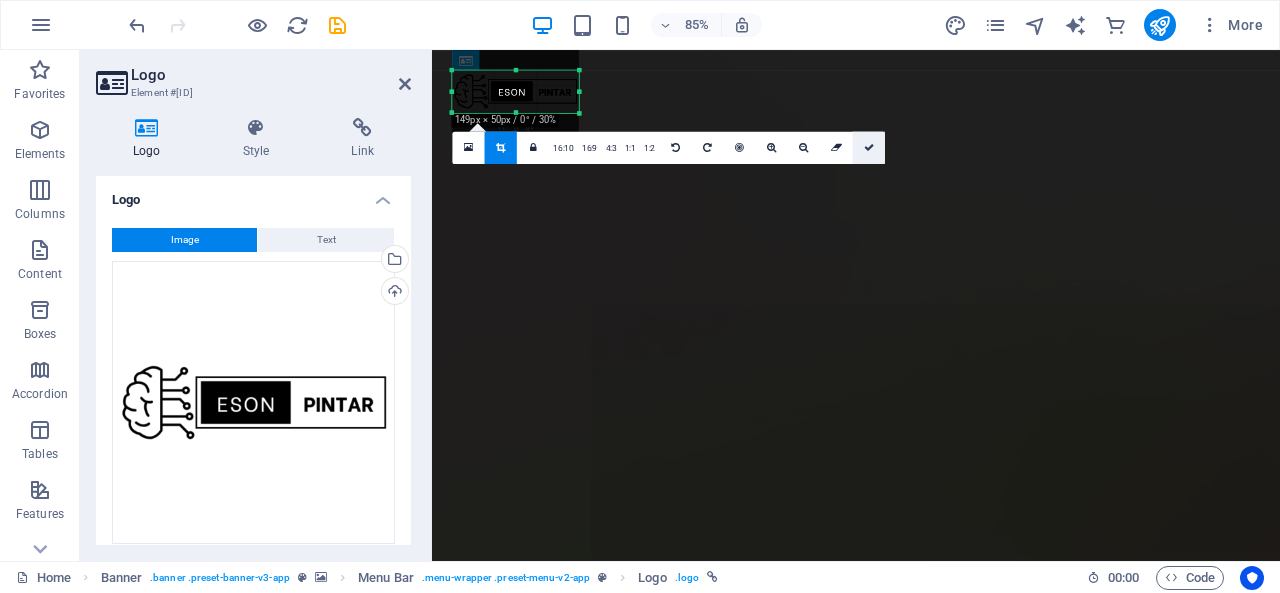 click at bounding box center [869, 148] 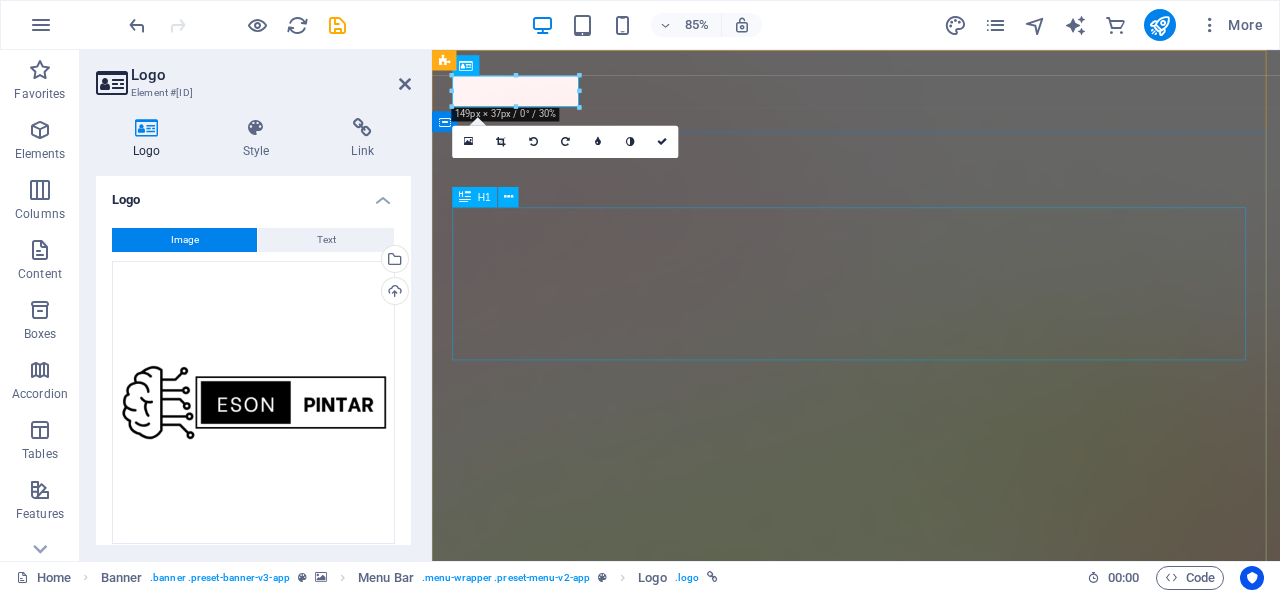 click on "AI app for productivity" at bounding box center (931, 1695) 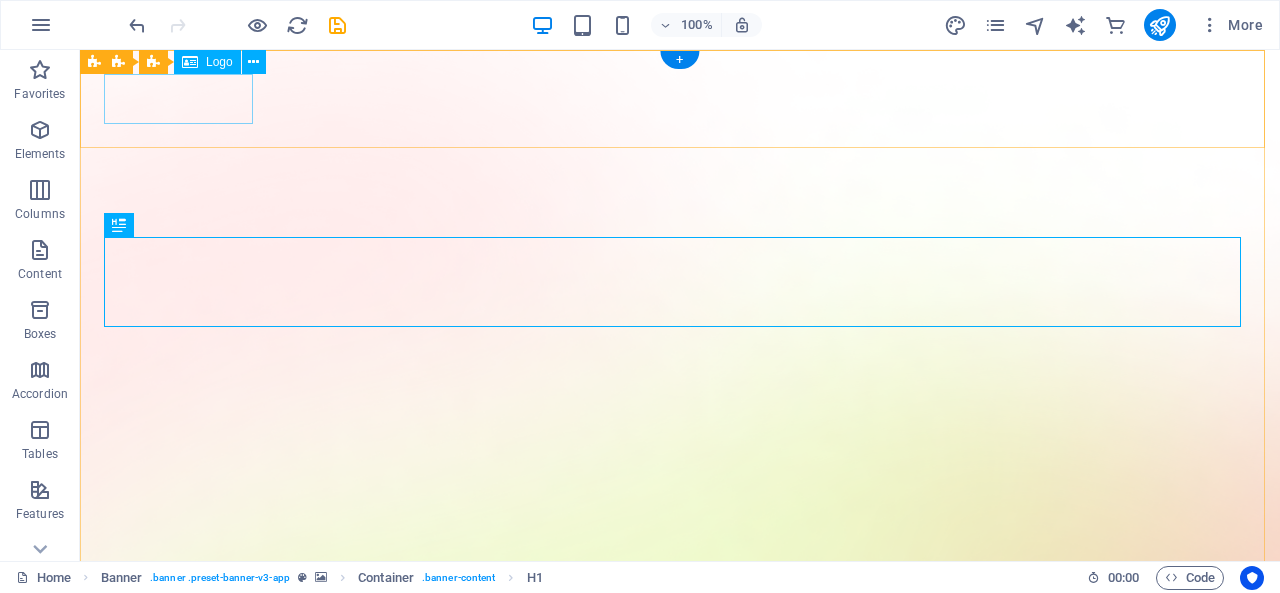 click at bounding box center [680, 1376] 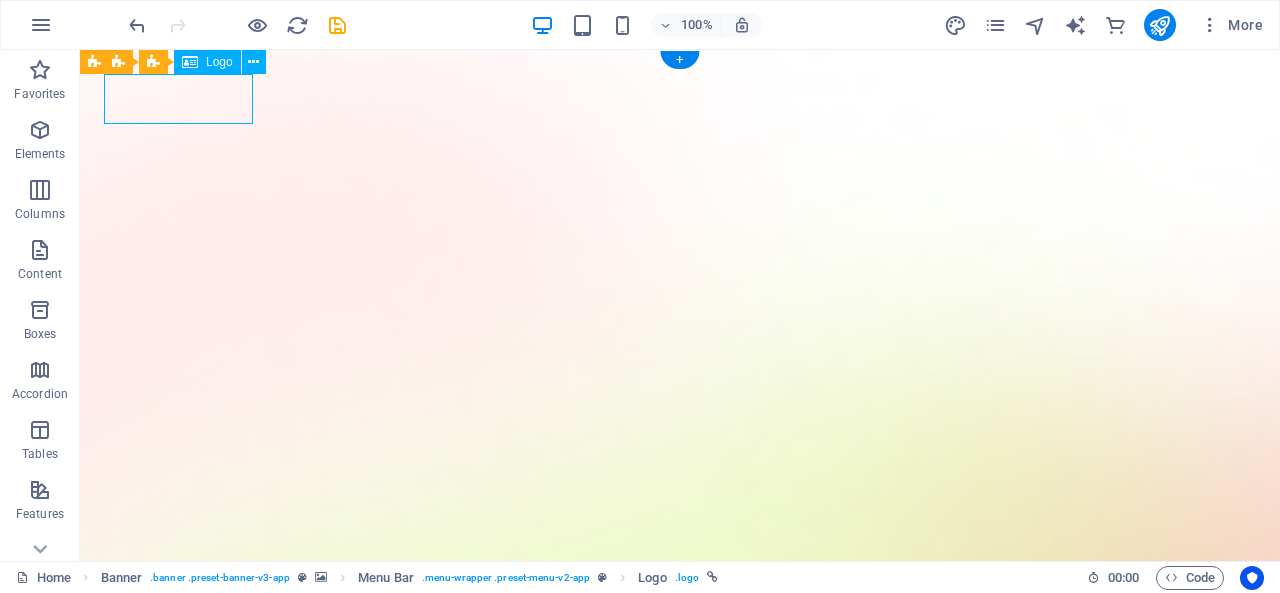 click at bounding box center [680, 1376] 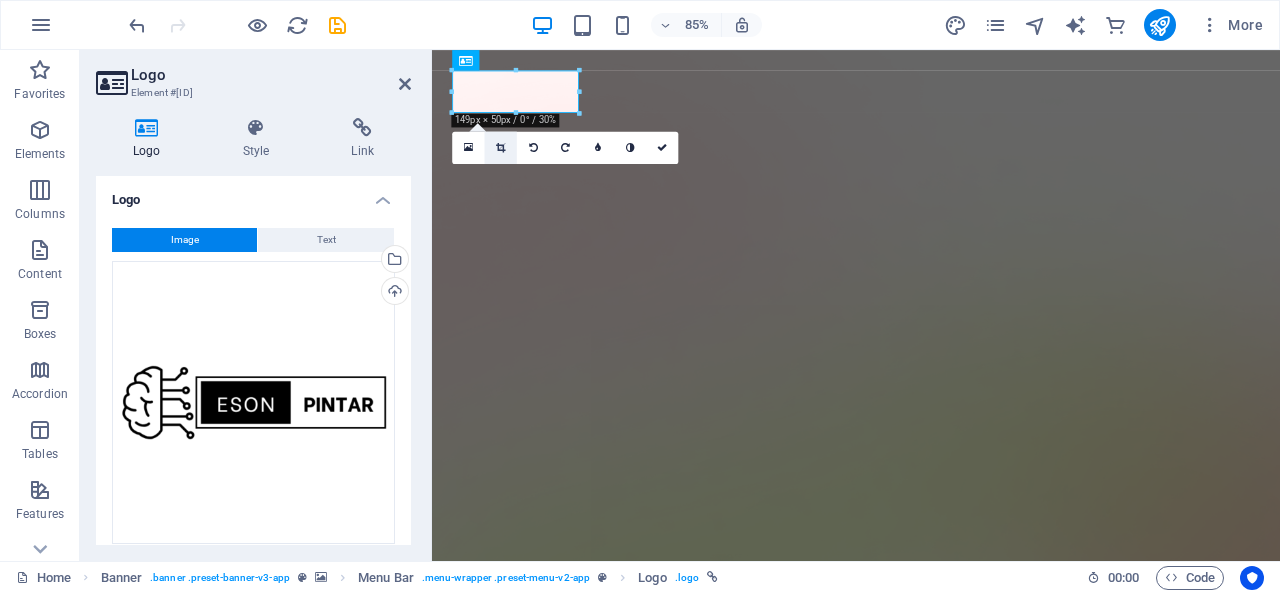 click at bounding box center [500, 148] 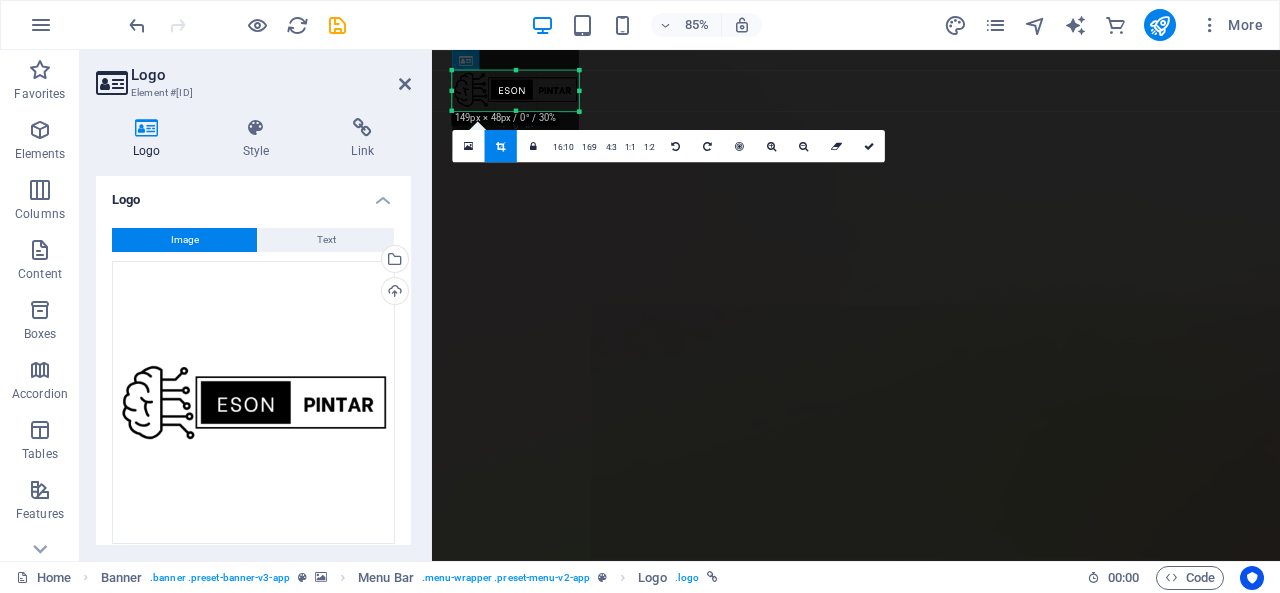 click at bounding box center [515, 70] 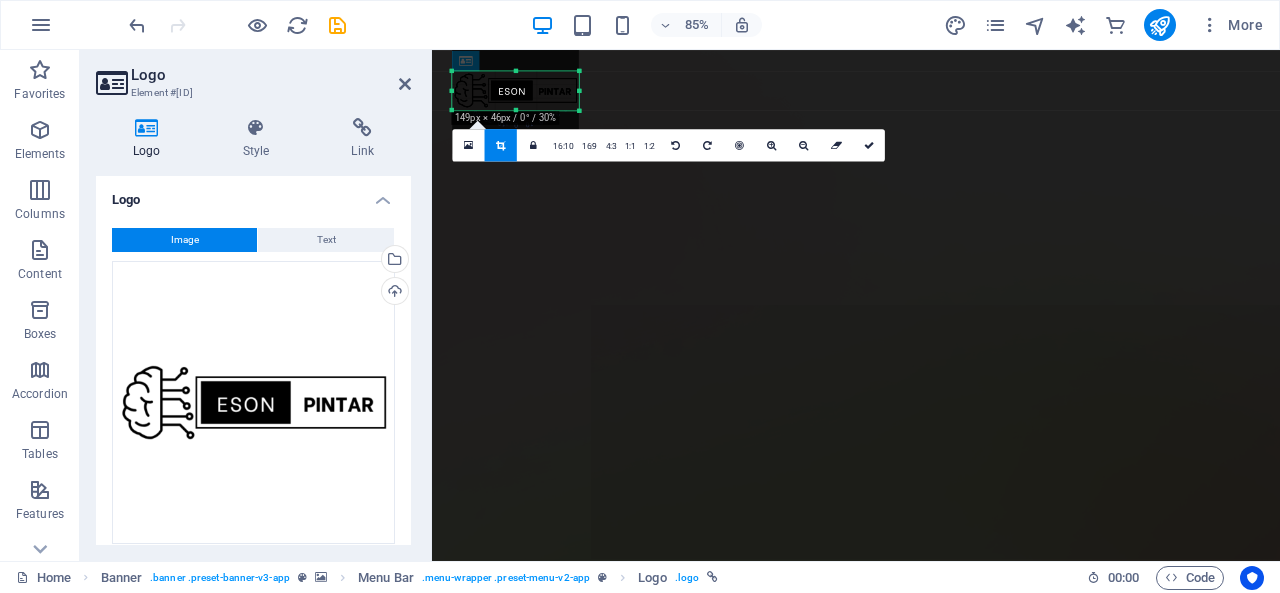click at bounding box center (515, 111) 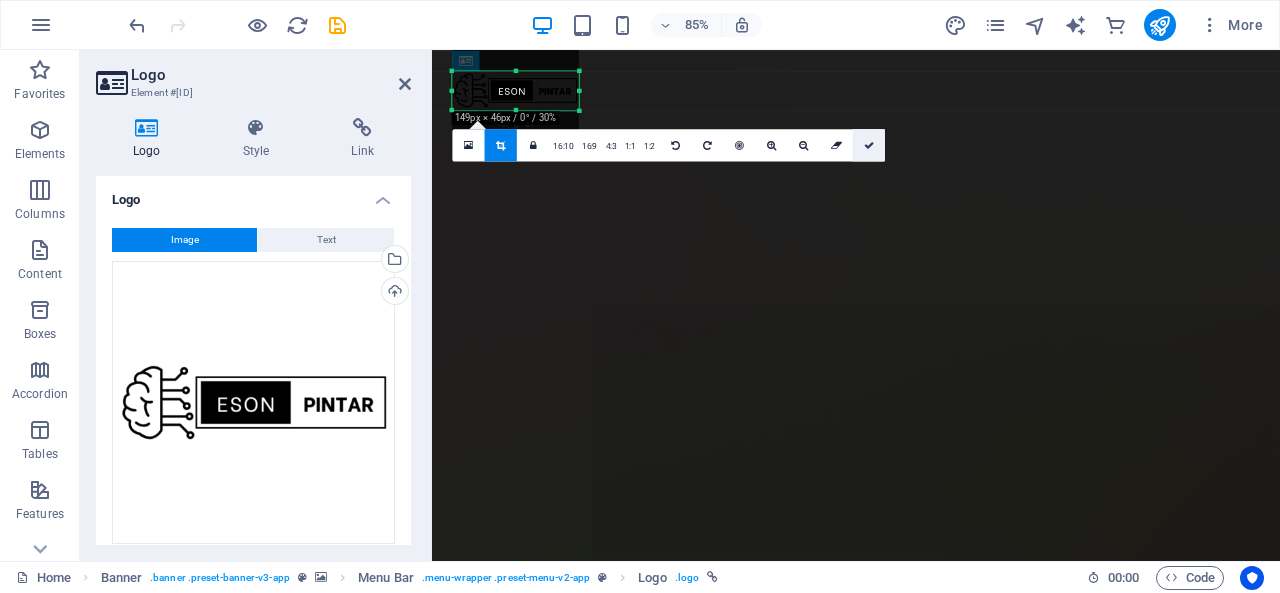 click at bounding box center (869, 145) 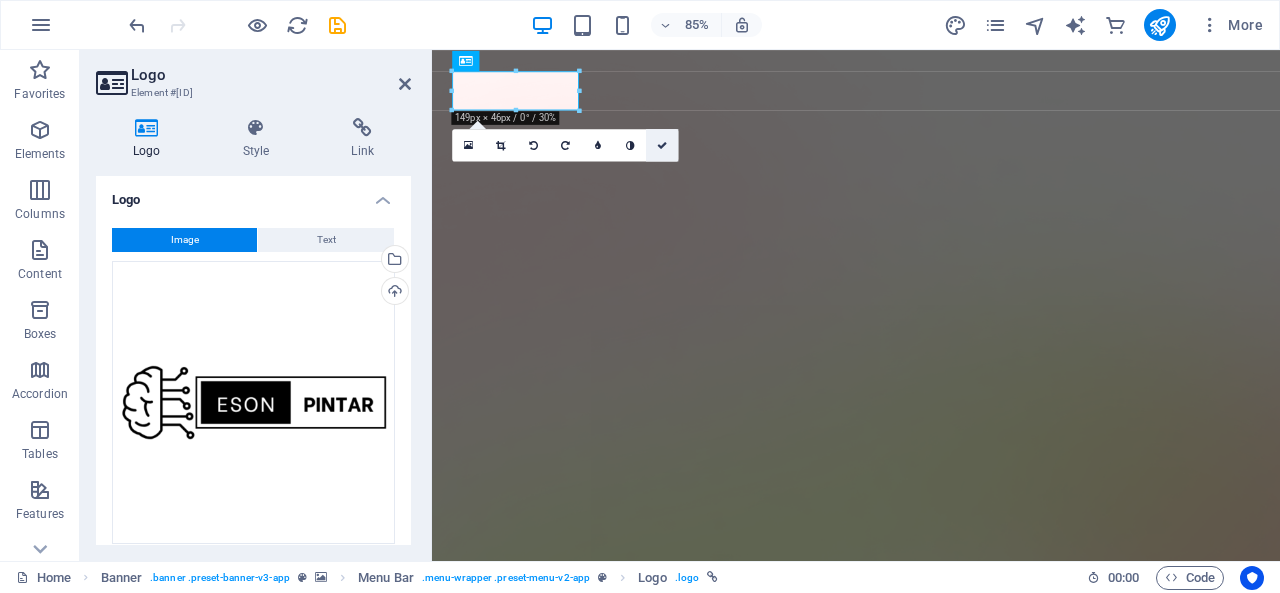 click at bounding box center (662, 145) 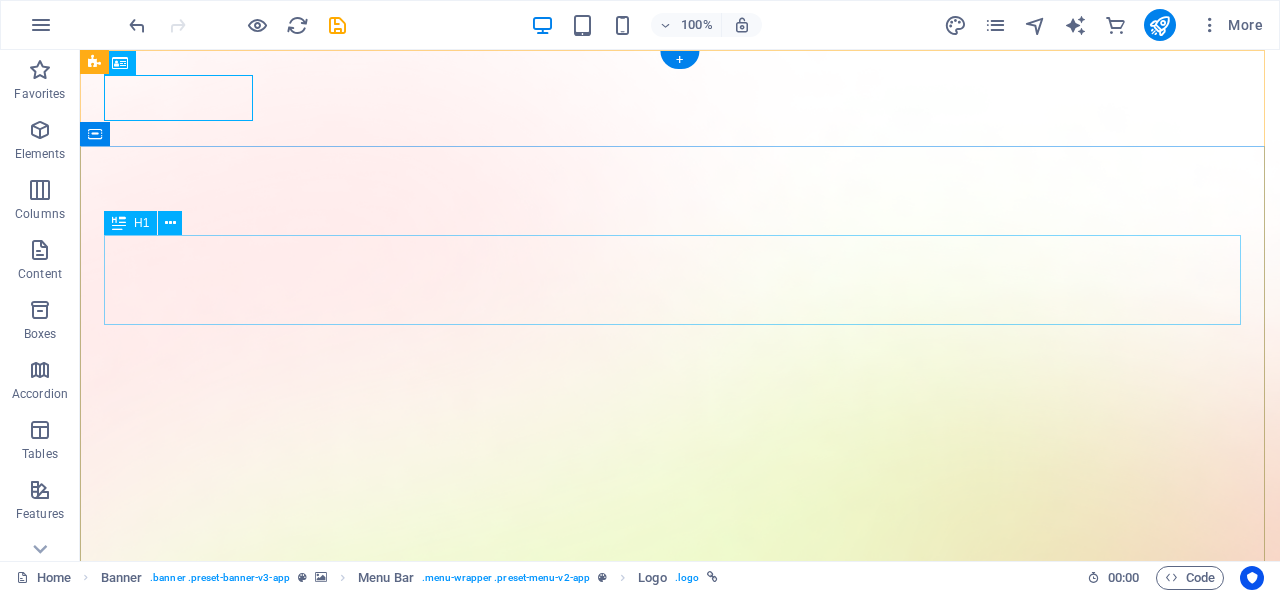 click on "AI app for productivity" at bounding box center (680, 1646) 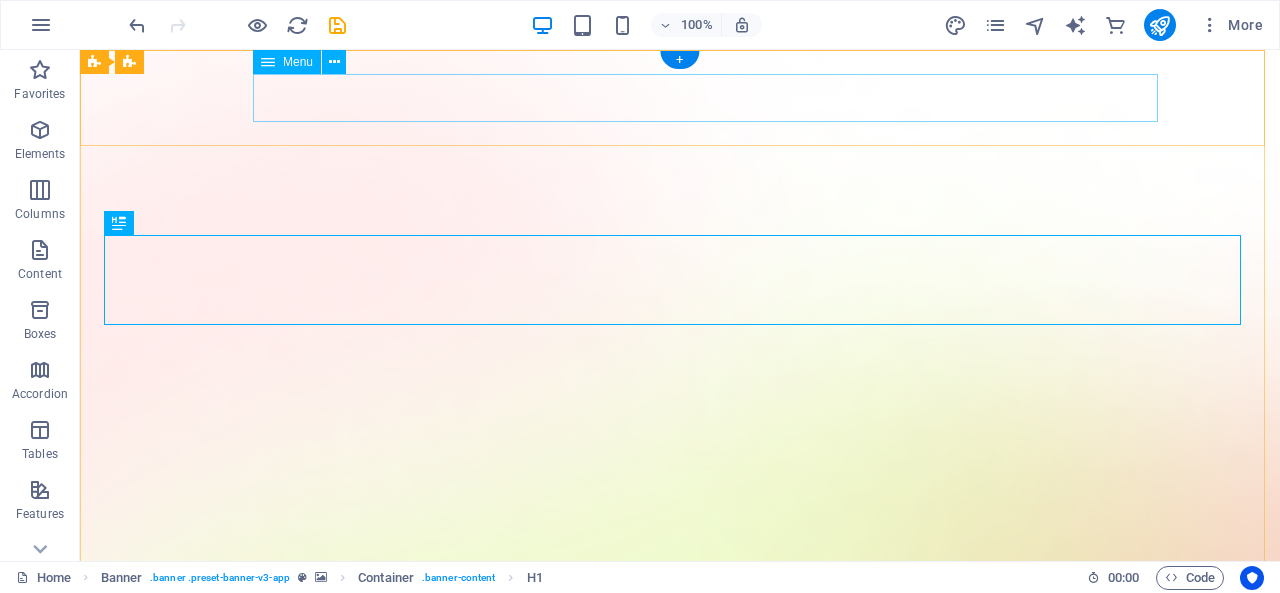 click on "Features Pricing Blog Contact" at bounding box center (680, 1419) 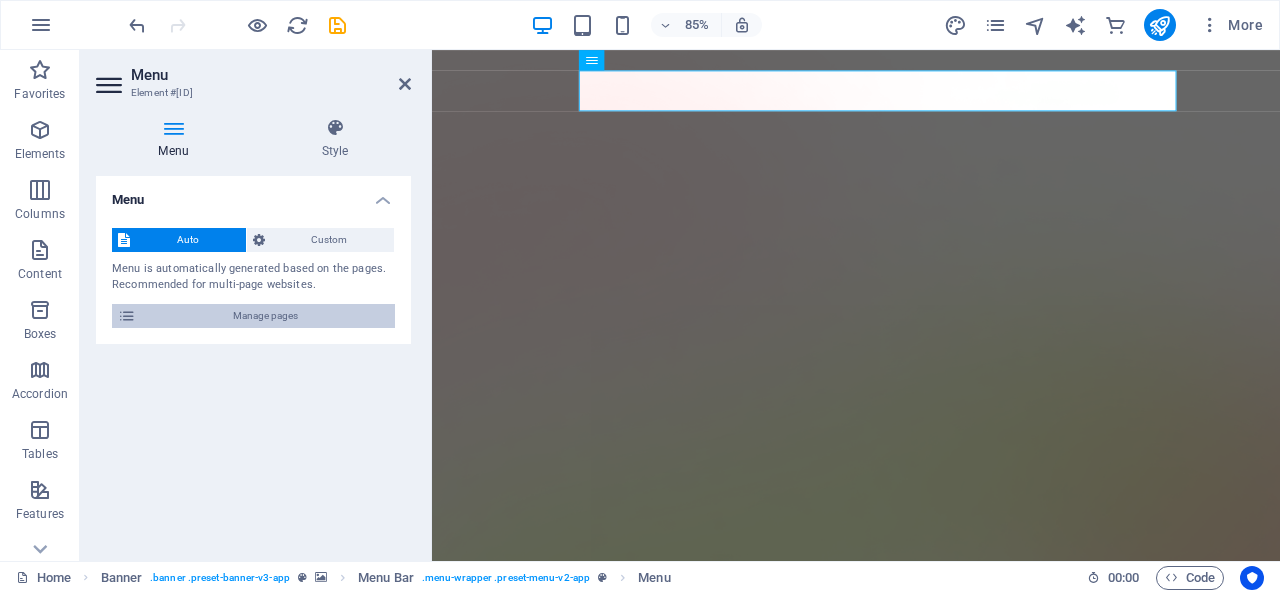 click on "Manage pages" at bounding box center (265, 316) 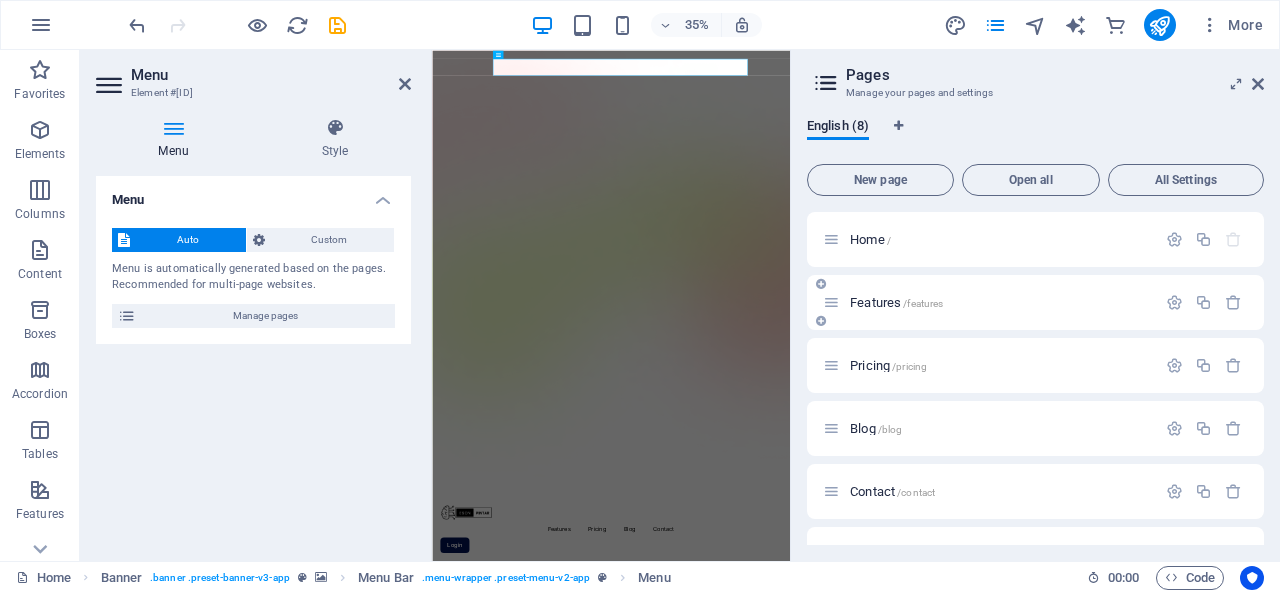 click on "Features /[route]" at bounding box center [896, 302] 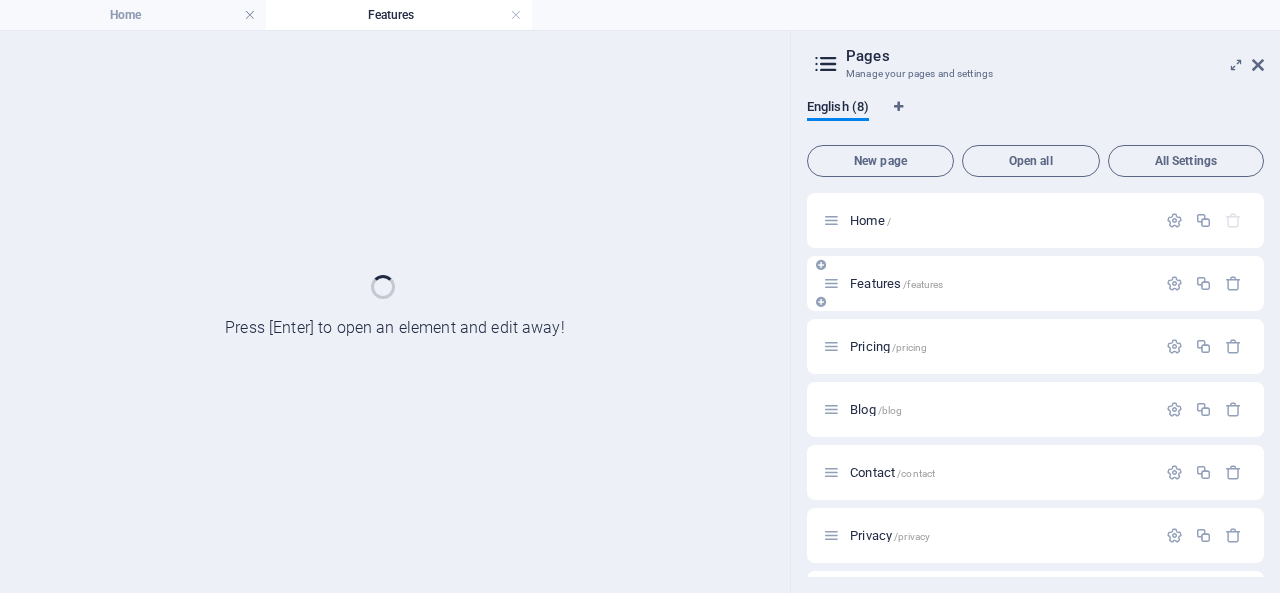 click on "Features /[route]" at bounding box center [1035, 283] 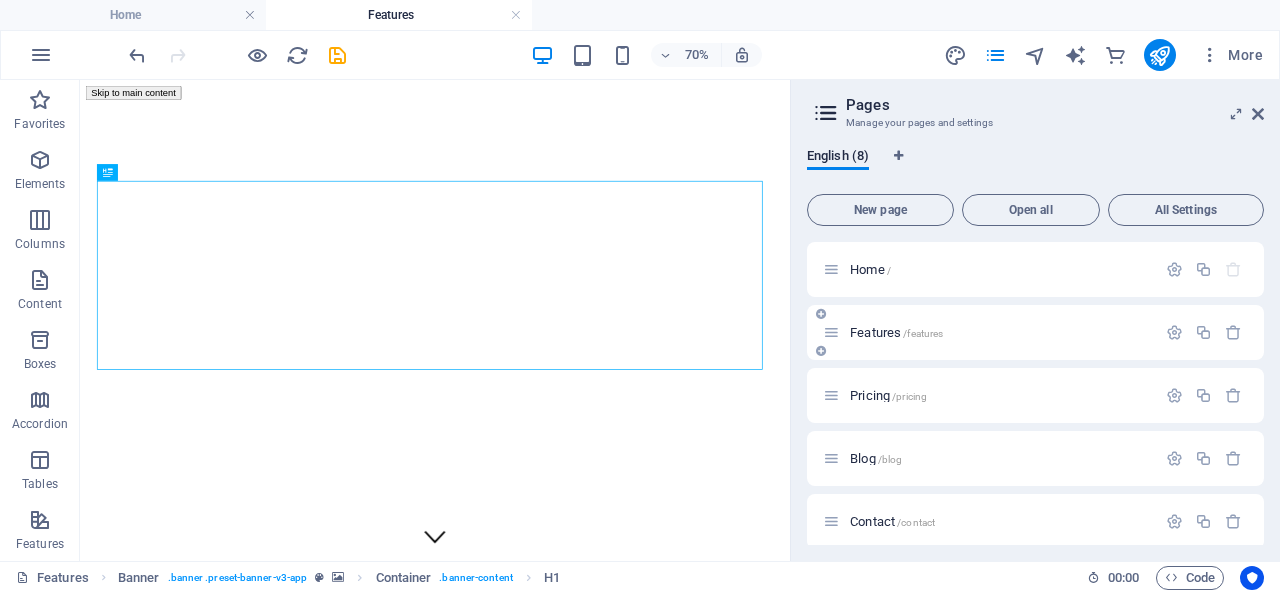 scroll, scrollTop: 0, scrollLeft: 0, axis: both 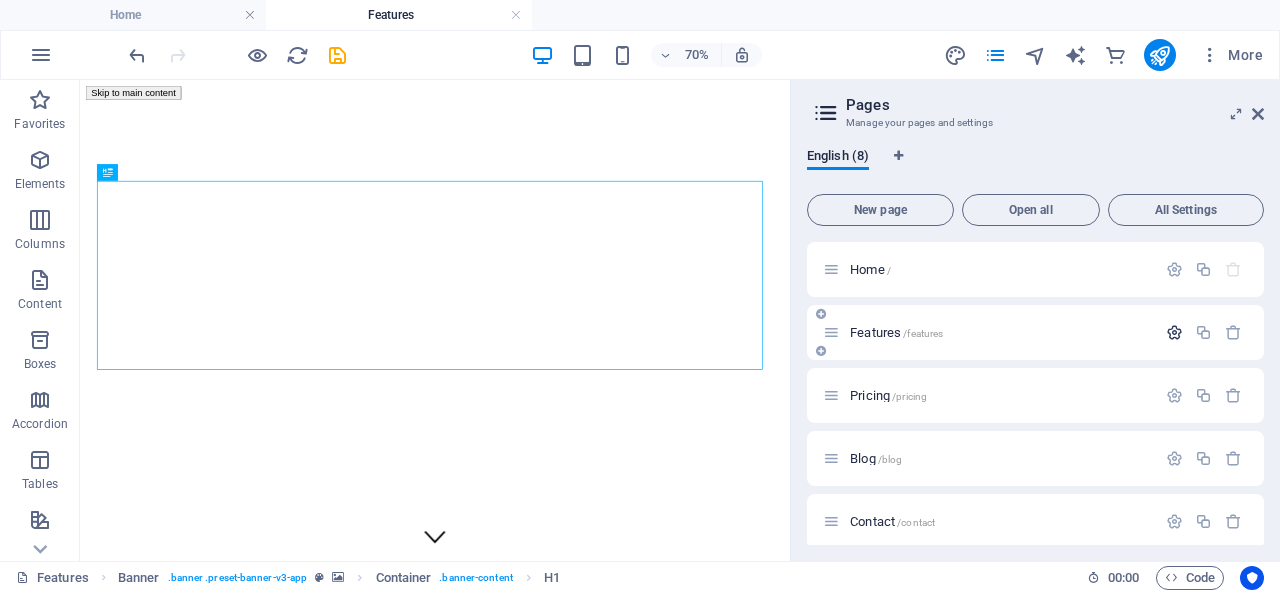 click at bounding box center [1174, 332] 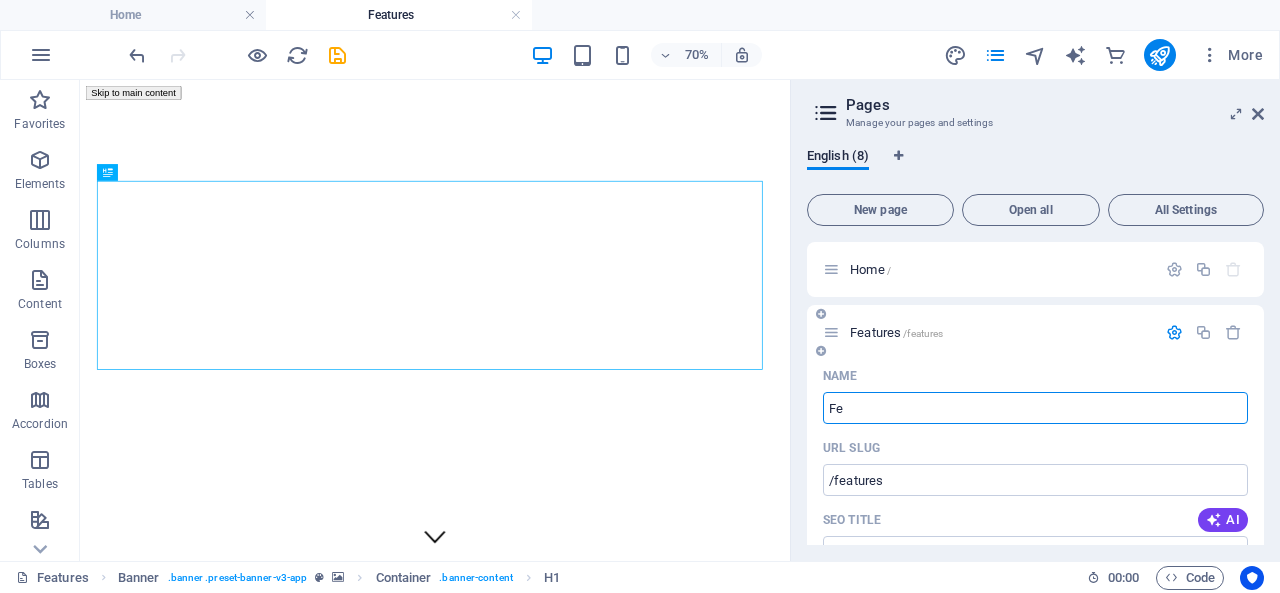 type on "F" 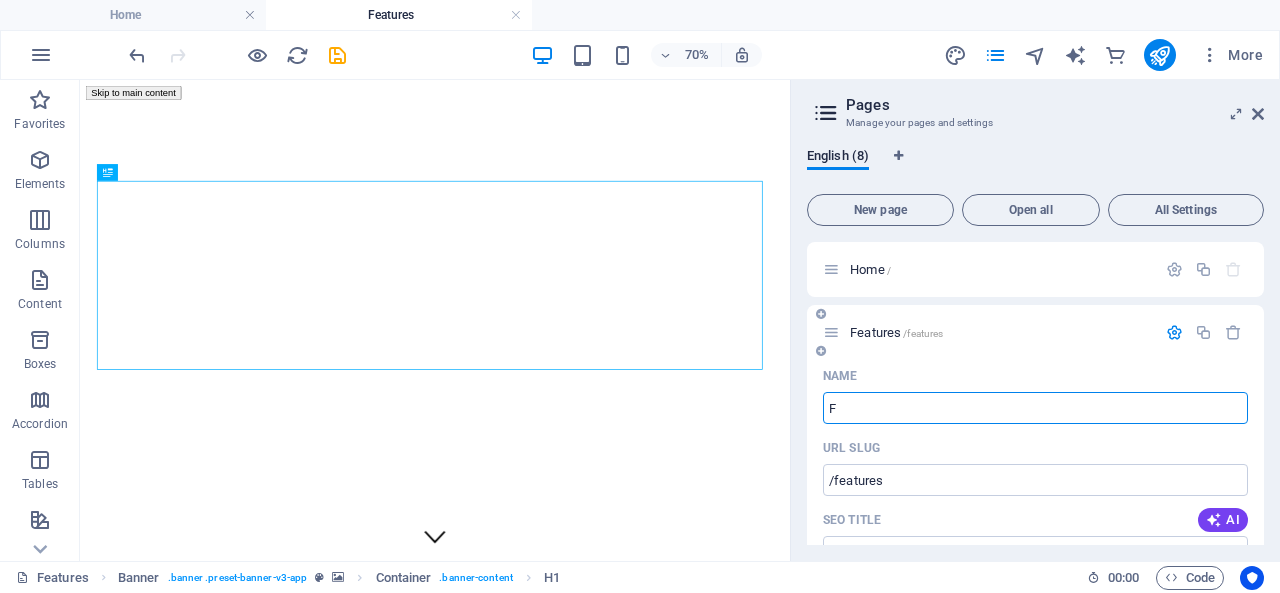 type 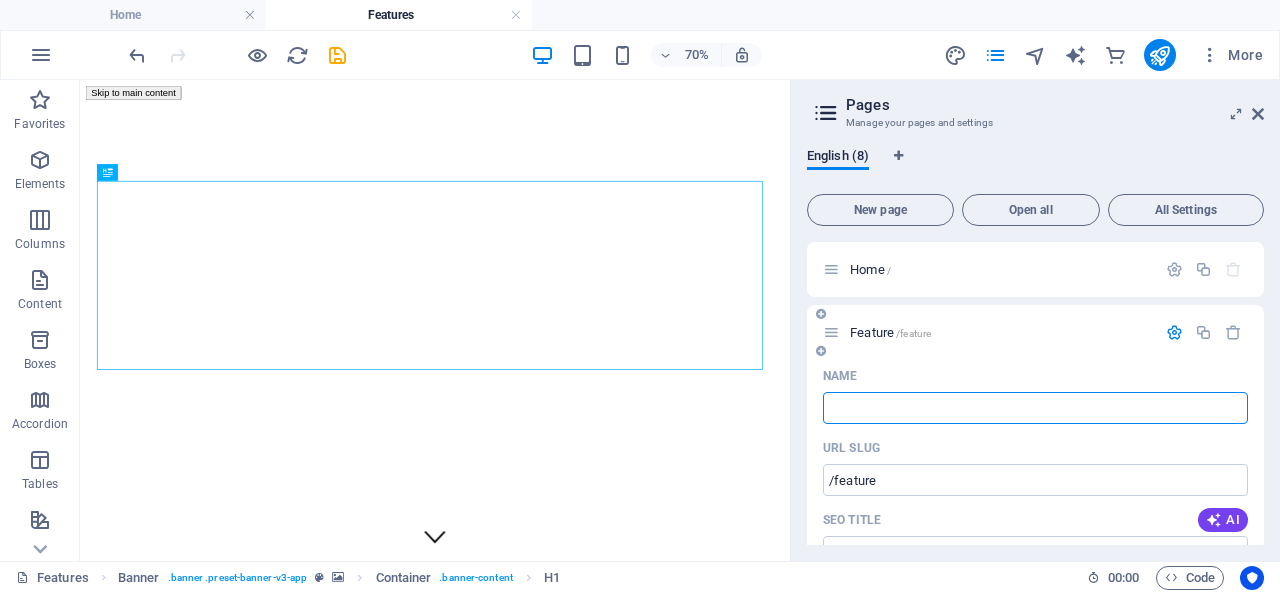type on "/feature" 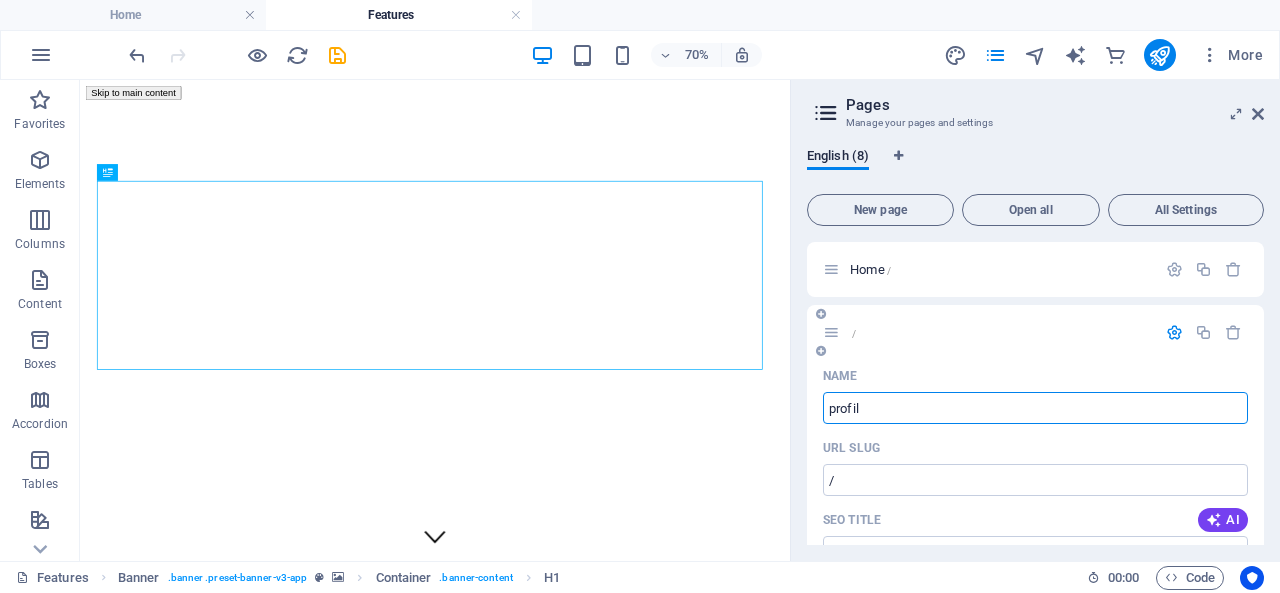 type on "profil" 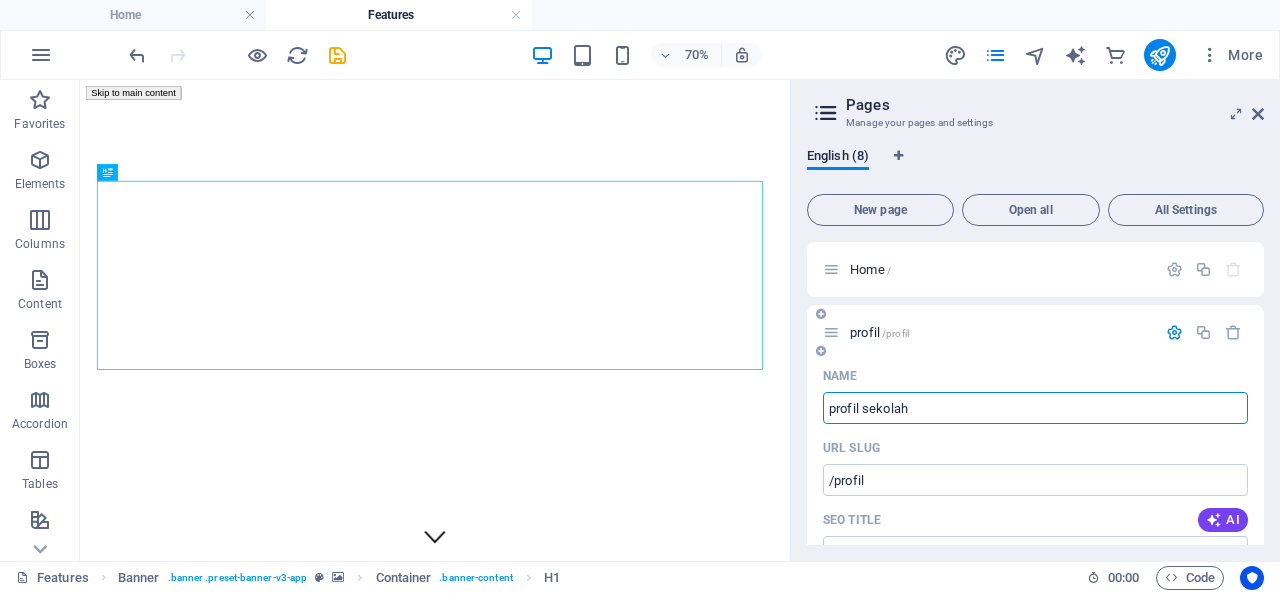 type on "profil sekolah" 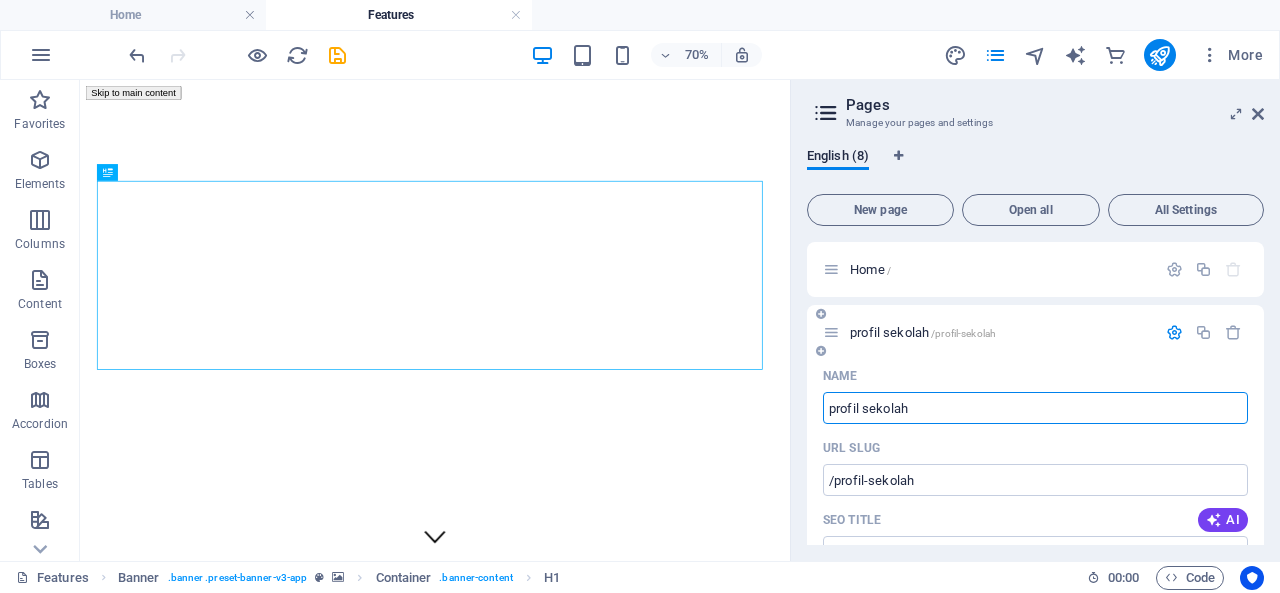 type on "profil sekolah" 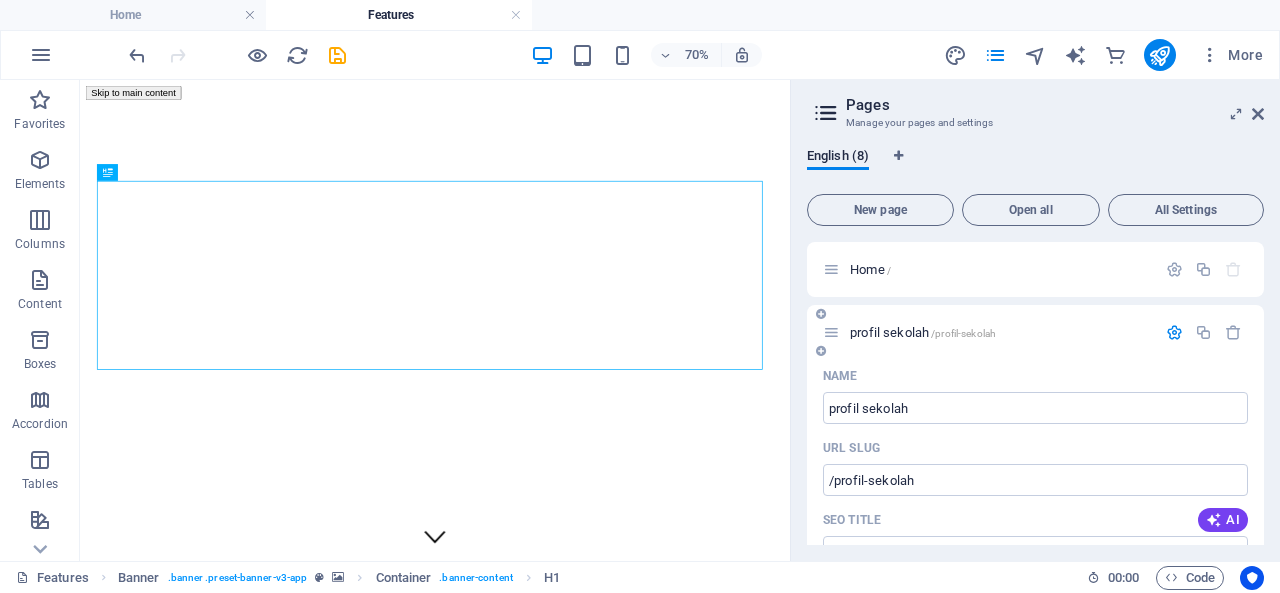 click at bounding box center [1204, 333] 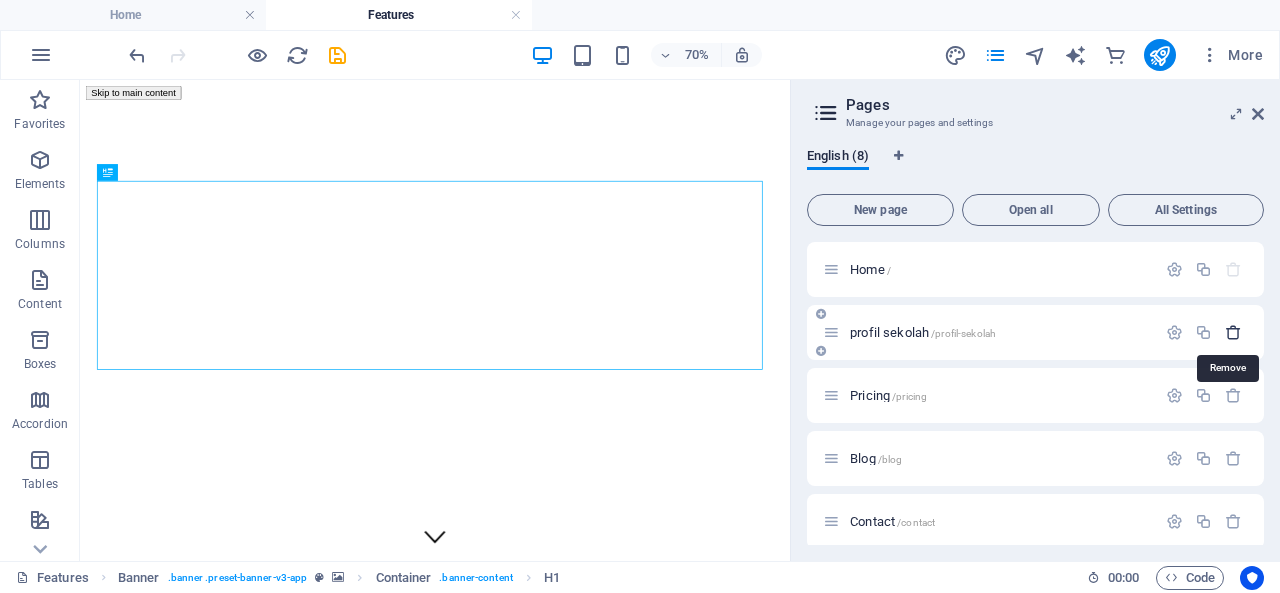 click at bounding box center (1233, 332) 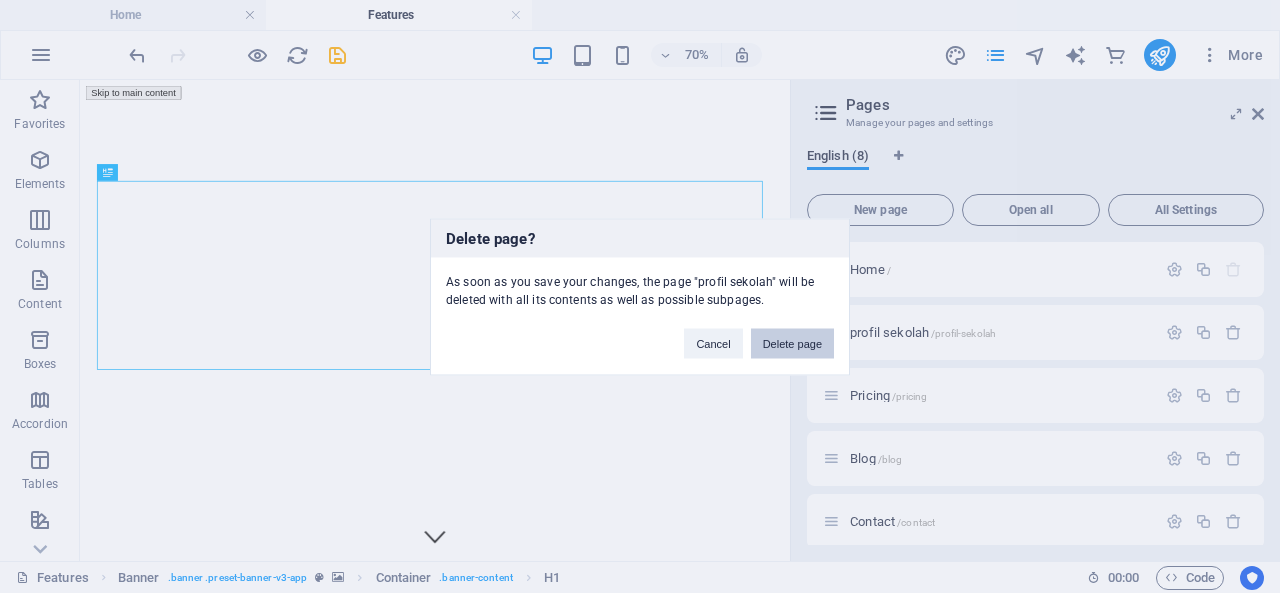 click on "Delete page" at bounding box center [792, 343] 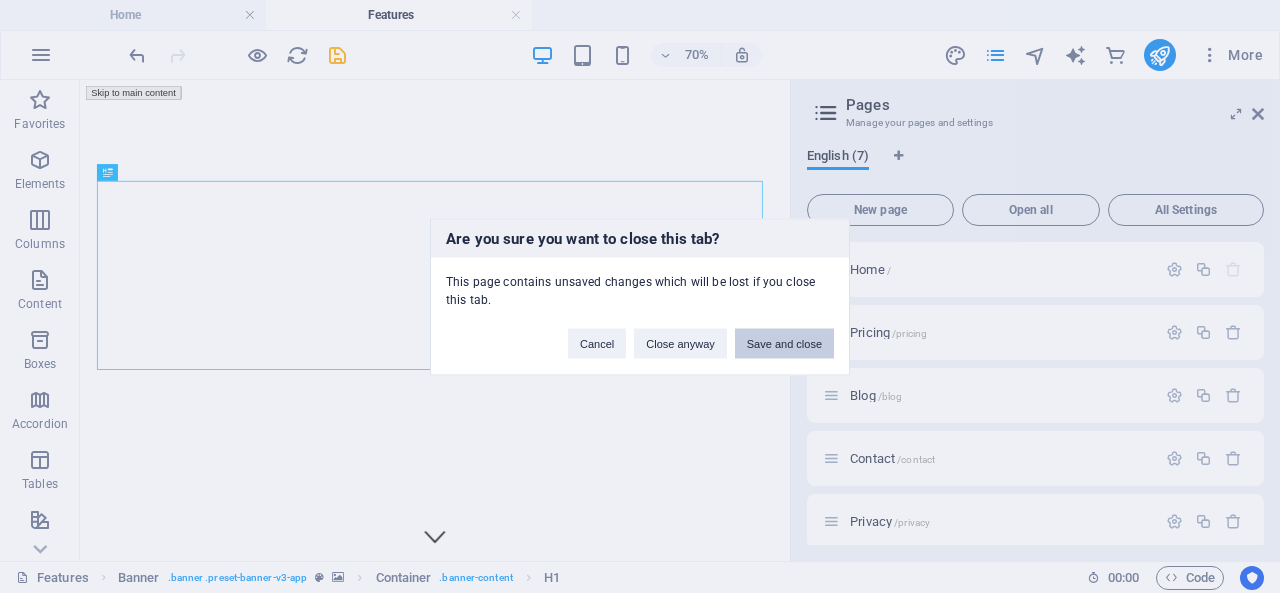 click on "Save and close" at bounding box center (784, 343) 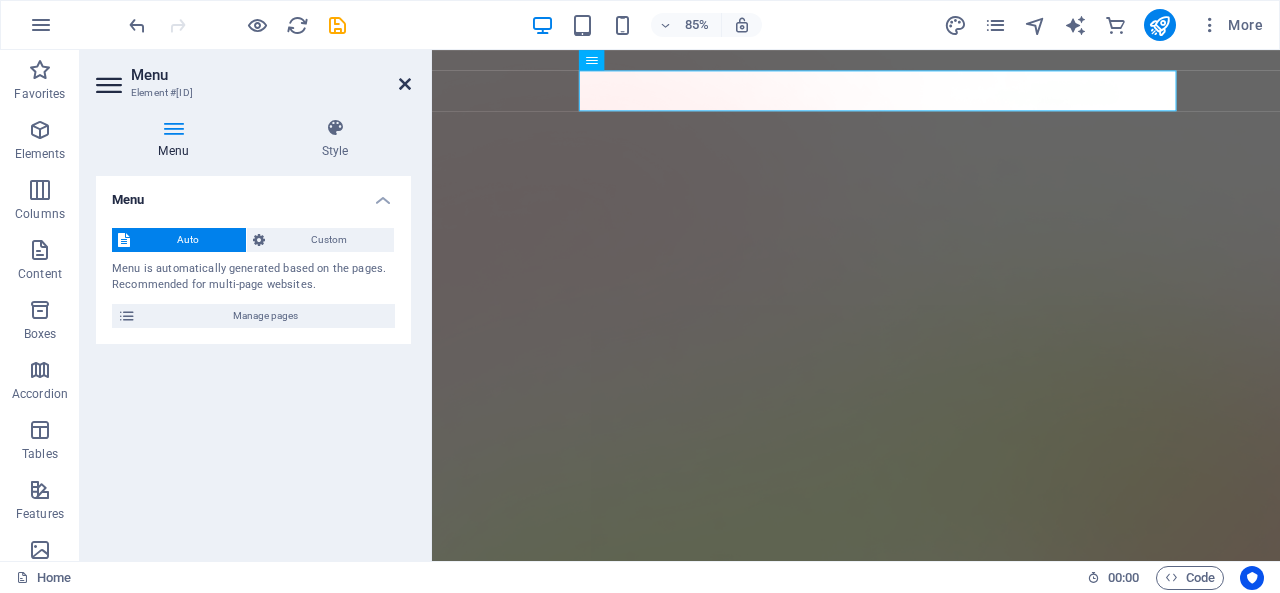 click at bounding box center [405, 84] 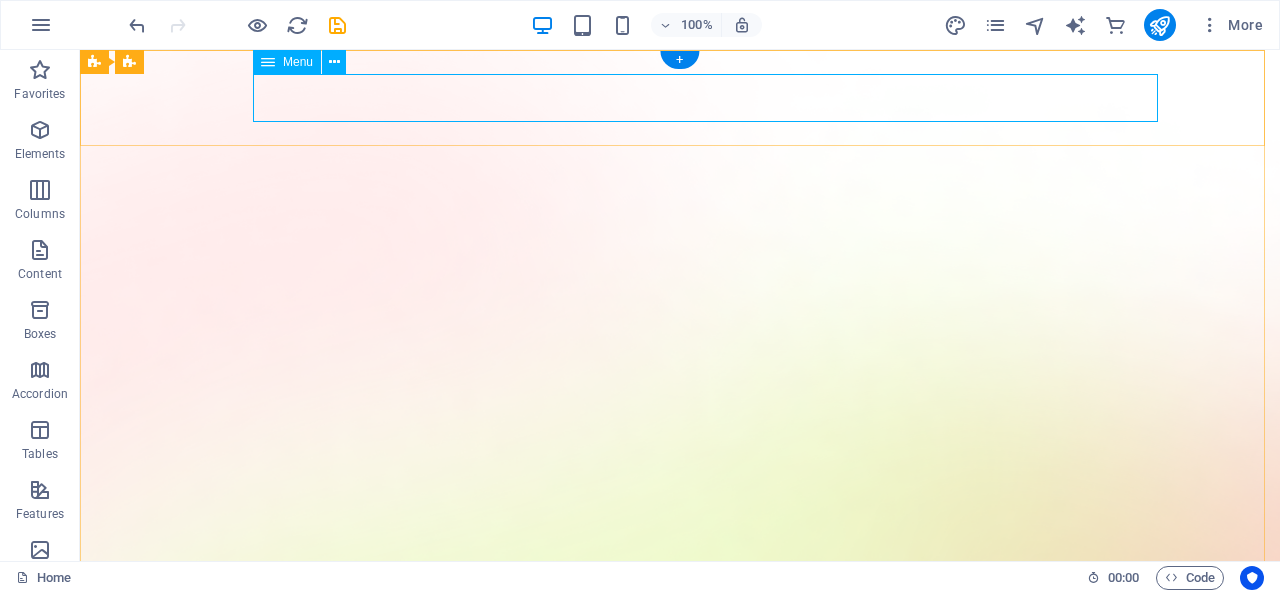 click on "Pricing Blog Contact" at bounding box center [680, 1419] 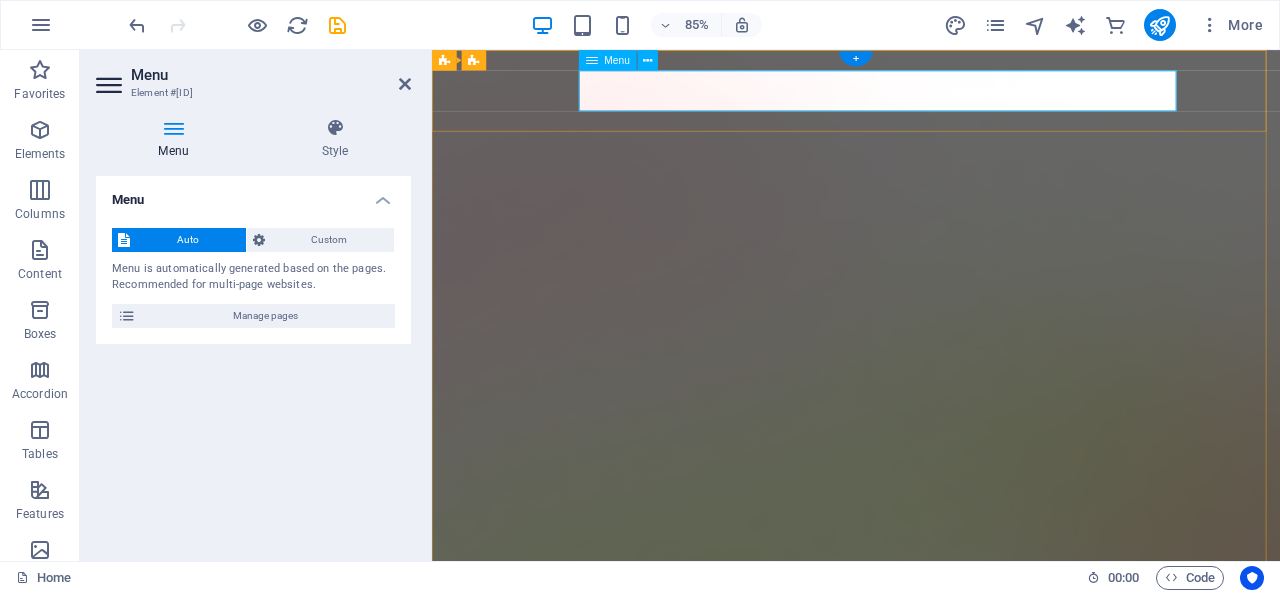 click on "Pricing Blog Contact" at bounding box center (931, 1419) 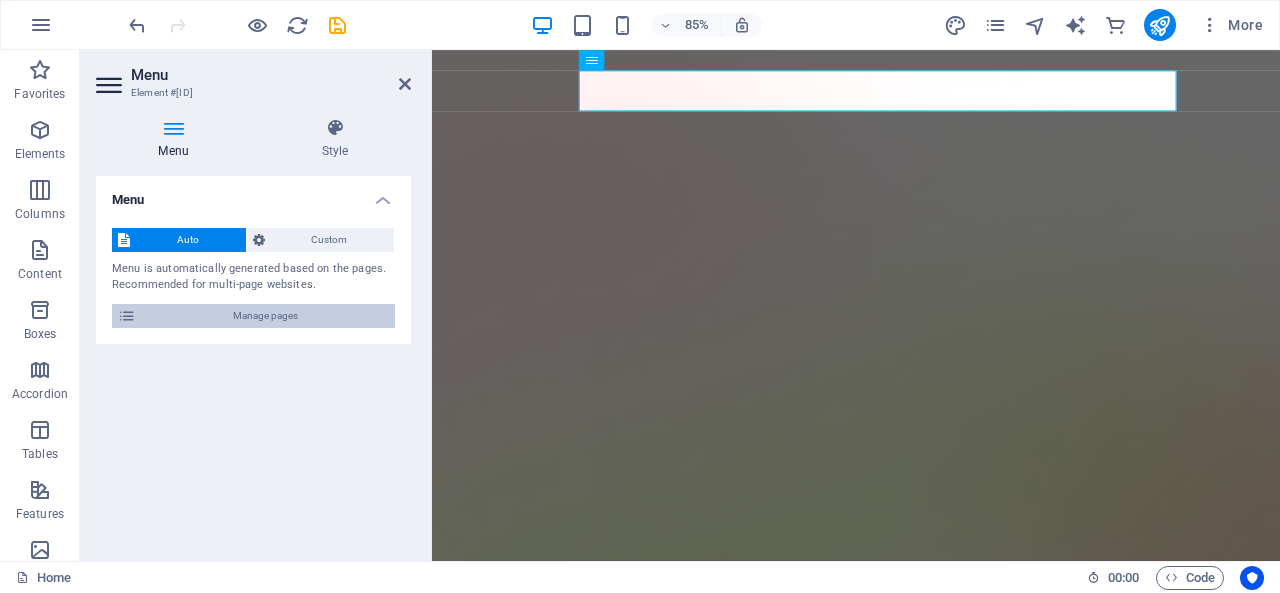 click on "Manage pages" at bounding box center (265, 316) 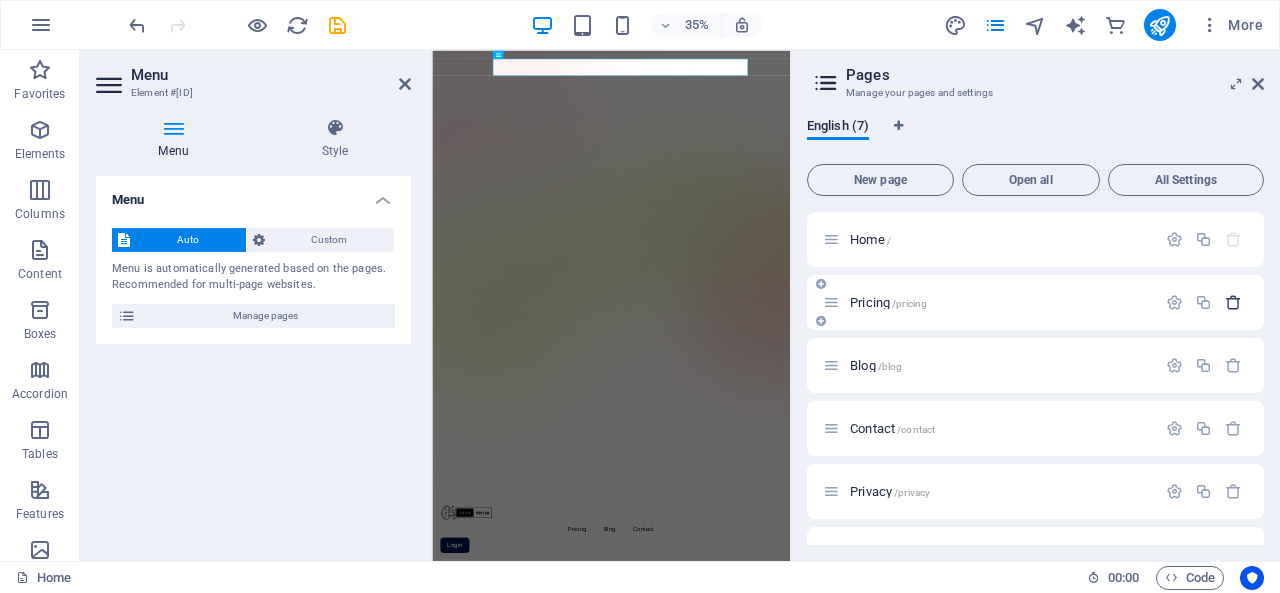 click at bounding box center (1233, 302) 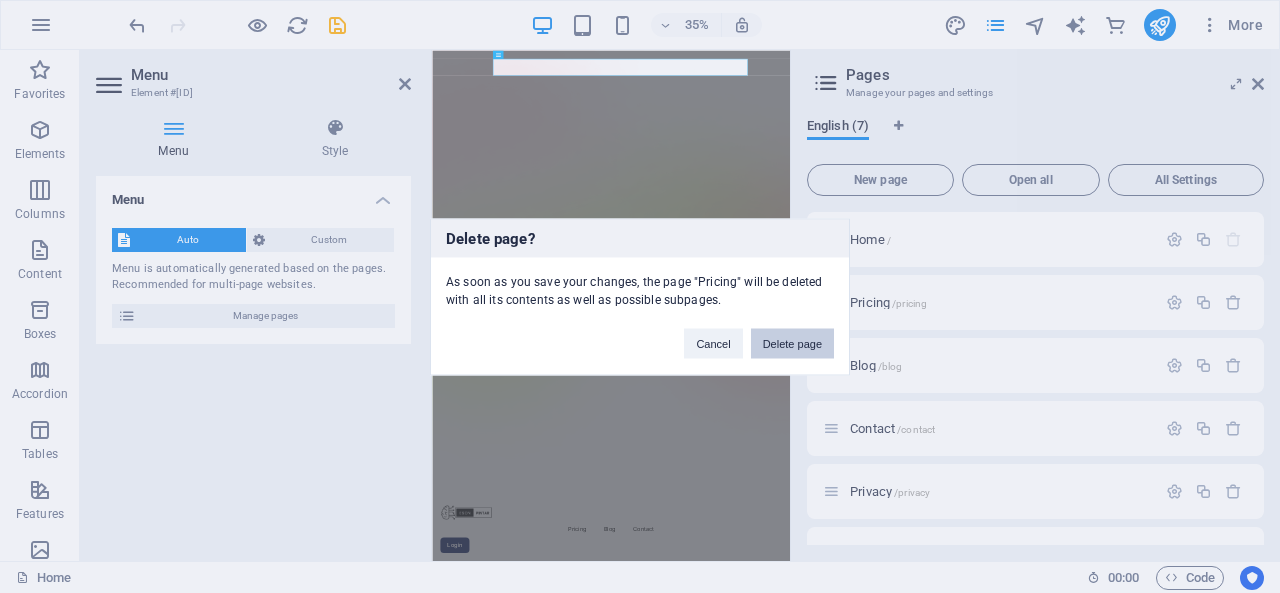click on "Delete page" at bounding box center (792, 343) 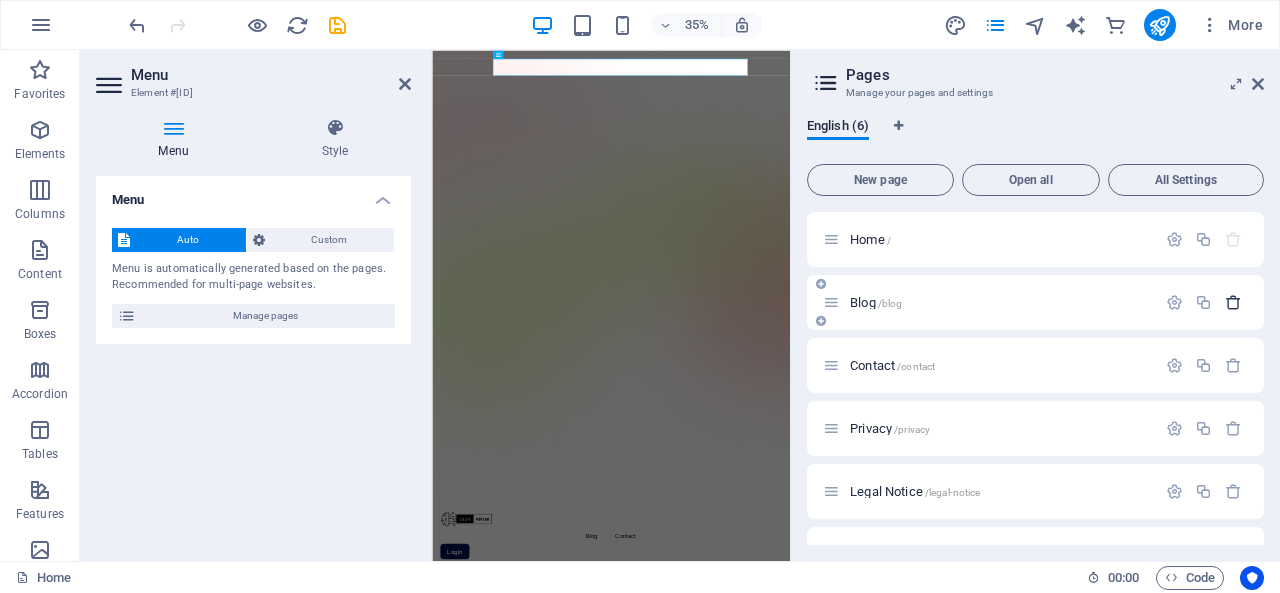 click at bounding box center (1233, 302) 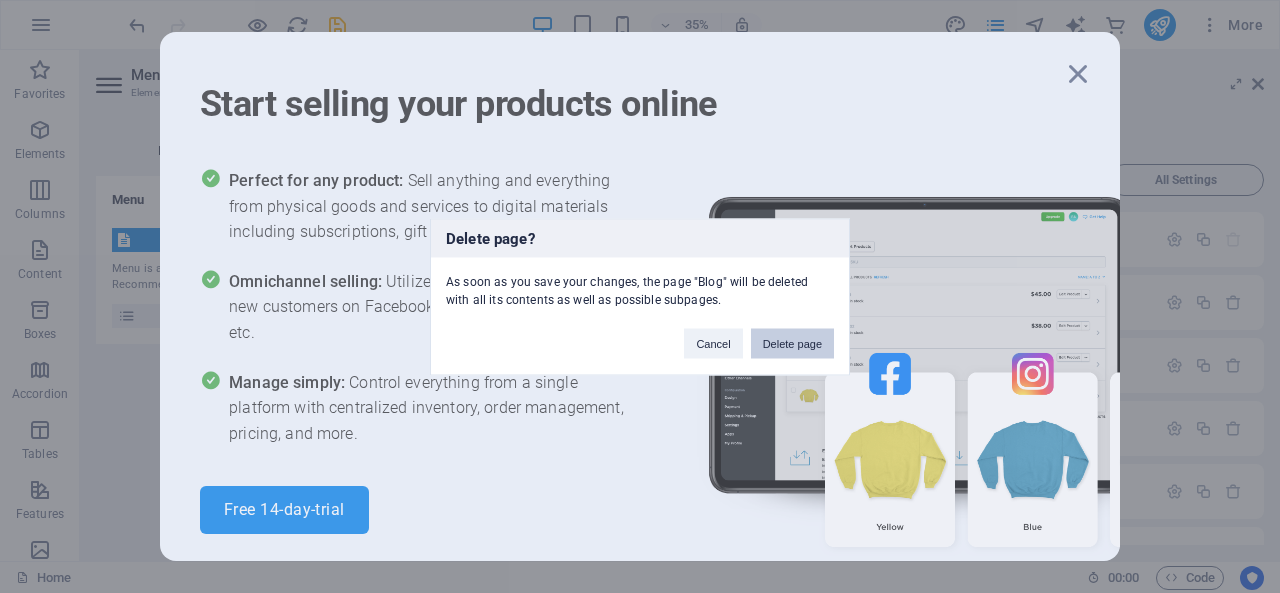 click on "Delete page" at bounding box center (792, 343) 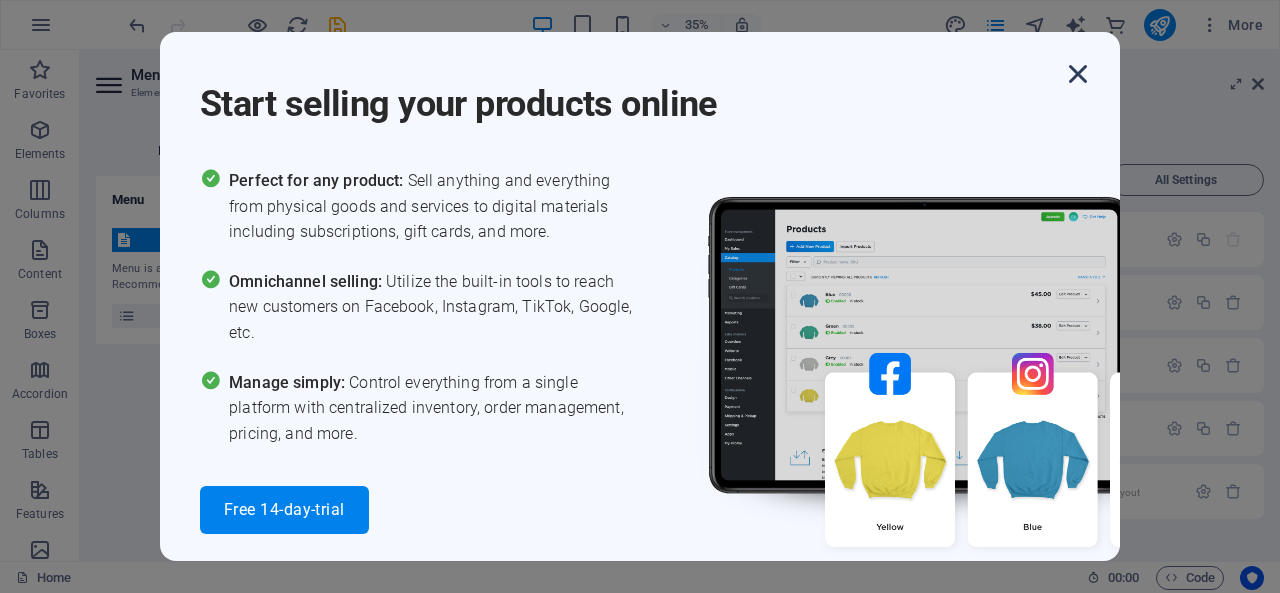 click at bounding box center [1078, 74] 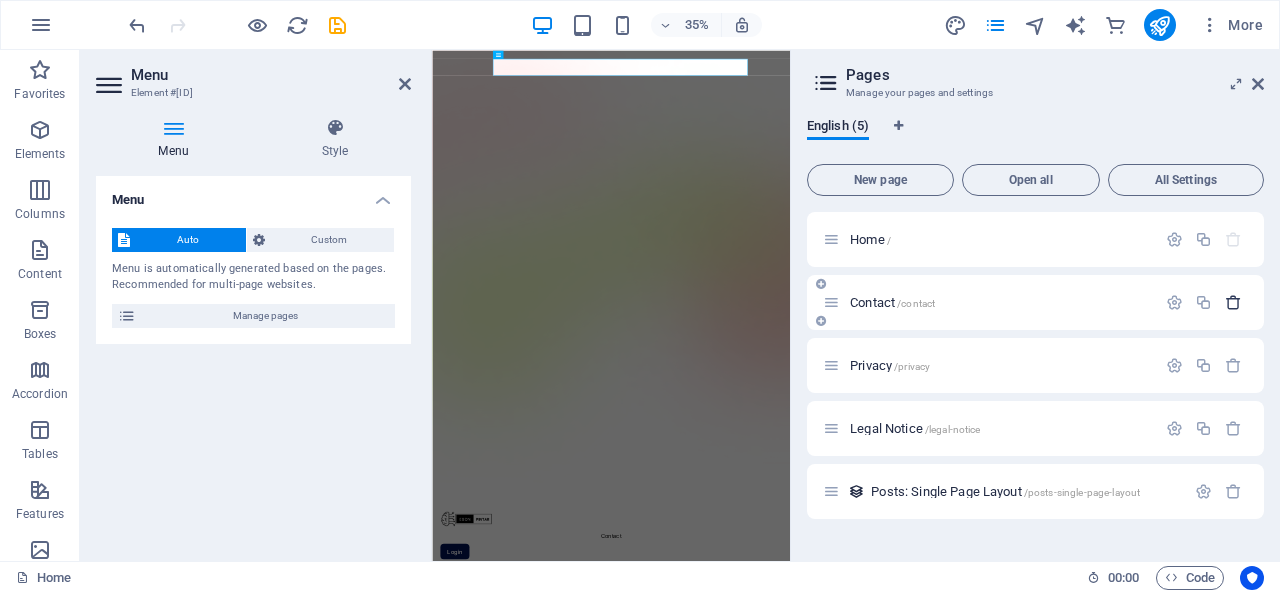 click at bounding box center [1233, 302] 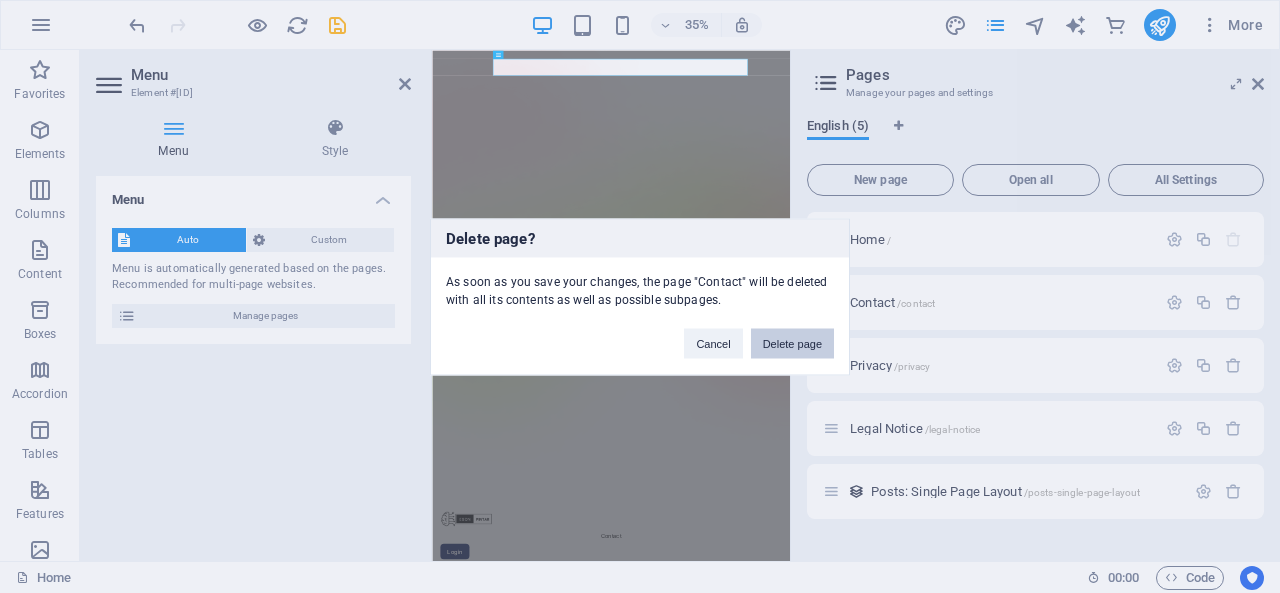 click on "Delete page" at bounding box center (792, 343) 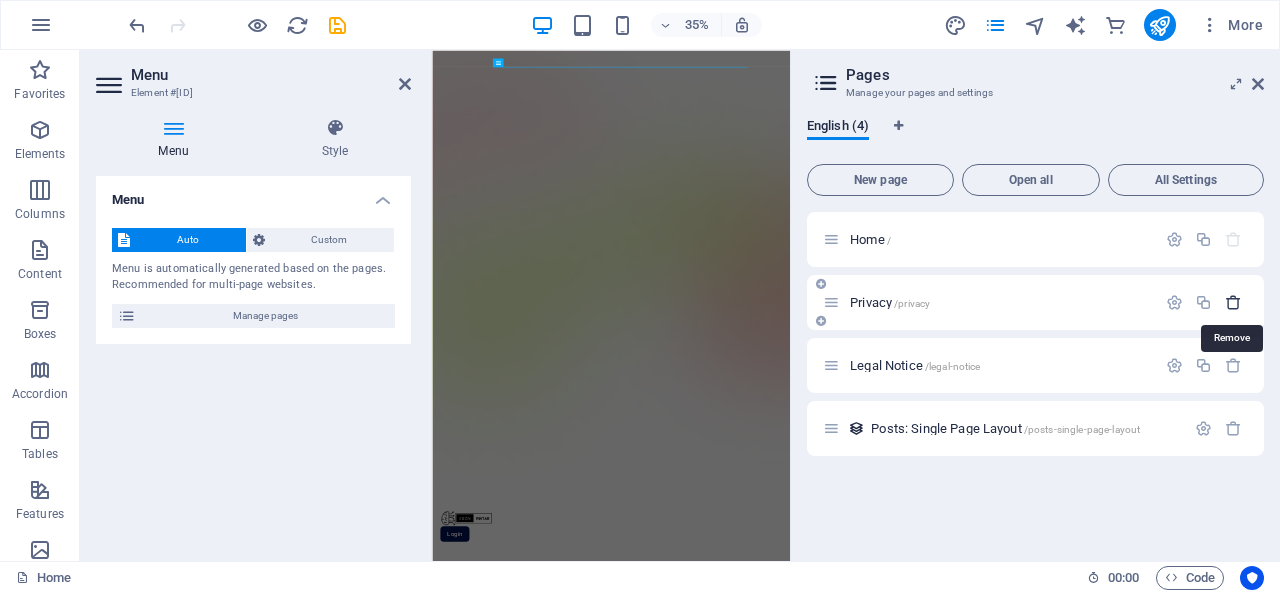 click at bounding box center (1233, 302) 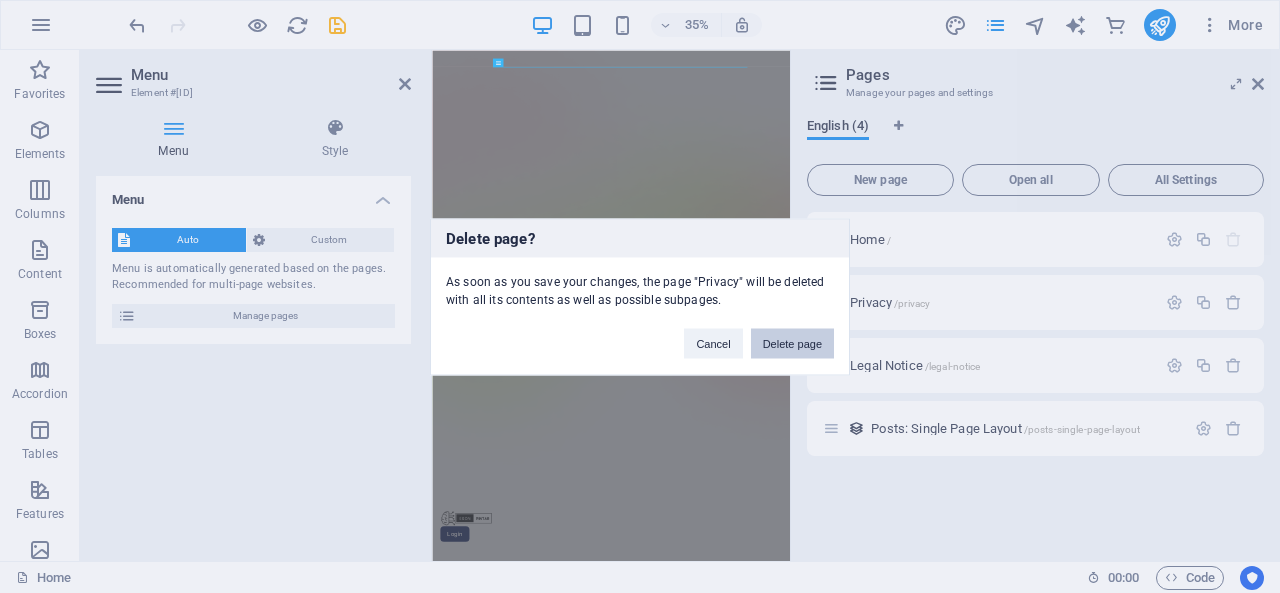 click on "Delete page" at bounding box center [792, 343] 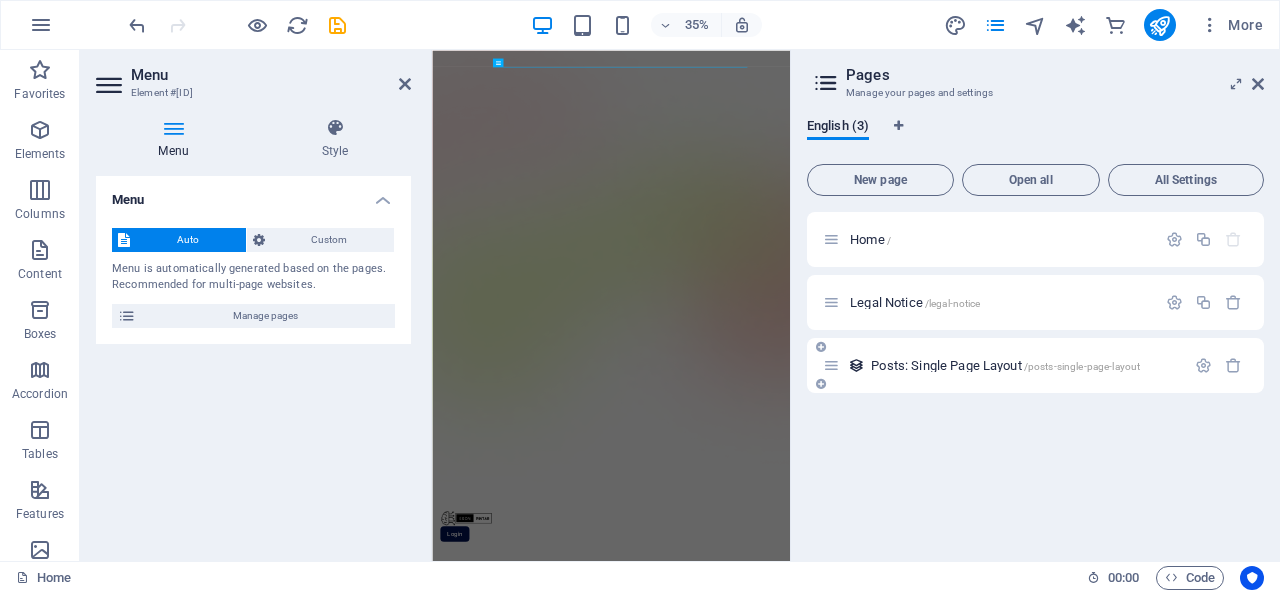 click on "Posts: Single Page Layout /[route]" at bounding box center [1005, 365] 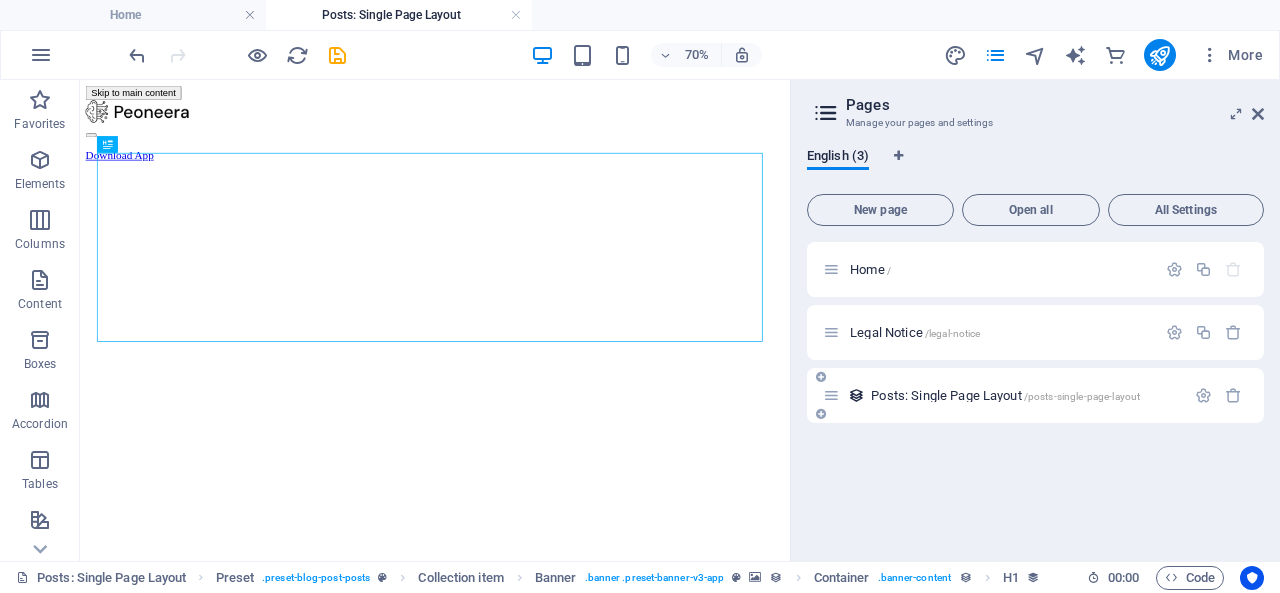 scroll, scrollTop: 0, scrollLeft: 0, axis: both 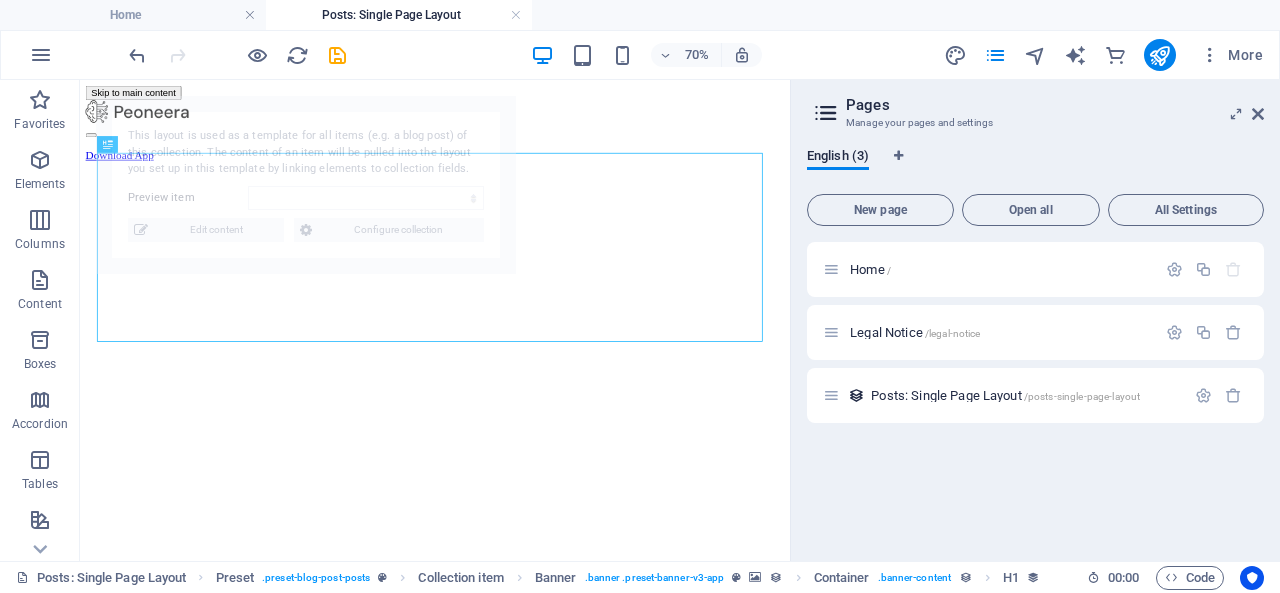 select on "[ID]" 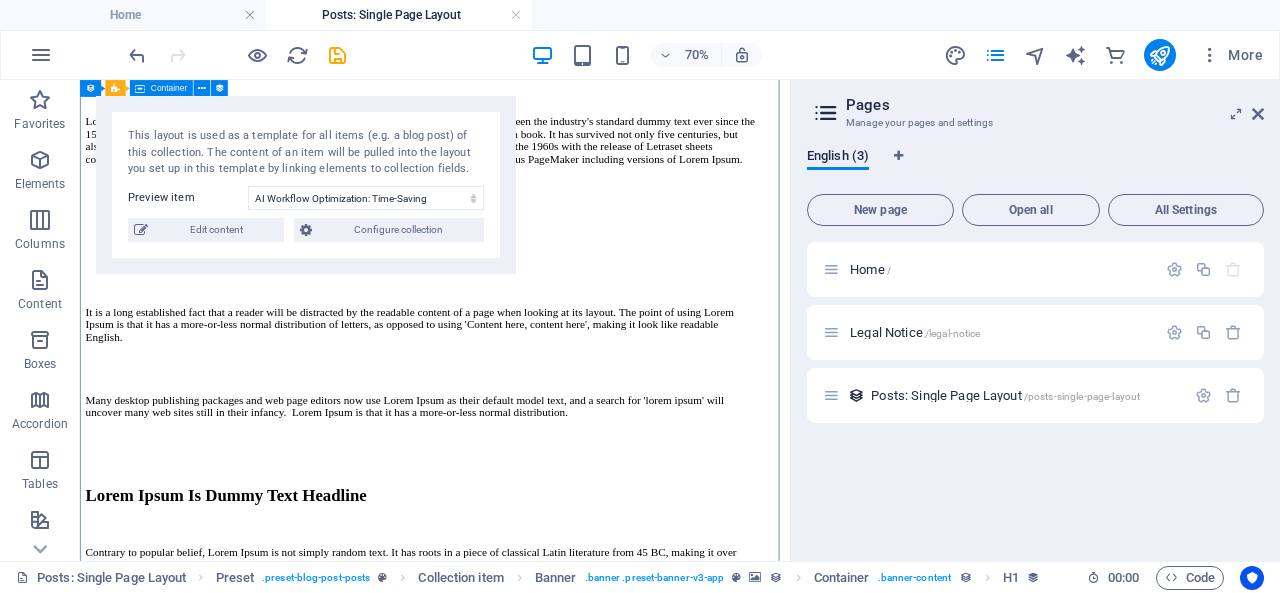 scroll, scrollTop: 1136, scrollLeft: 0, axis: vertical 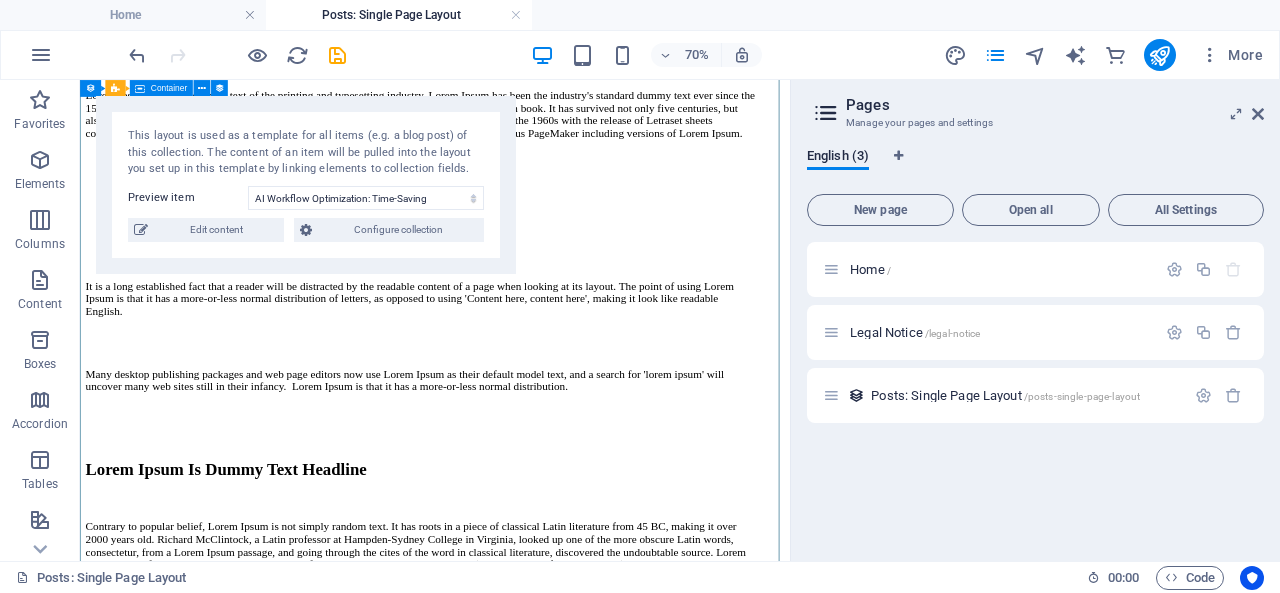 click on "Lorem Ipsum Is Dummy Text Headline" at bounding box center [568, 636] 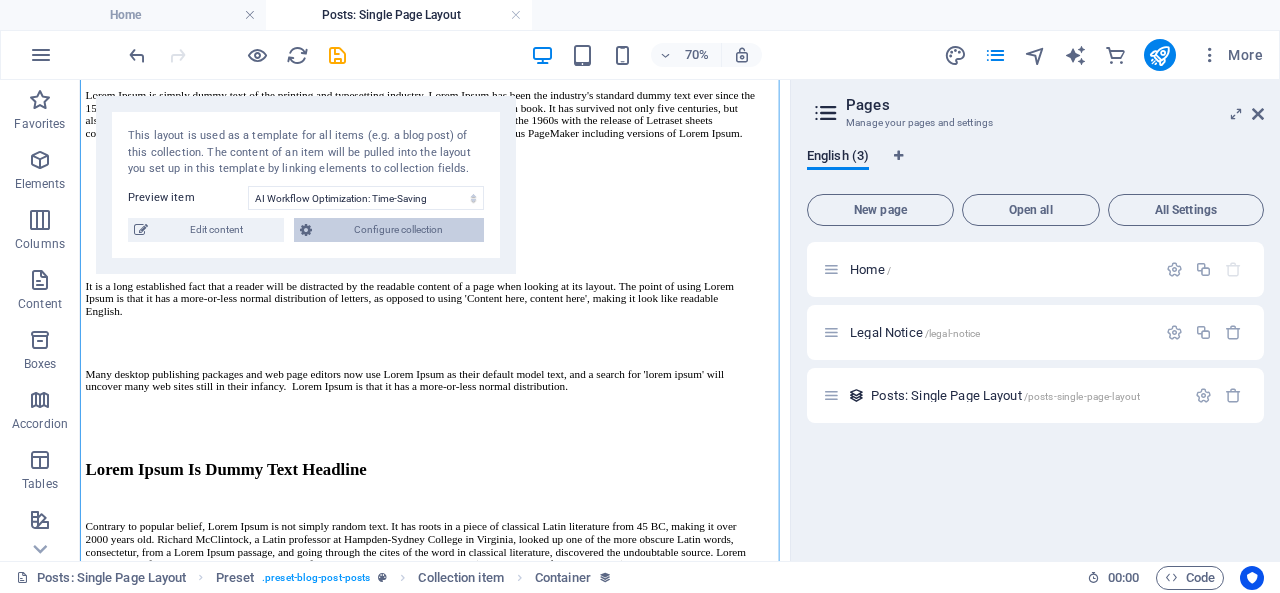 click on "Configure collection" at bounding box center (398, 230) 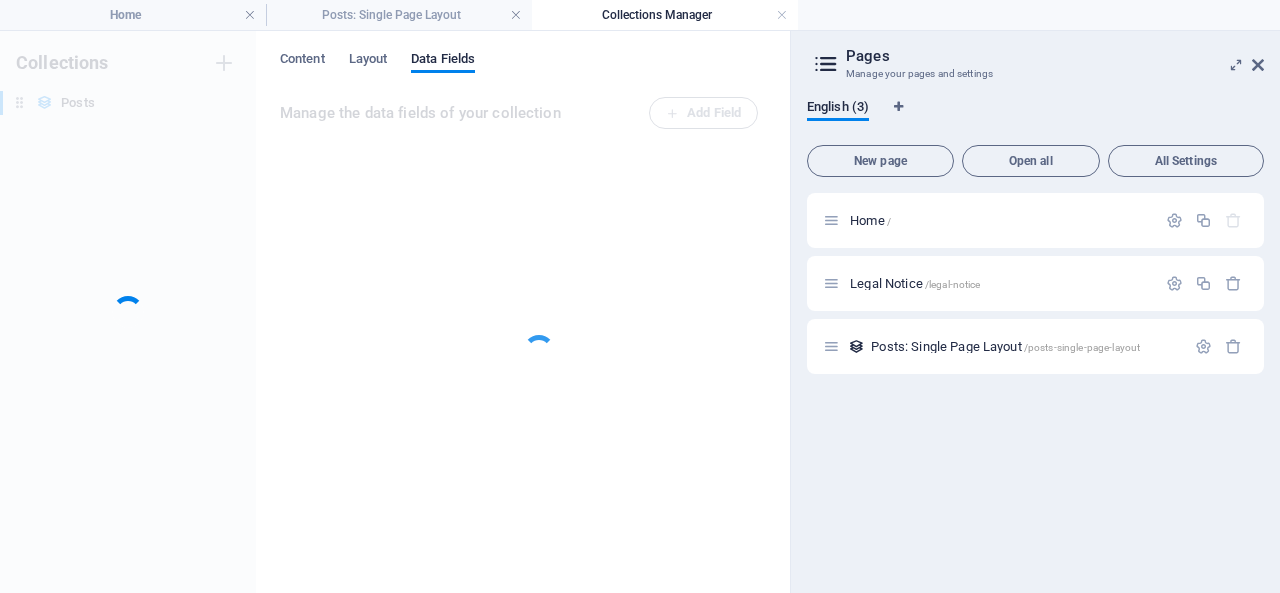 scroll, scrollTop: 0, scrollLeft: 0, axis: both 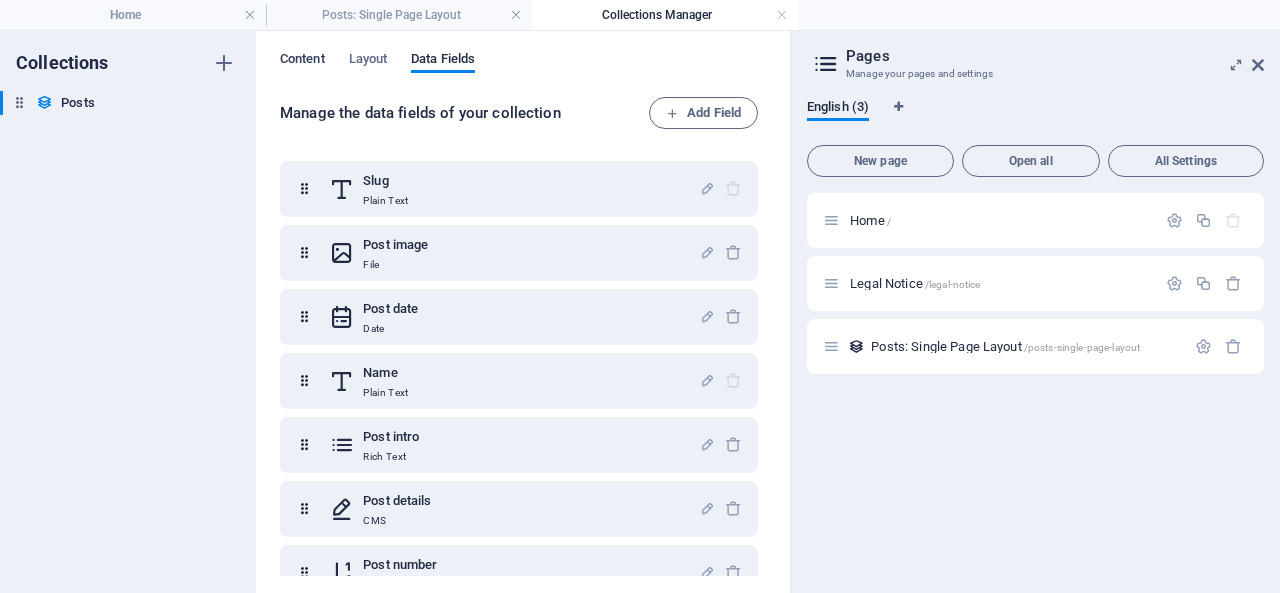 click on "Content" at bounding box center (302, 61) 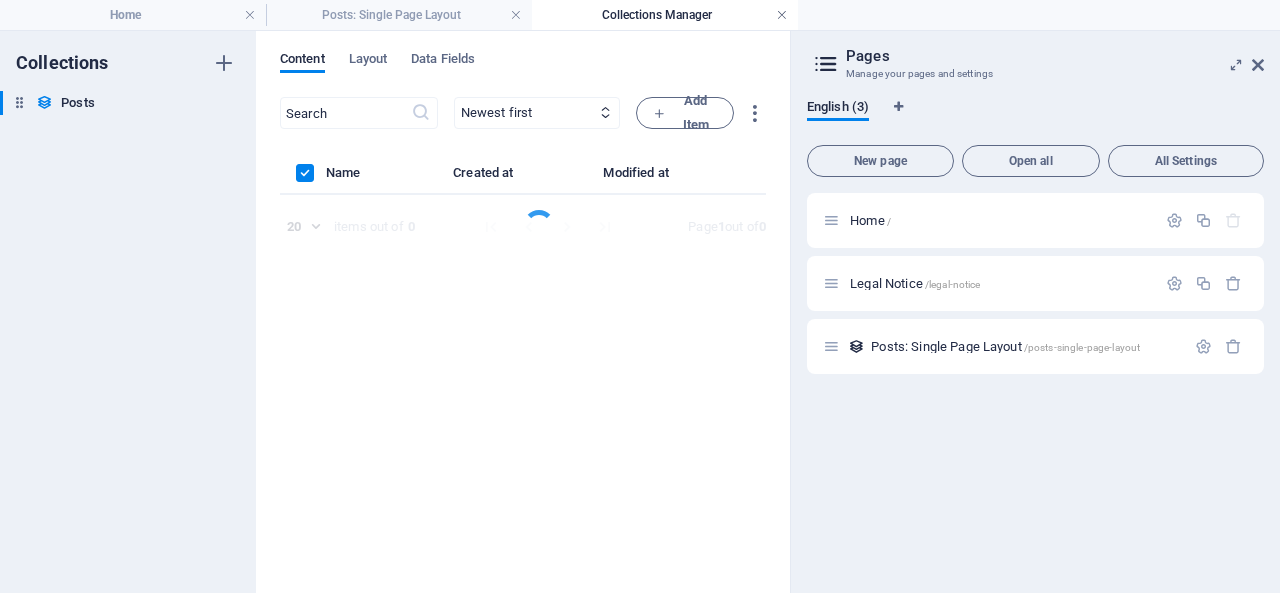 click at bounding box center [782, 15] 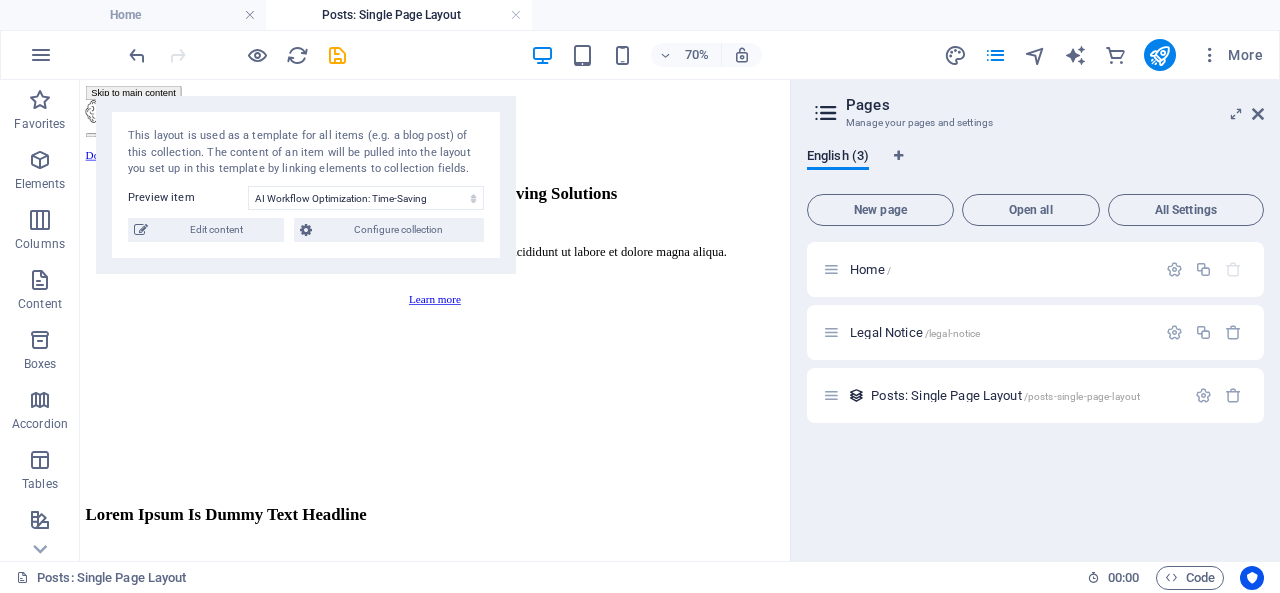 scroll, scrollTop: 1136, scrollLeft: 0, axis: vertical 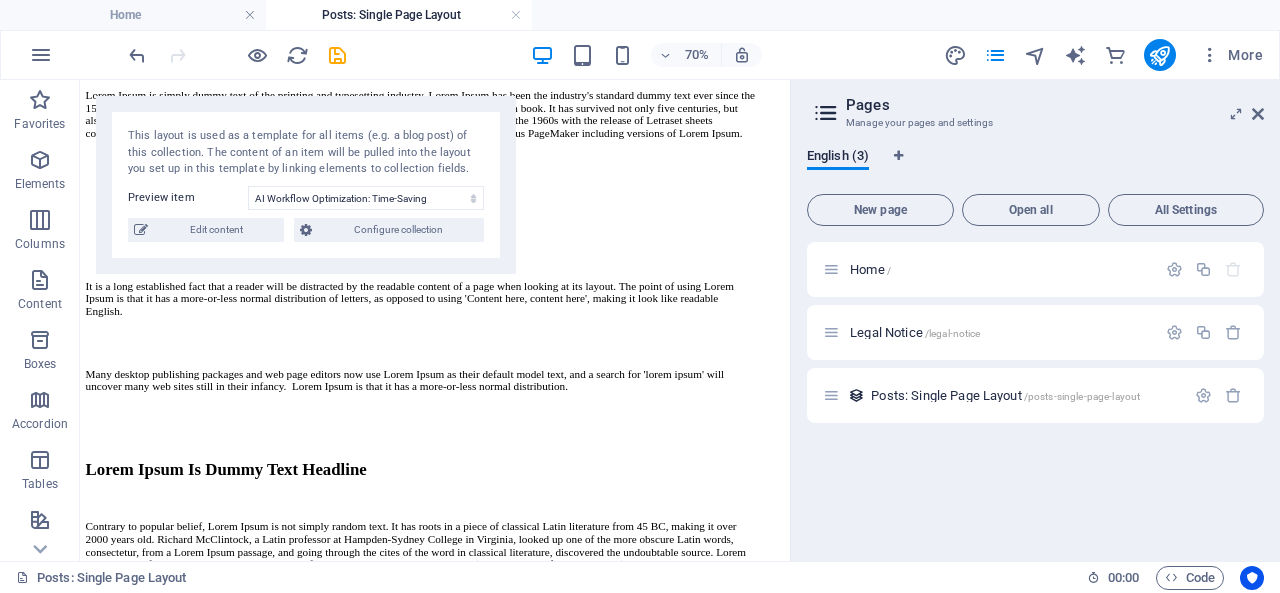click on "Posts: Single Page Layout" at bounding box center [399, 15] 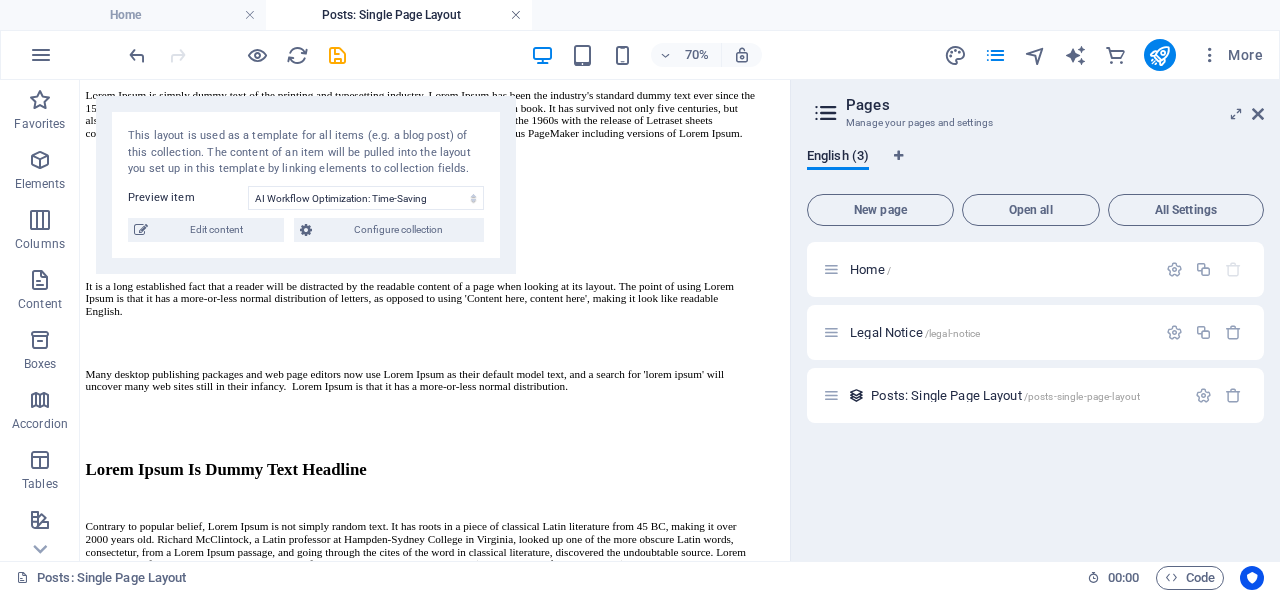click at bounding box center [516, 15] 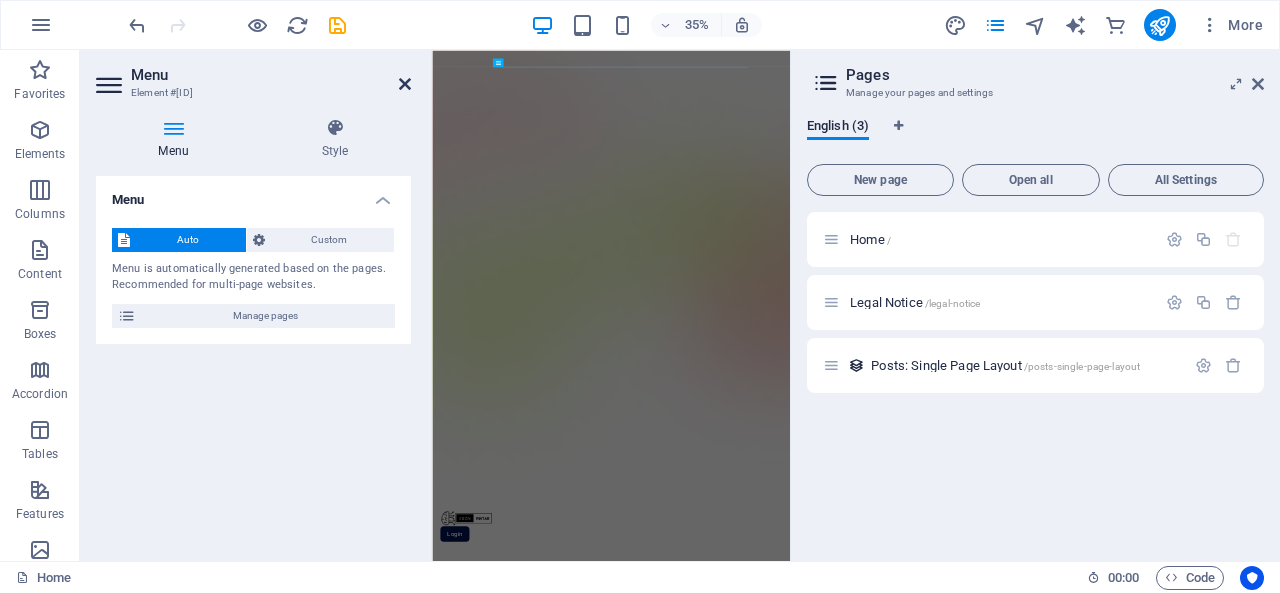 click at bounding box center [405, 84] 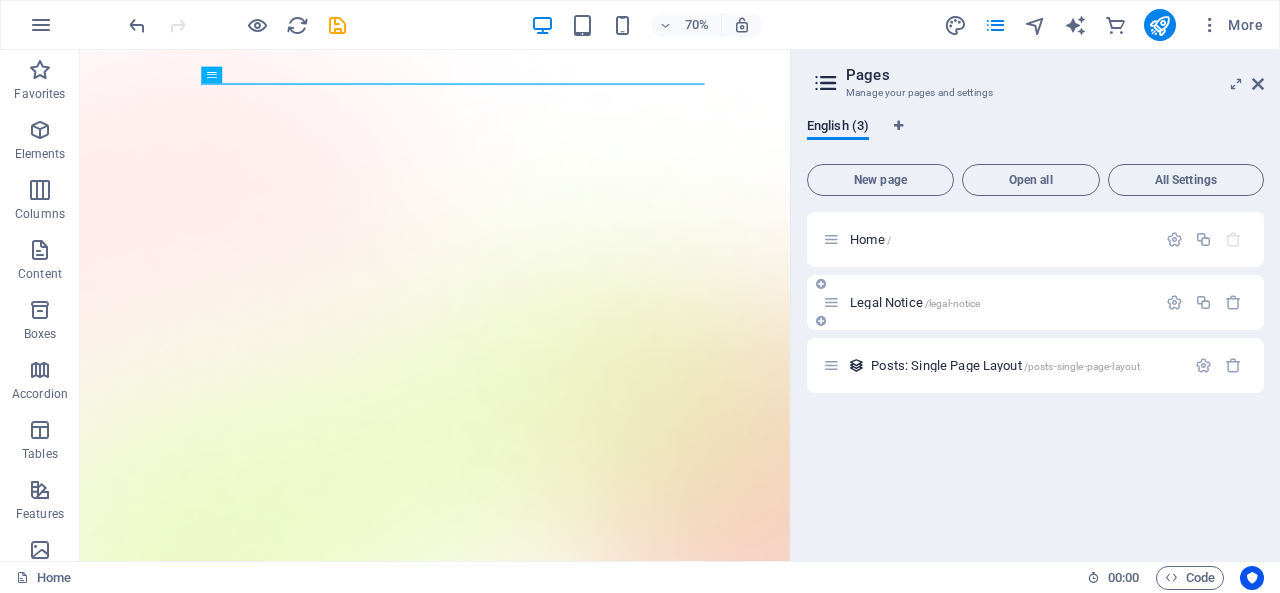 click on "Legal Notice /legal-notice" at bounding box center [1000, 302] 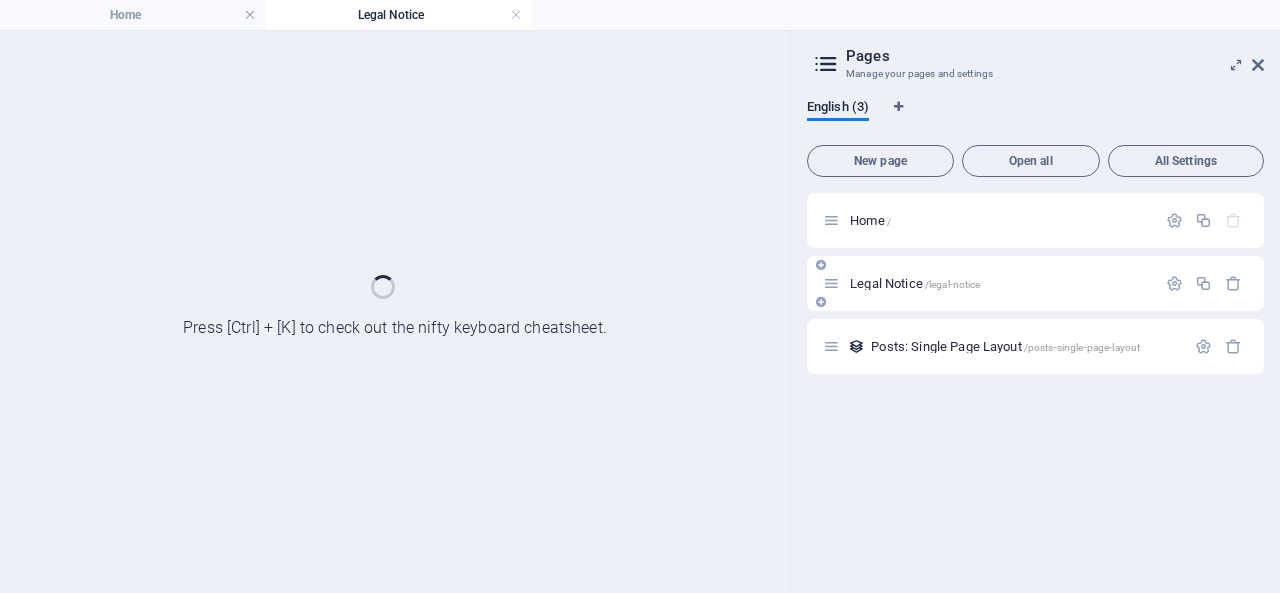 click on "Legal Notice /legal-notice" at bounding box center (1035, 283) 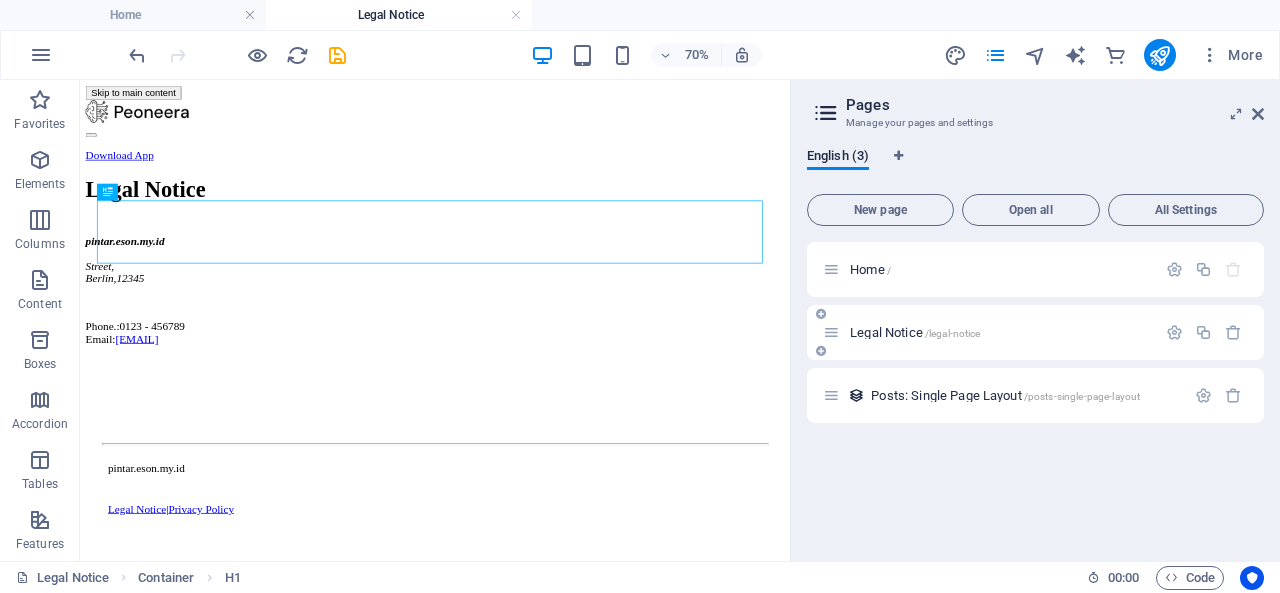 scroll, scrollTop: 0, scrollLeft: 0, axis: both 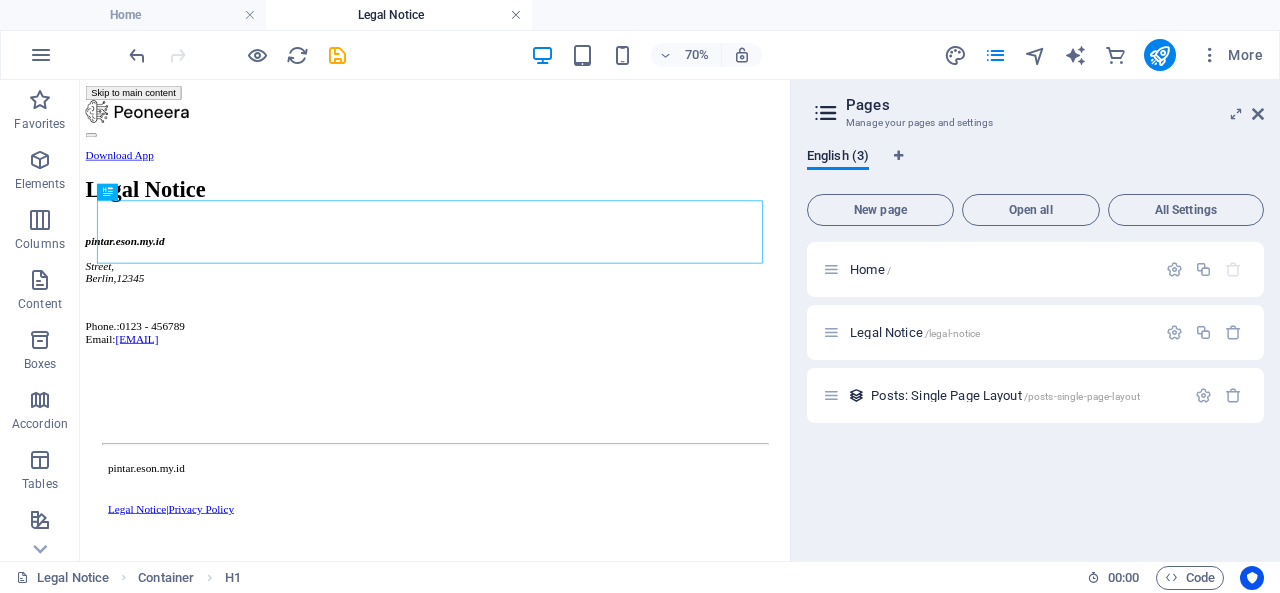 click at bounding box center (516, 15) 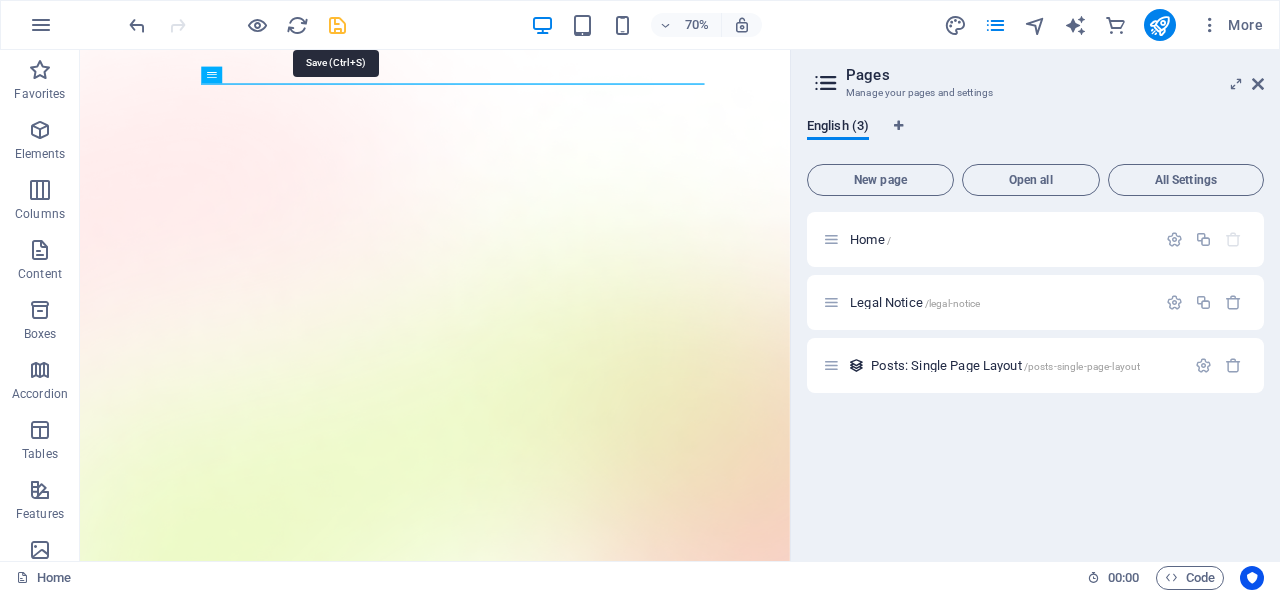 click at bounding box center (337, 25) 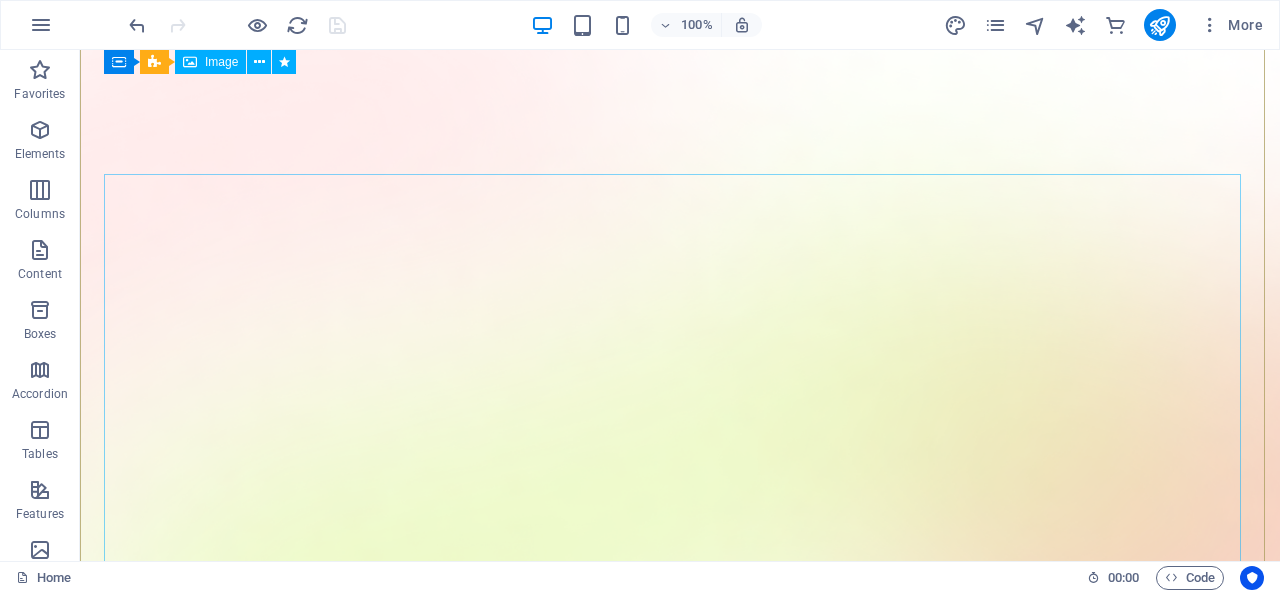 scroll, scrollTop: 0, scrollLeft: 0, axis: both 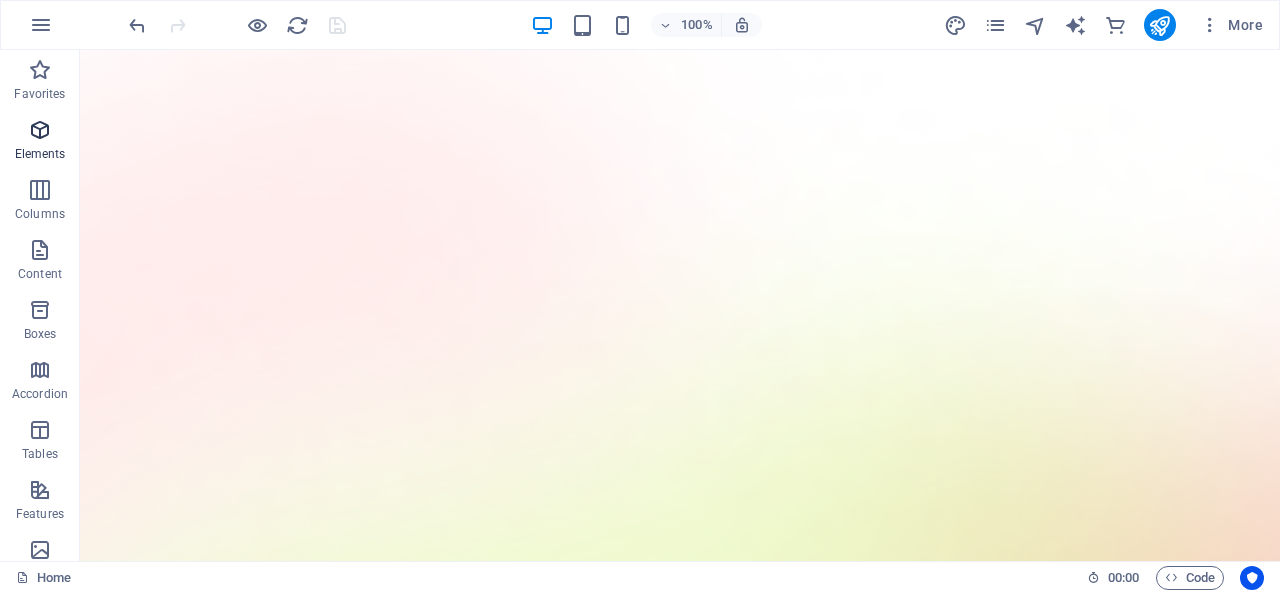 click on "Elements" at bounding box center [40, 142] 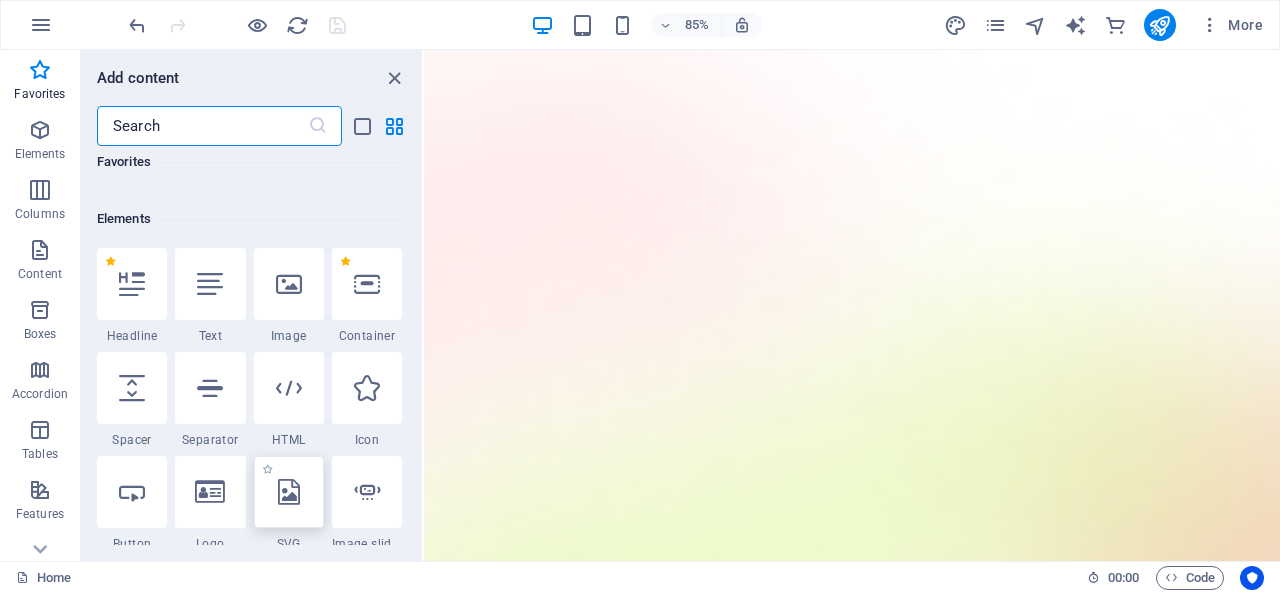 scroll, scrollTop: 169, scrollLeft: 0, axis: vertical 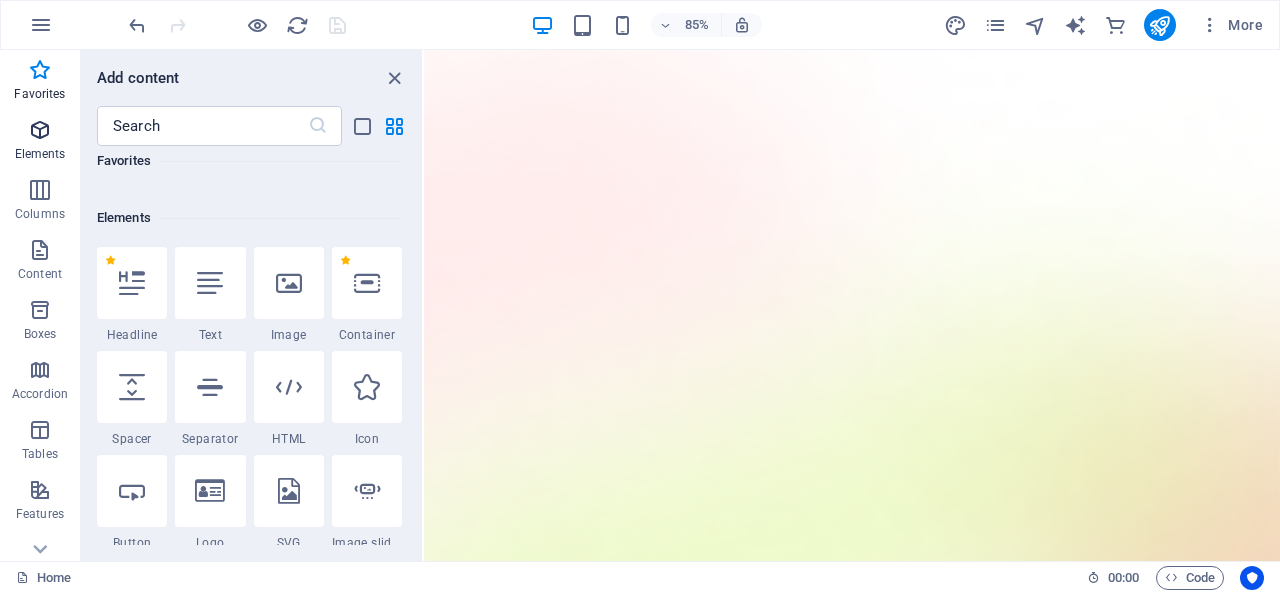 click on "Elements" at bounding box center (40, 142) 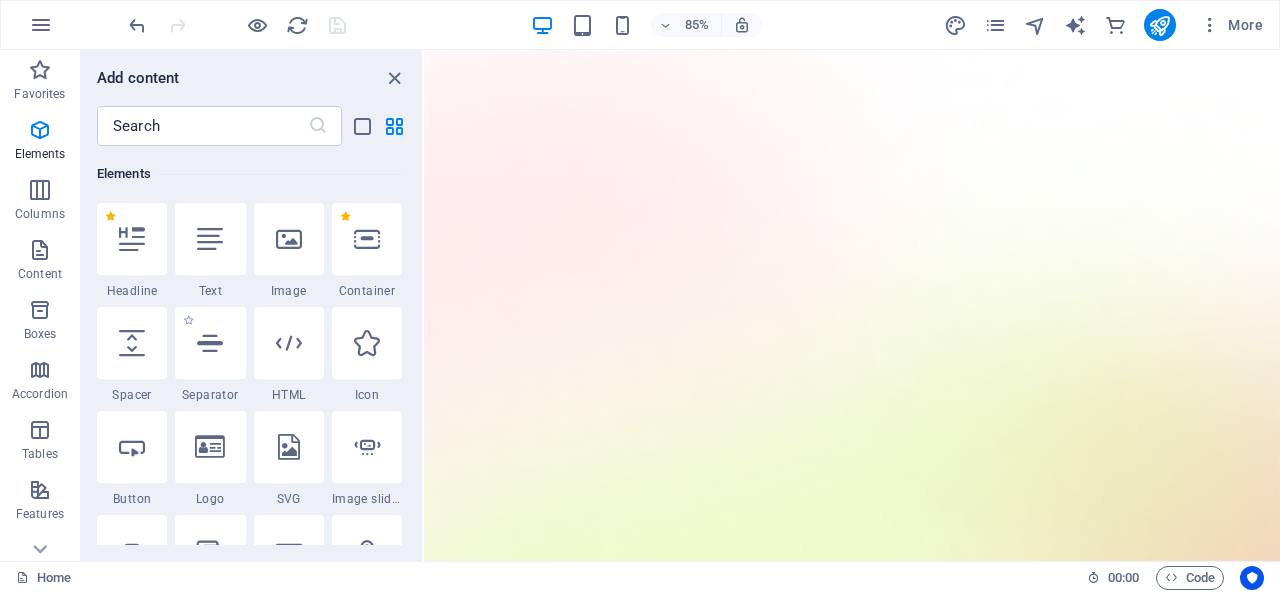scroll, scrollTop: 309, scrollLeft: 0, axis: vertical 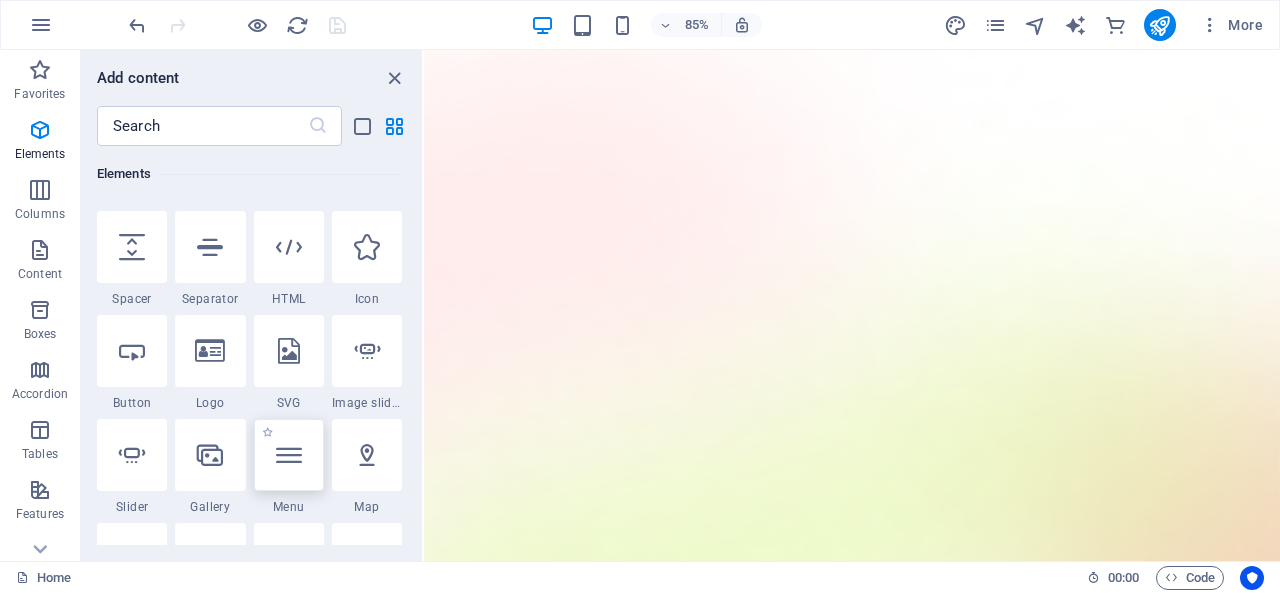 click at bounding box center (289, 455) 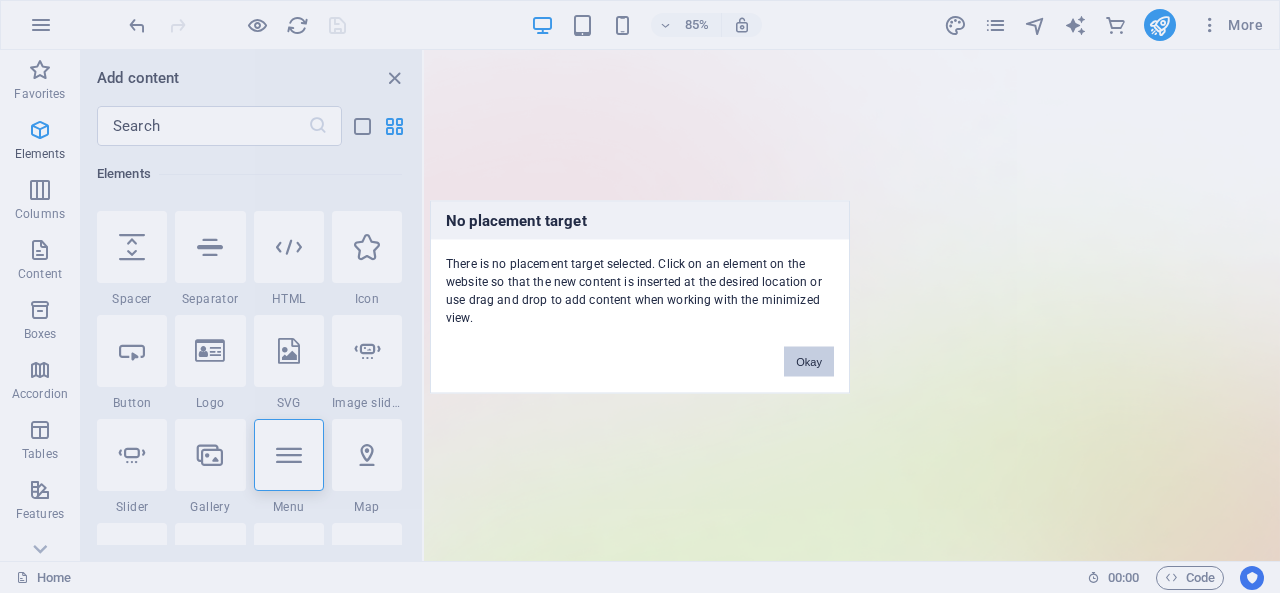 click on "Okay" at bounding box center [809, 361] 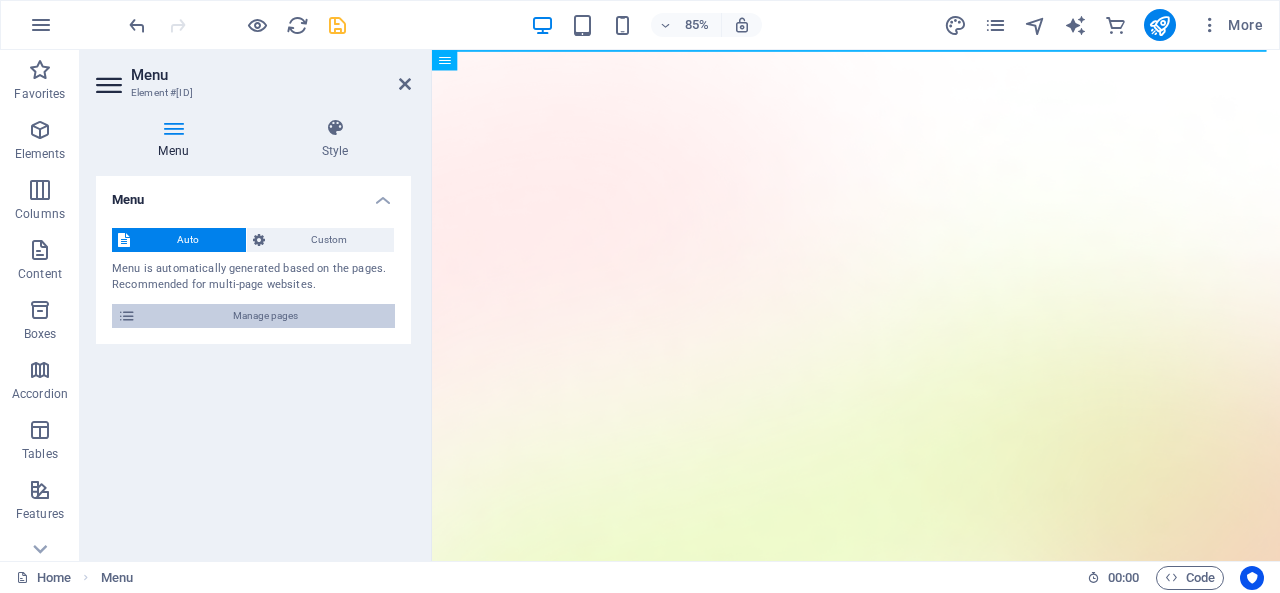 click on "Manage pages" at bounding box center (265, 316) 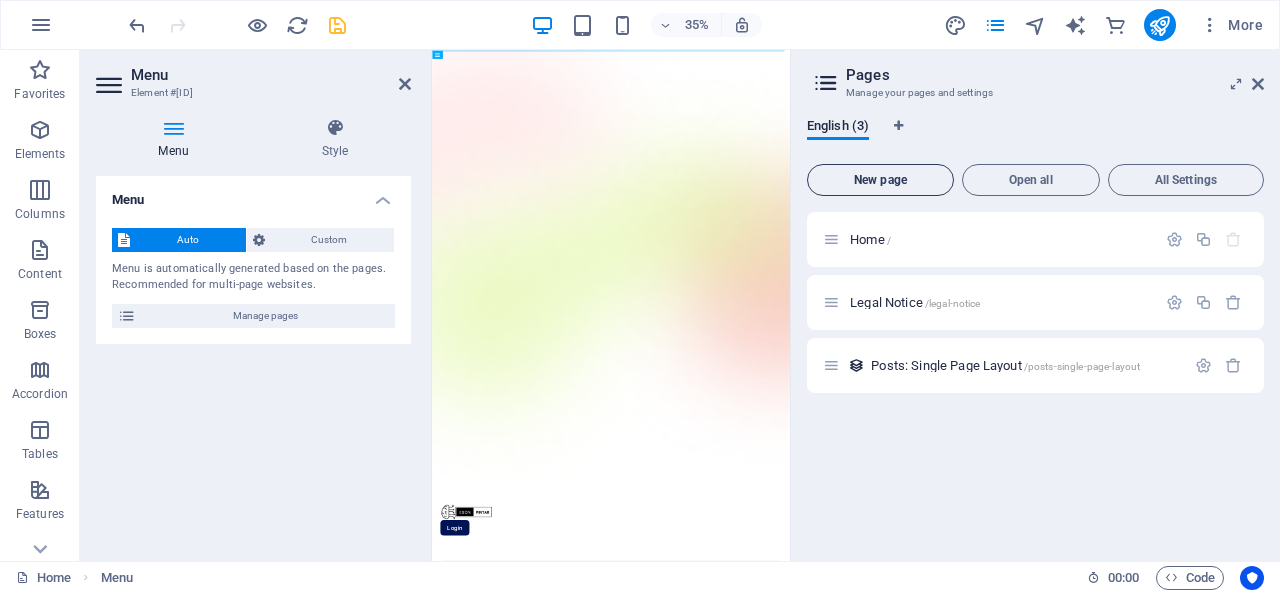 click on "New page" at bounding box center [880, 180] 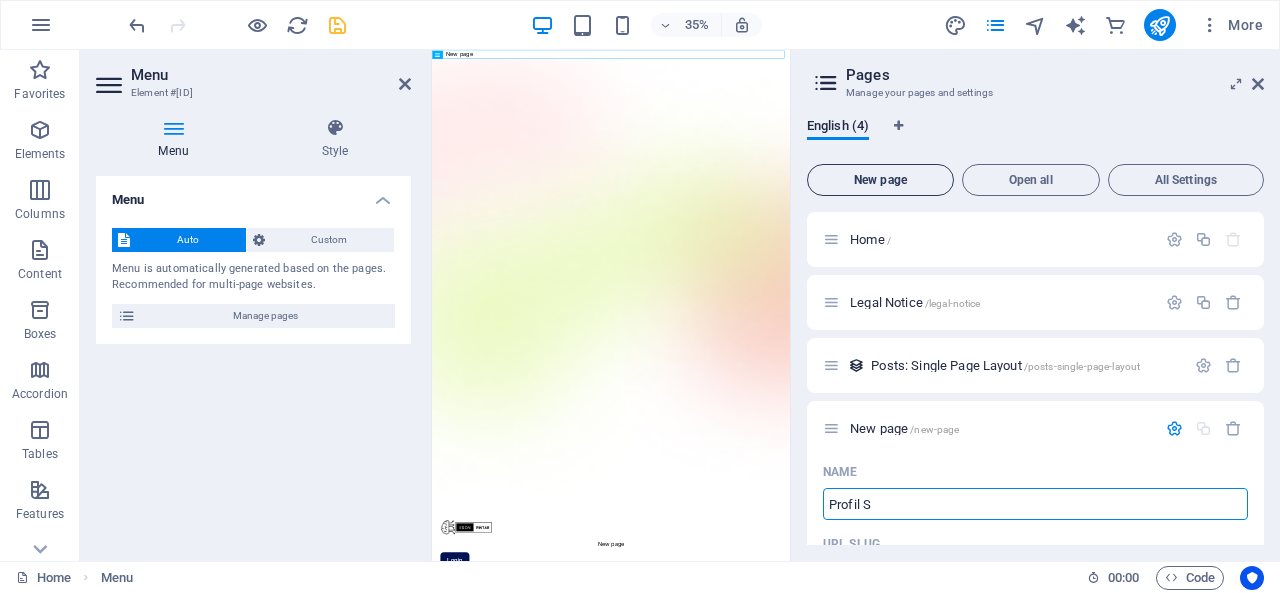 type on "Profil Se" 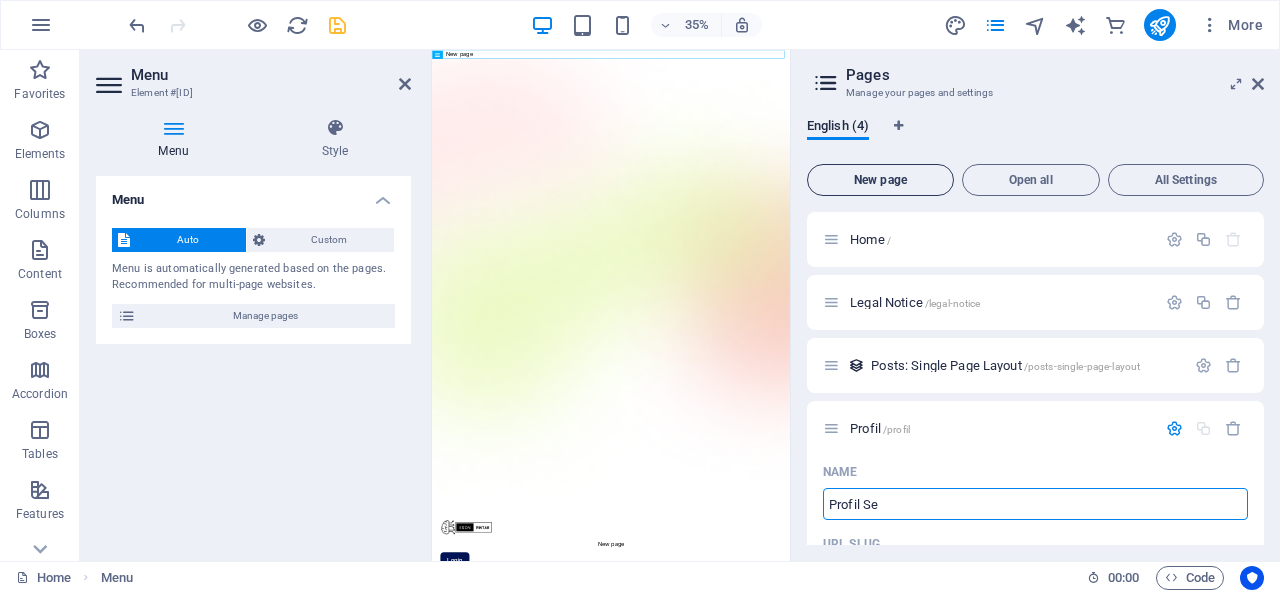 type on "/profil" 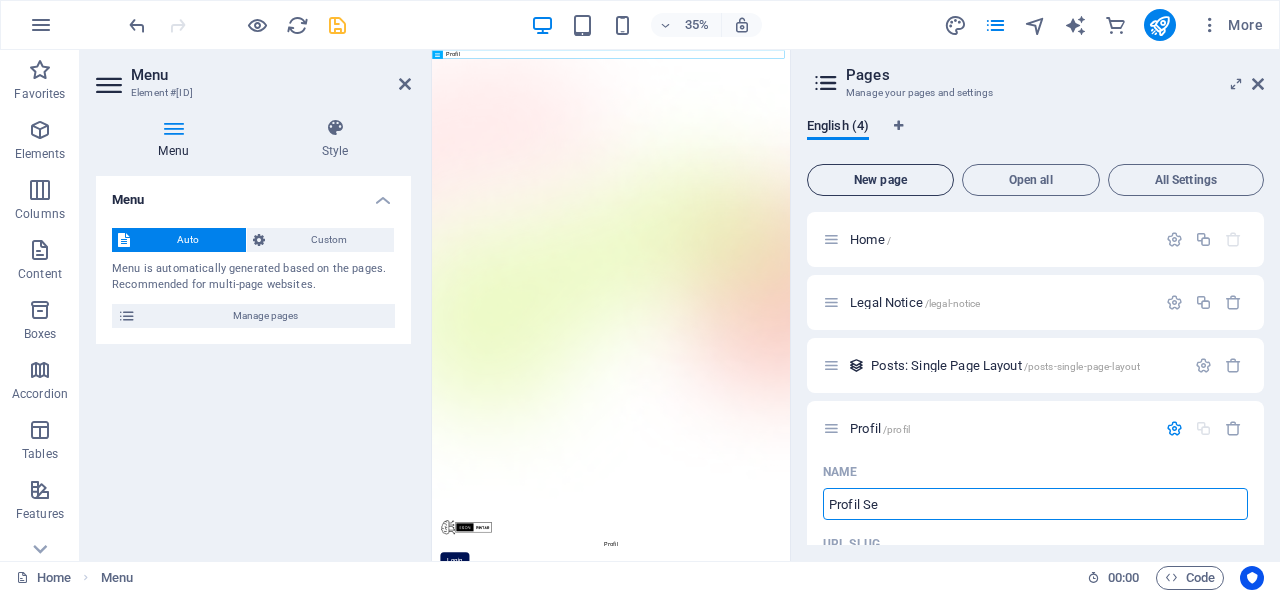 type on "Profil Sek" 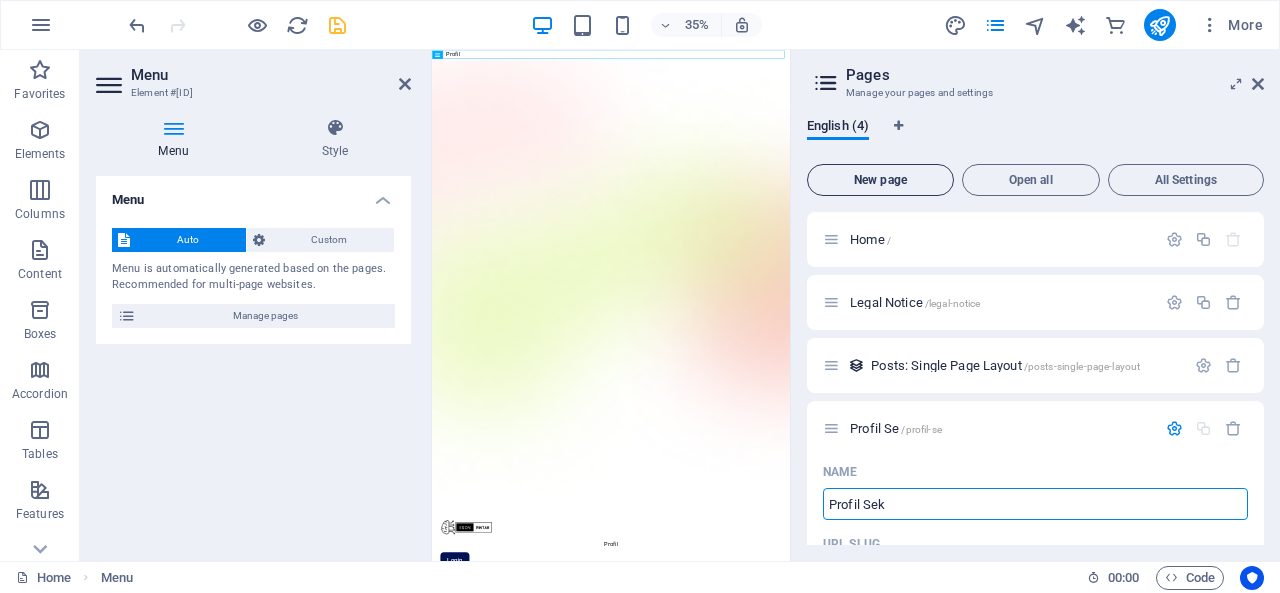 type on "/profil-se" 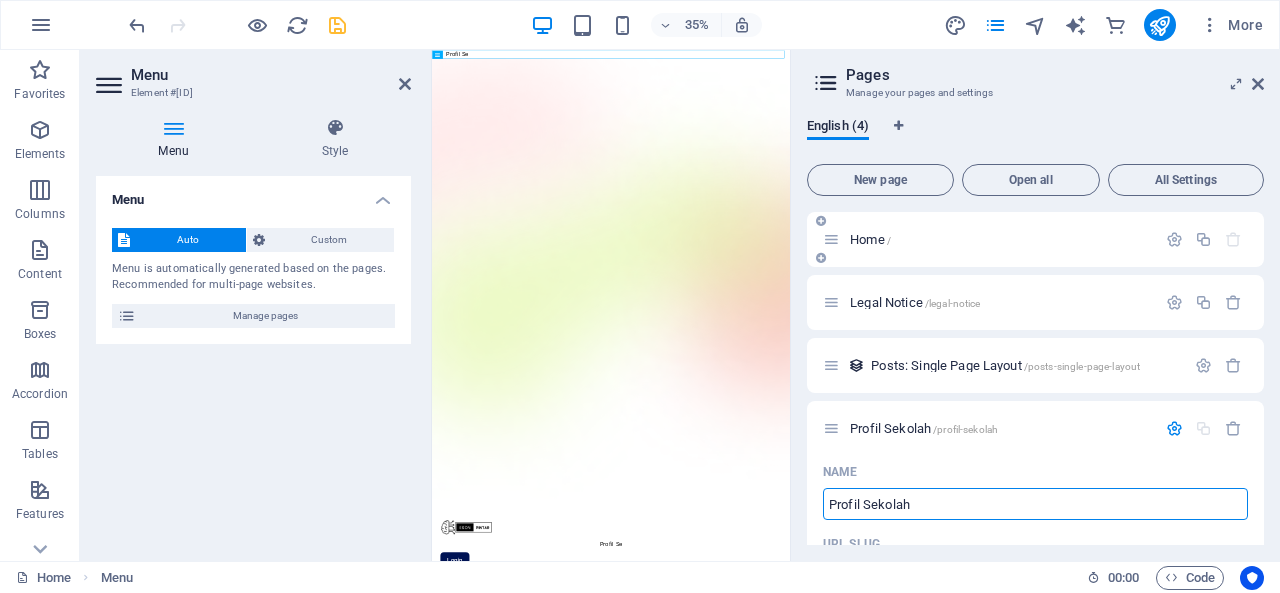 type on "Profil Sekolah" 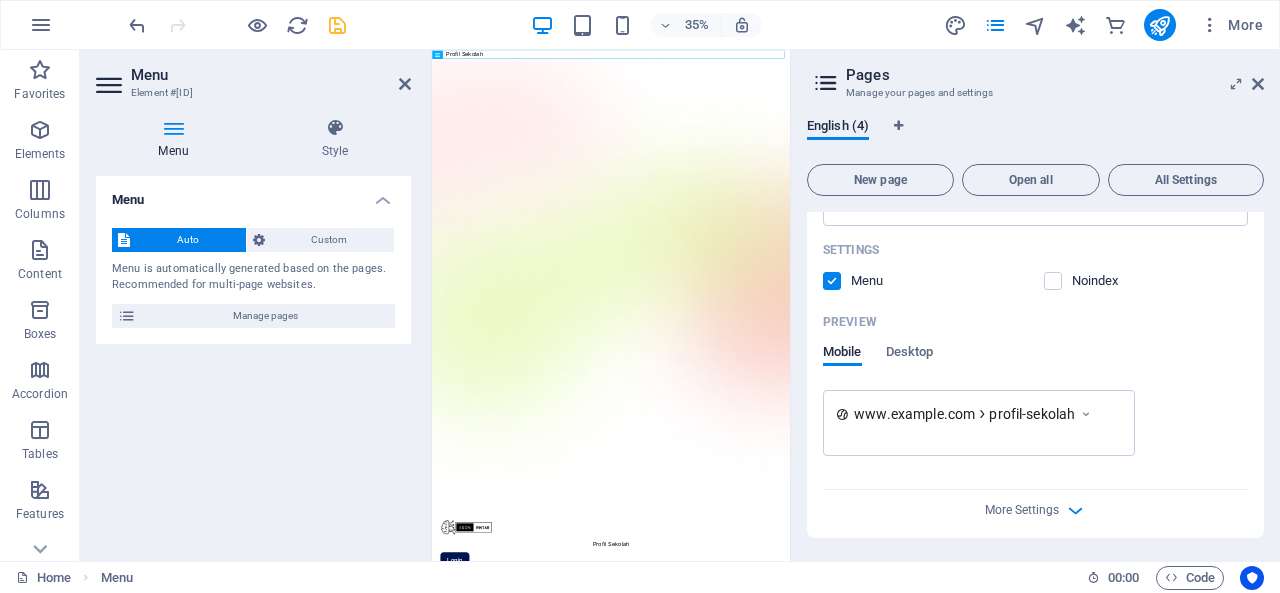 scroll, scrollTop: 0, scrollLeft: 0, axis: both 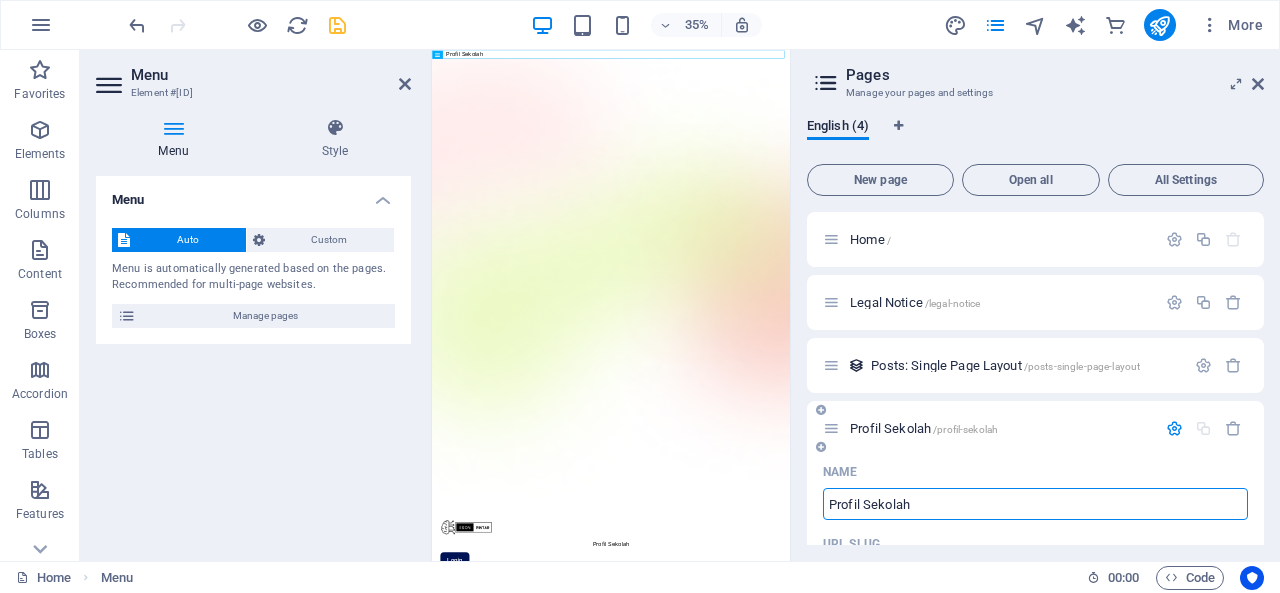 type on "Profil Sekolah" 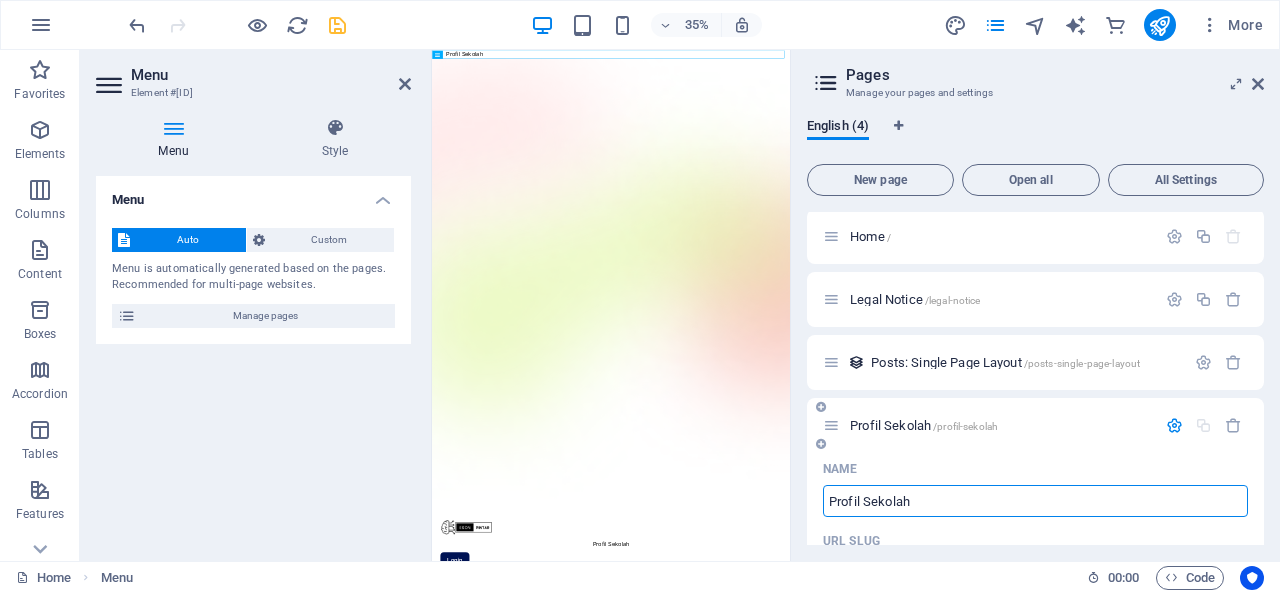 scroll, scrollTop: 0, scrollLeft: 0, axis: both 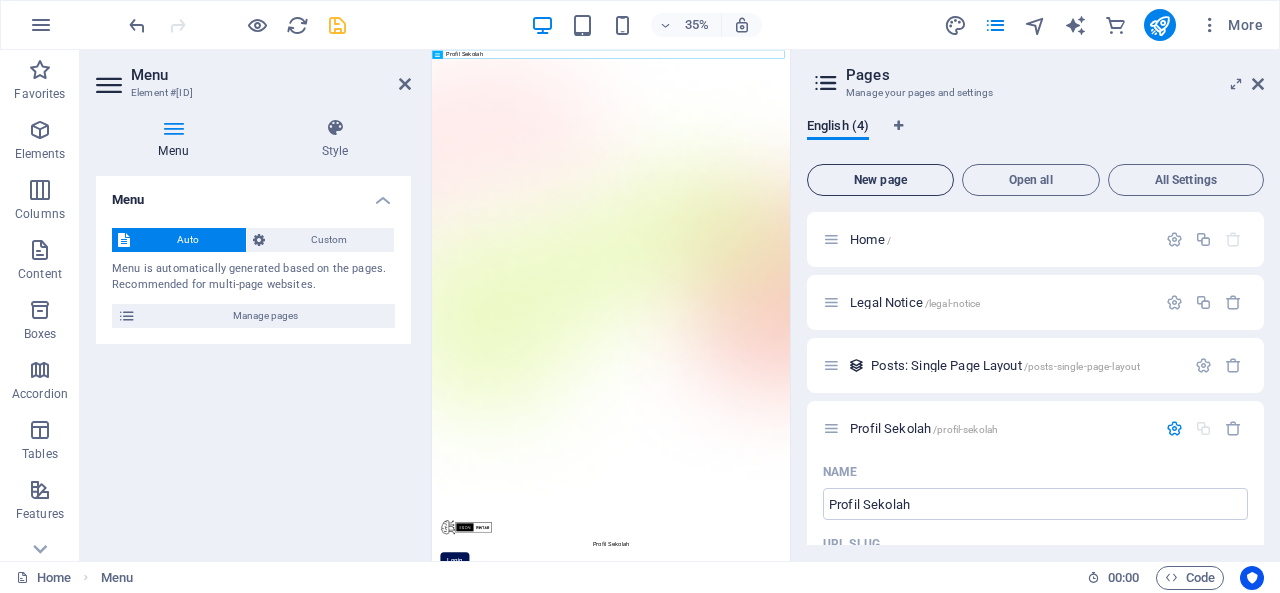 click on "New page" at bounding box center [880, 180] 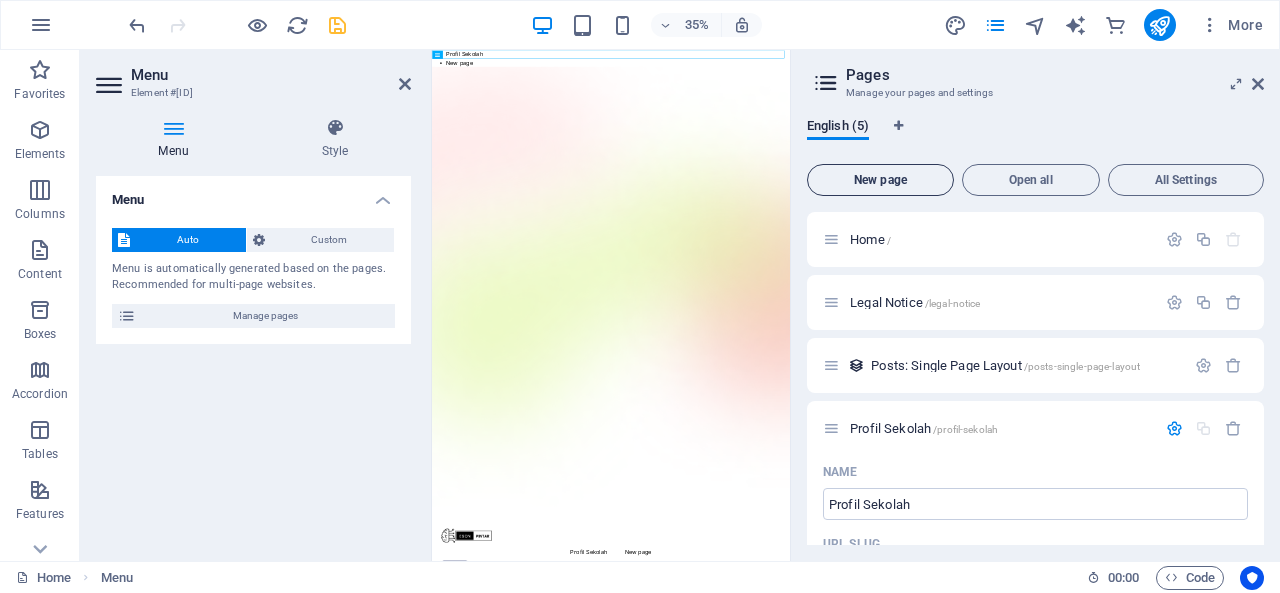 scroll, scrollTop: 885, scrollLeft: 0, axis: vertical 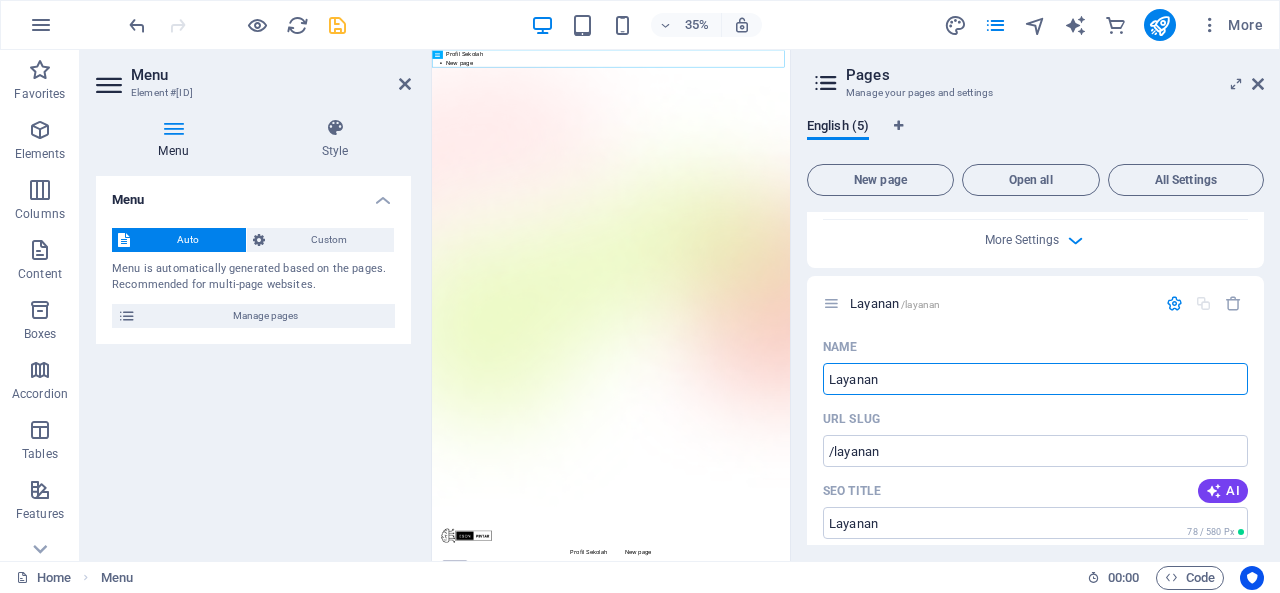 type on "Layanan" 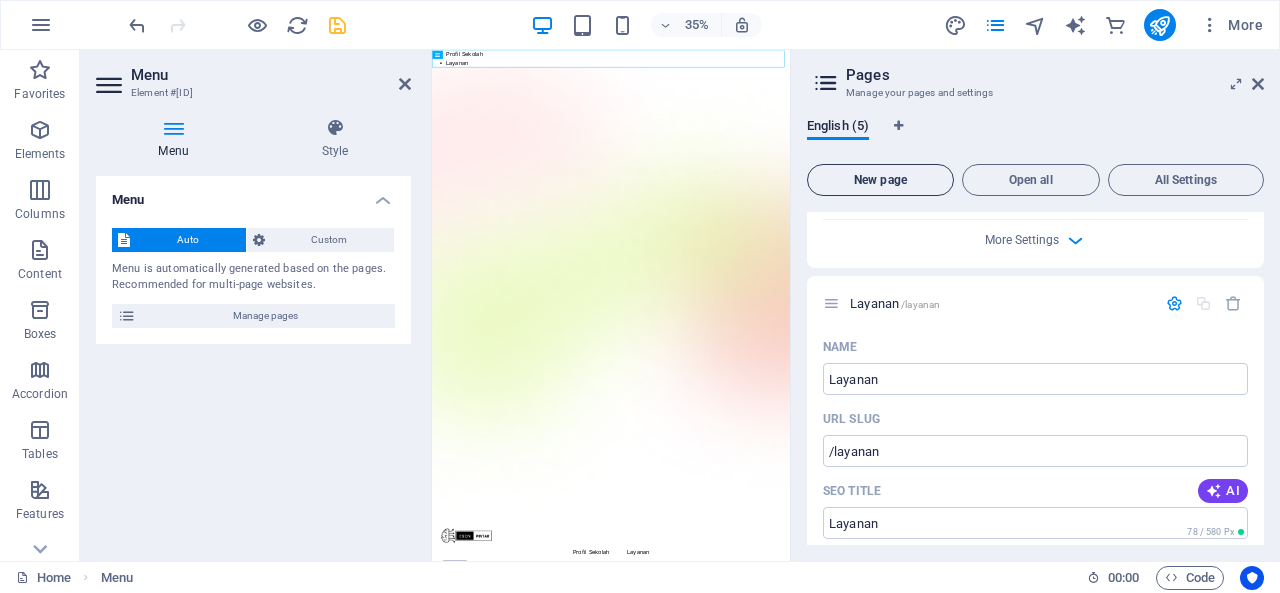 click on "New page" at bounding box center (880, 180) 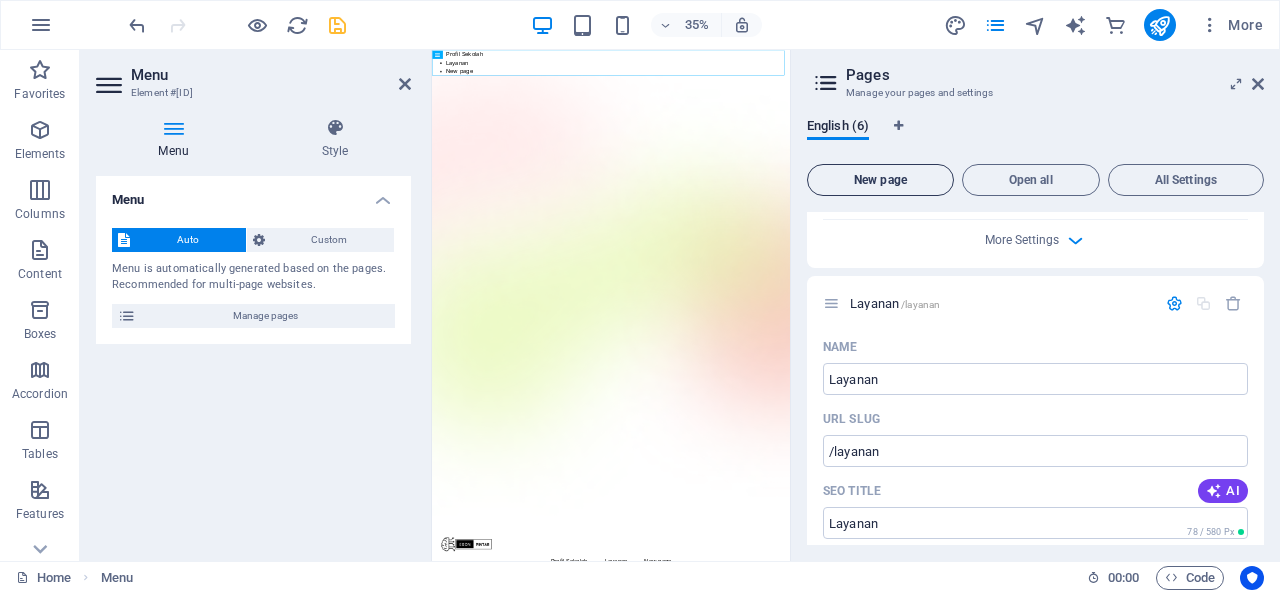 scroll, scrollTop: 1644, scrollLeft: 0, axis: vertical 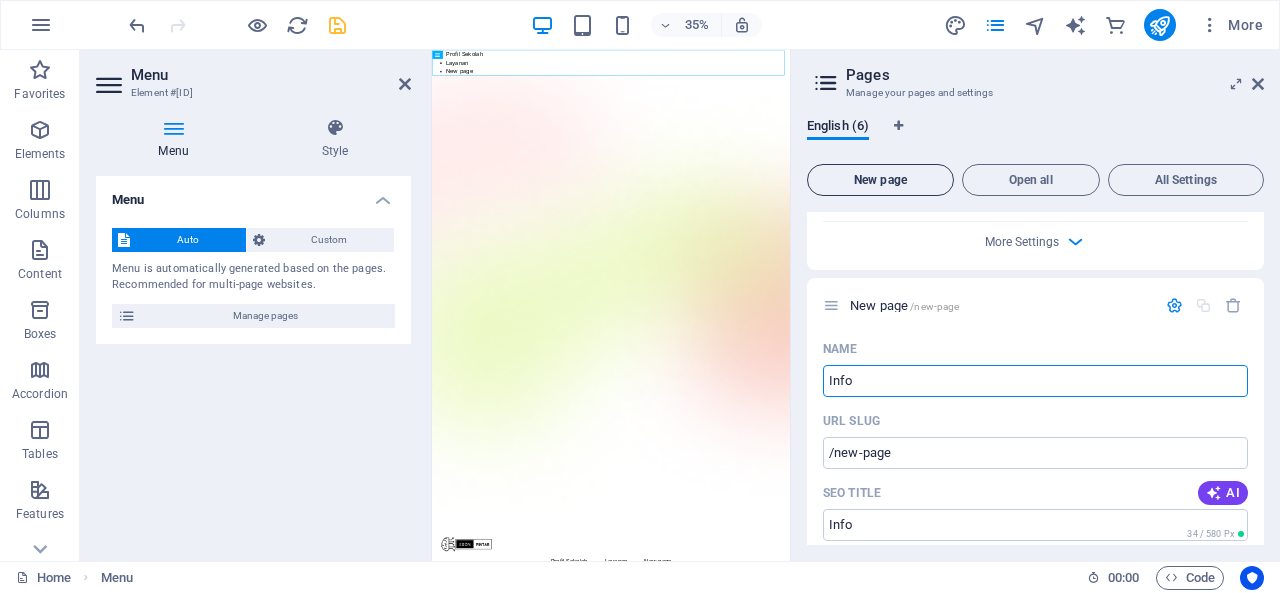type on "Info" 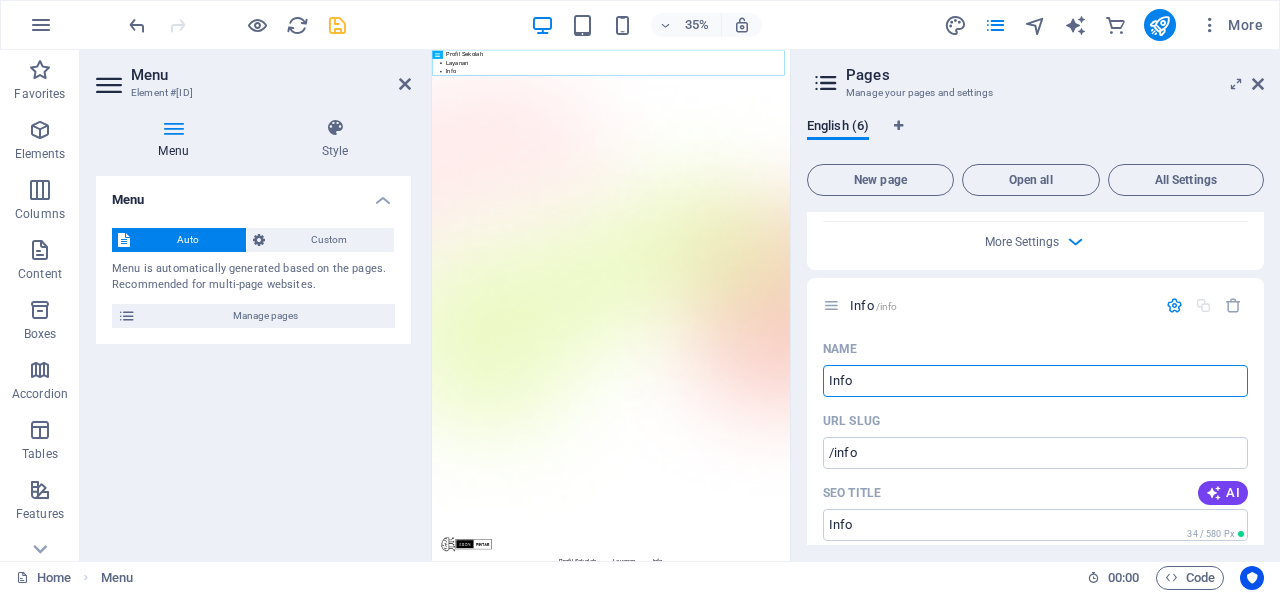type on "Info" 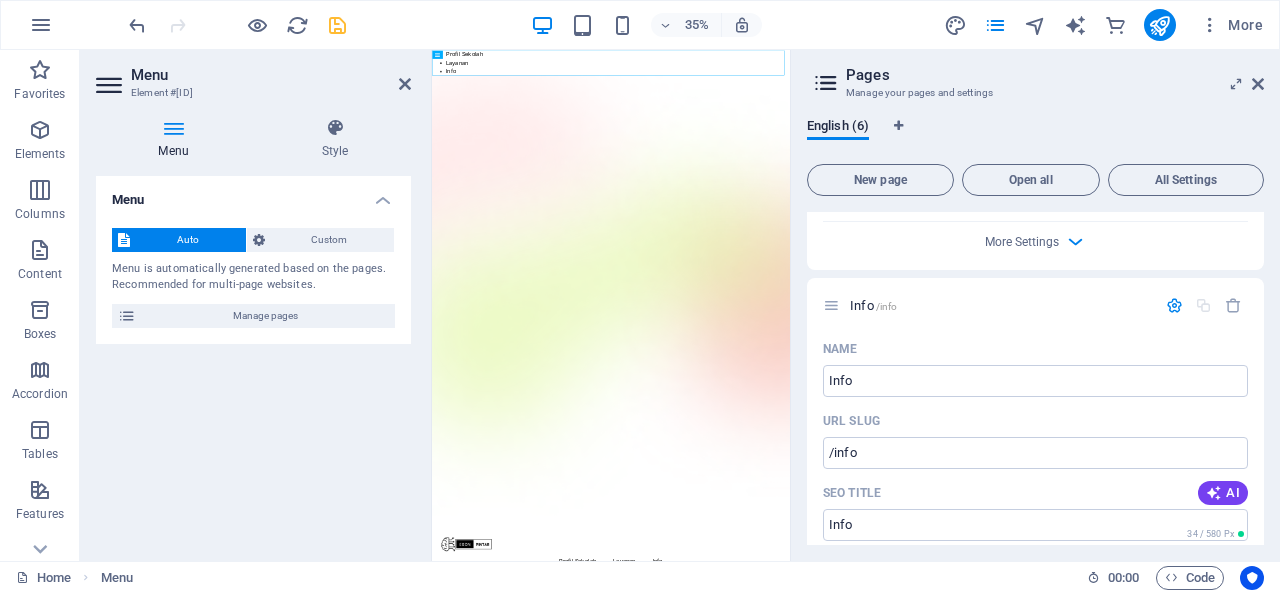 click on "More Settings" at bounding box center [1035, 238] 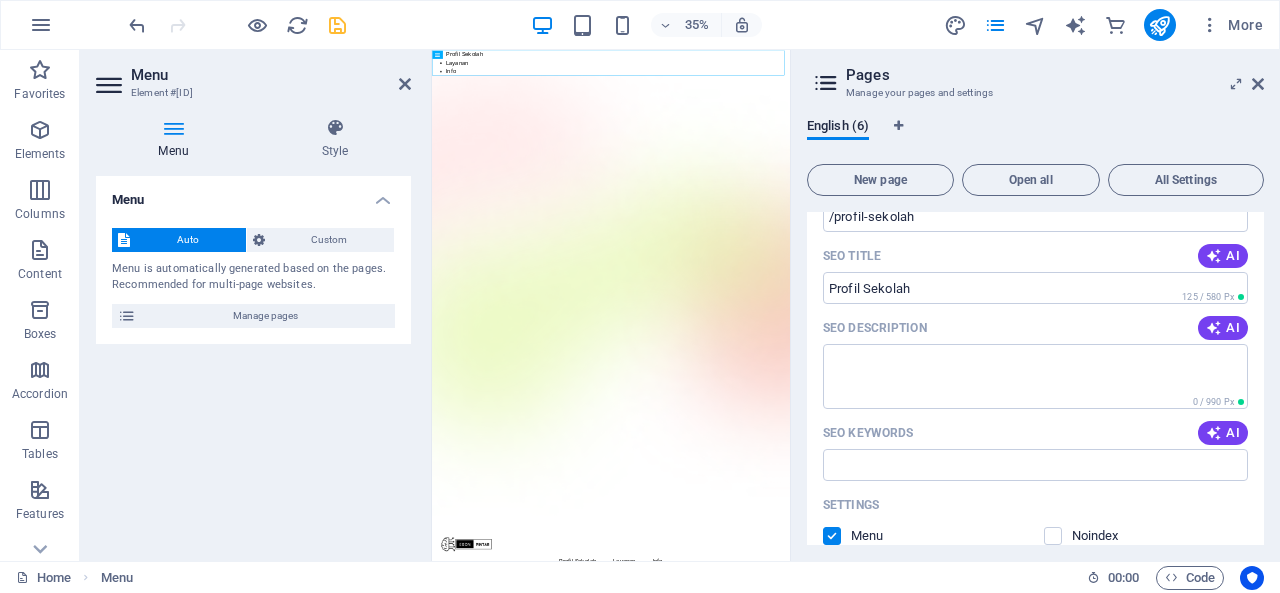 scroll, scrollTop: 0, scrollLeft: 0, axis: both 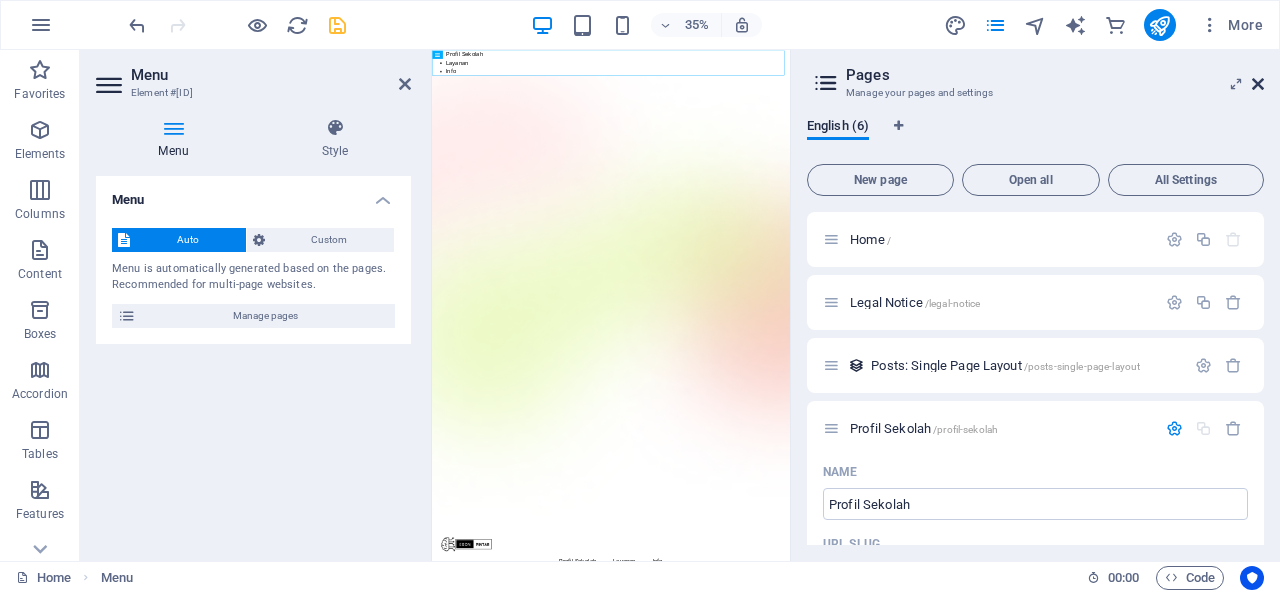 click at bounding box center [1258, 84] 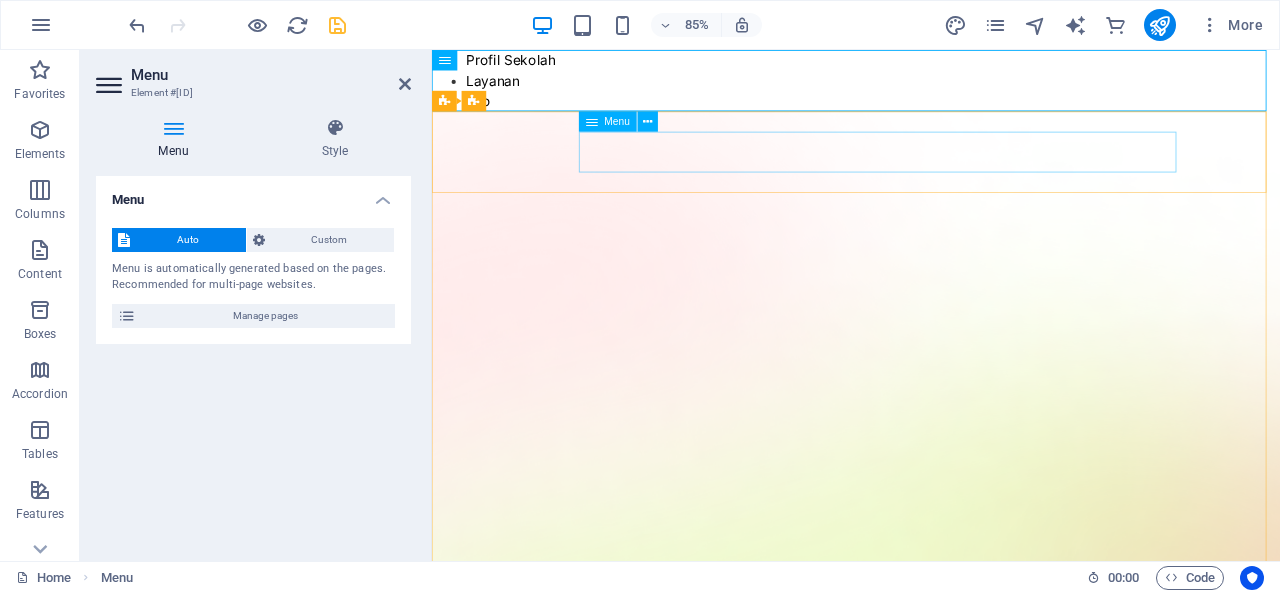 click on "Profil Sekolah Layanan Info" at bounding box center (931, 1509) 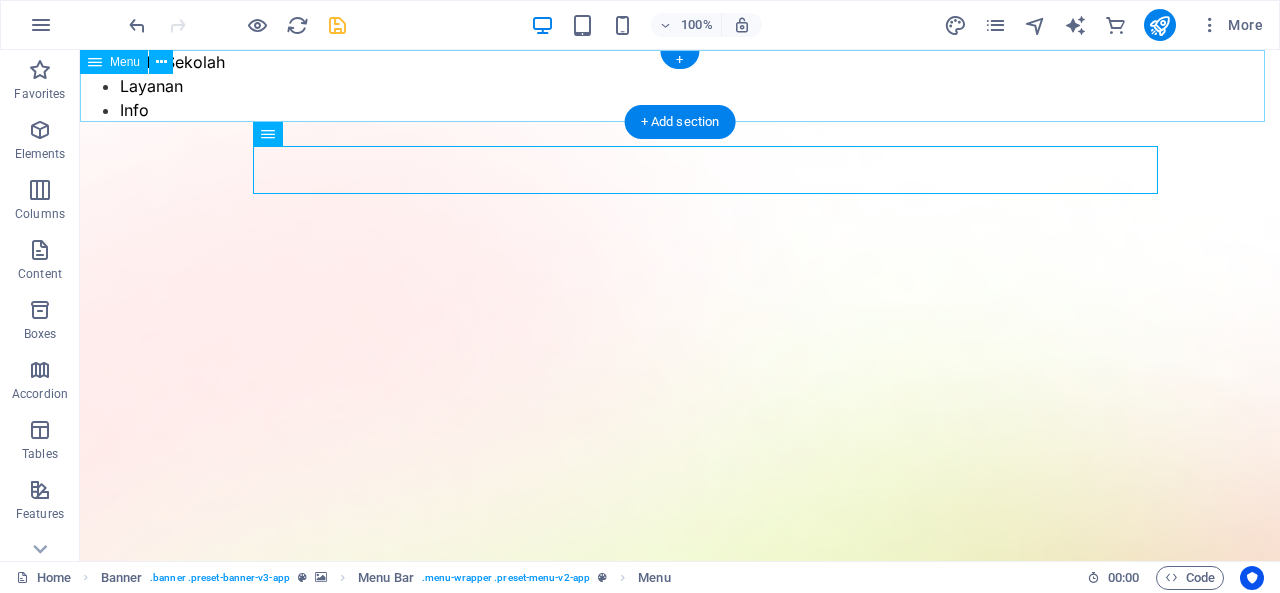 click on "Profil Sekolah Layanan Info" at bounding box center [680, 86] 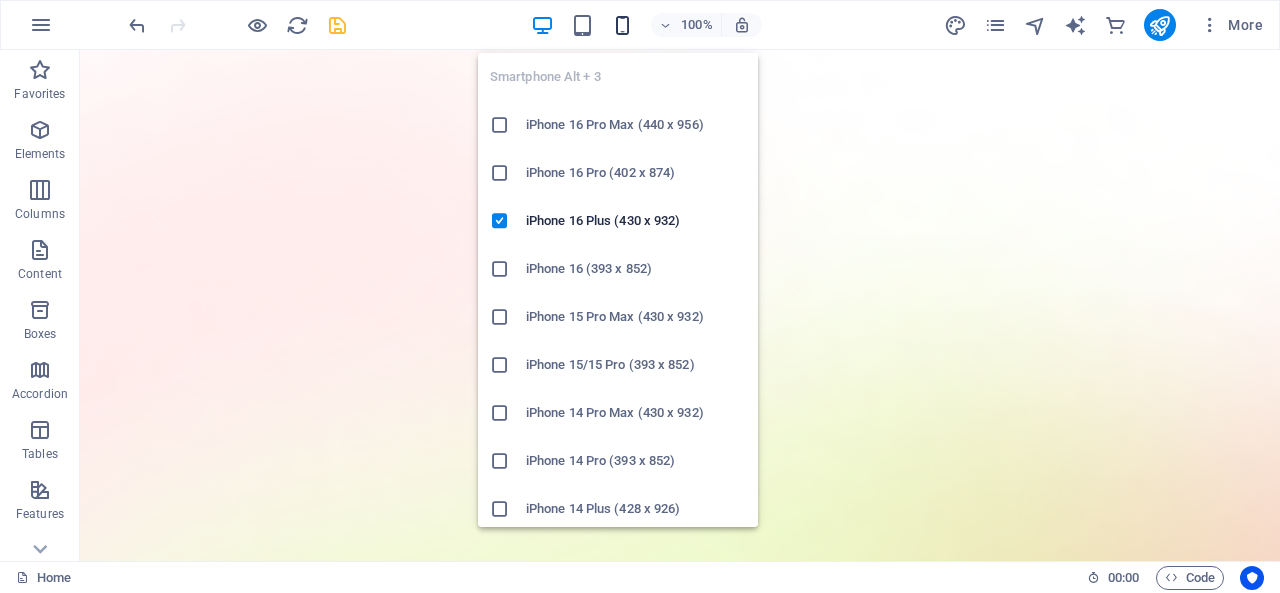 click at bounding box center (622, 25) 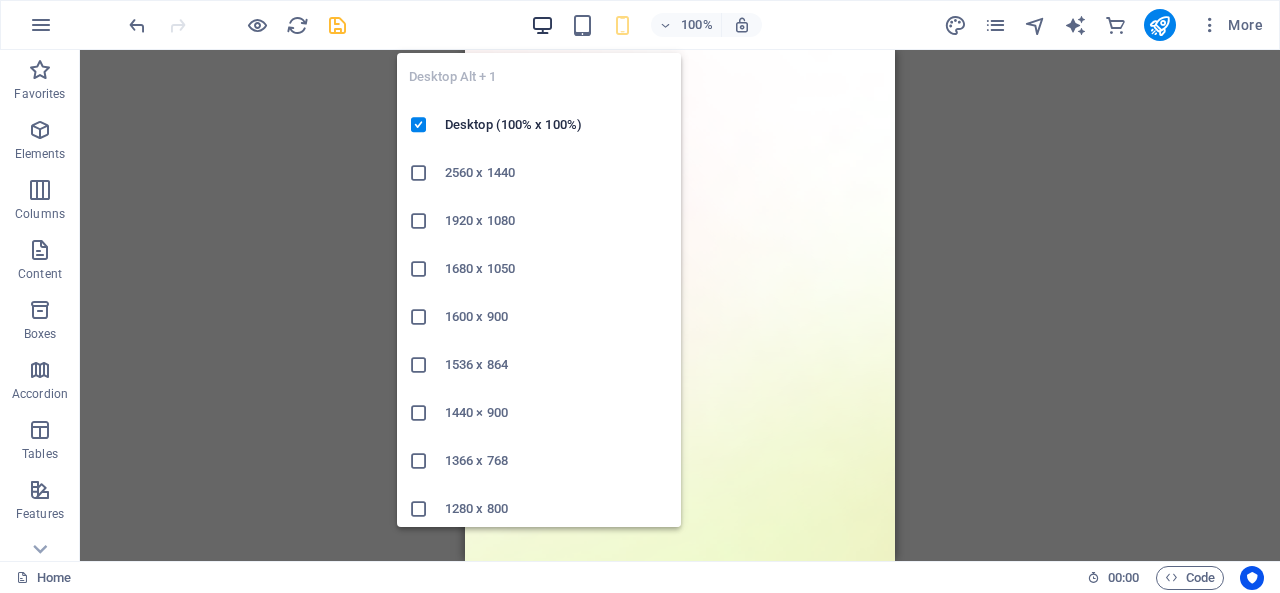 click at bounding box center [542, 25] 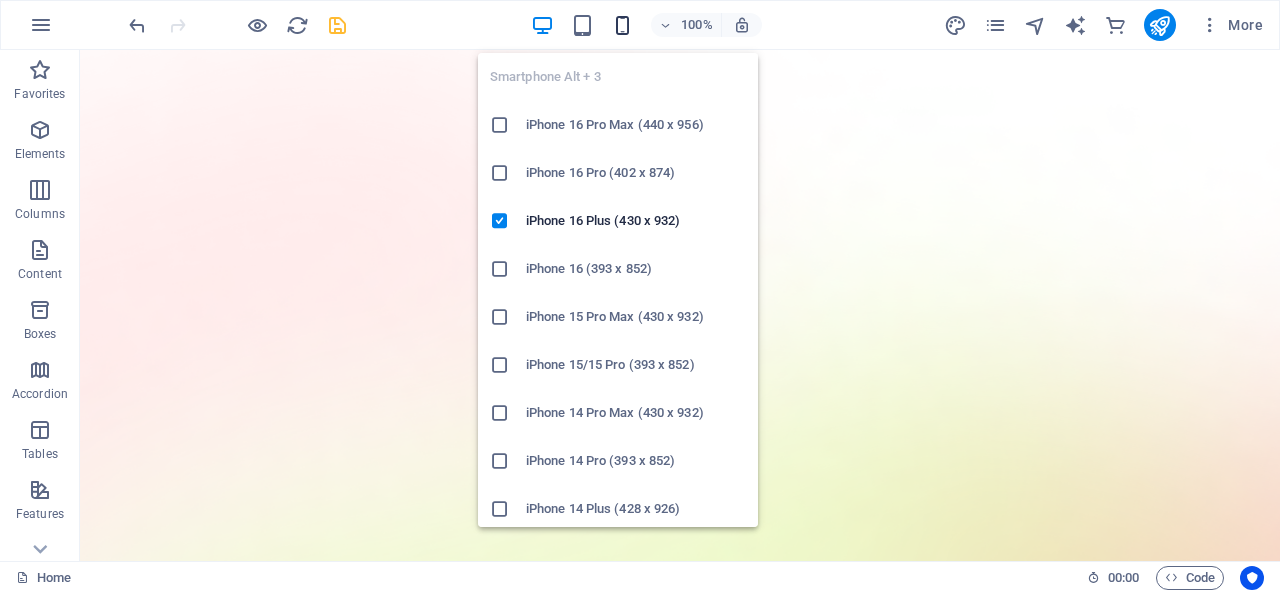 click at bounding box center (622, 25) 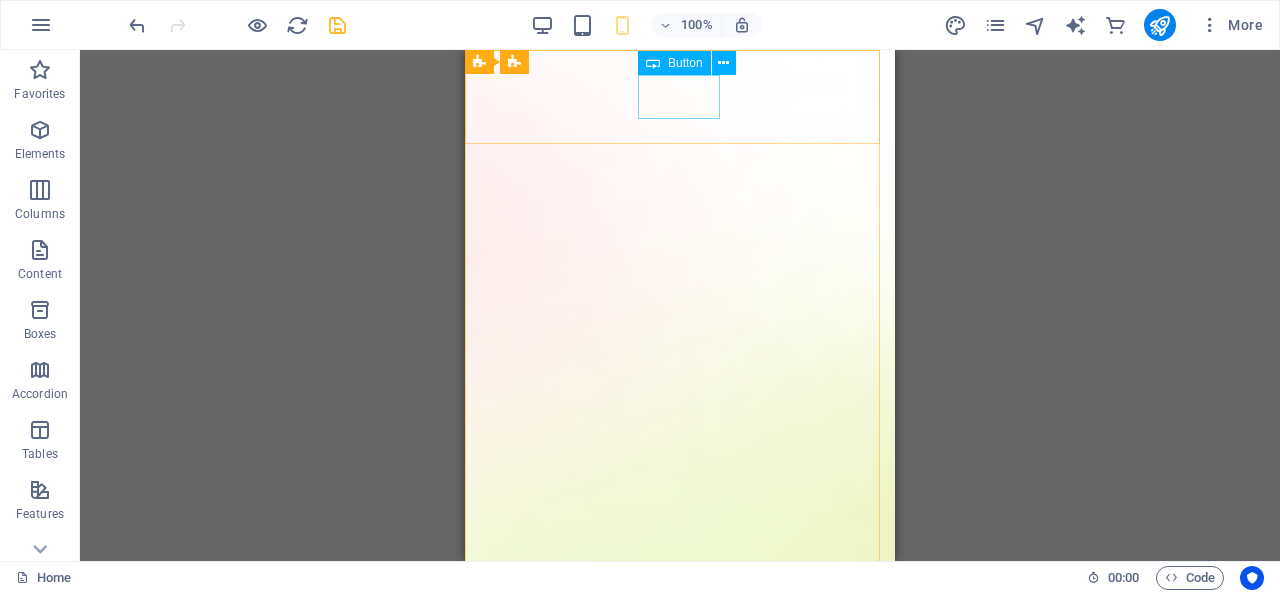 click on "Login" at bounding box center [680, 1466] 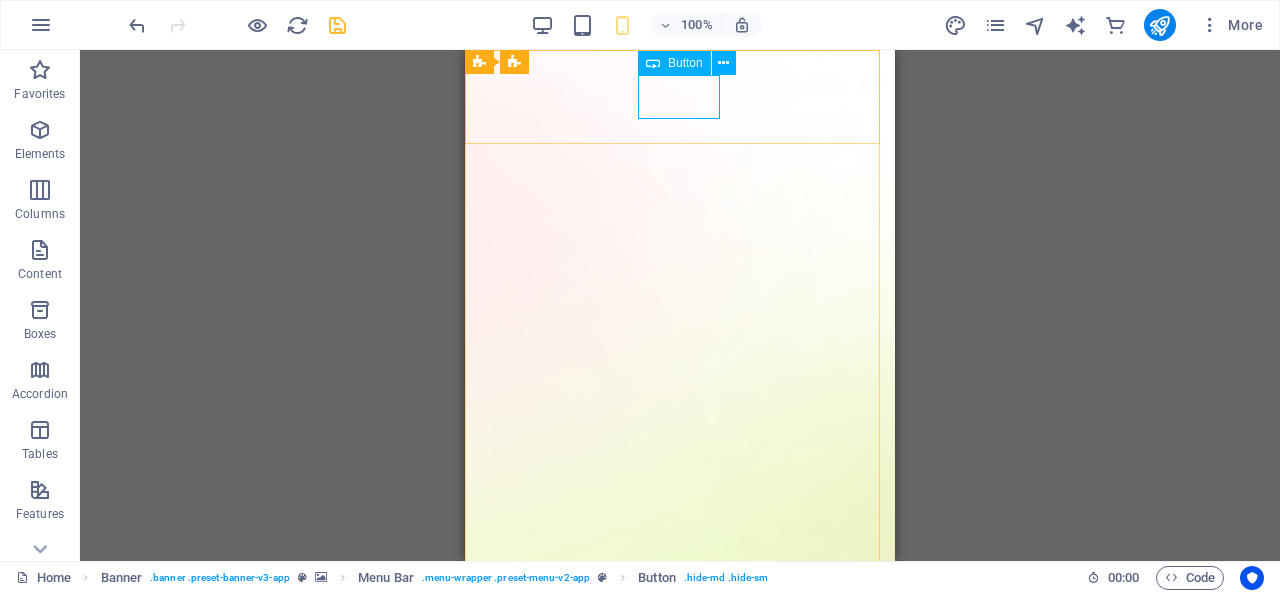click on "Login" at bounding box center (680, 1466) 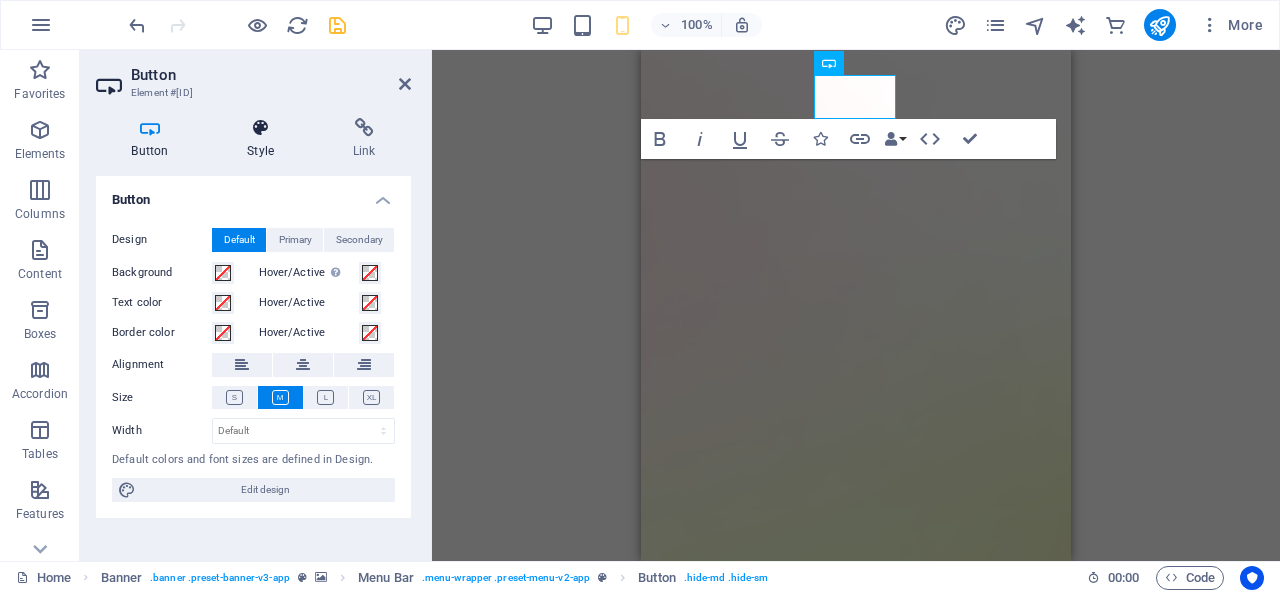 click at bounding box center [261, 128] 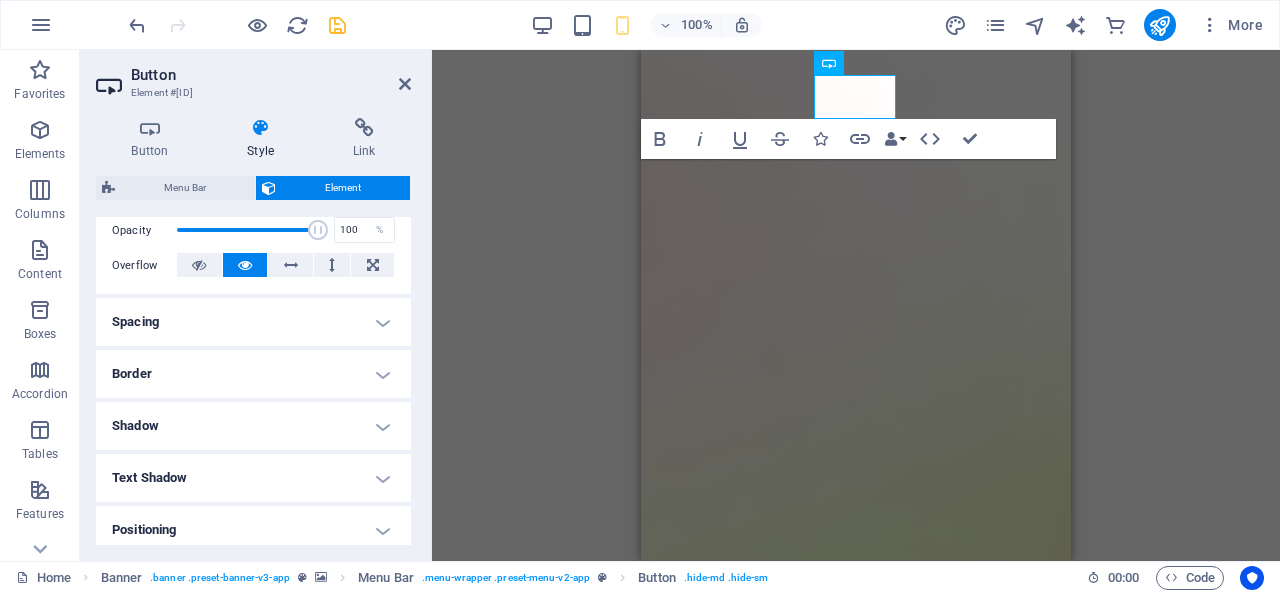 scroll, scrollTop: 0, scrollLeft: 0, axis: both 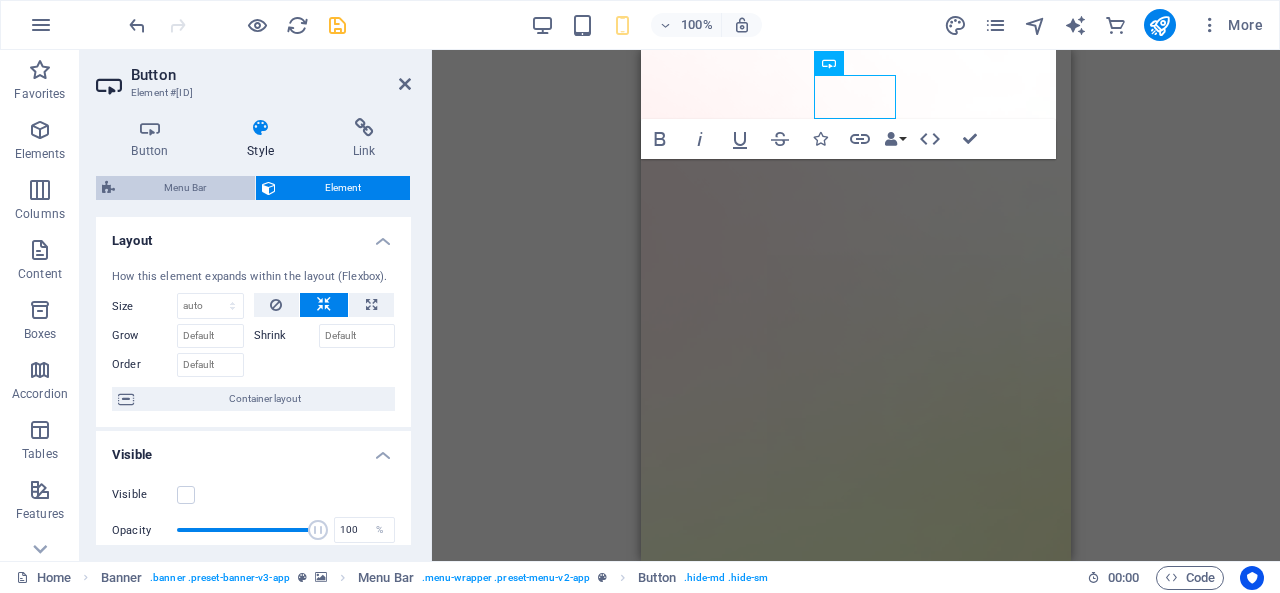 click on "Menu Bar" at bounding box center [185, 188] 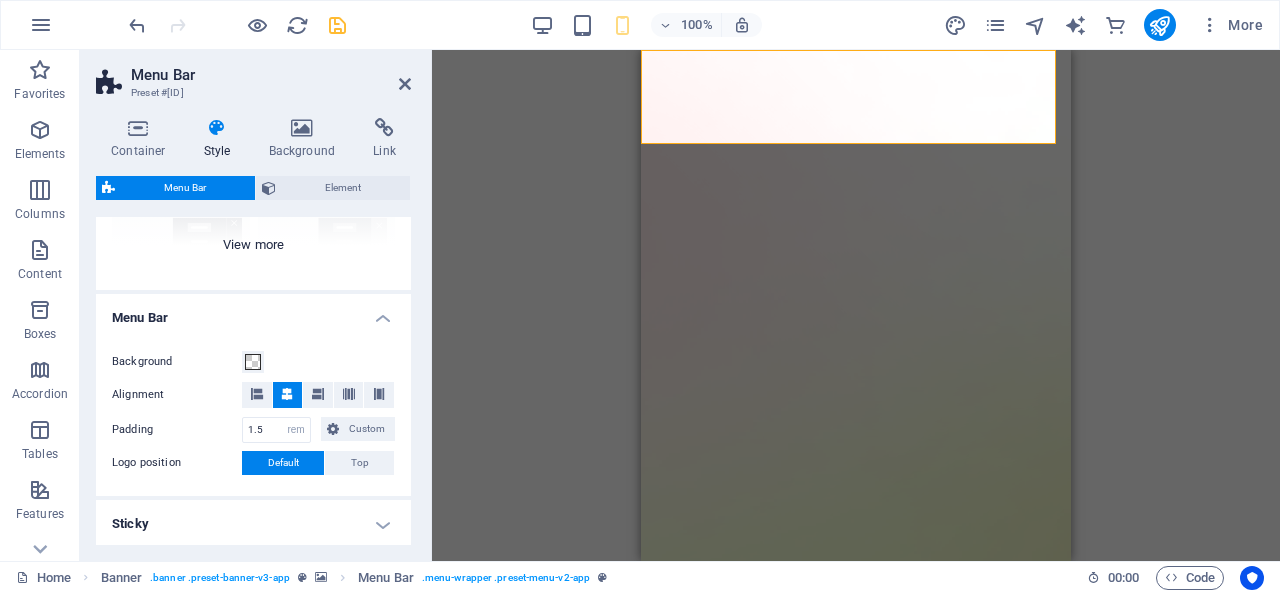 scroll, scrollTop: 158, scrollLeft: 0, axis: vertical 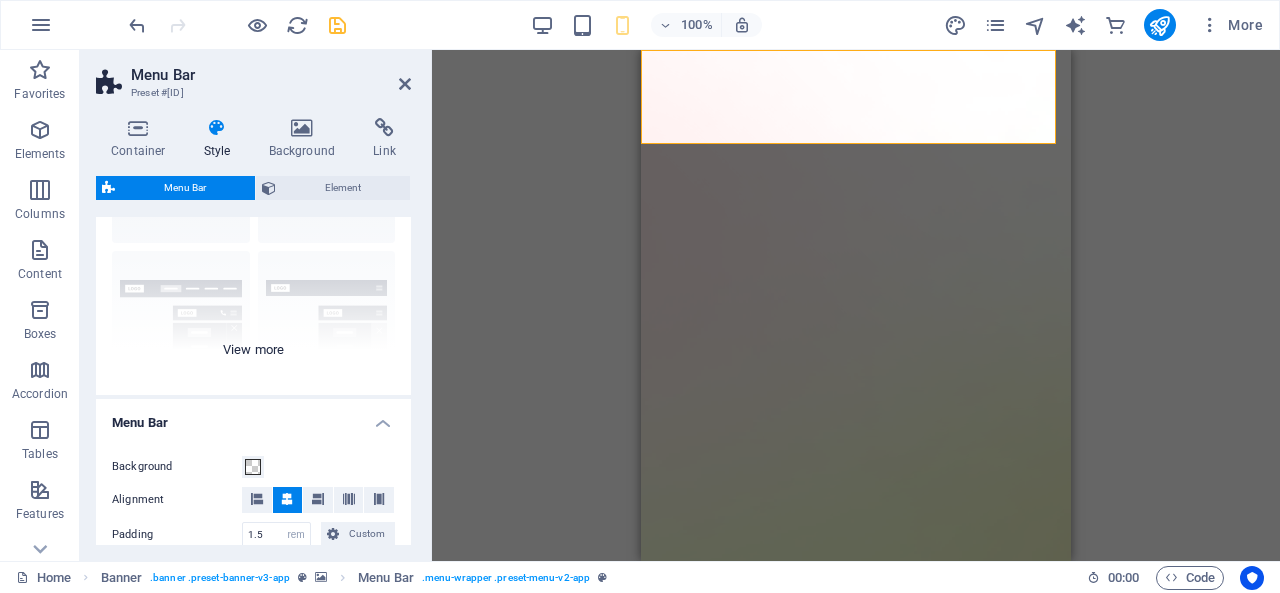 click on "Border Centered Default Fixed Loki Trigger Wide XXL" at bounding box center [253, 245] 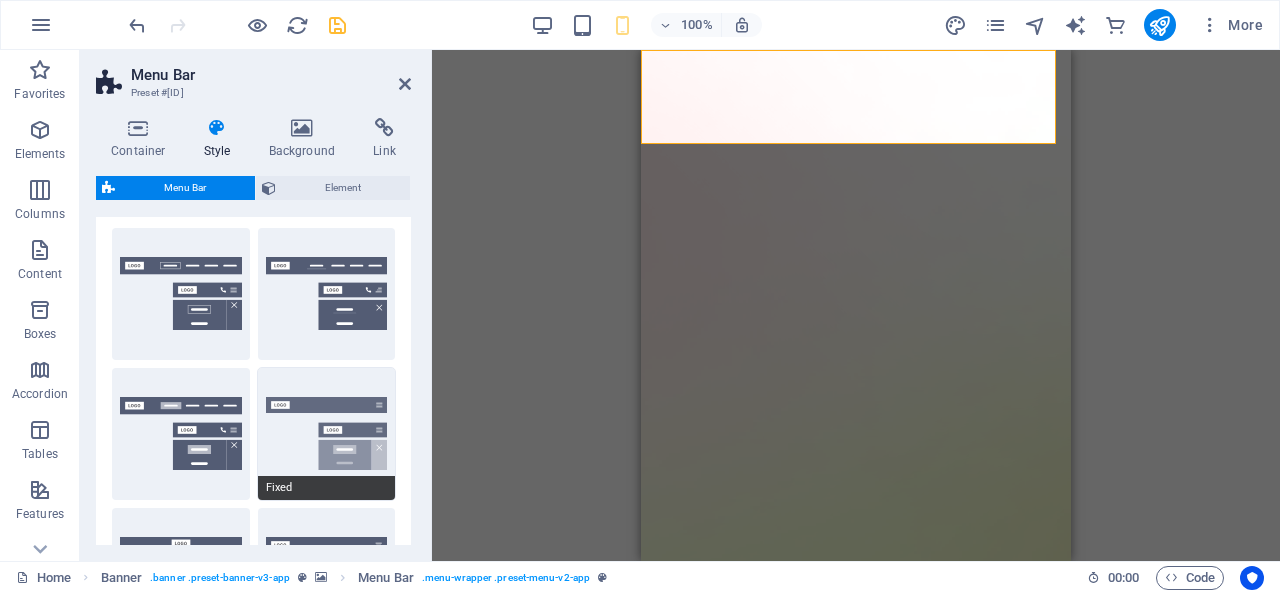 scroll, scrollTop: 0, scrollLeft: 0, axis: both 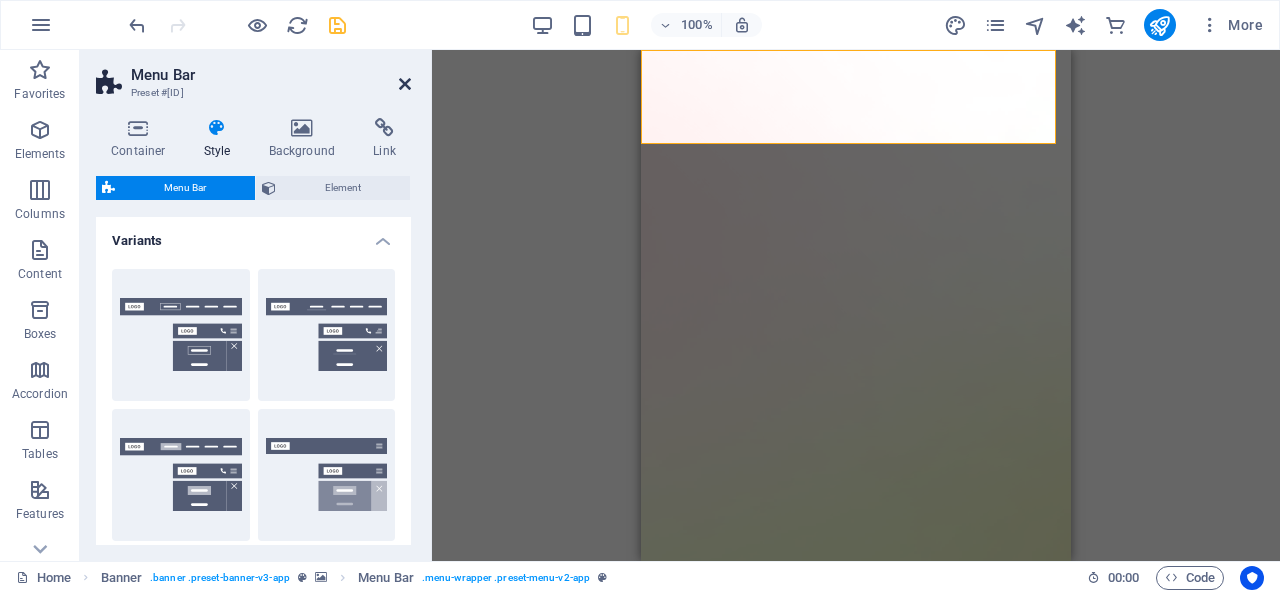 click at bounding box center [405, 84] 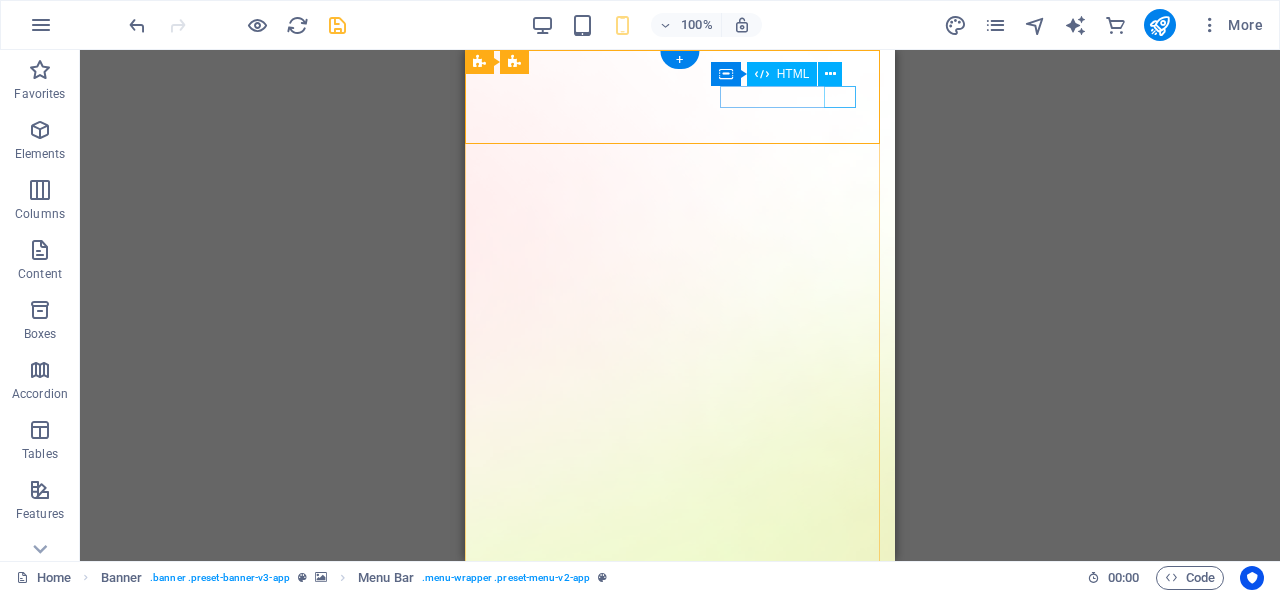 click at bounding box center [680, 1433] 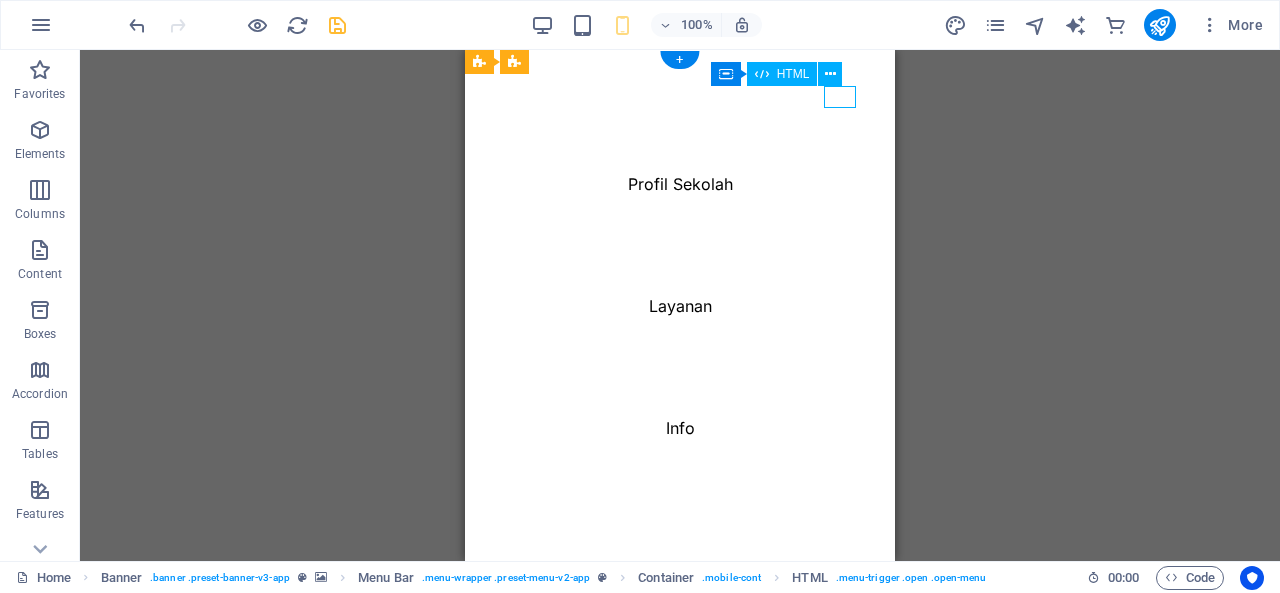 click at bounding box center [505, 1433] 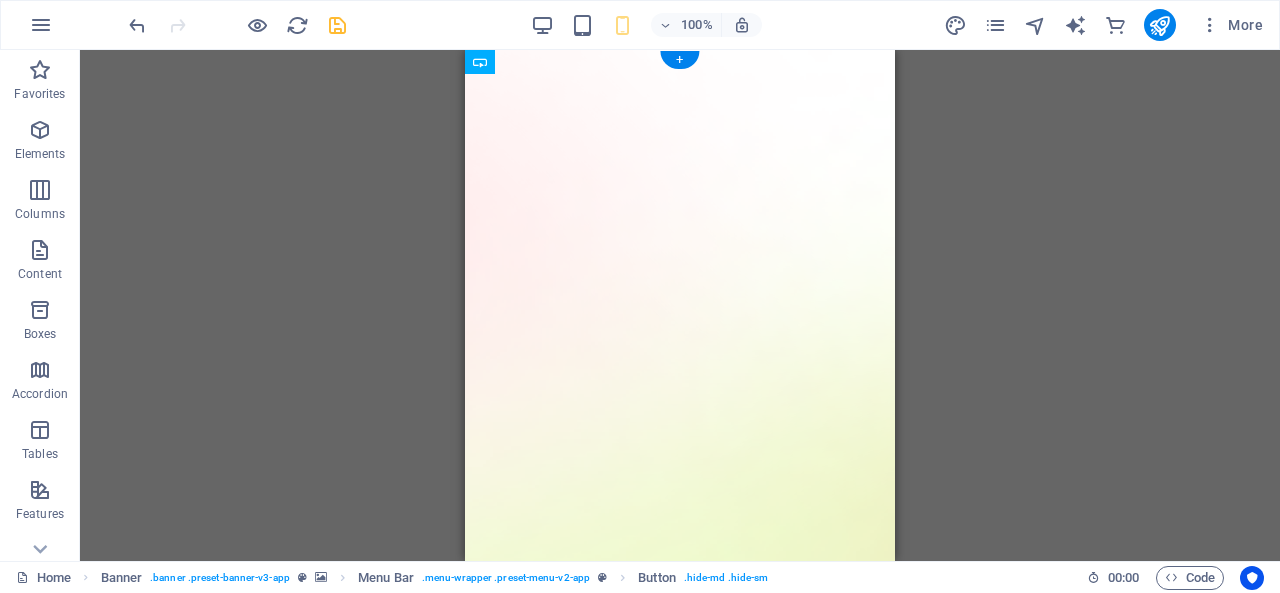 drag, startPoint x: 677, startPoint y: 109, endPoint x: 795, endPoint y: 99, distance: 118.42297 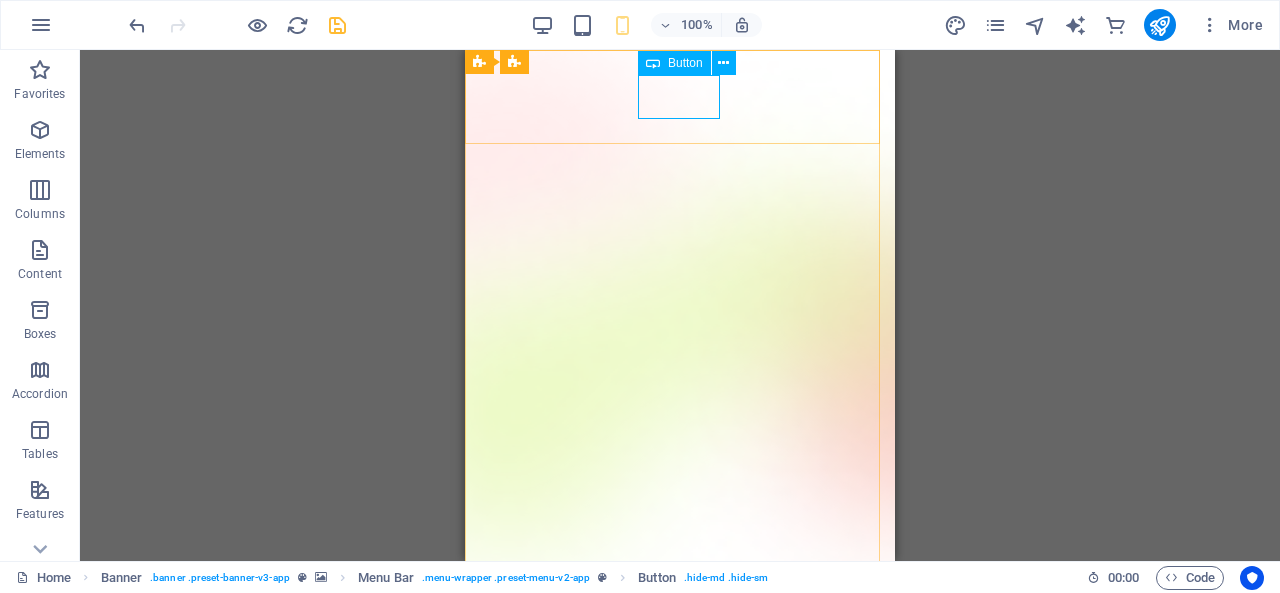click on "Login" at bounding box center [680, 774] 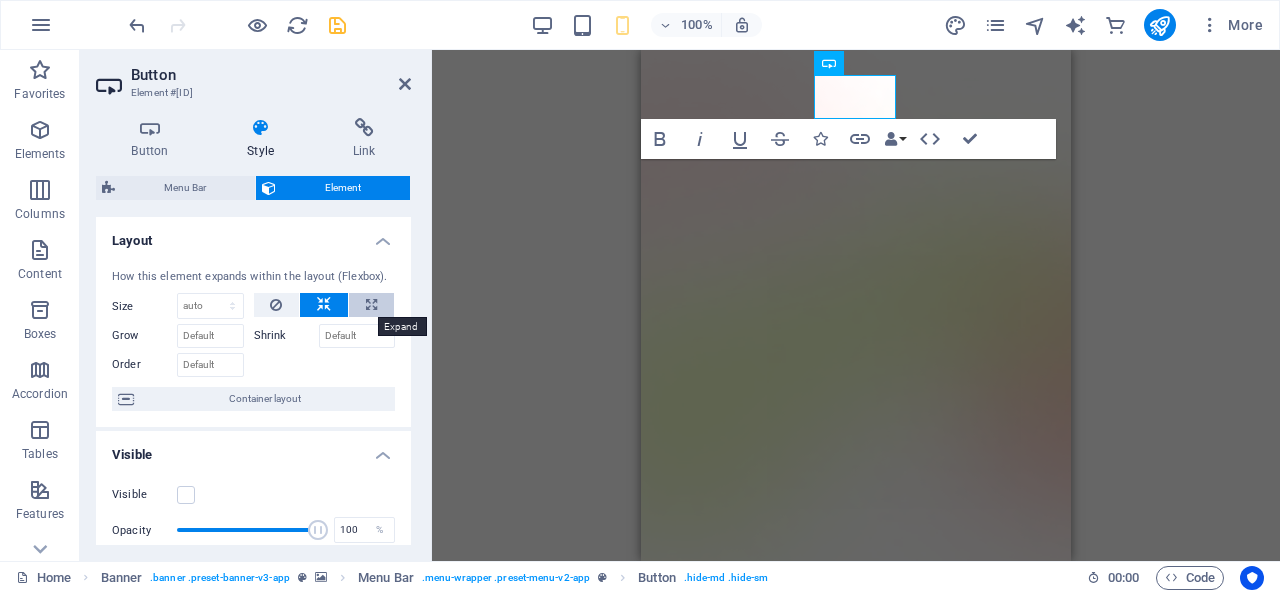click at bounding box center (371, 305) 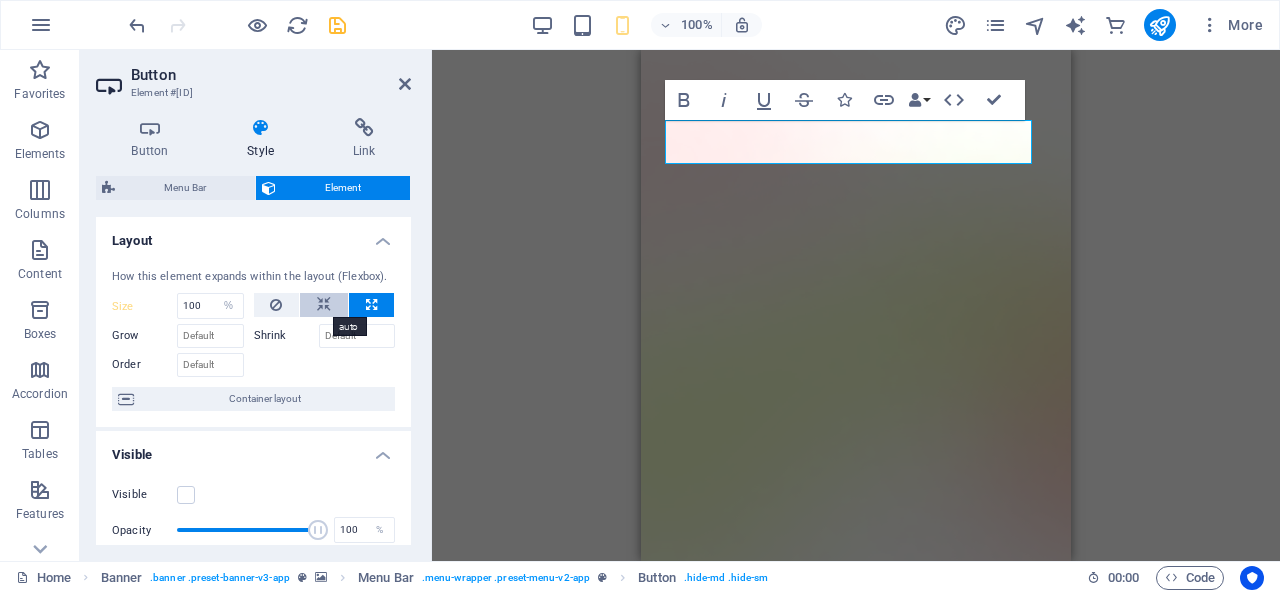 click at bounding box center (324, 305) 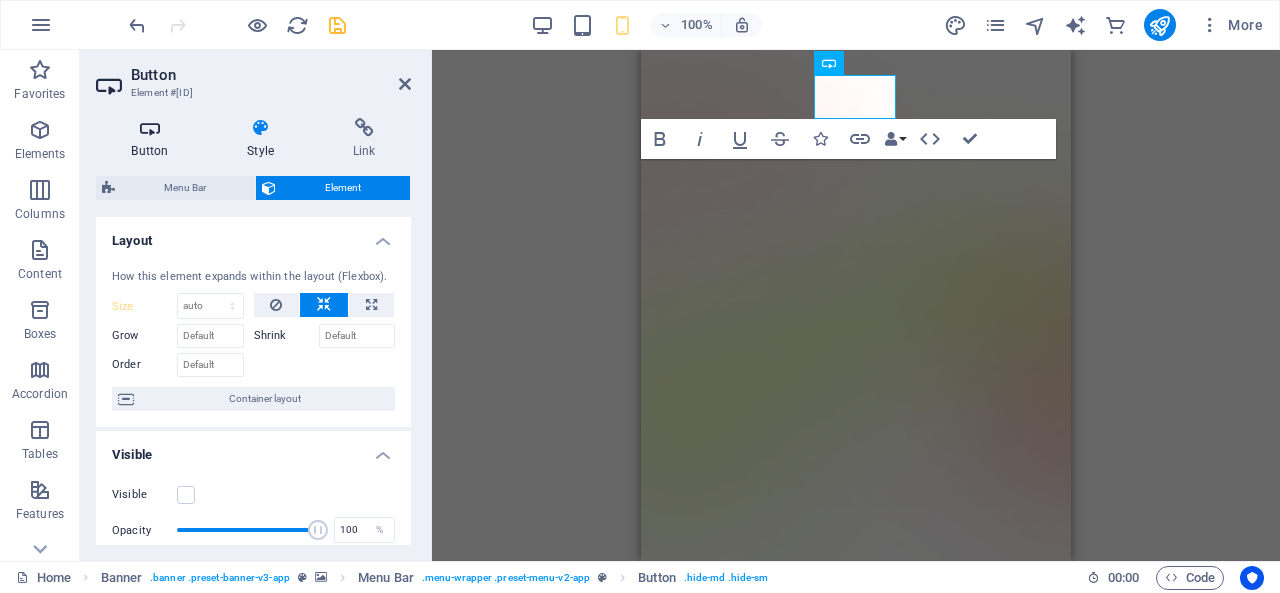 click at bounding box center [150, 128] 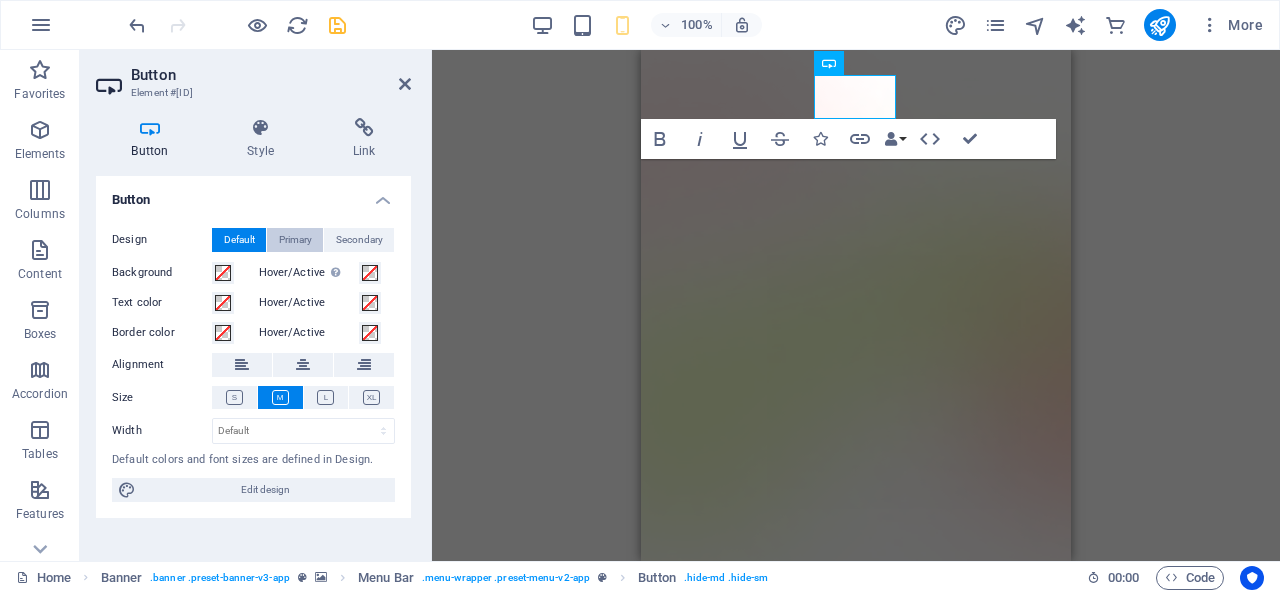 click on "Primary" at bounding box center [295, 240] 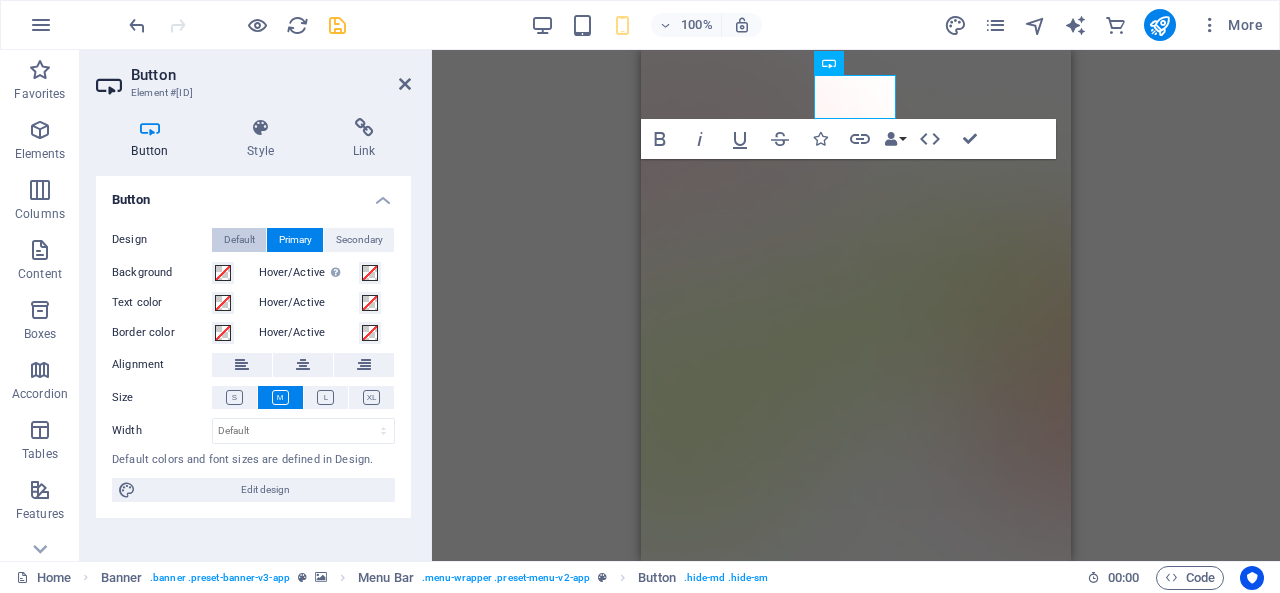 click on "Default" at bounding box center (239, 240) 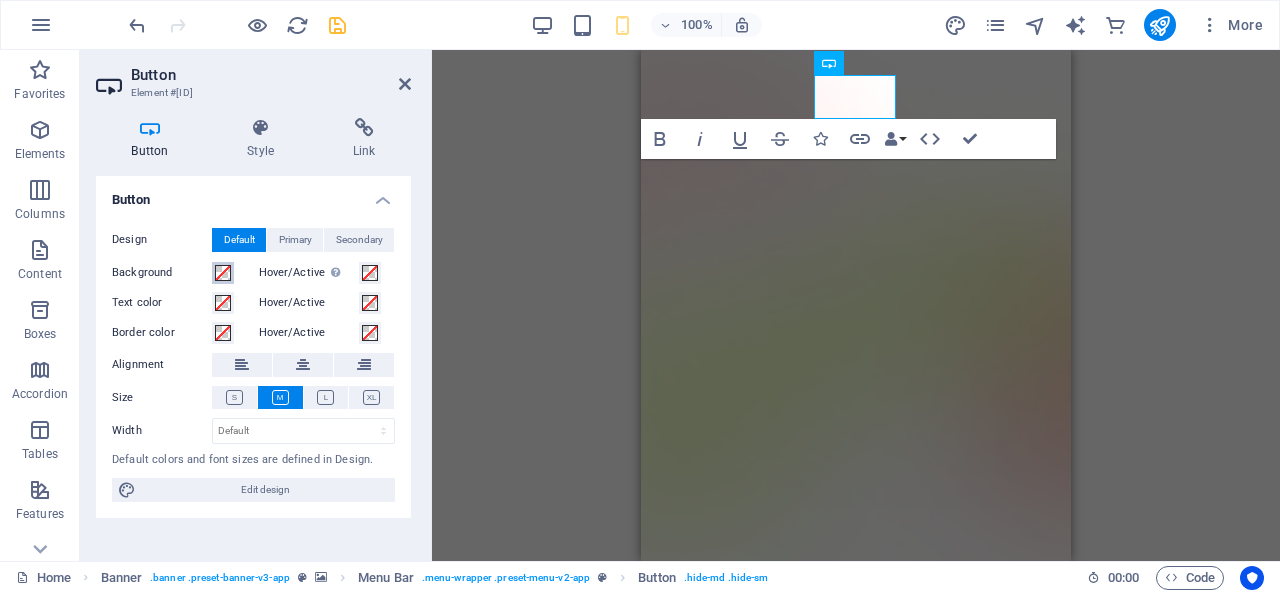 click at bounding box center [223, 273] 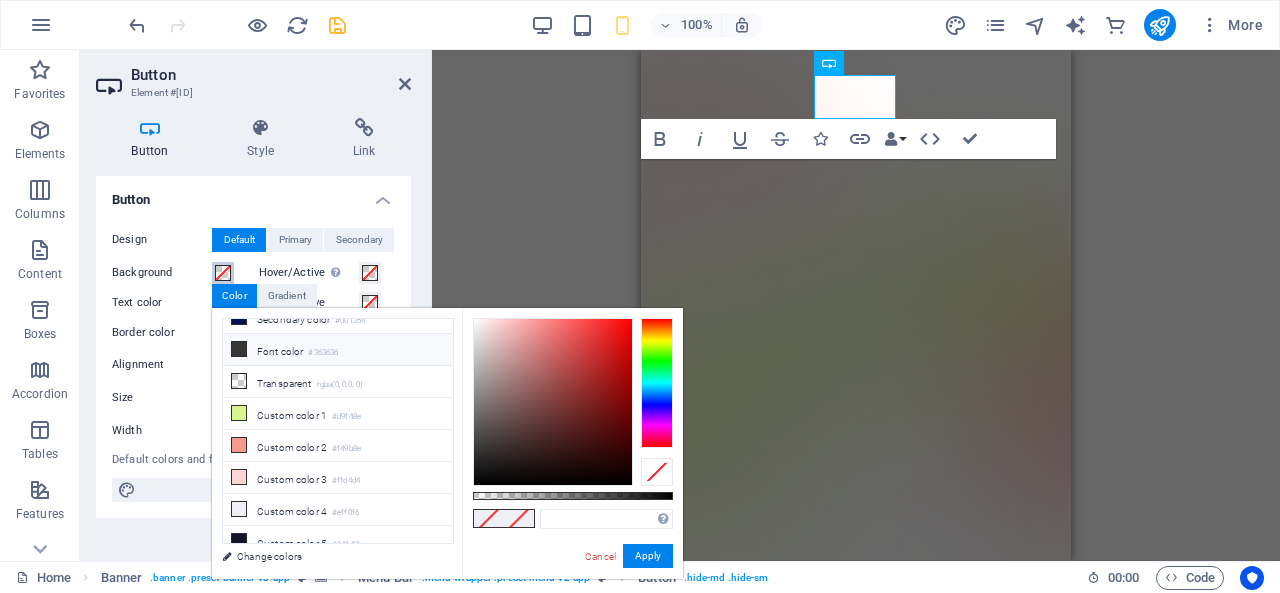 scroll, scrollTop: 0, scrollLeft: 0, axis: both 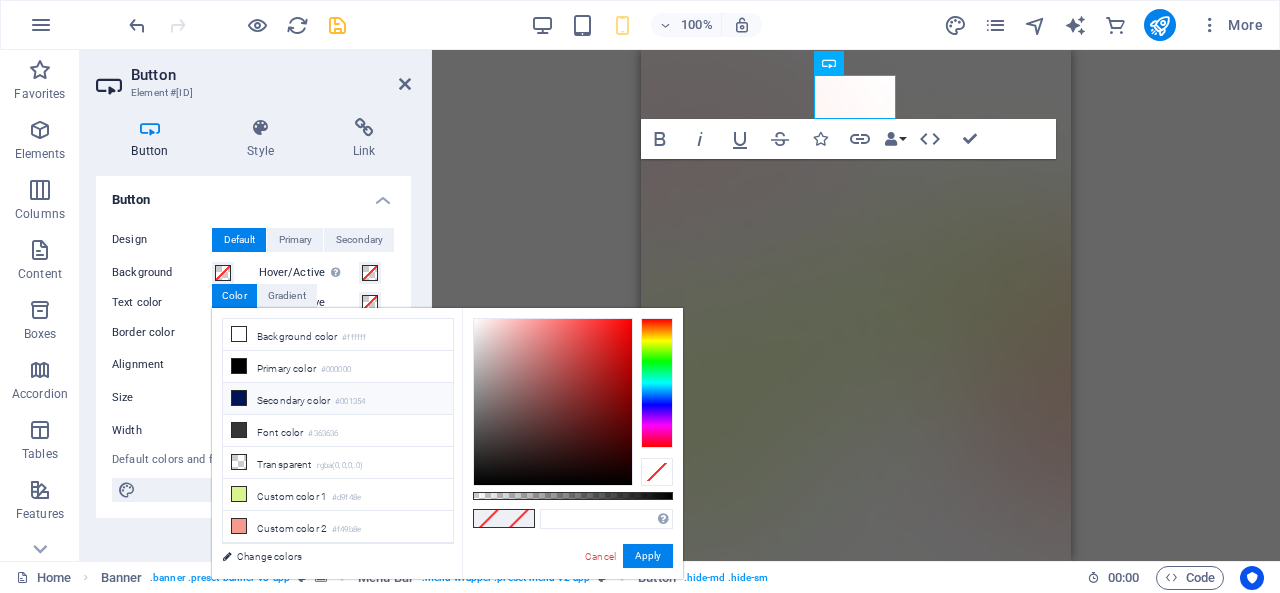 click on "Secondary color
#001354" at bounding box center [338, 399] 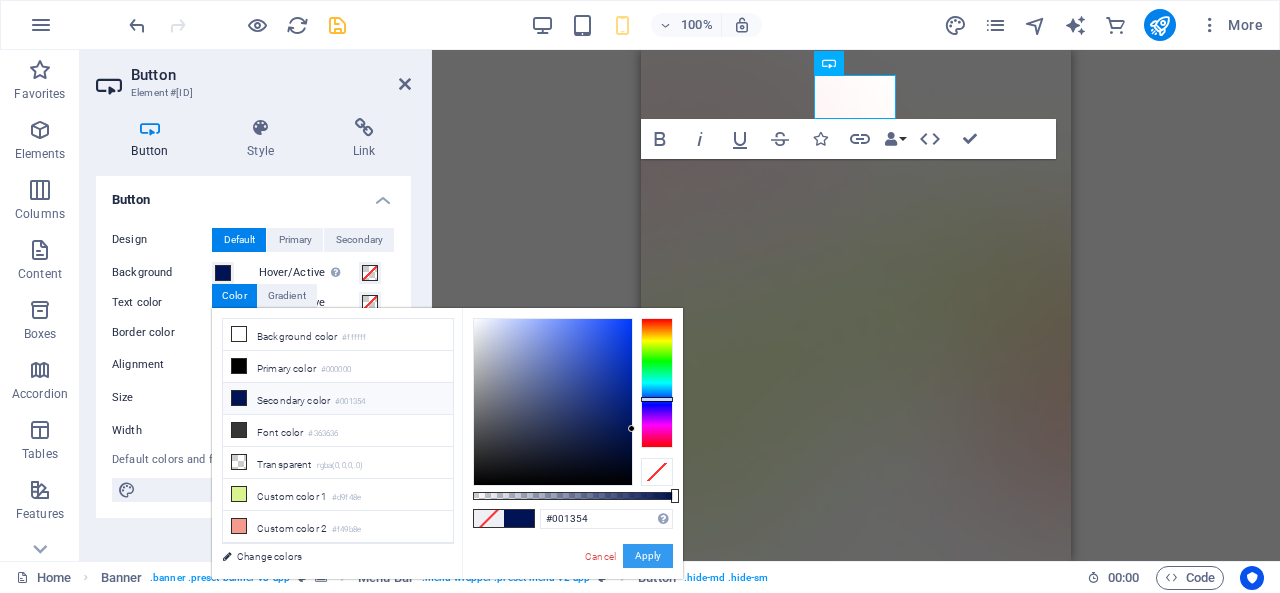 click on "Apply" at bounding box center (648, 556) 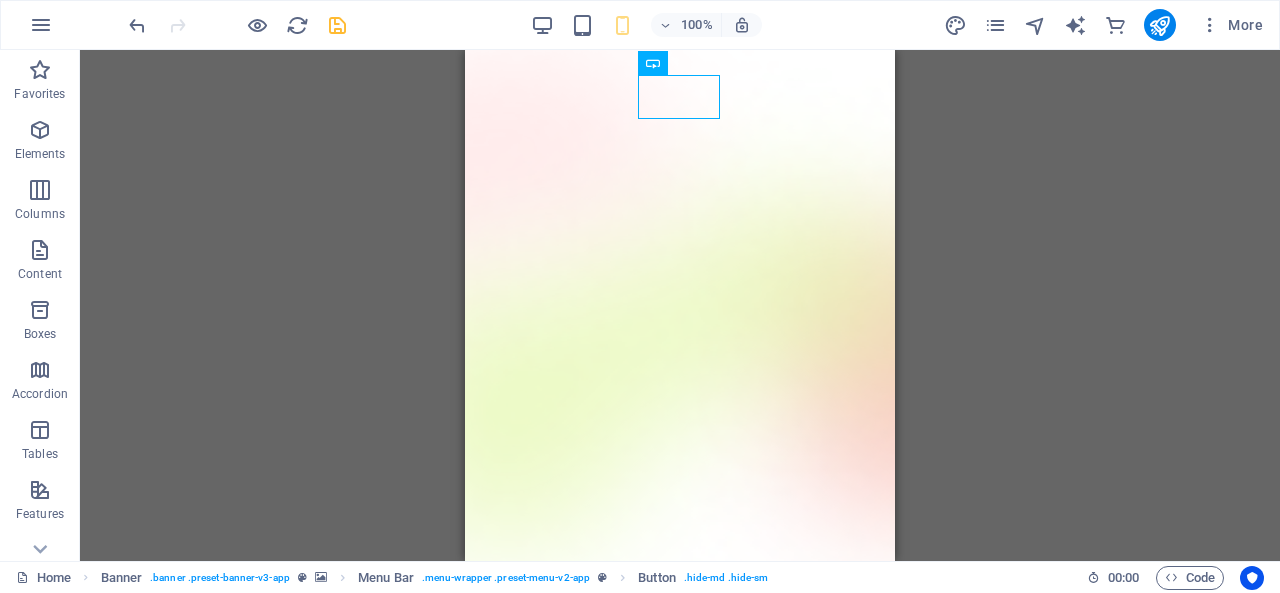 click on "H1   Banner   Container   Spacer   Spacer   Spacer   Button   Banner   Menu Bar   Button   Text   Image   Marquee   Container   Marquee   Spacer   Menu   Text   Menu Bar   Banner   Logo   Container   Menu   HTML" at bounding box center [680, 305] 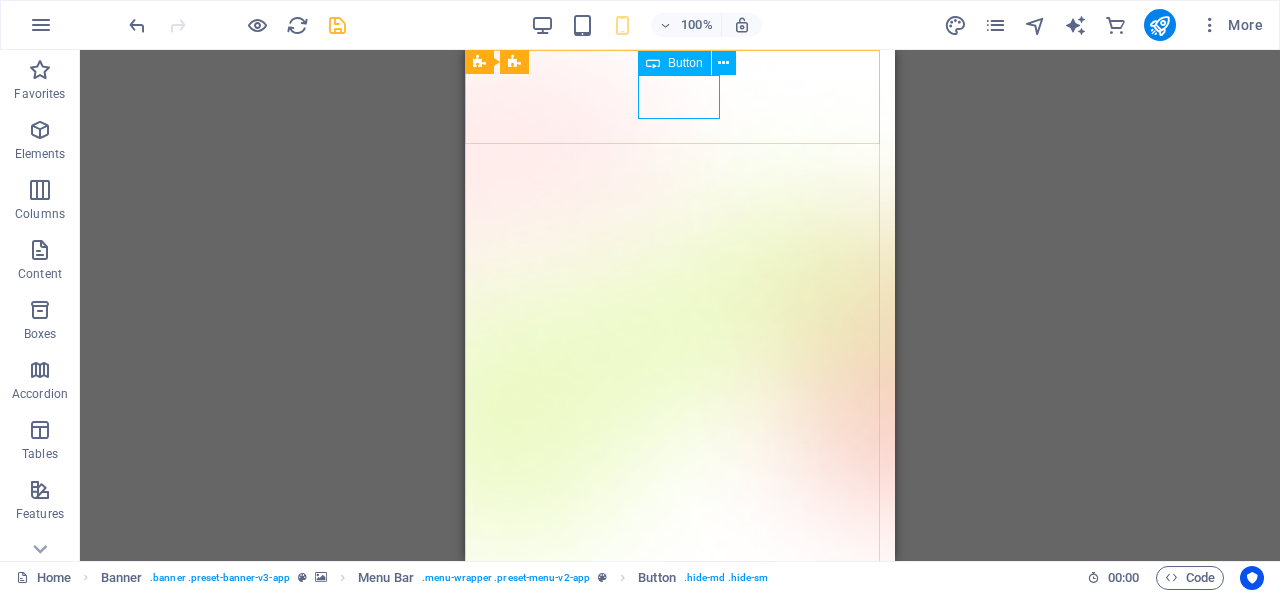 click on "Login" at bounding box center (680, 774) 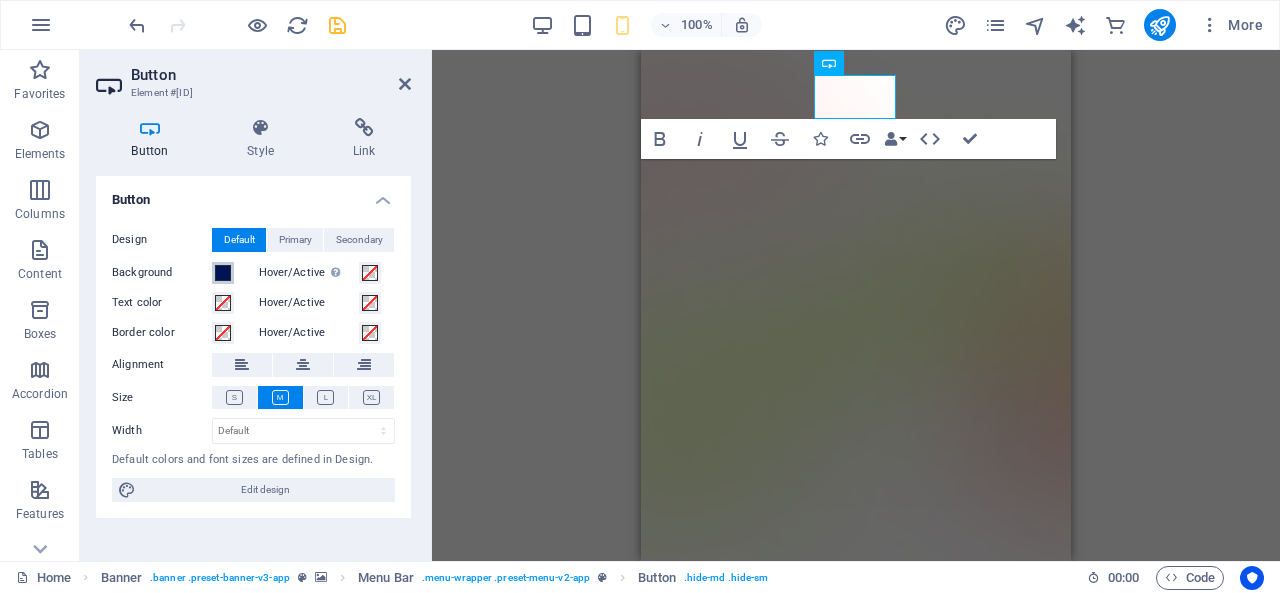 click at bounding box center [223, 273] 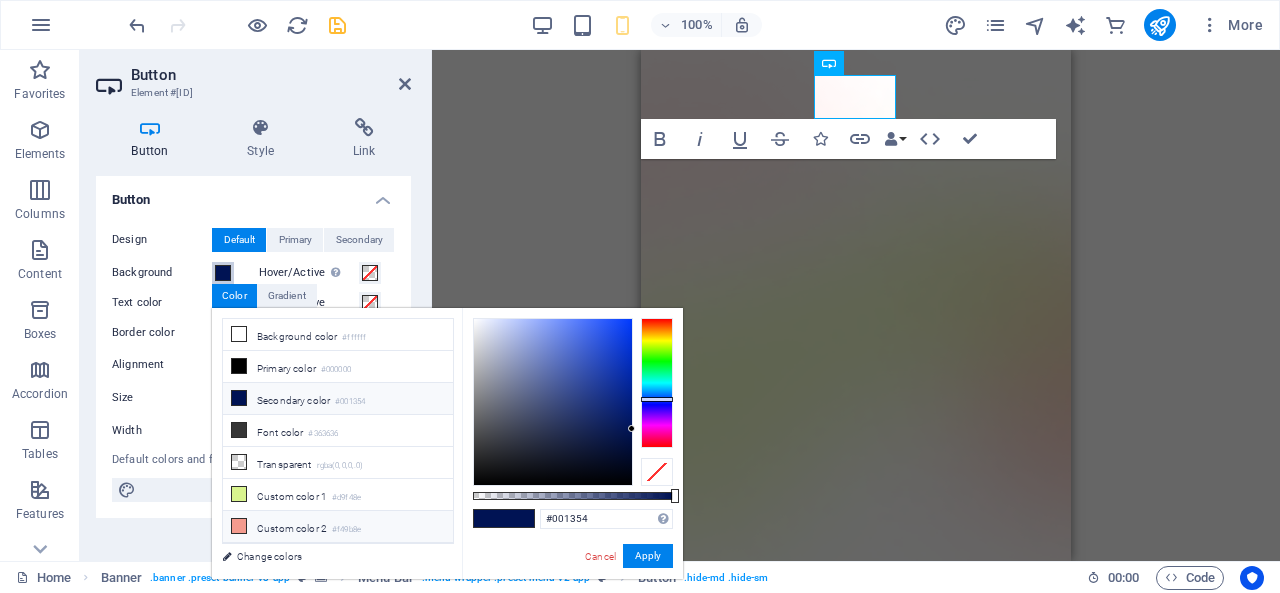 scroll, scrollTop: 81, scrollLeft: 0, axis: vertical 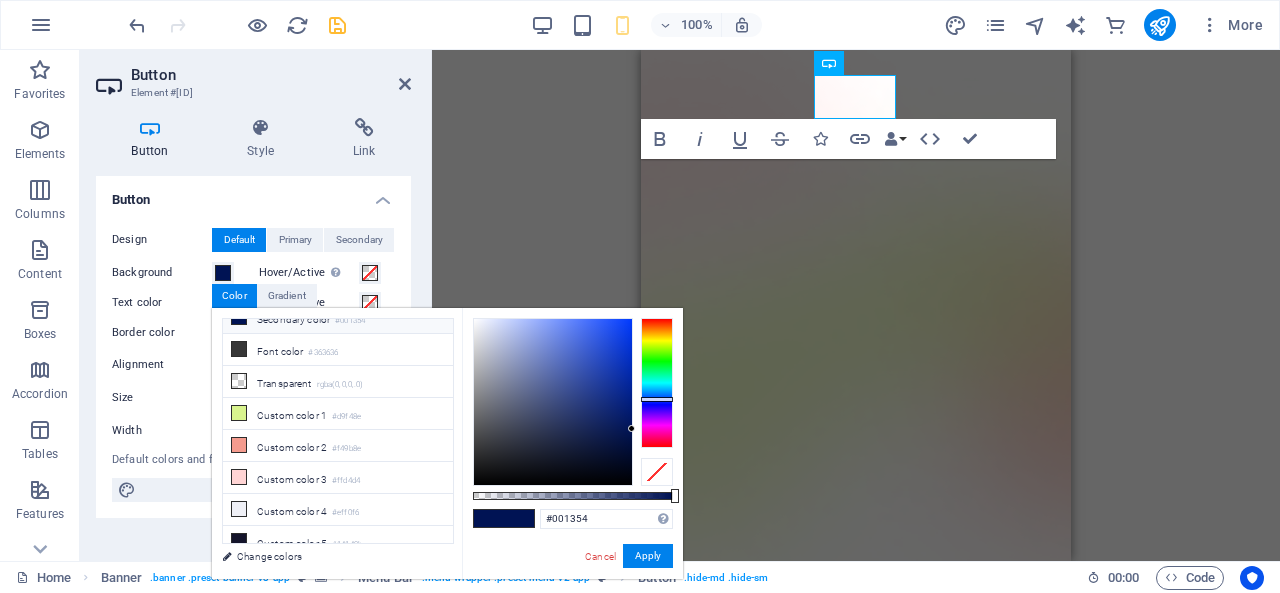 click at bounding box center [657, 472] 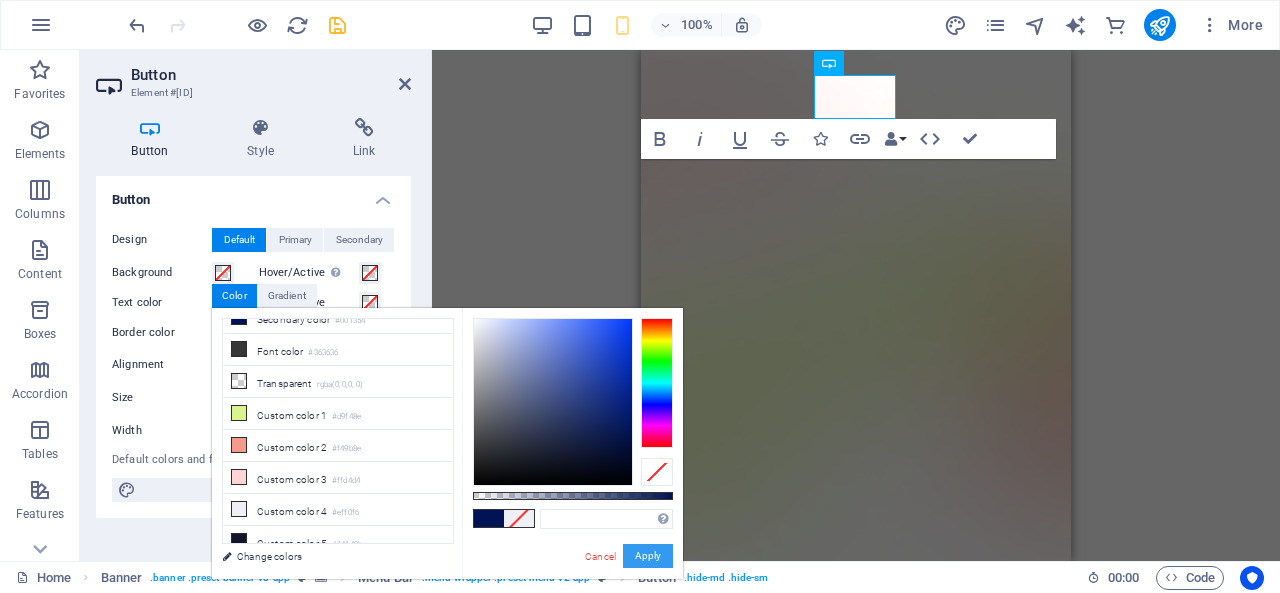click on "Apply" at bounding box center (648, 556) 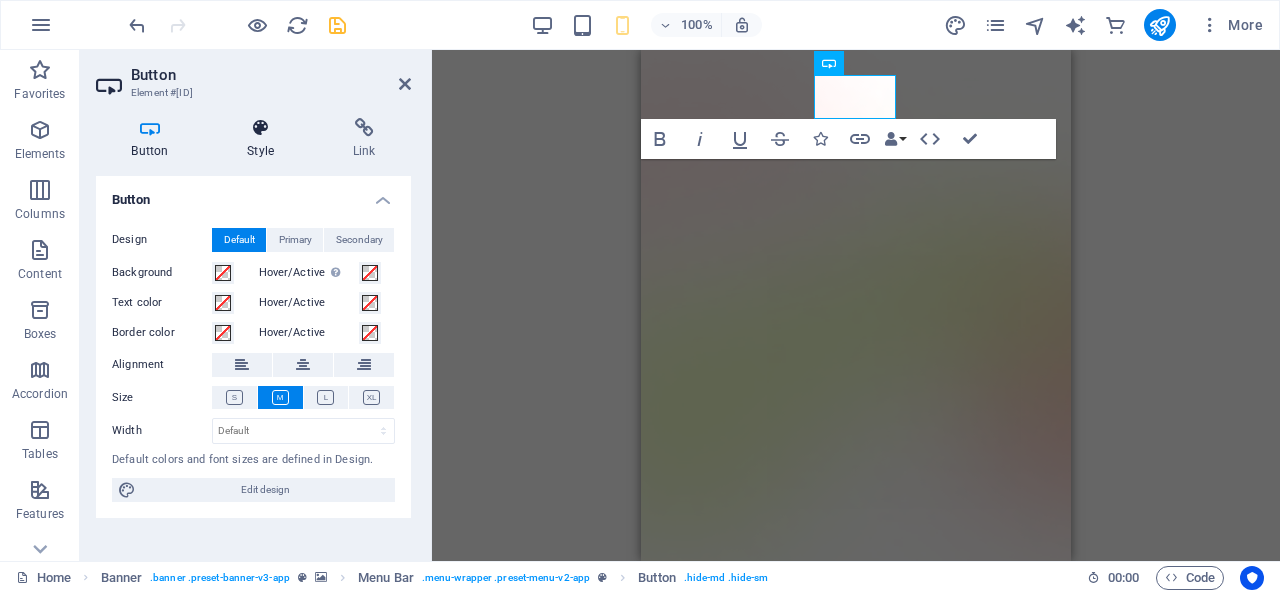 click on "Style" at bounding box center (265, 139) 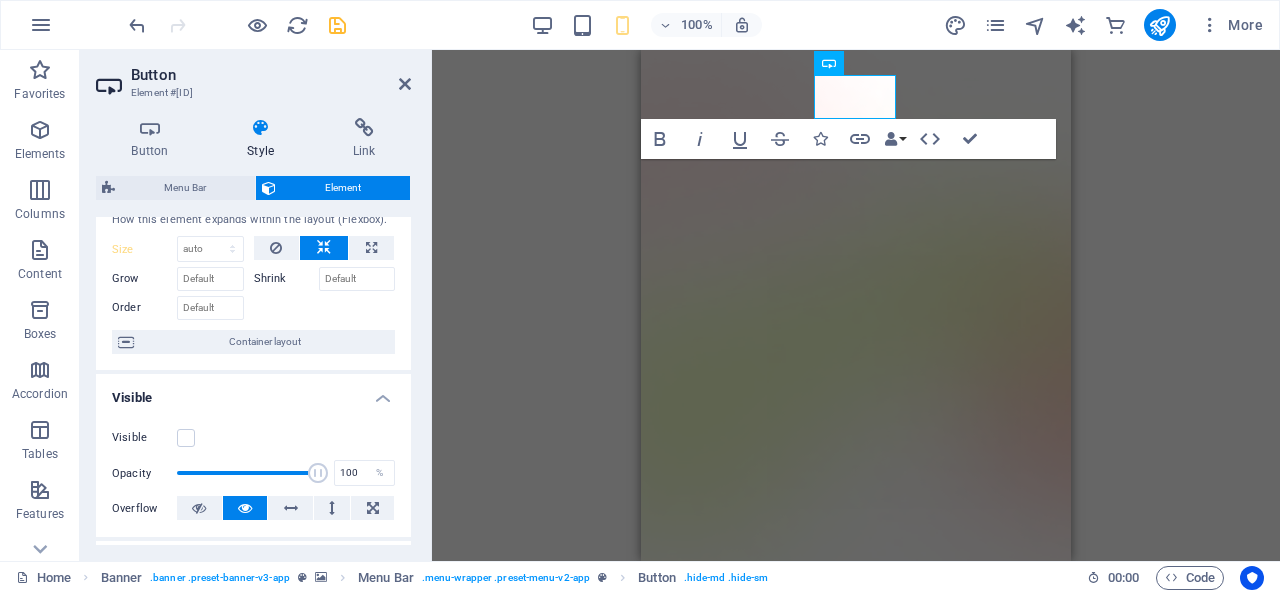 scroll, scrollTop: 0, scrollLeft: 0, axis: both 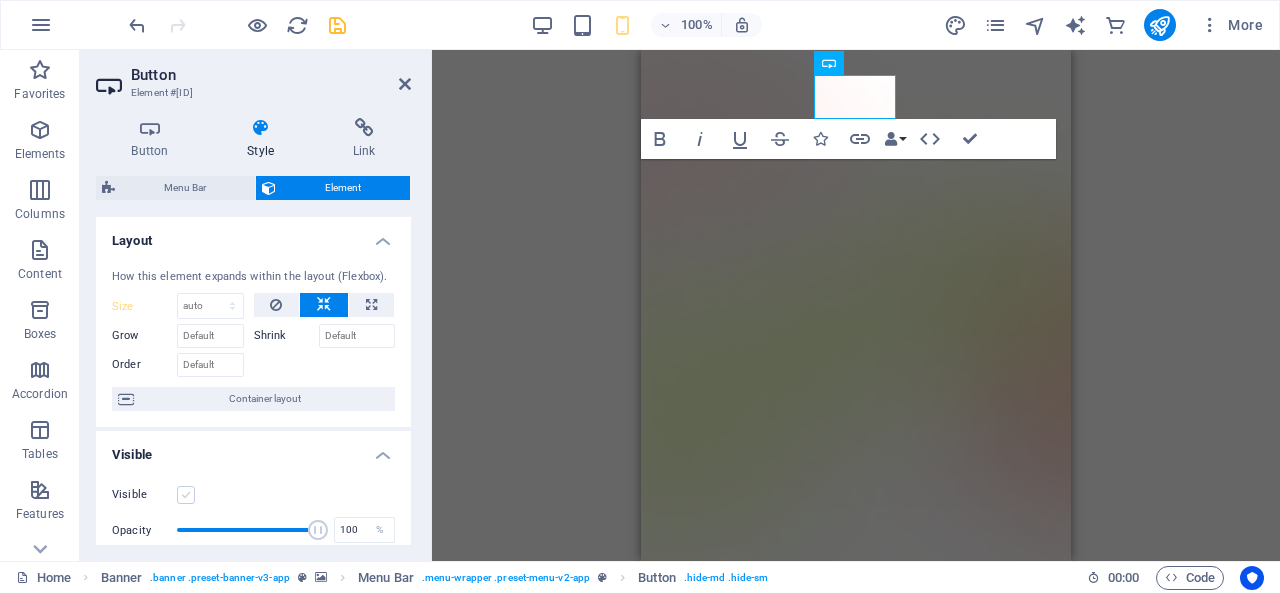 click at bounding box center (186, 495) 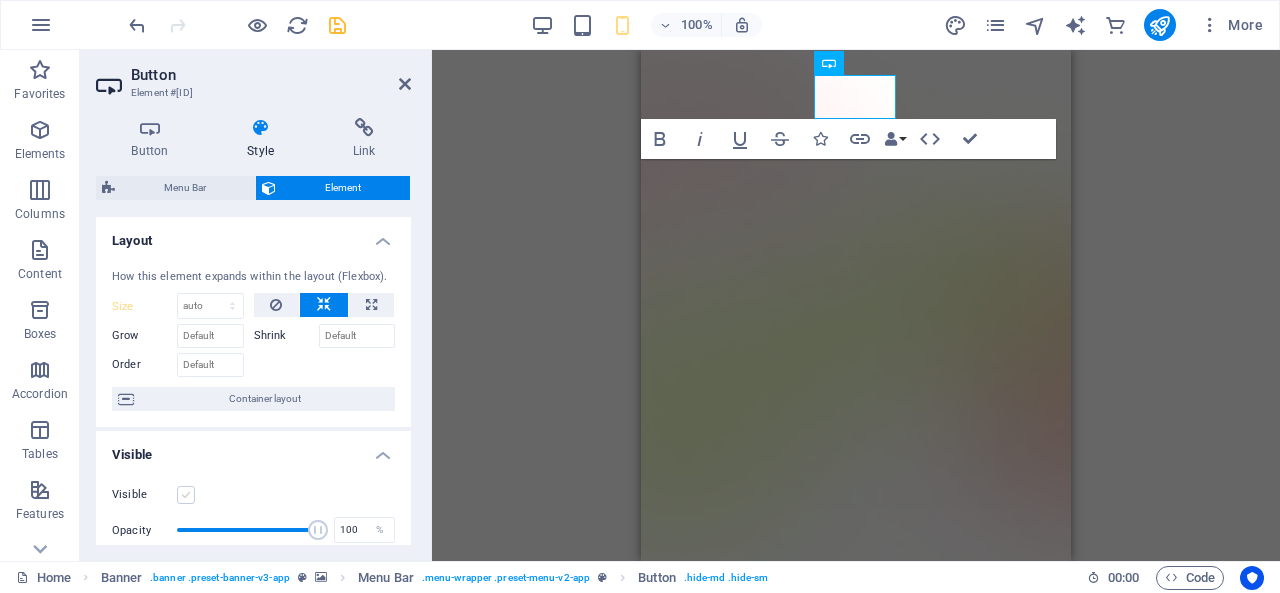 click on "Visible" at bounding box center (0, 0) 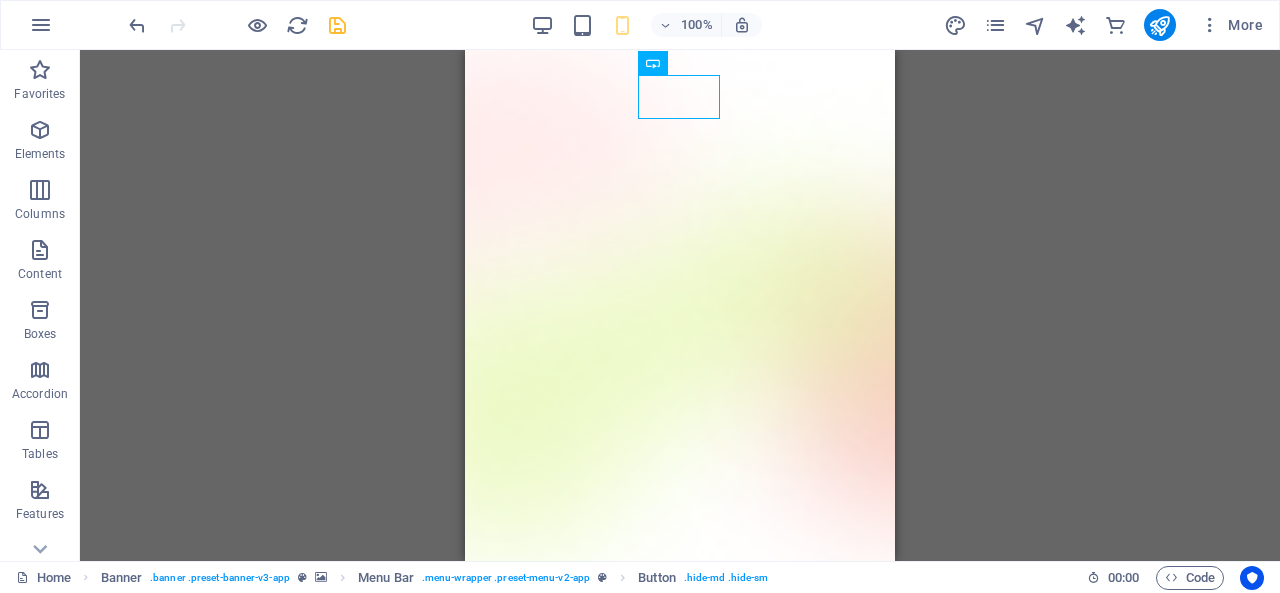 click on "H1   Banner   Container   Spacer   Spacer   Spacer   Button   Banner   Menu Bar   Button   Text   Image   Marquee   Container   Marquee   Spacer   Menu   Text   Menu Bar   Banner   Logo   Container   Menu   HTML" at bounding box center (680, 305) 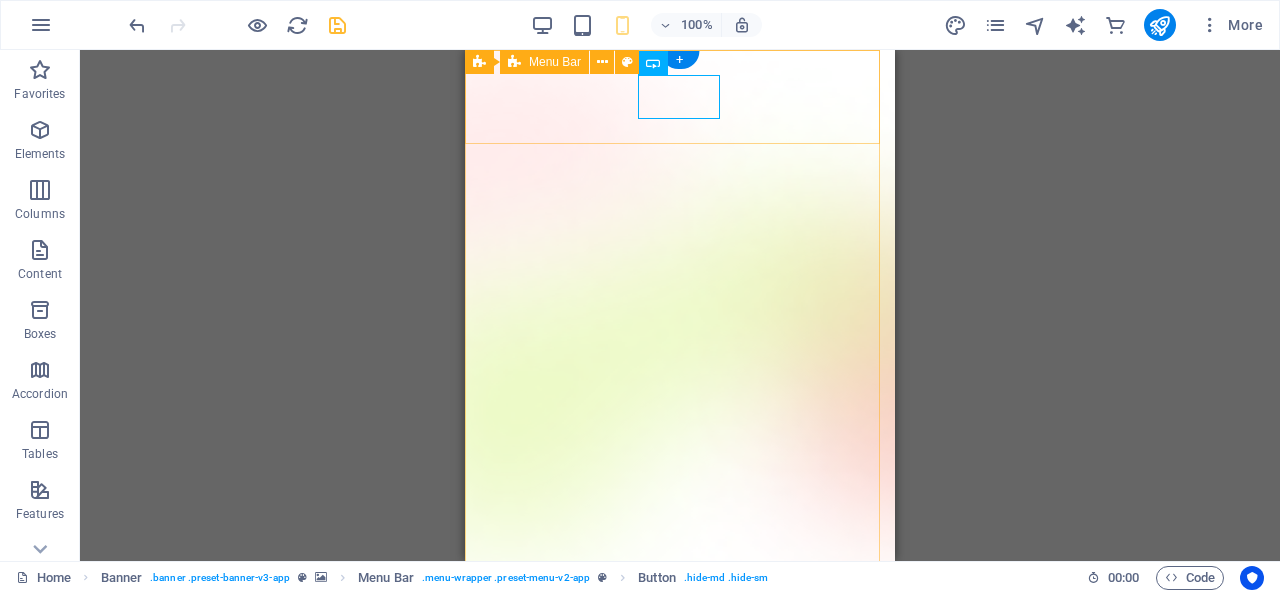 click on "Login Profil Sekolah Layanan Info" at bounding box center (680, 762) 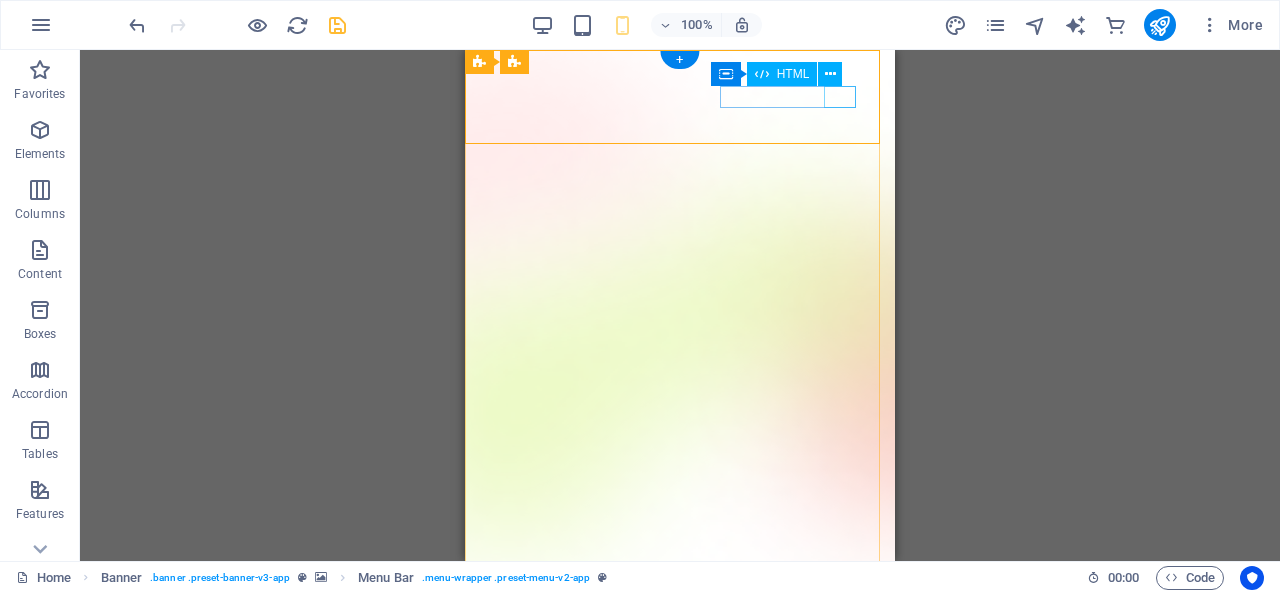 click at bounding box center [680, 807] 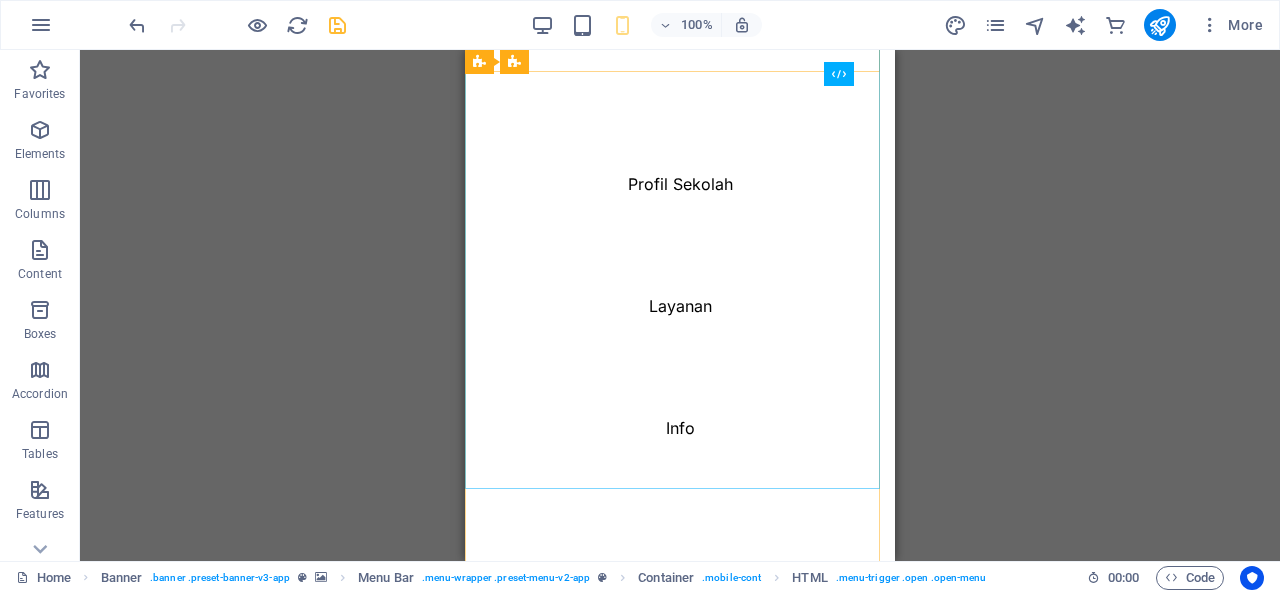 scroll, scrollTop: 0, scrollLeft: 0, axis: both 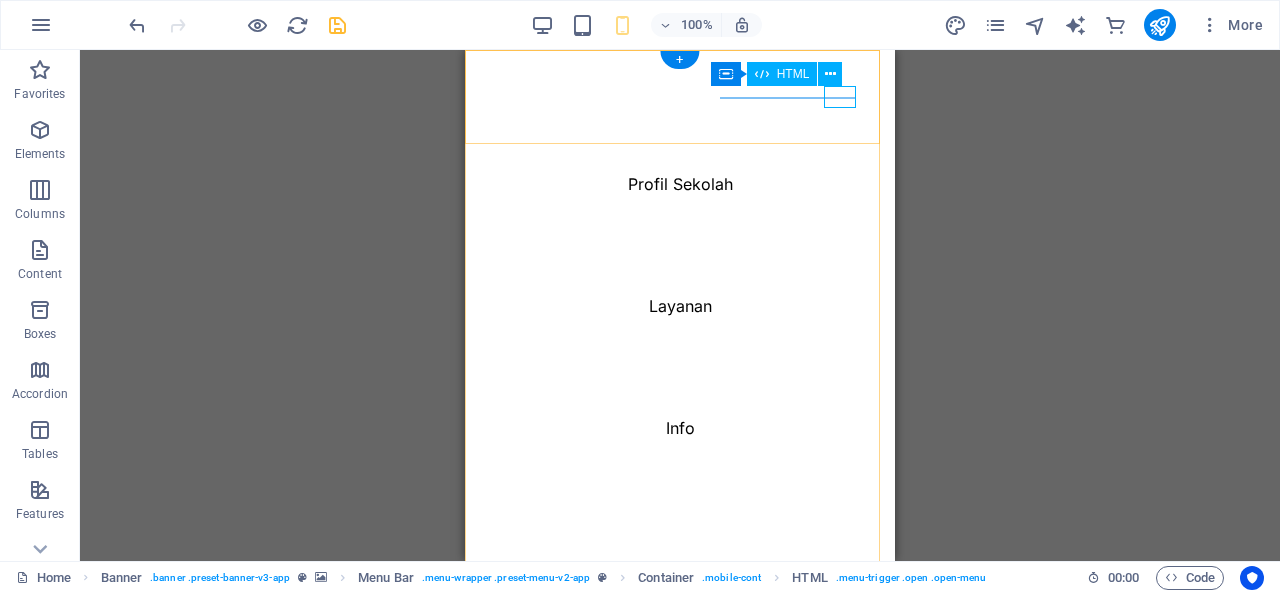 click at bounding box center (505, 807) 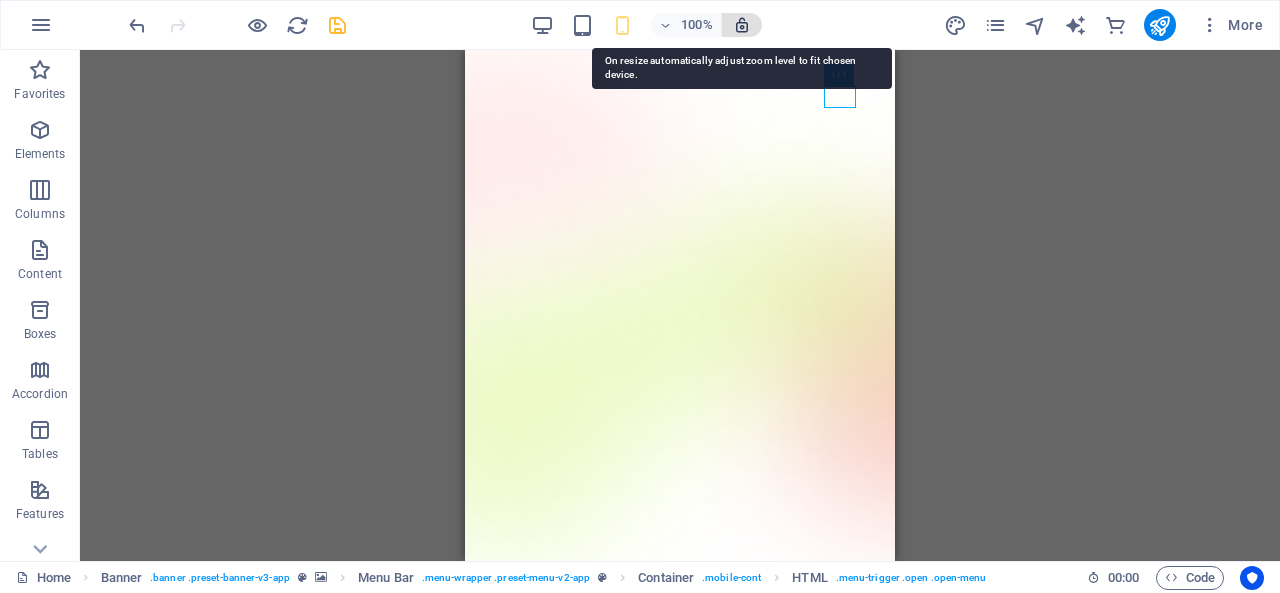 click at bounding box center [742, 25] 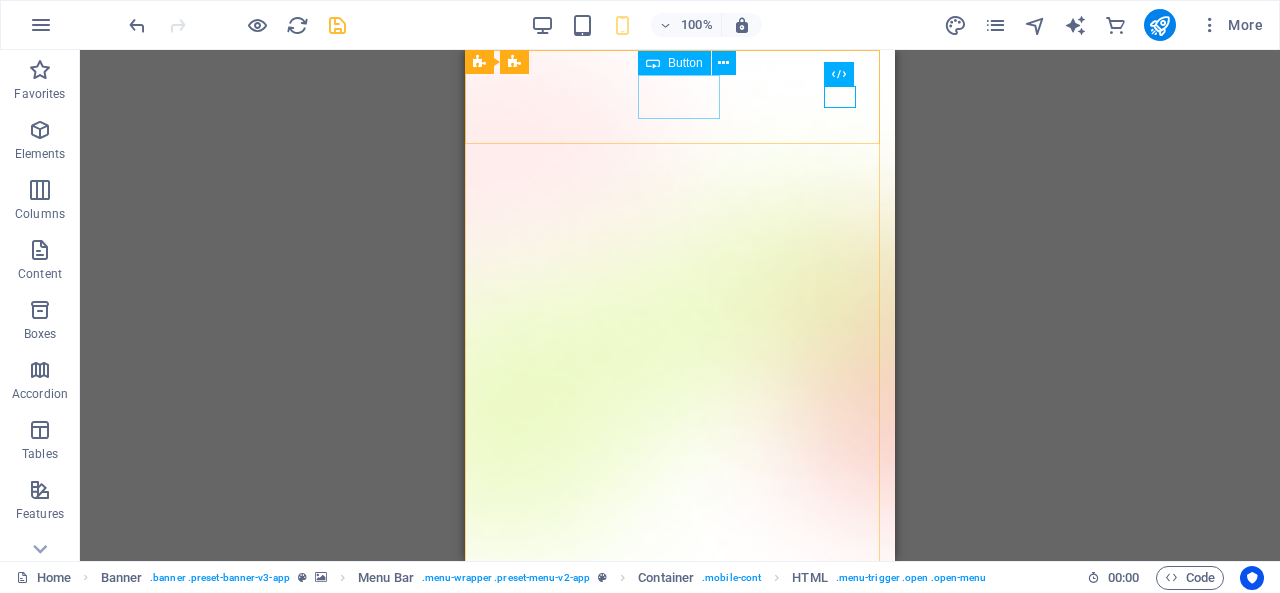 click on "Login" at bounding box center (680, 774) 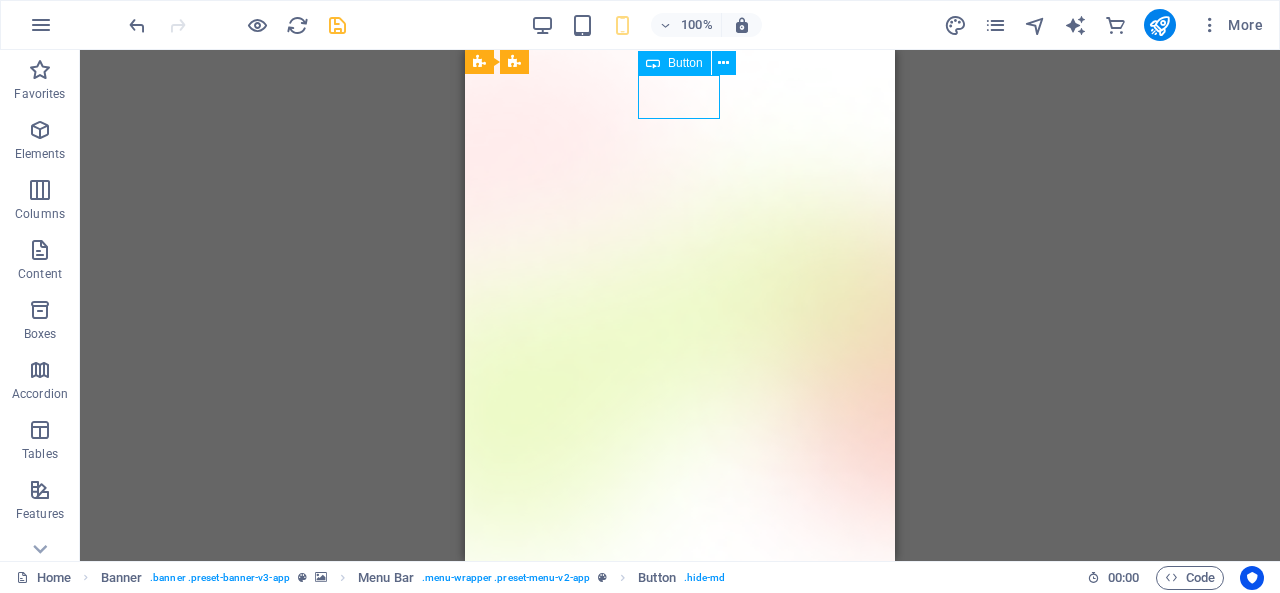 click on "Login" at bounding box center (680, 774) 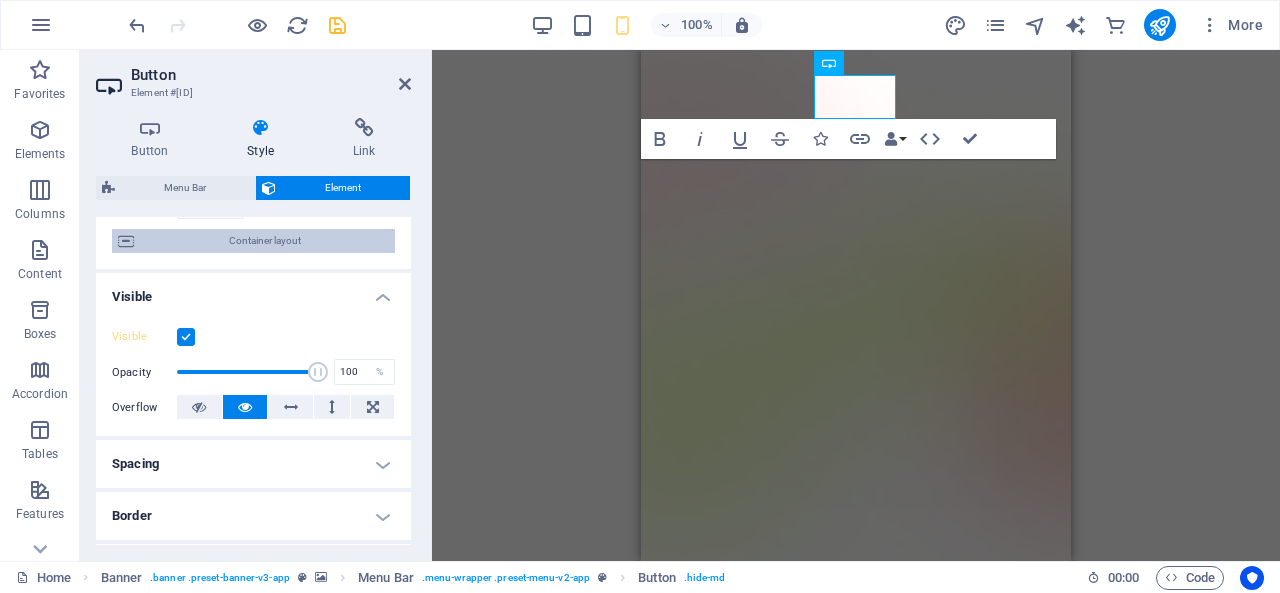 scroll, scrollTop: 98, scrollLeft: 0, axis: vertical 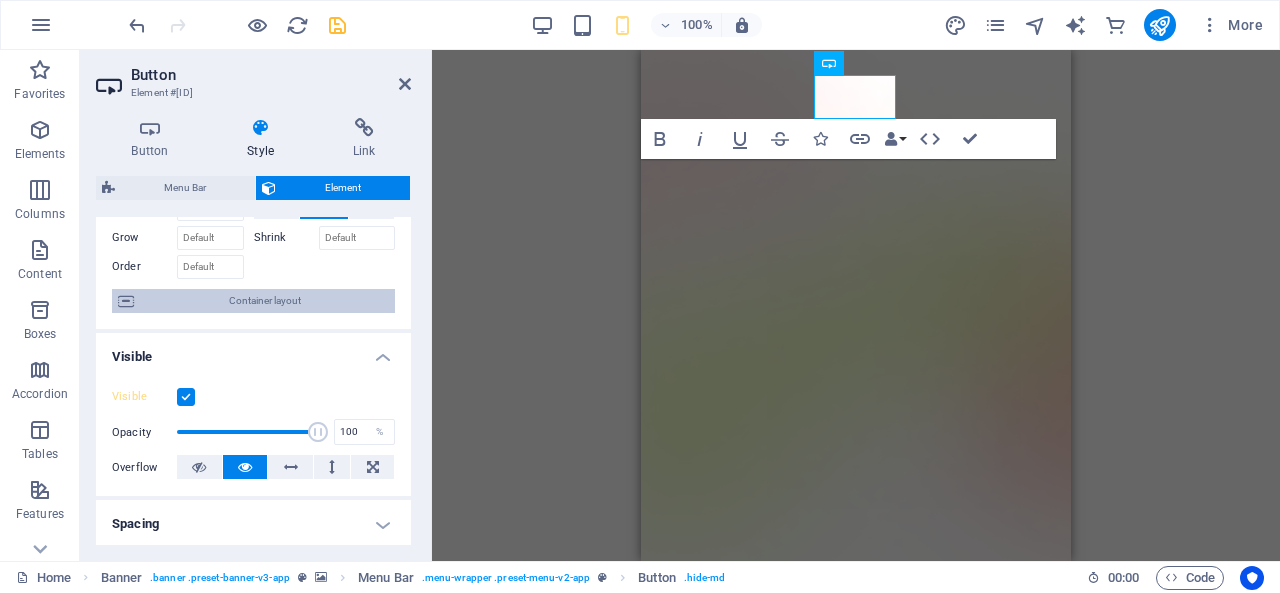 click on "Container layout" at bounding box center (264, 301) 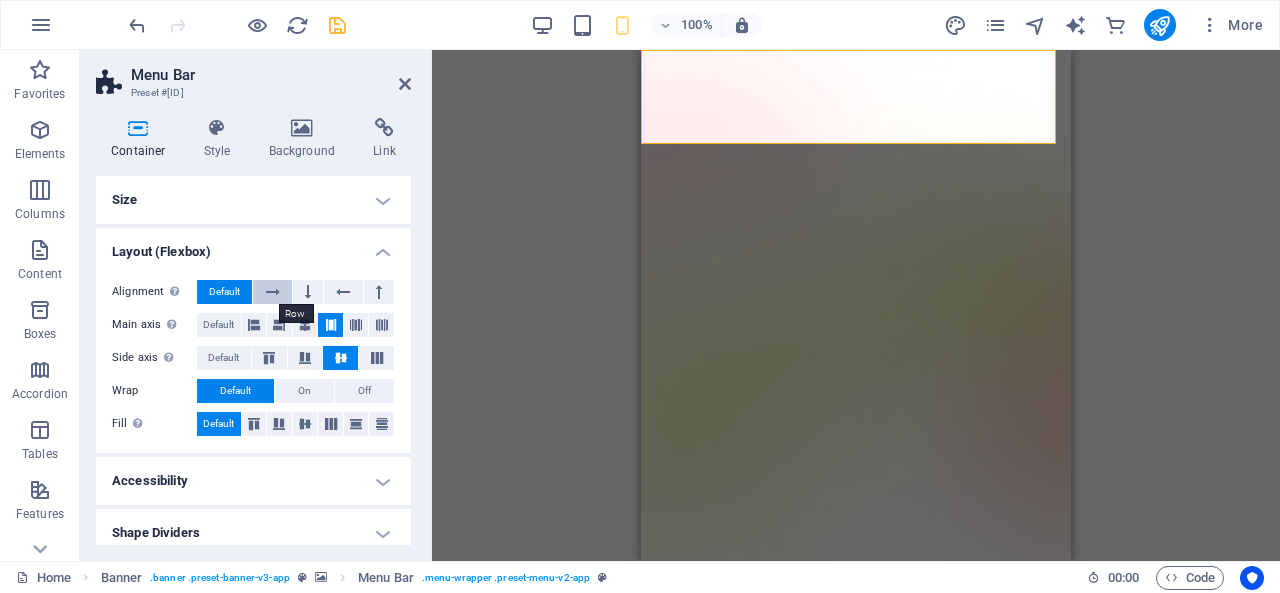 click at bounding box center [273, 292] 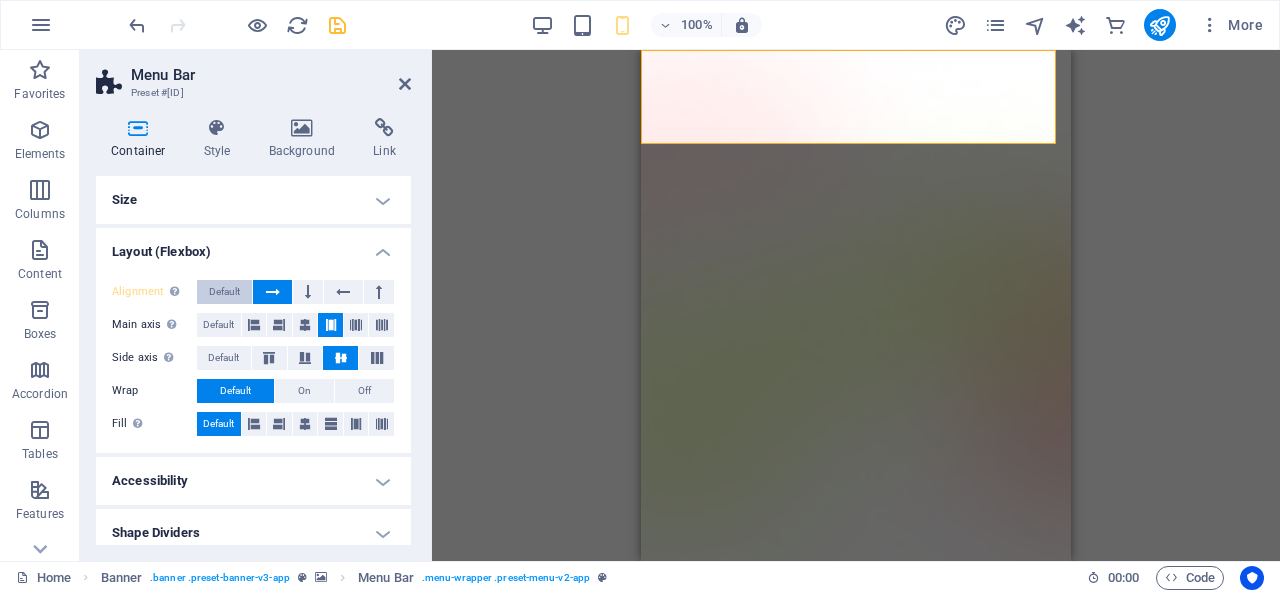 click on "Default" at bounding box center (224, 292) 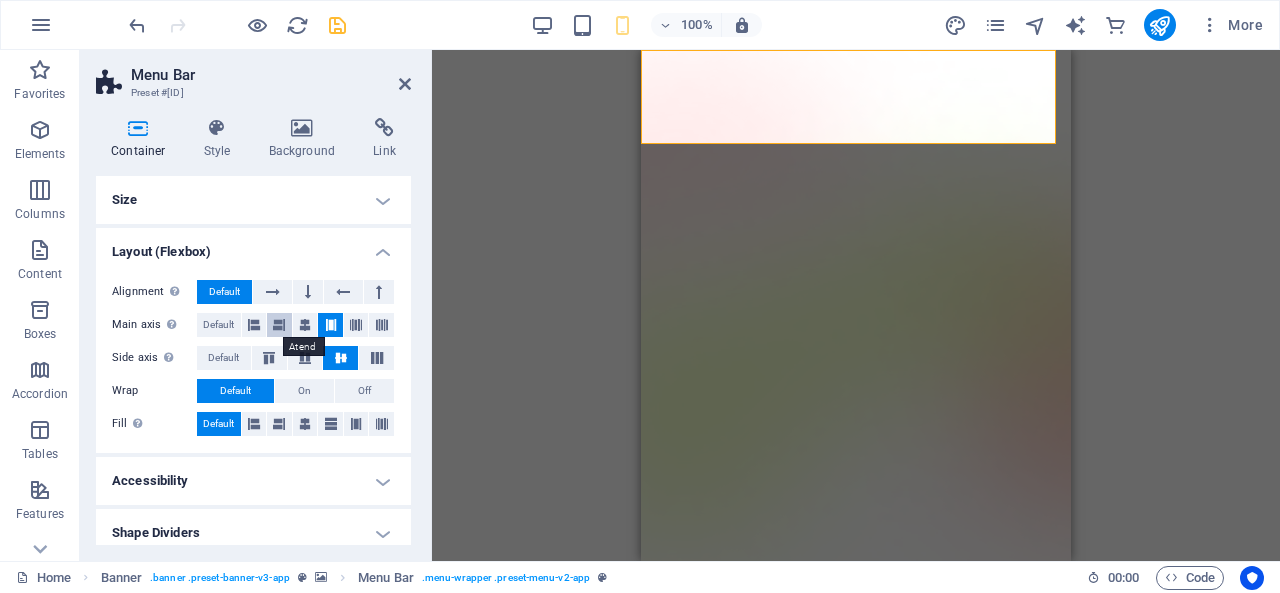 click at bounding box center (279, 325) 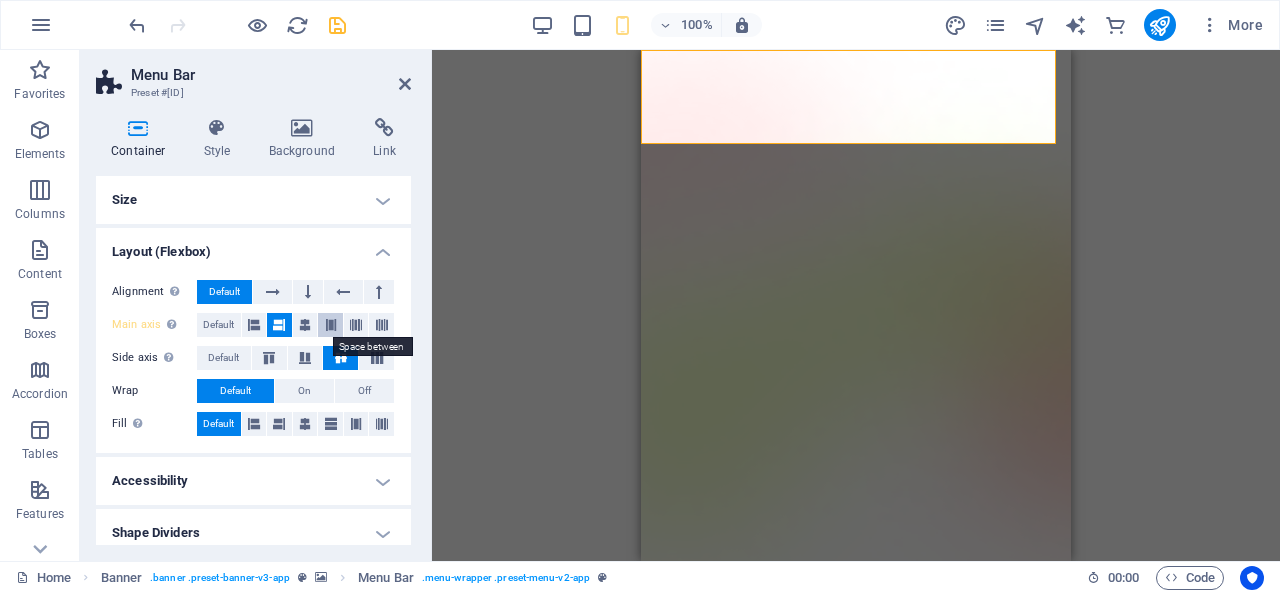click at bounding box center [331, 325] 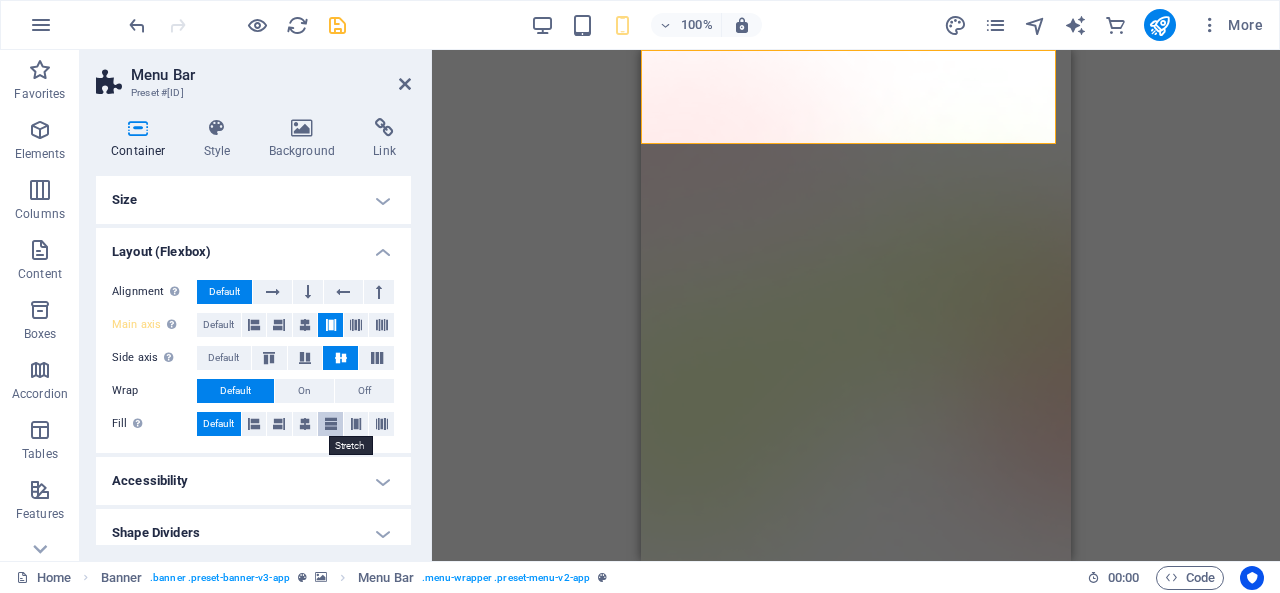 click at bounding box center (330, 424) 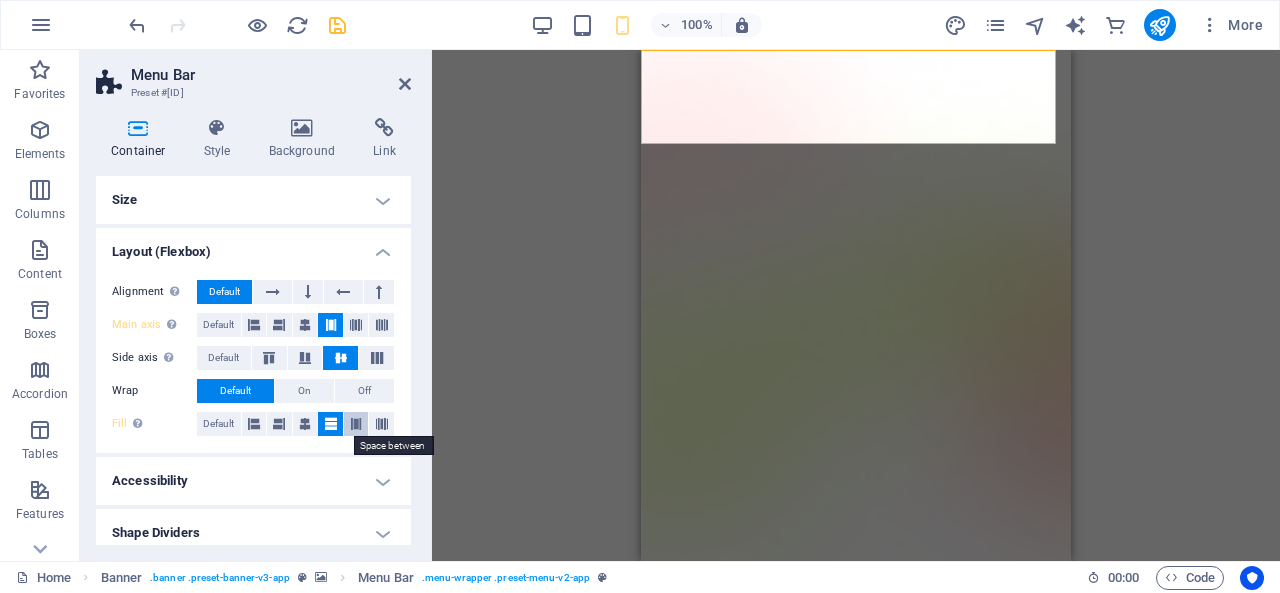 click at bounding box center (356, 424) 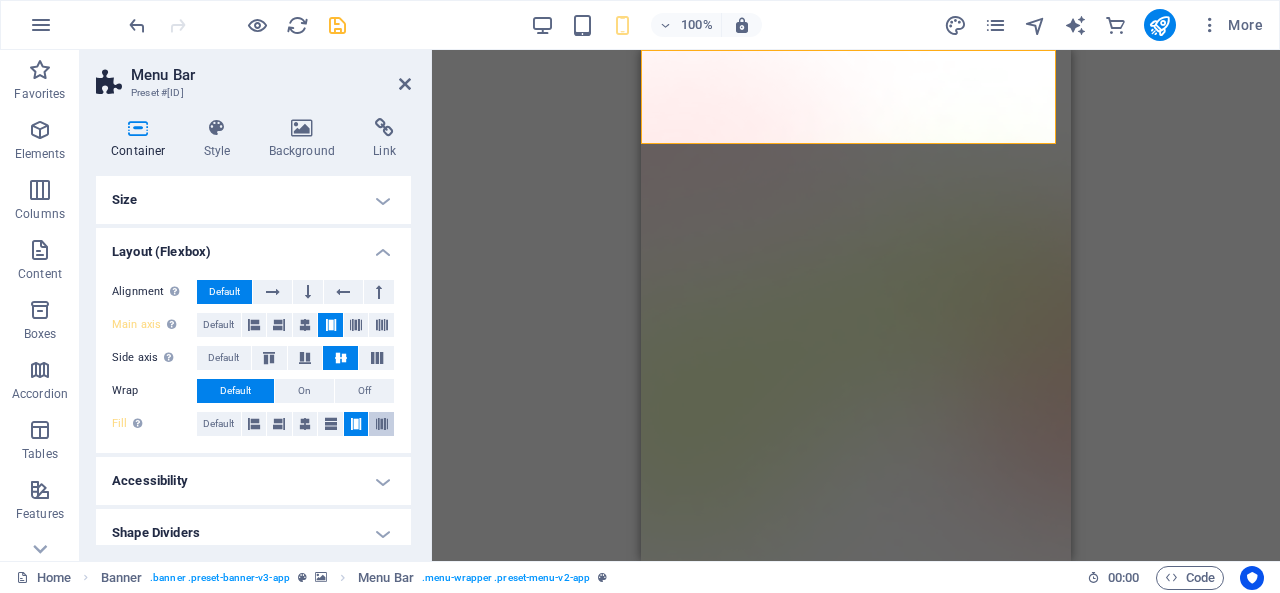 click at bounding box center (382, 424) 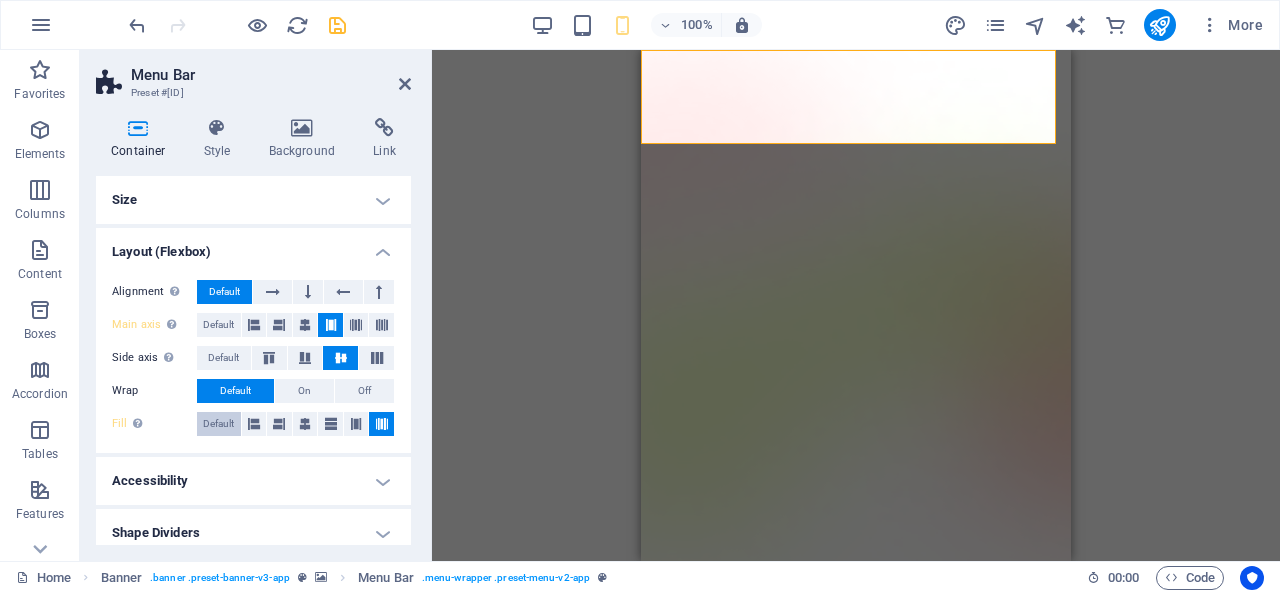 click on "Default" at bounding box center [218, 424] 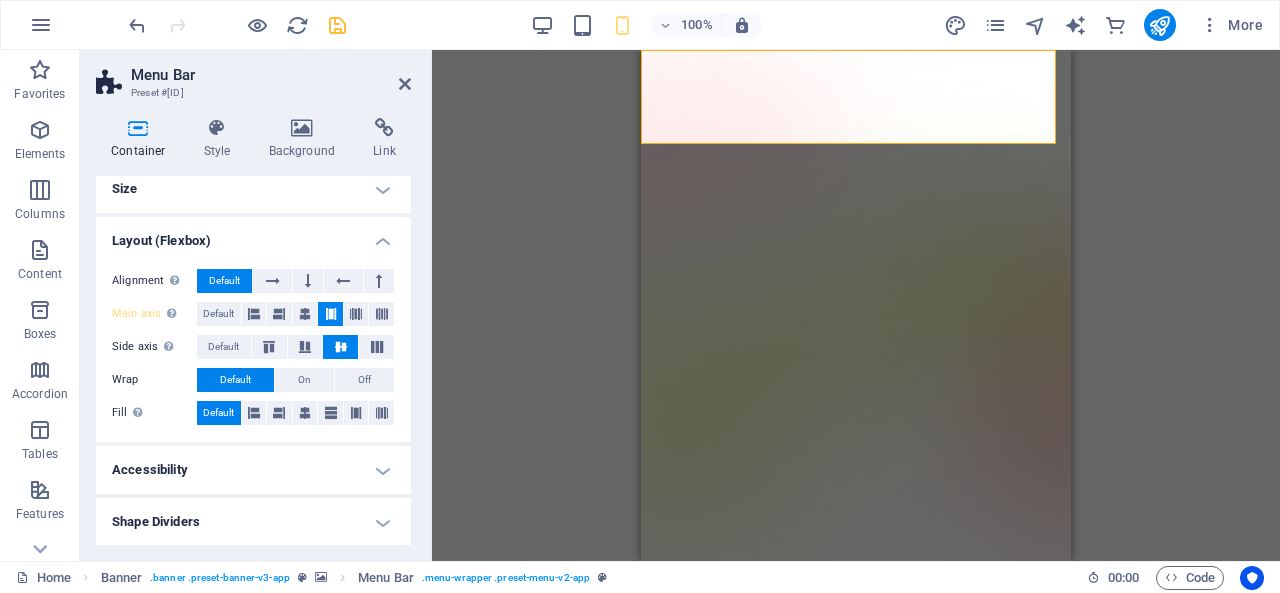 scroll, scrollTop: 0, scrollLeft: 0, axis: both 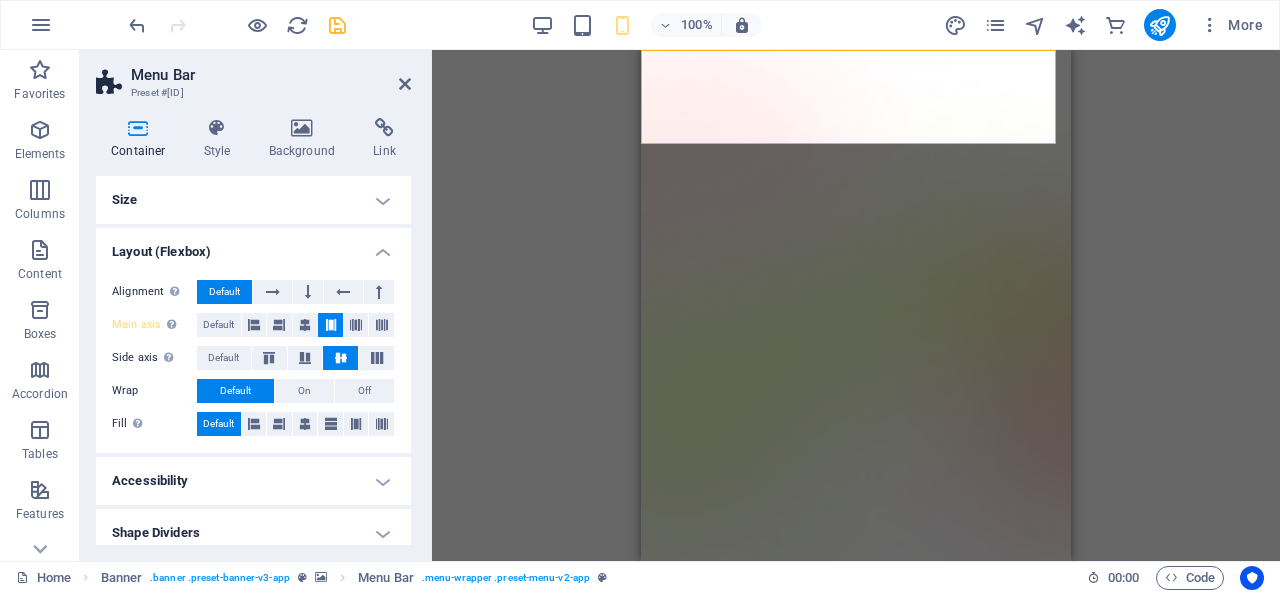click on "Layout (Flexbox)" at bounding box center [253, 246] 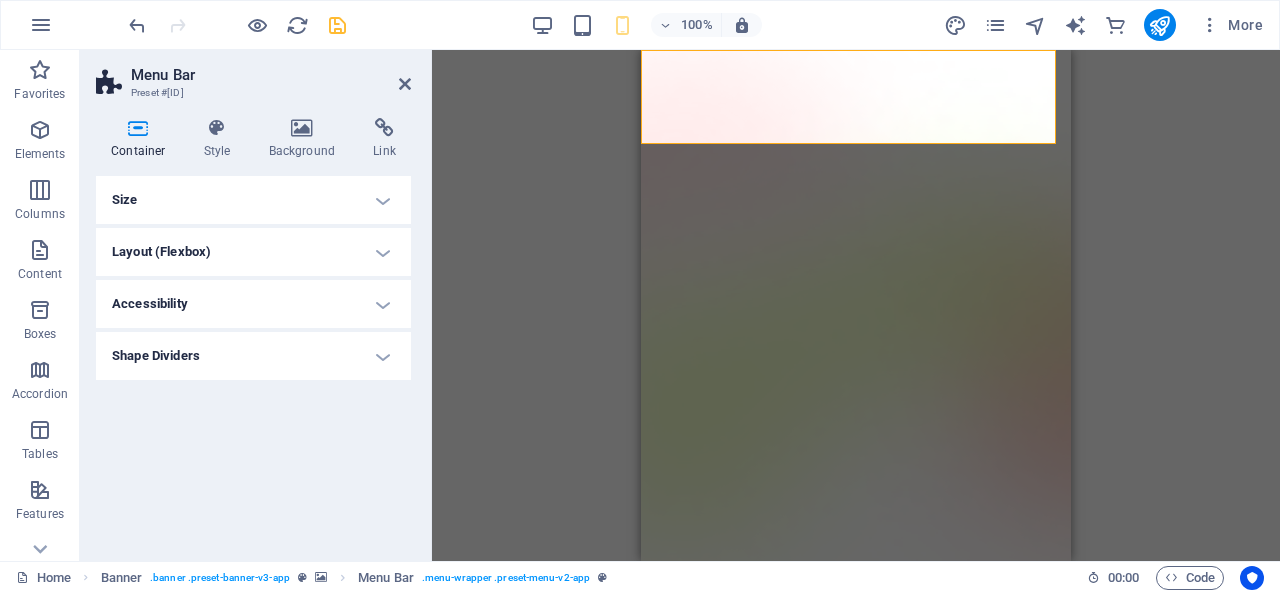 click on "Size" at bounding box center [253, 200] 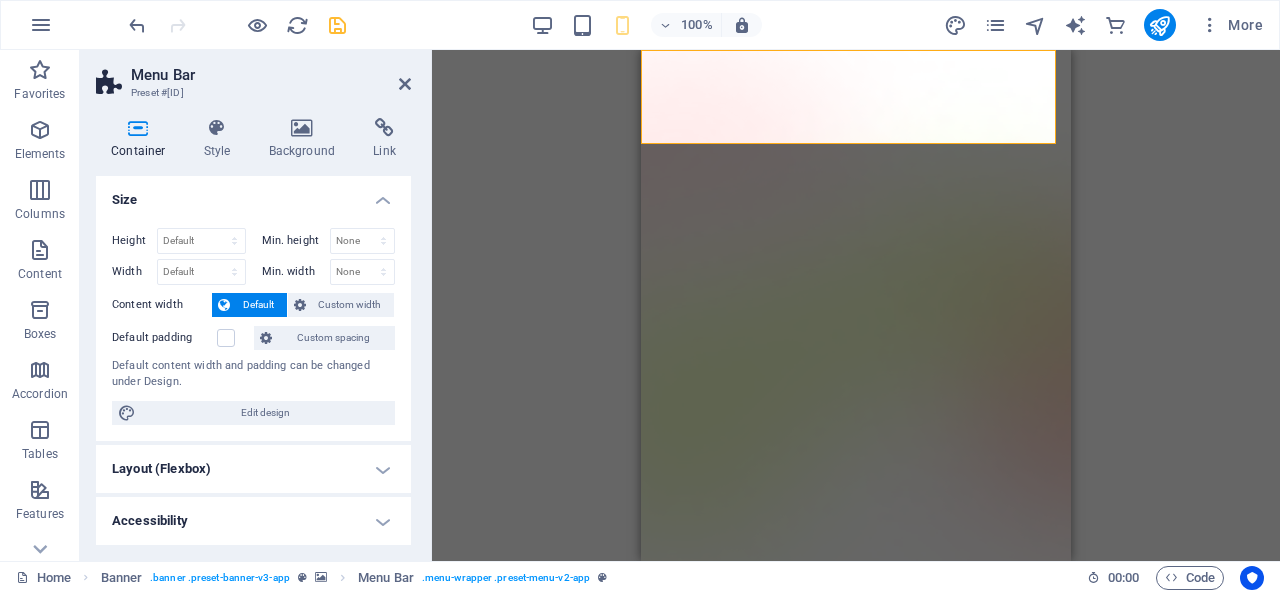 click on "Size" at bounding box center [253, 194] 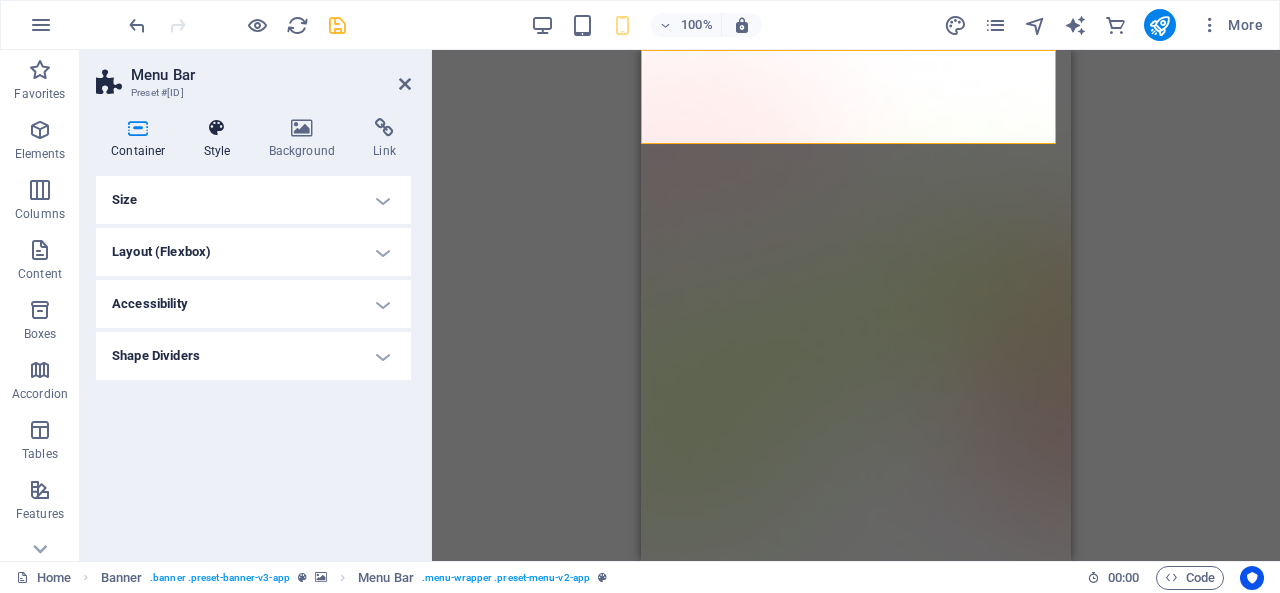 click at bounding box center [217, 128] 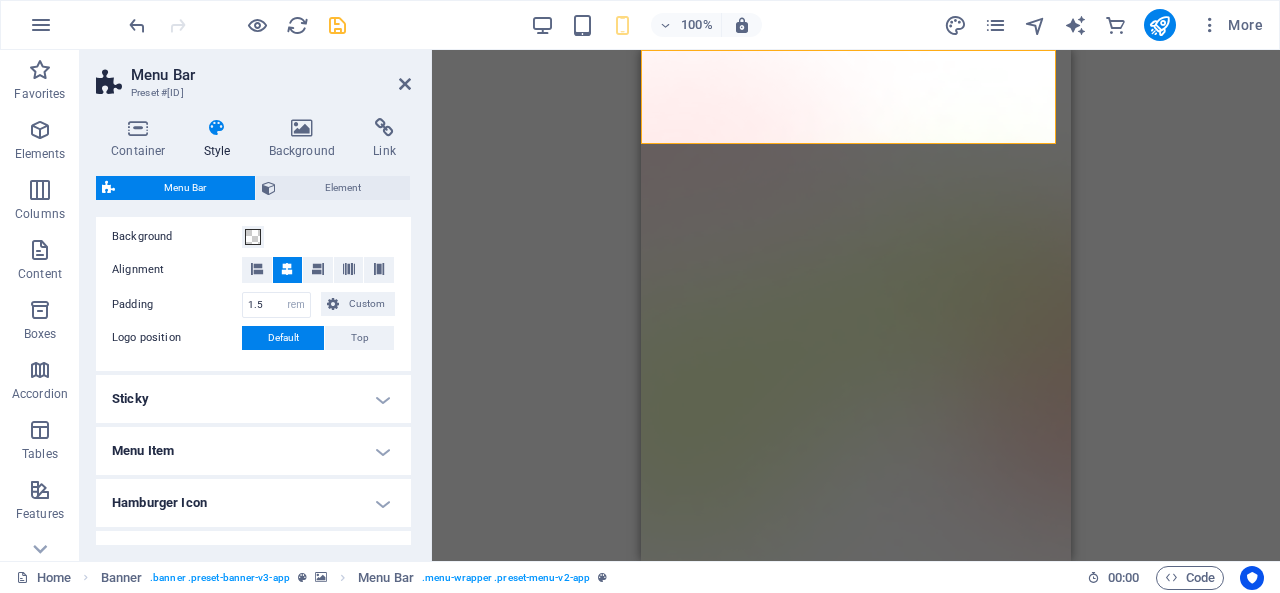 scroll, scrollTop: 672, scrollLeft: 0, axis: vertical 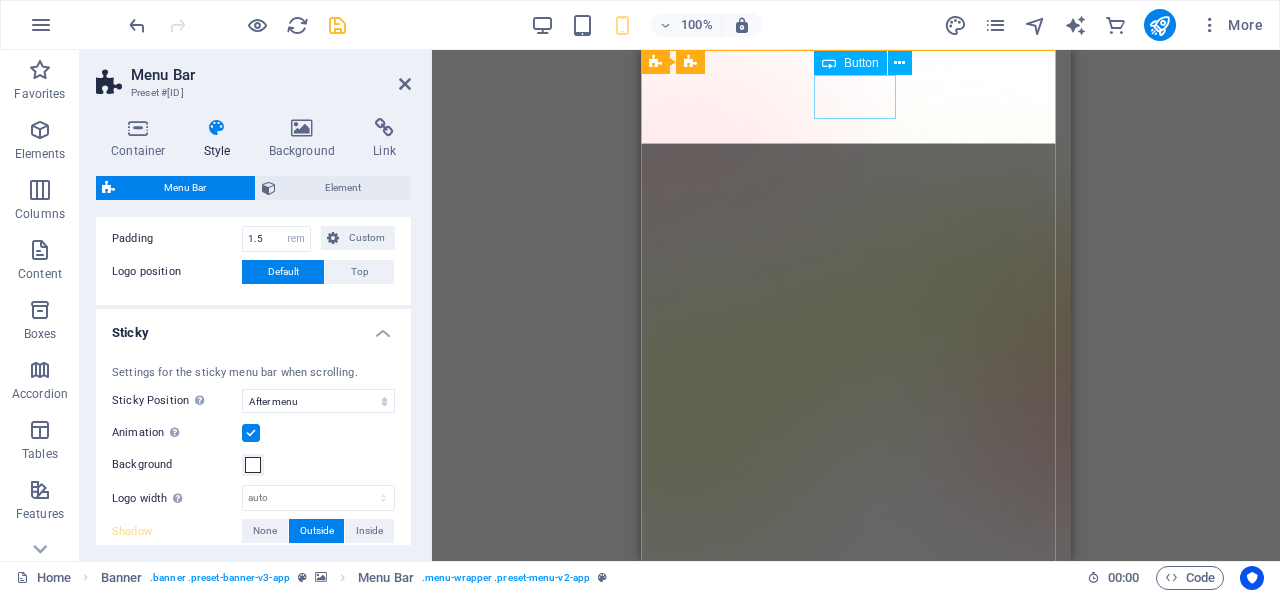 click on "Login" at bounding box center (856, 774) 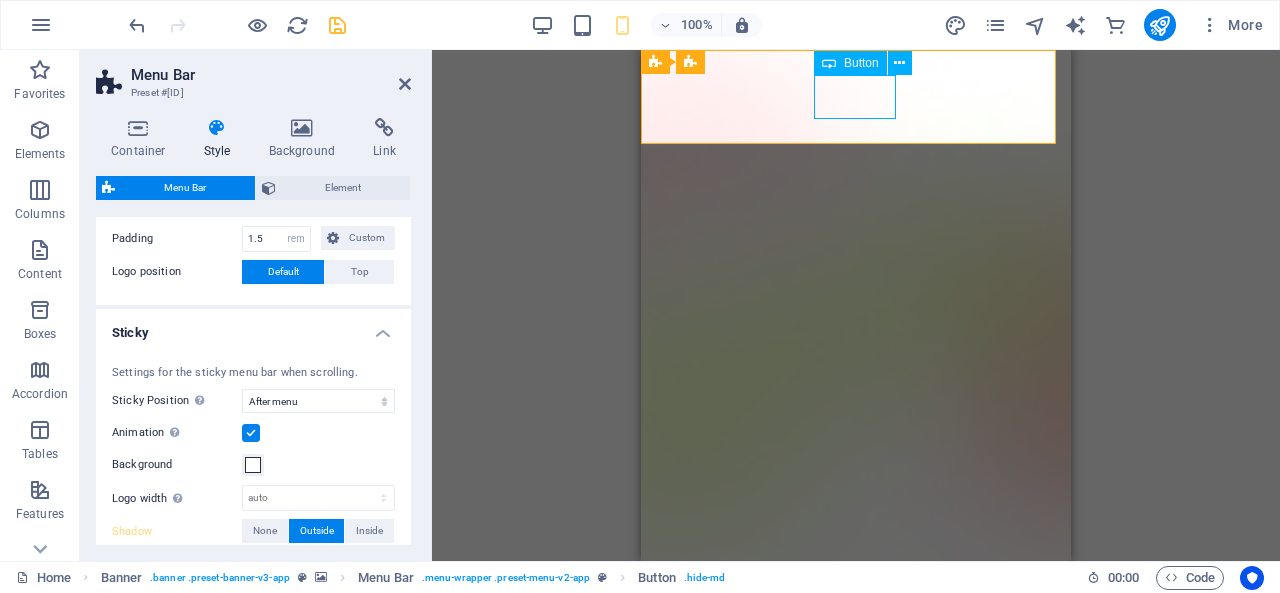 click on "Login" at bounding box center (856, 774) 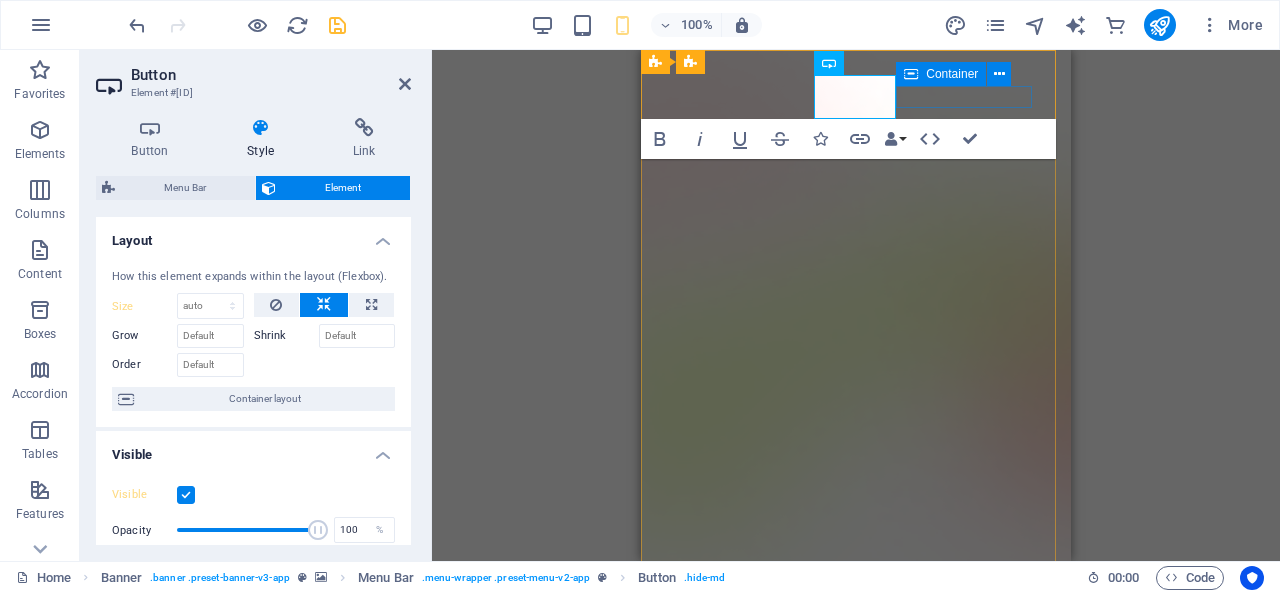 click at bounding box center (856, 807) 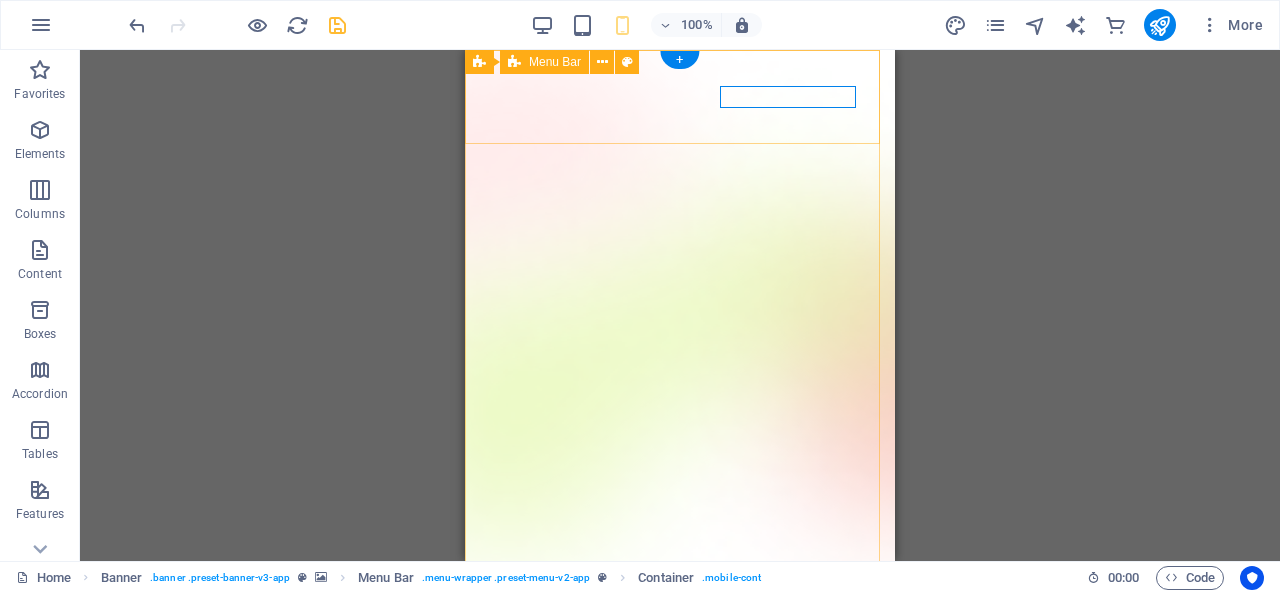 click on "Login Profil Sekolah Layanan Info" at bounding box center (680, 762) 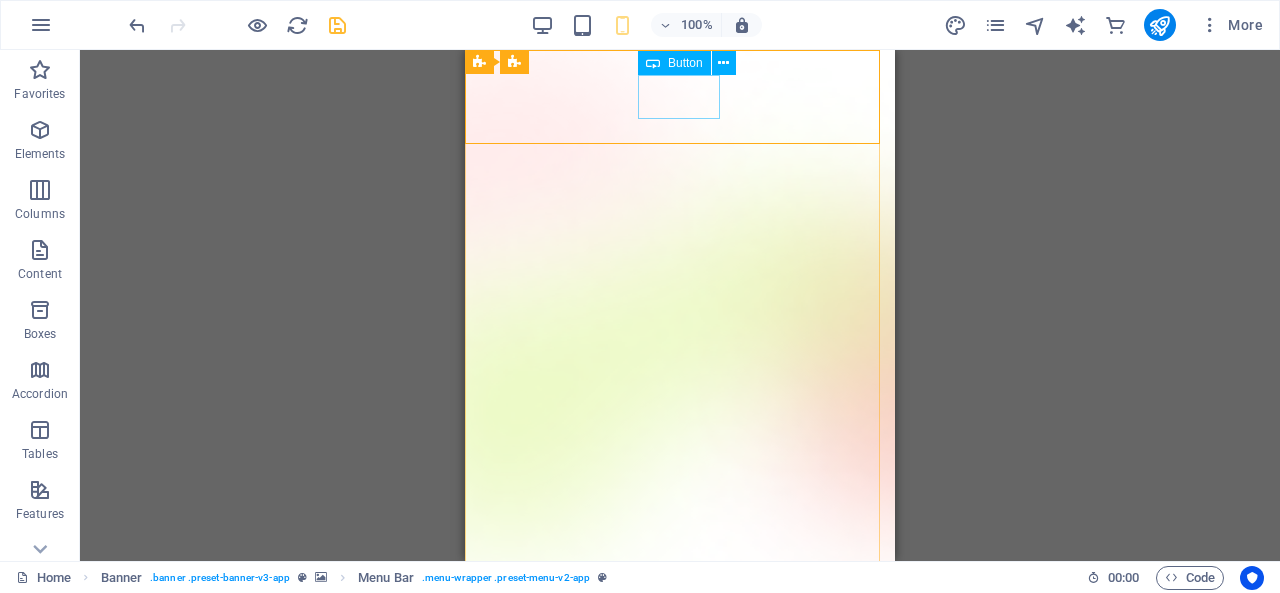 click on "Login" at bounding box center (680, 774) 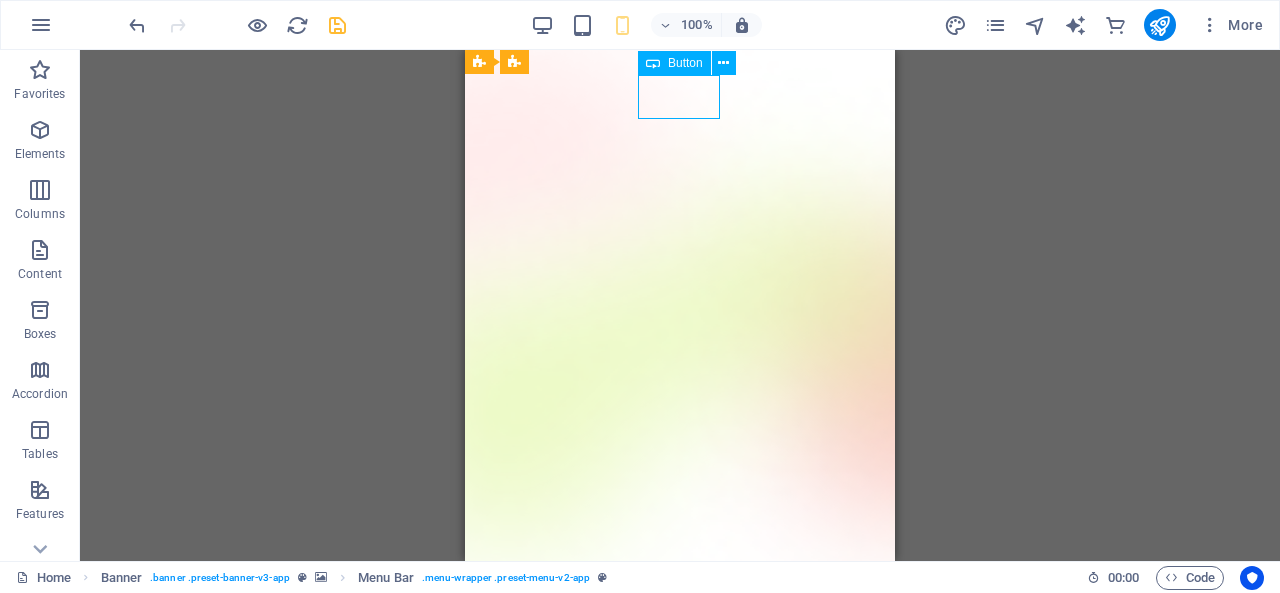 click on "Login" at bounding box center [680, 774] 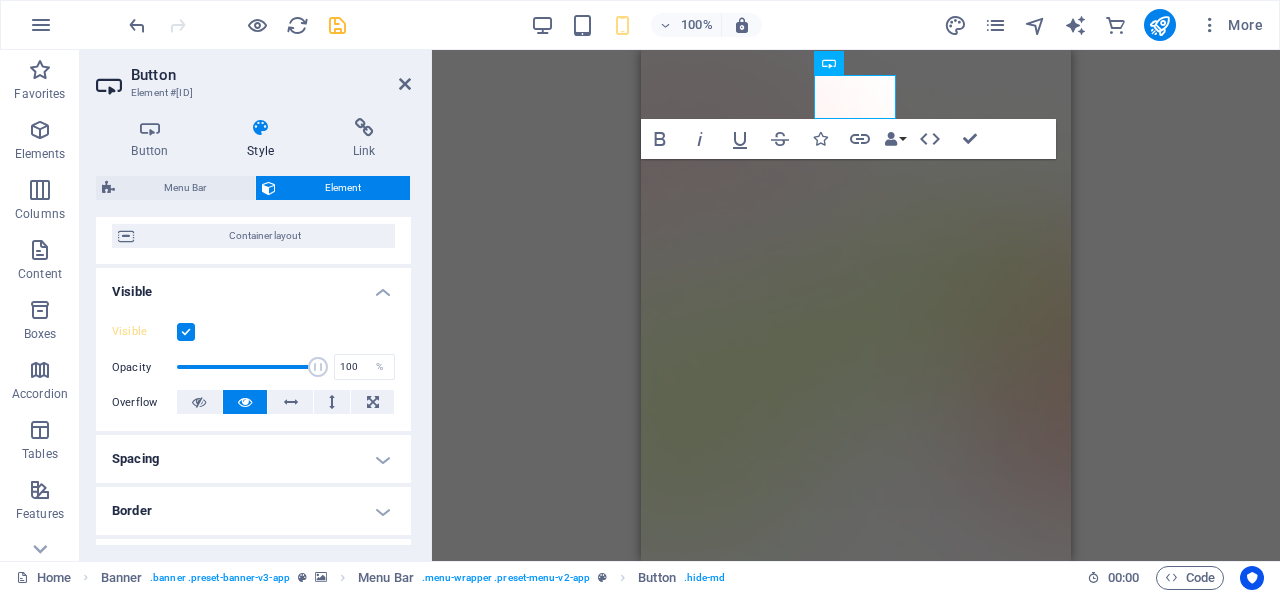 scroll, scrollTop: 0, scrollLeft: 0, axis: both 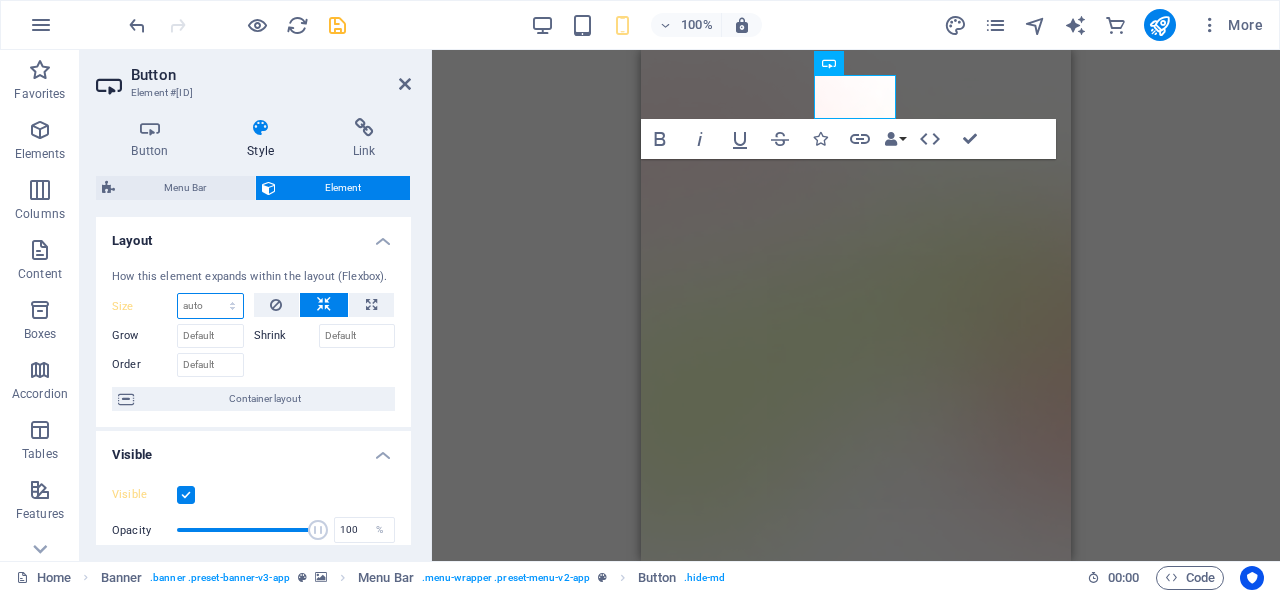 click on "Default auto px % 1/1 1/2 1/3 1/4 1/5 1/6 1/7 1/8 1/9 1/10" at bounding box center [210, 306] 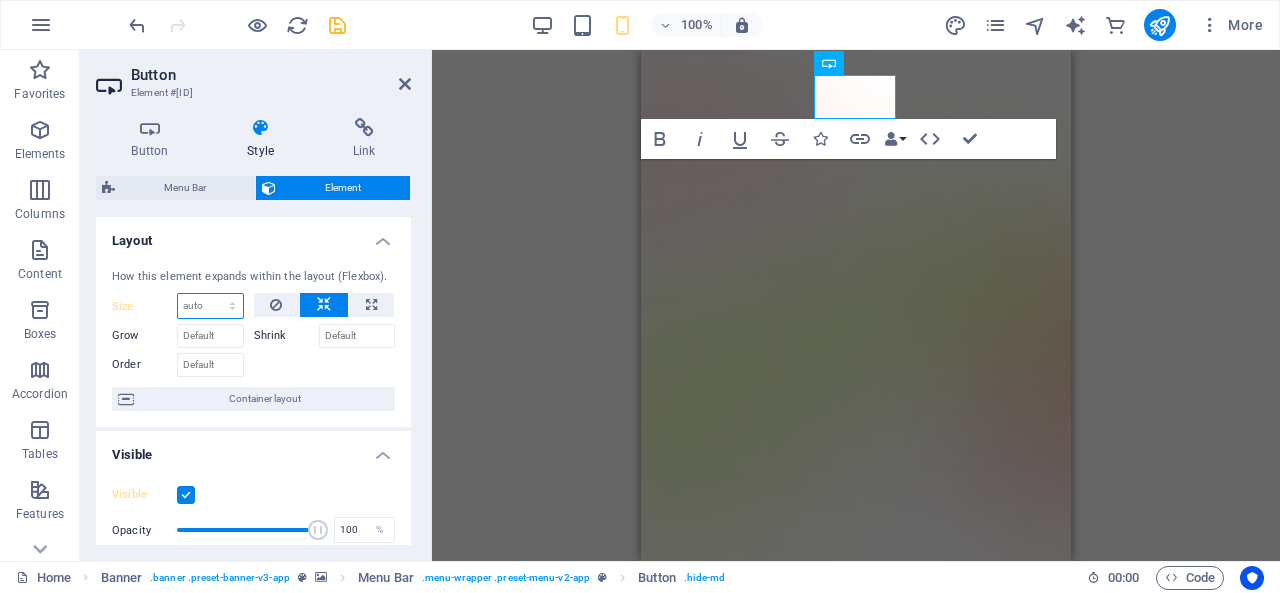 select on "1/2" 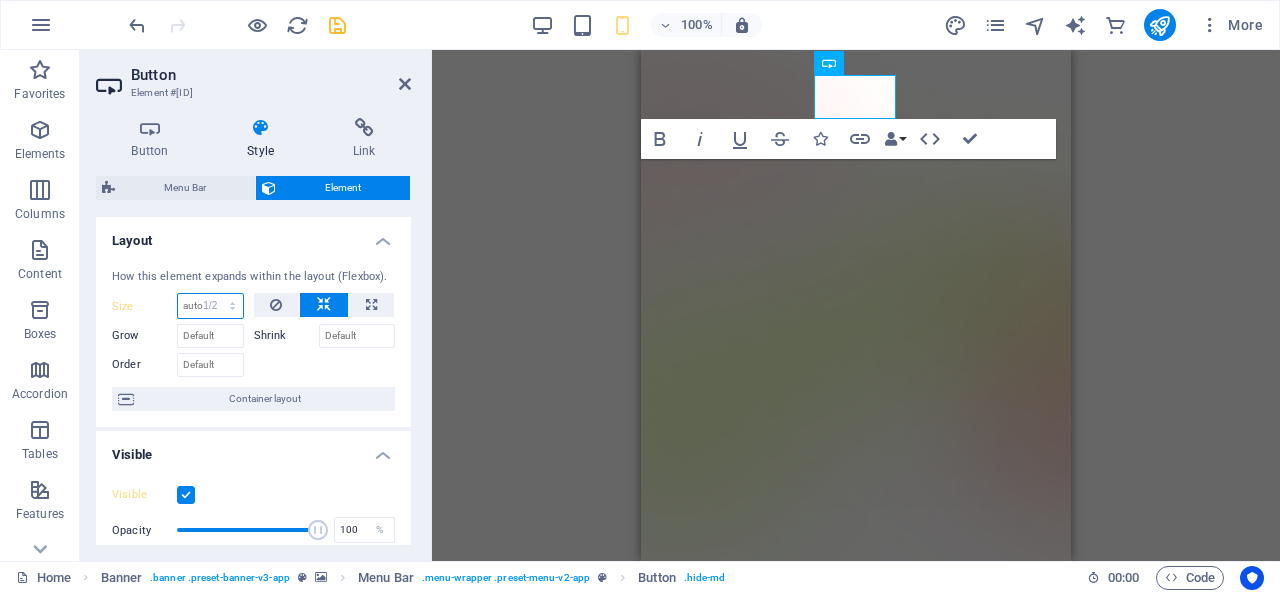 click on "Default auto px % 1/1 1/2 1/3 1/4 1/5 1/6 1/7 1/8 1/9 1/10" at bounding box center [210, 306] 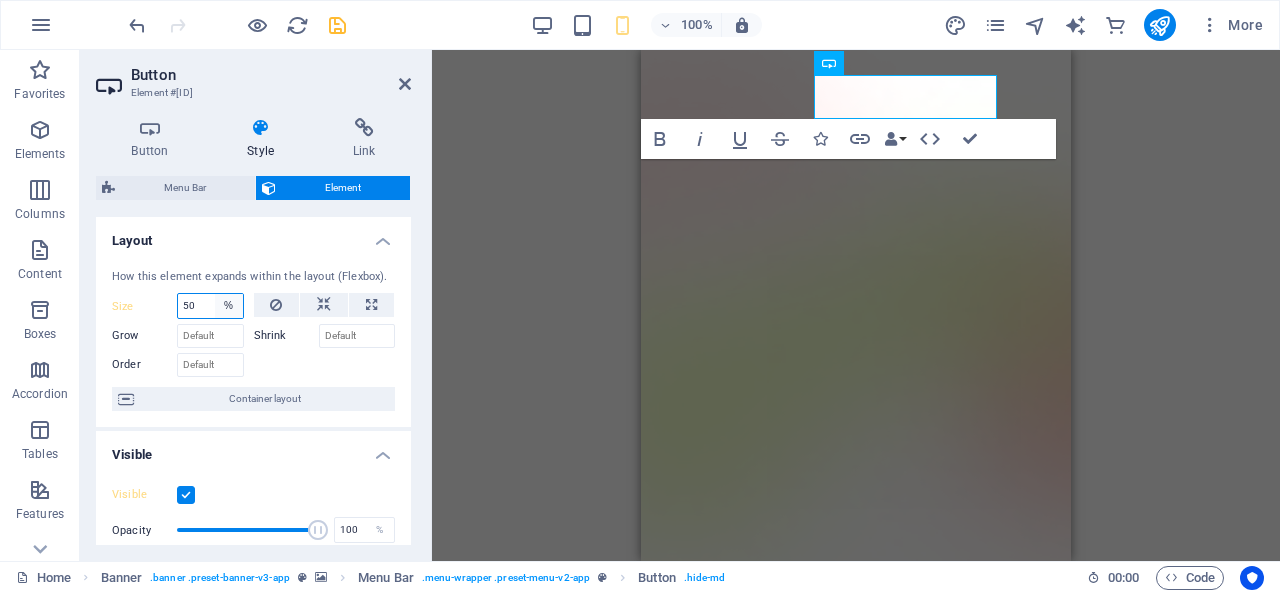 click on "Default auto px % 1/1 1/2 1/3 1/4 1/5 1/6 1/7 1/8 1/9 1/10" at bounding box center (229, 306) 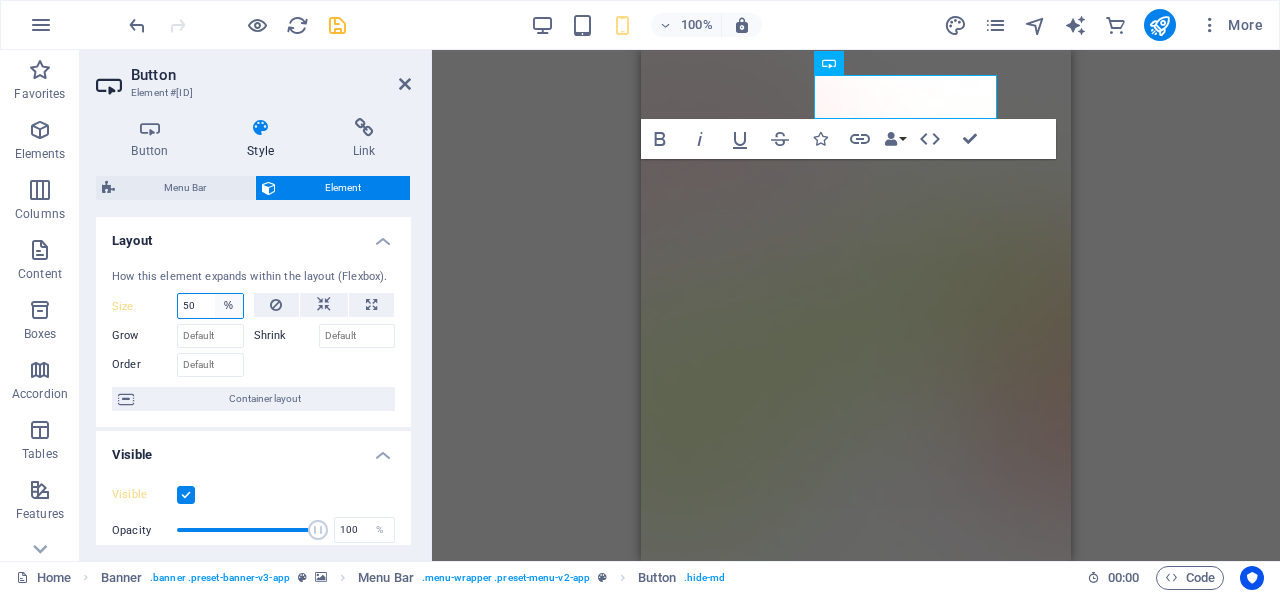 select on "auto" 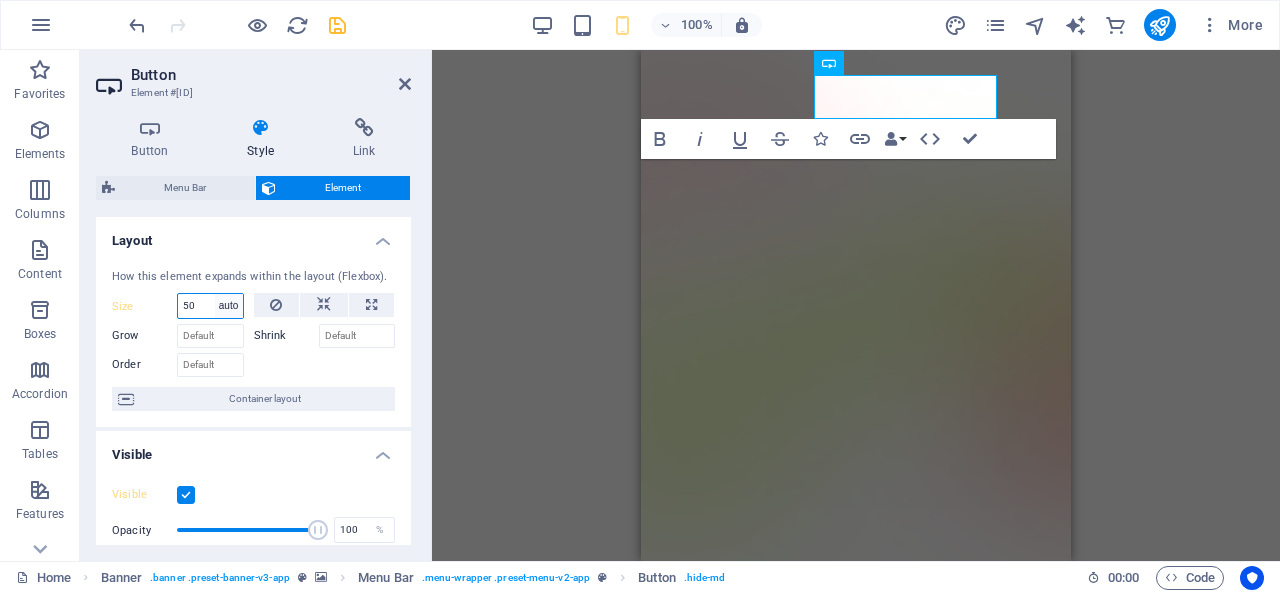 click on "Default auto px % 1/1 1/2 1/3 1/4 1/5 1/6 1/7 1/8 1/9 1/10" at bounding box center (229, 306) 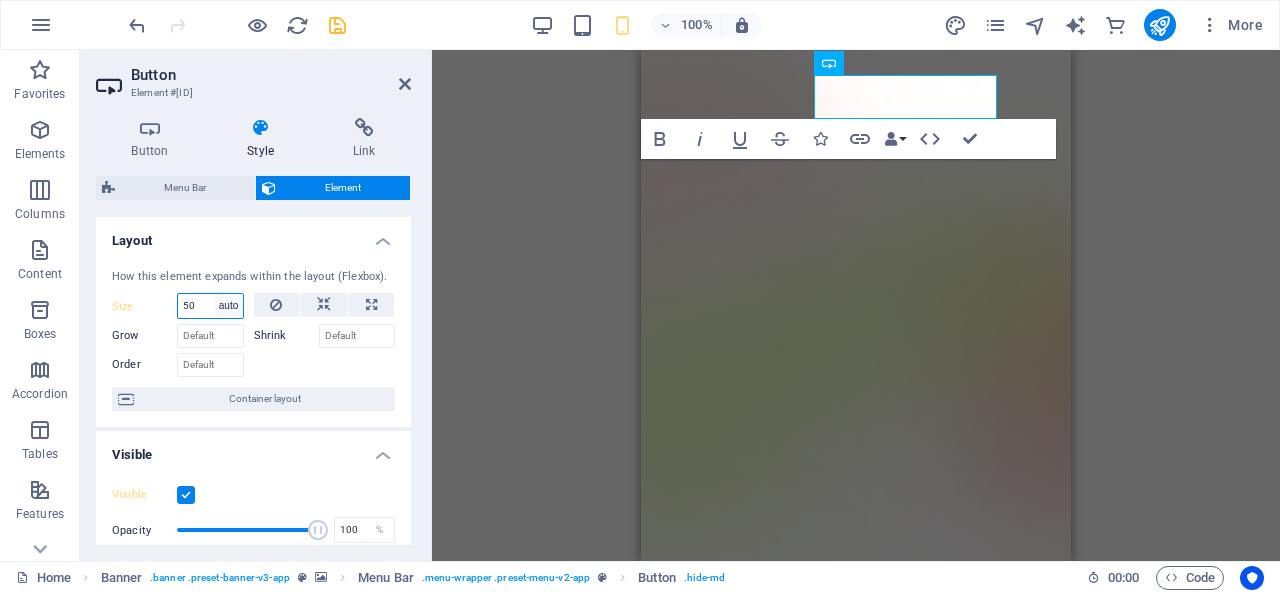 select on "DISABLED_OPTION_VALUE" 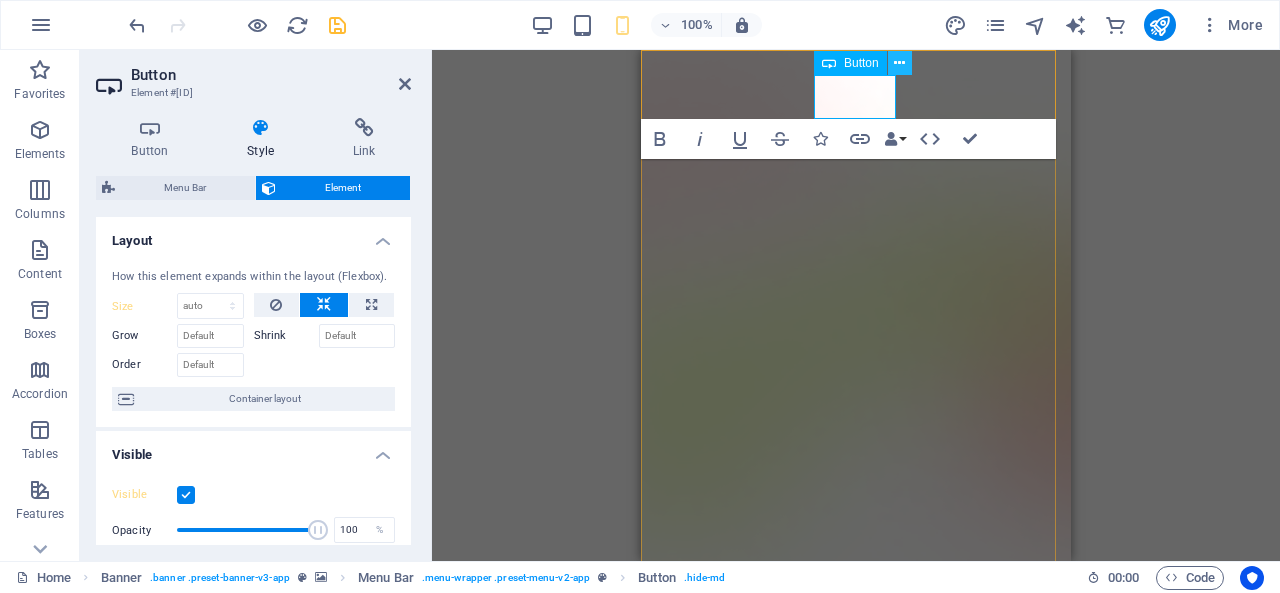 click at bounding box center [899, 63] 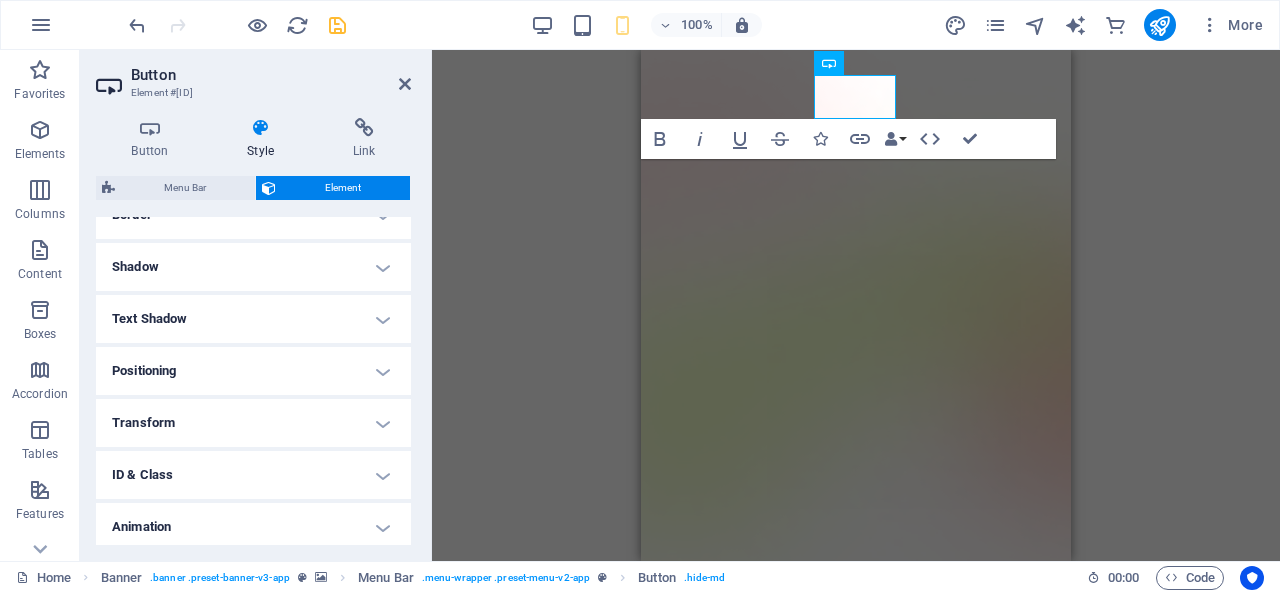 scroll, scrollTop: 460, scrollLeft: 0, axis: vertical 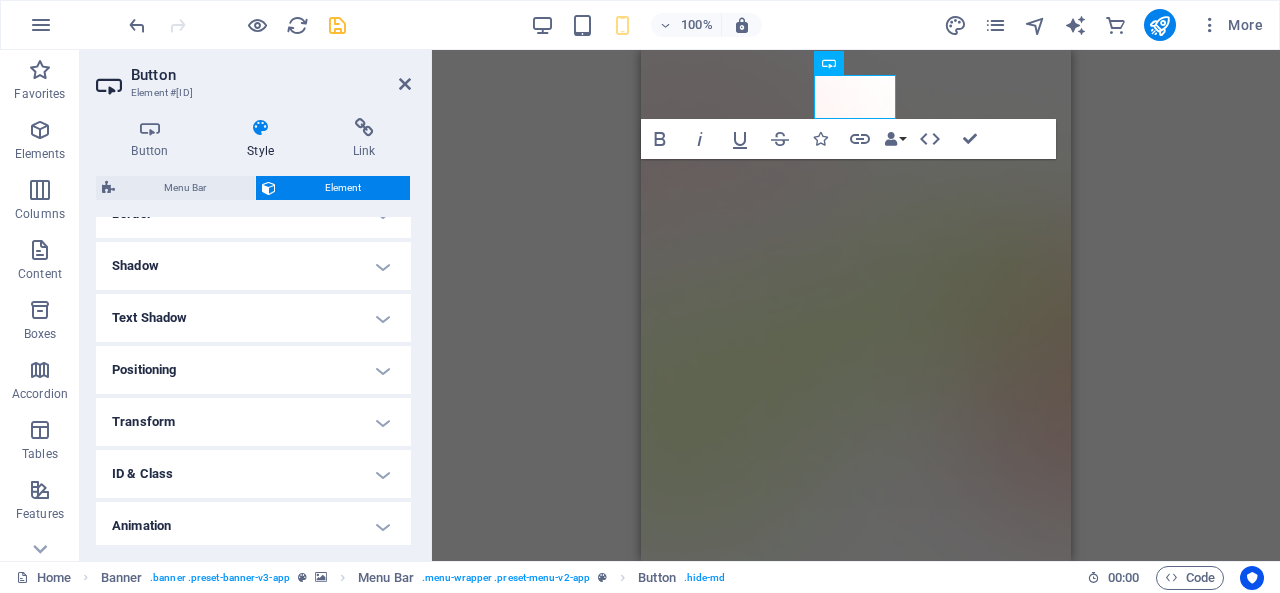 click on "Transform" at bounding box center (253, 422) 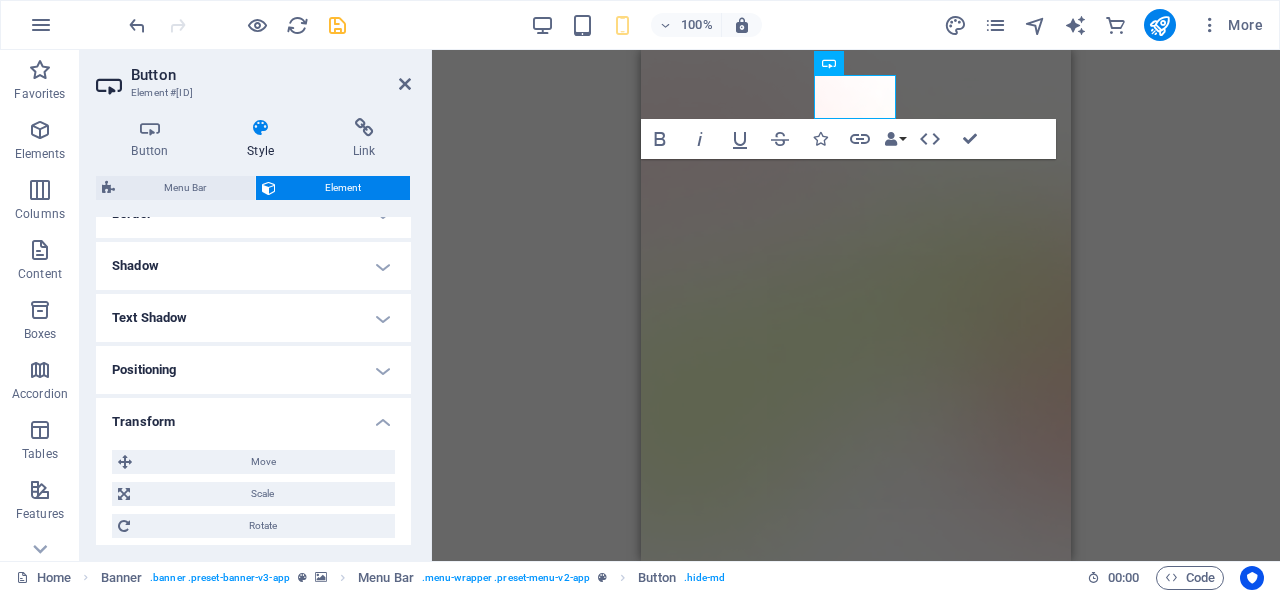 click on "Positioning" at bounding box center [253, 370] 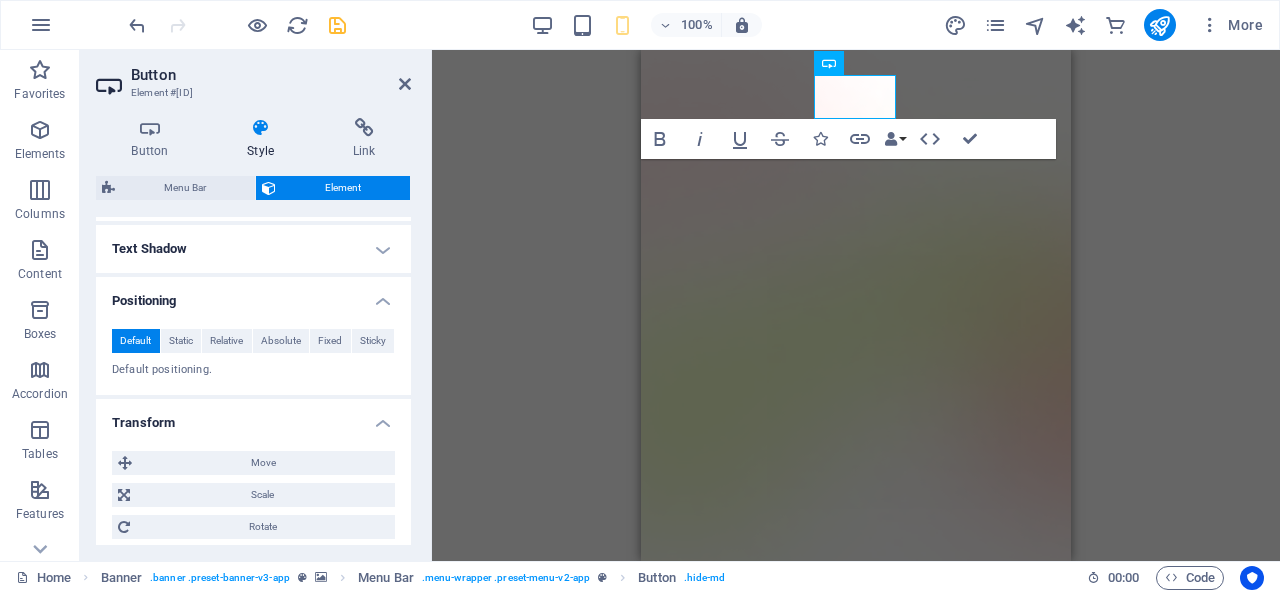 scroll, scrollTop: 524, scrollLeft: 0, axis: vertical 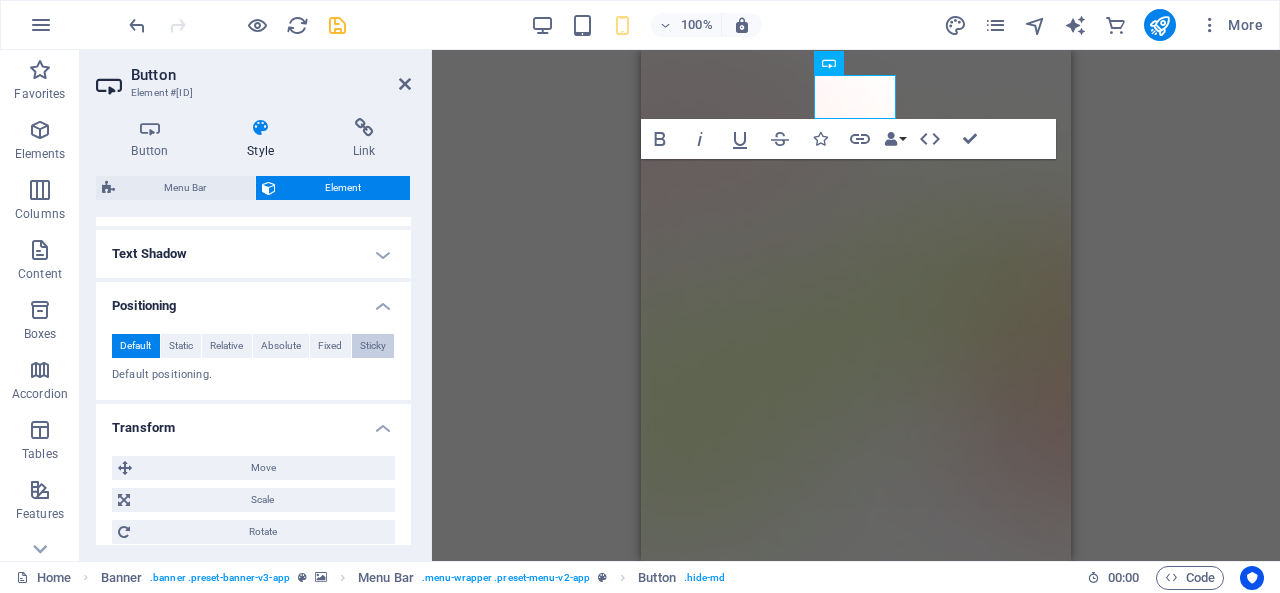 click on "Sticky" at bounding box center [373, 346] 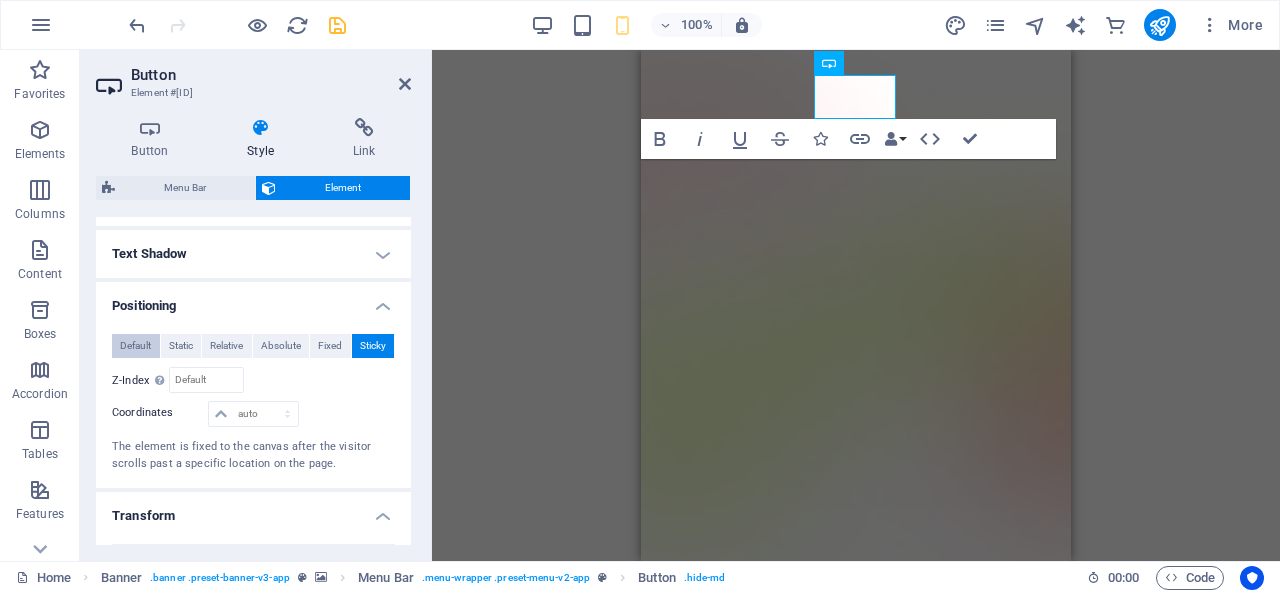 click on "Default" at bounding box center (135, 346) 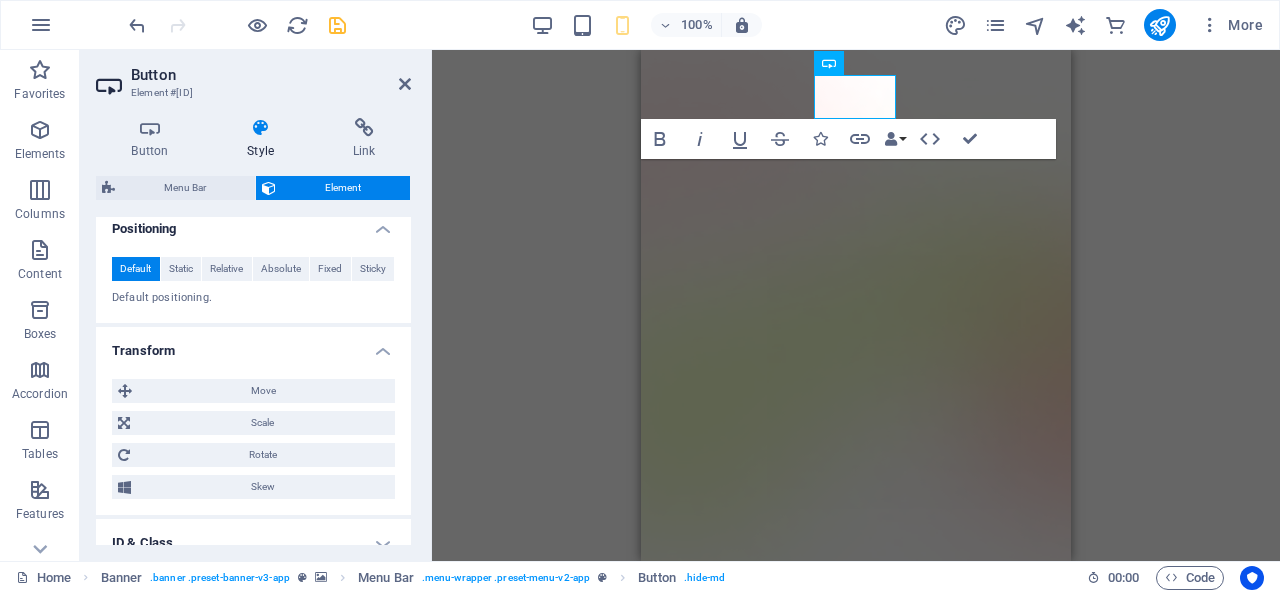 scroll, scrollTop: 602, scrollLeft: 0, axis: vertical 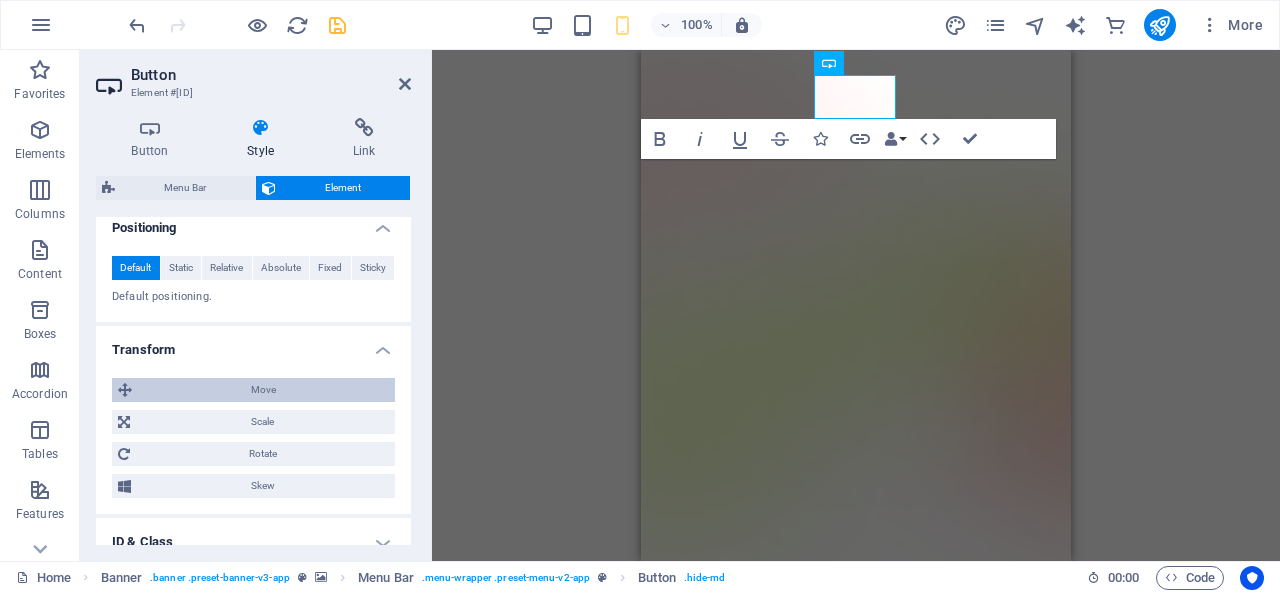 click on "Move" at bounding box center (263, 390) 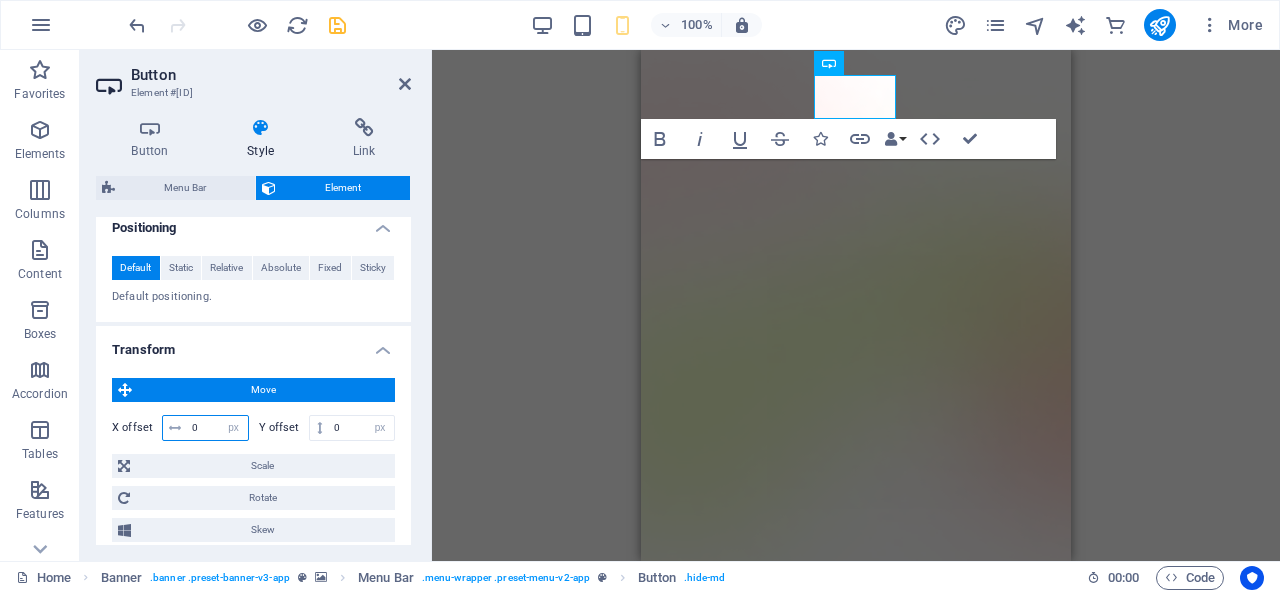 click on "0" at bounding box center [217, 428] 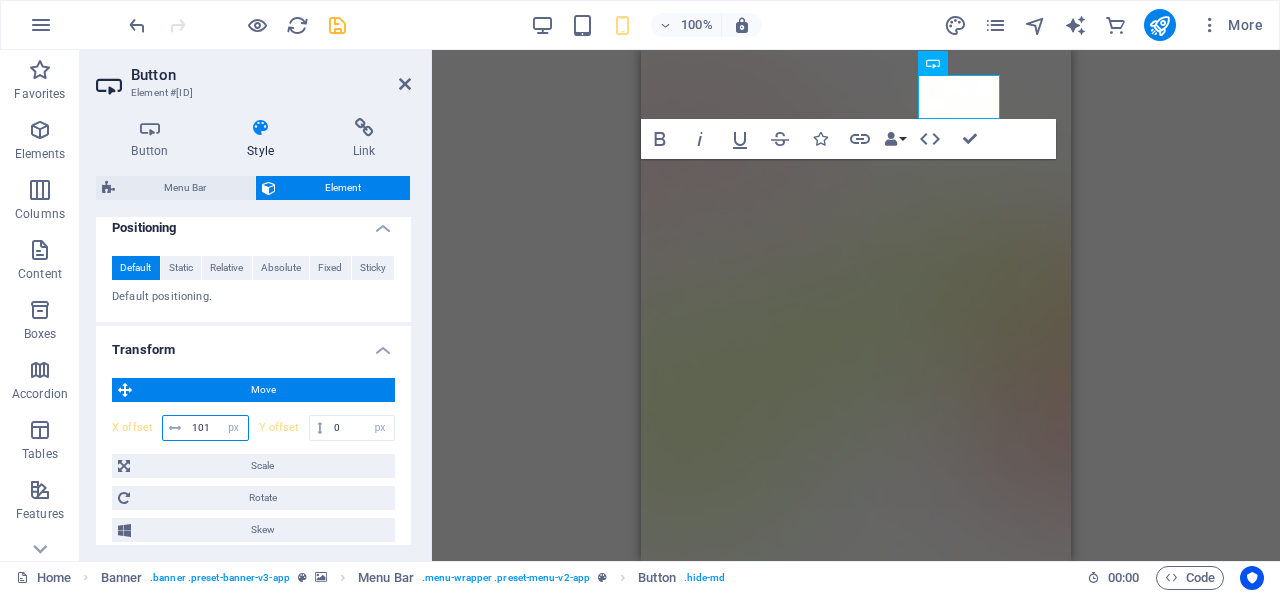 type on "100" 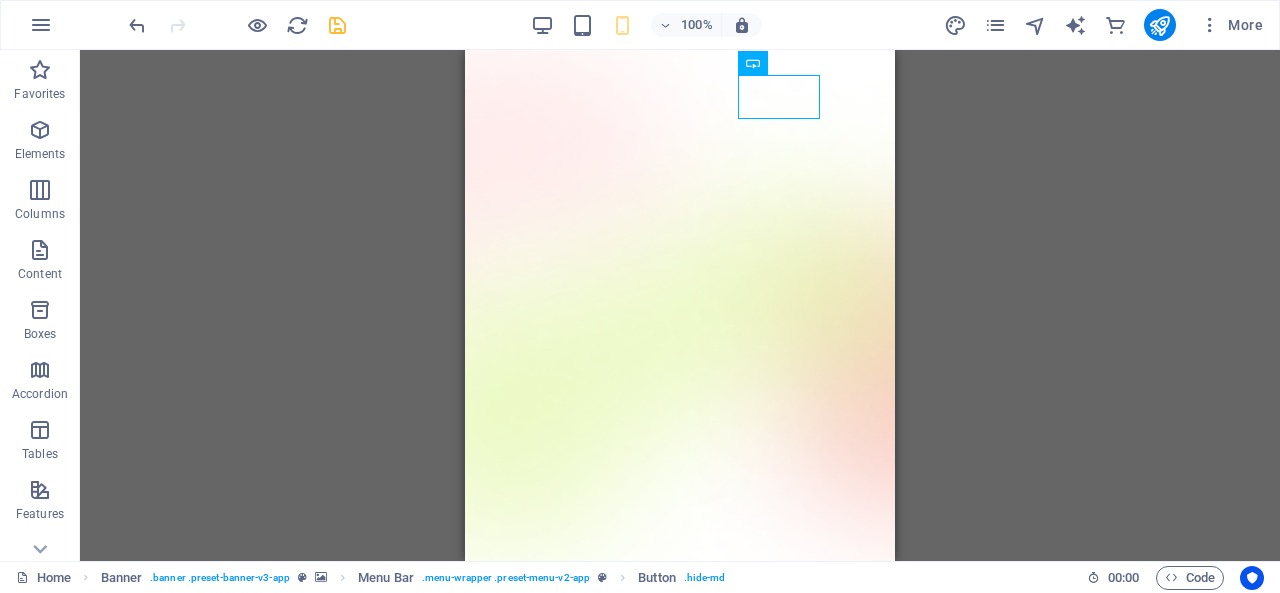 click on "H1   Banner   Container   Spacer   Spacer   Spacer   Button   Banner   Menu Bar   Button   Text   Image   Marquee   Container   Marquee   Spacer   Banner   Menu   Text   Menu Bar   Banner   Logo   Container   Menu   Container   HTML" at bounding box center [680, 305] 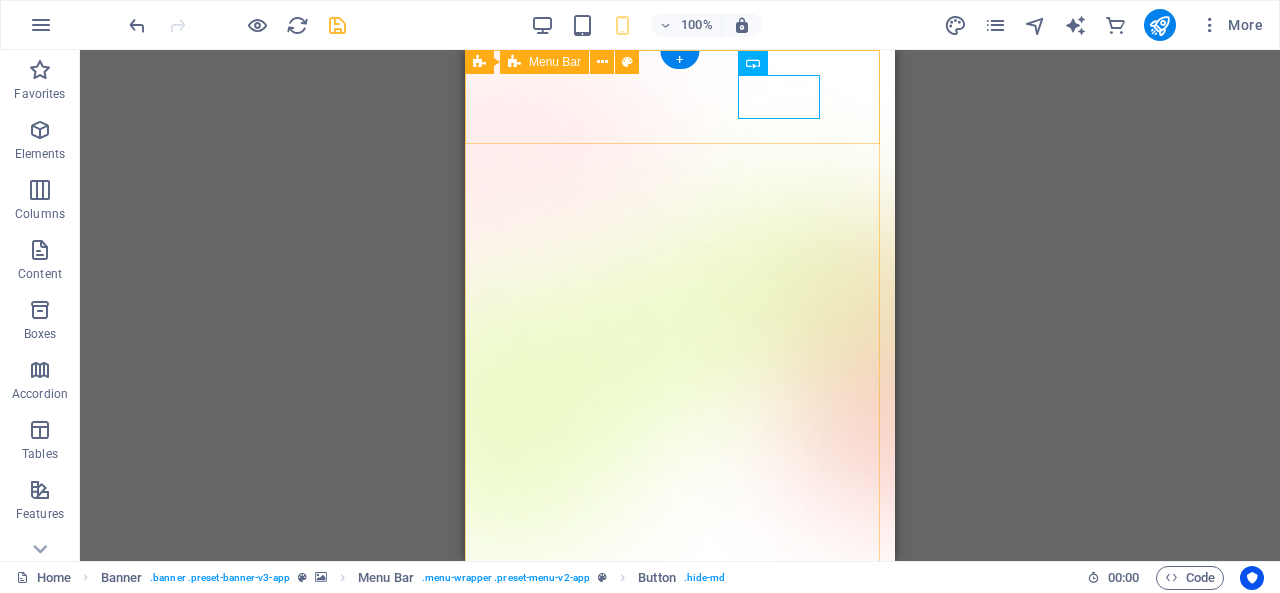 click on "Login Profil Sekolah Layanan Info" at bounding box center (680, 762) 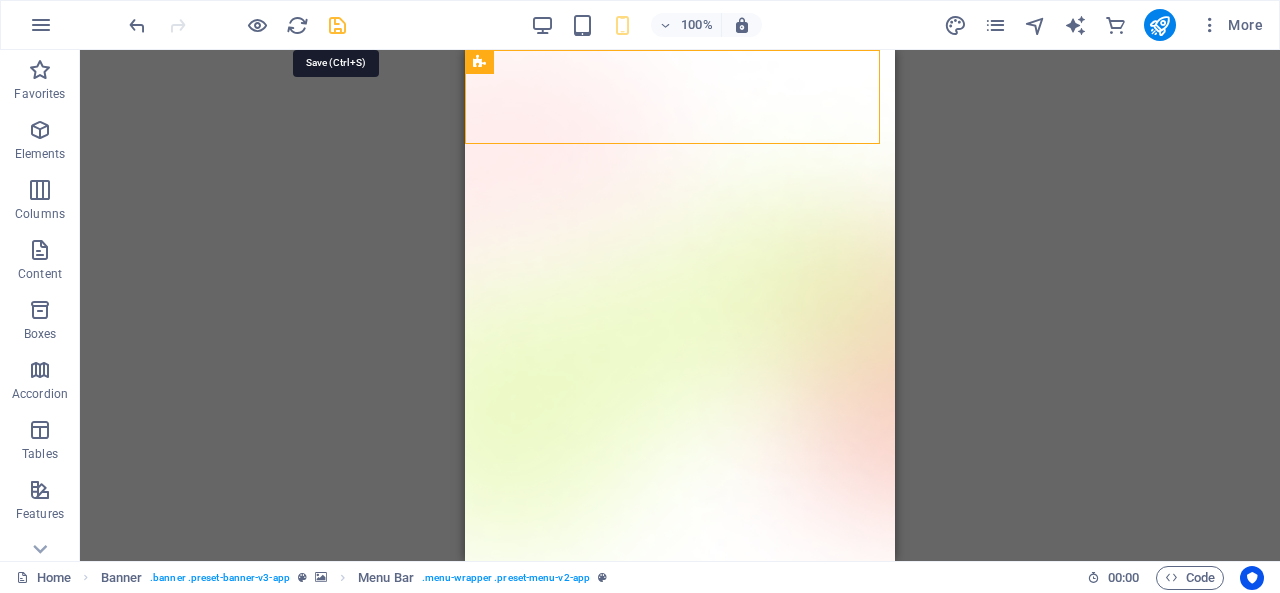 click at bounding box center (337, 25) 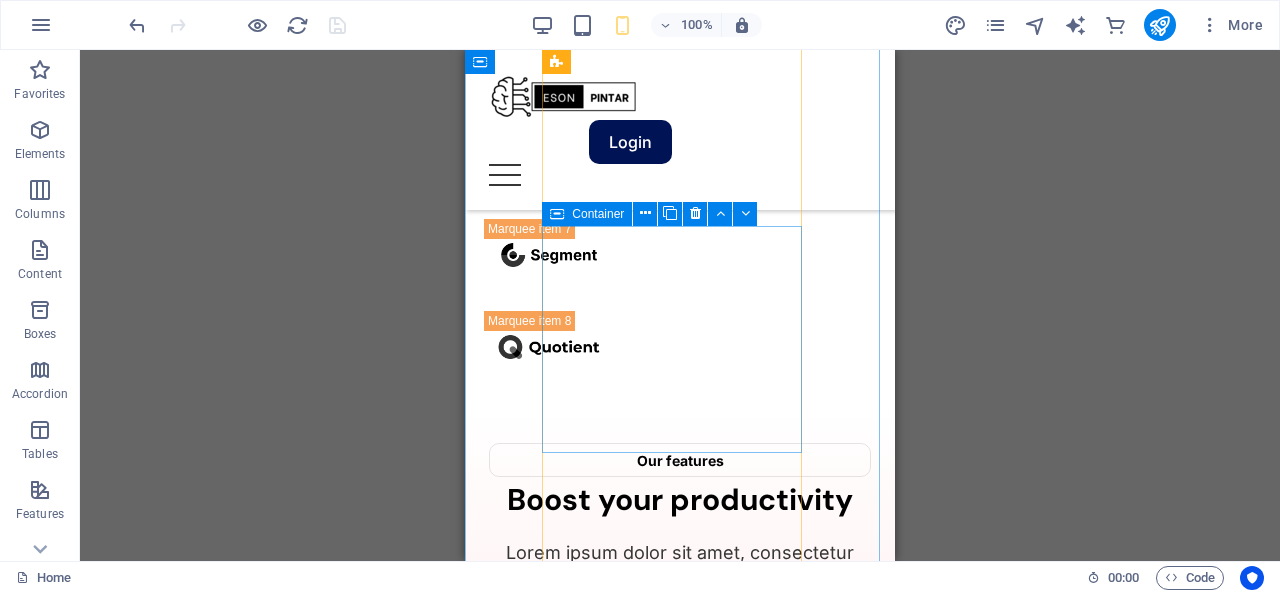 scroll, scrollTop: 1658, scrollLeft: 0, axis: vertical 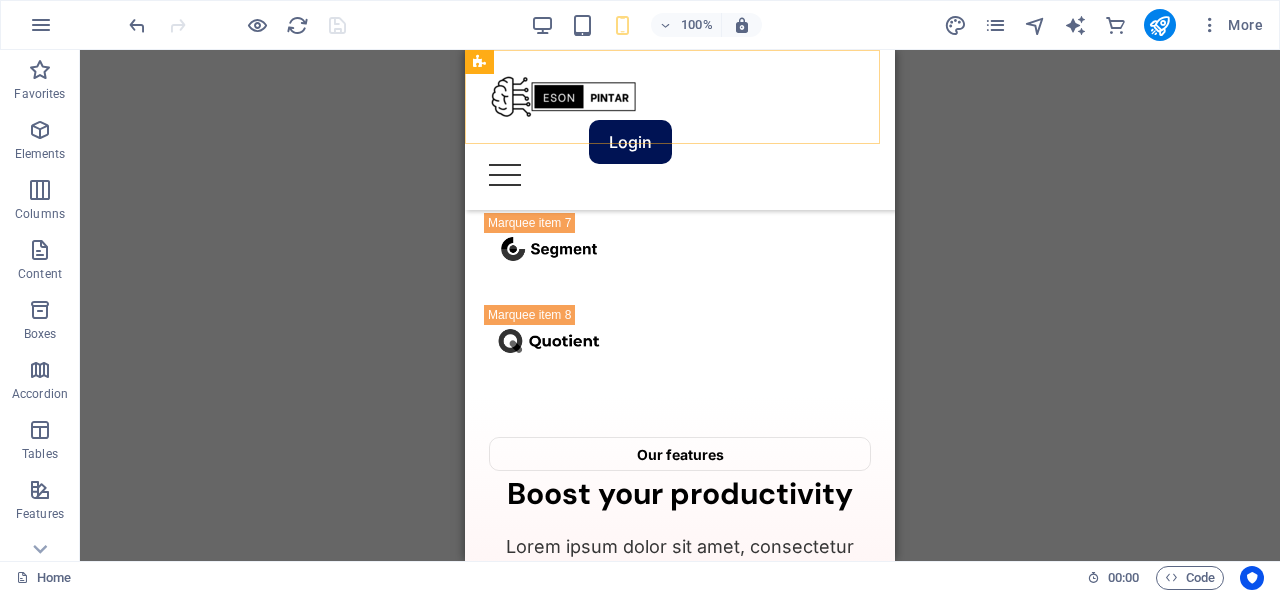 click on "Login Profil Sekolah Layanan Info" at bounding box center (680, 130) 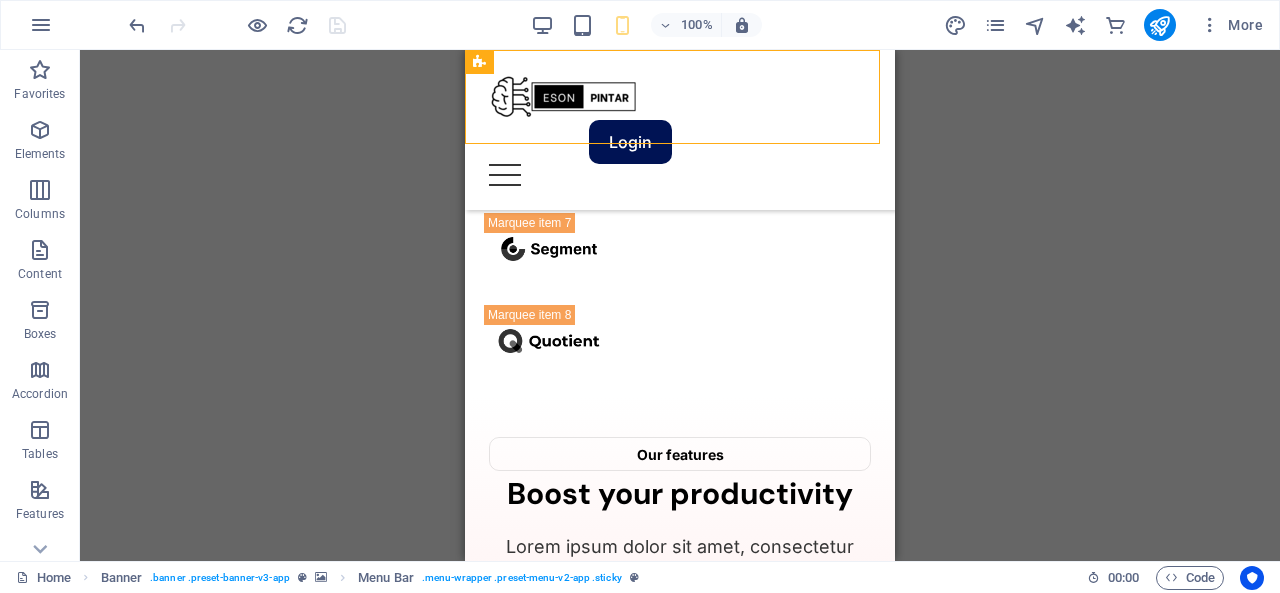 click on "Login Profil Sekolah Layanan Info" at bounding box center [680, 130] 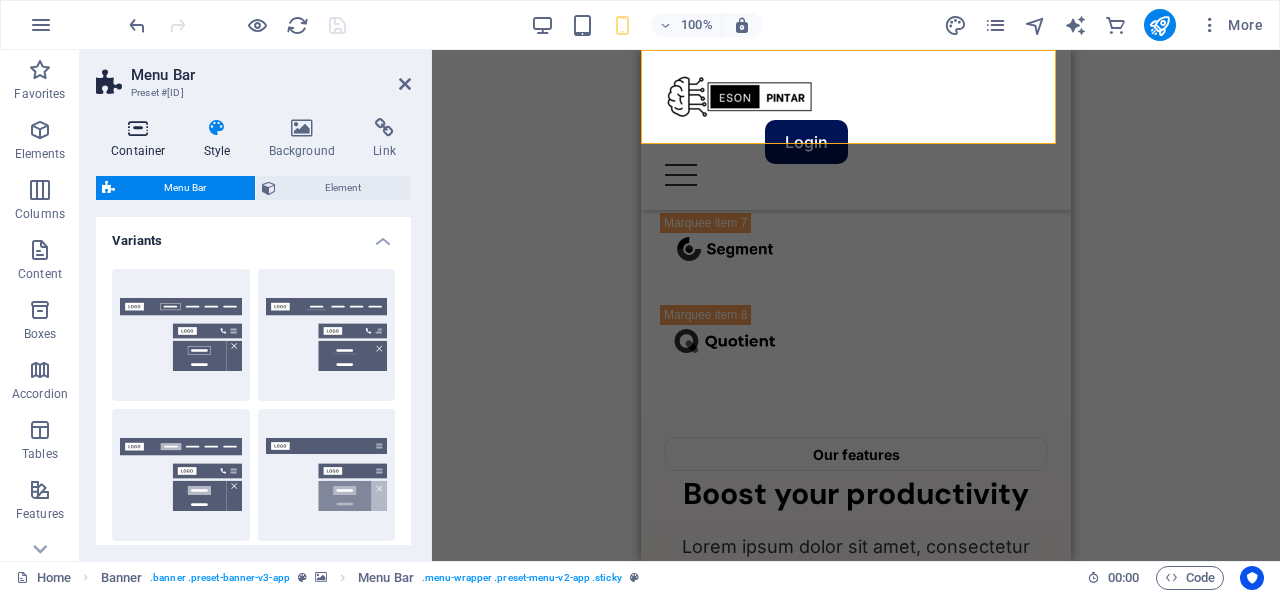 click at bounding box center [138, 128] 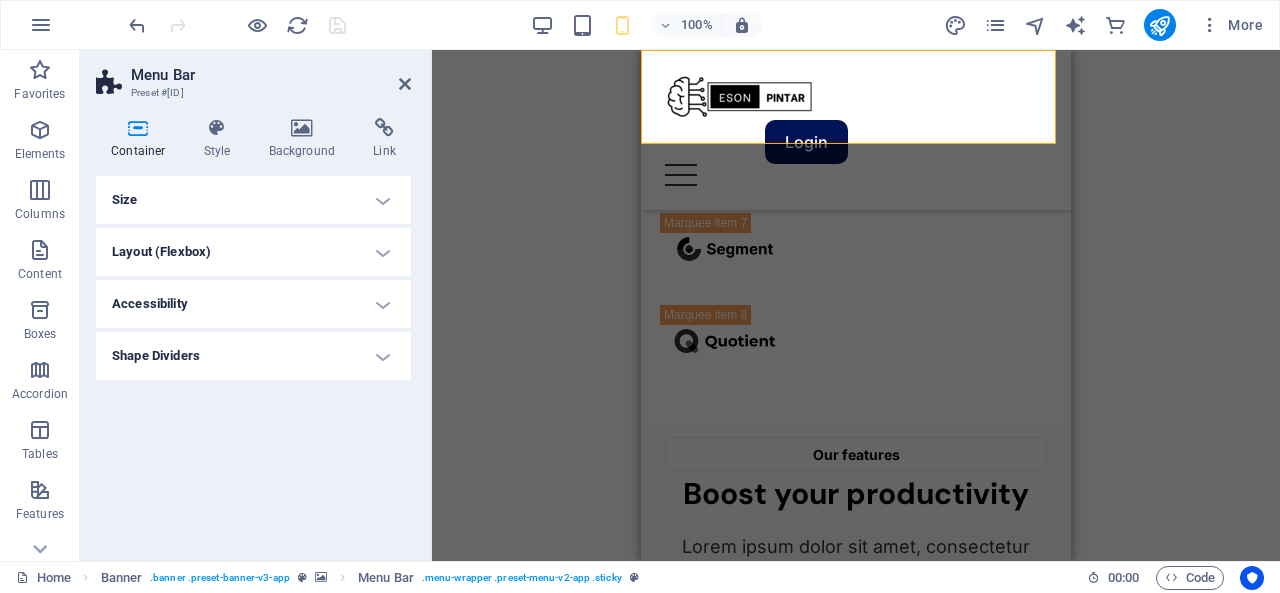 click on "Size" at bounding box center [253, 200] 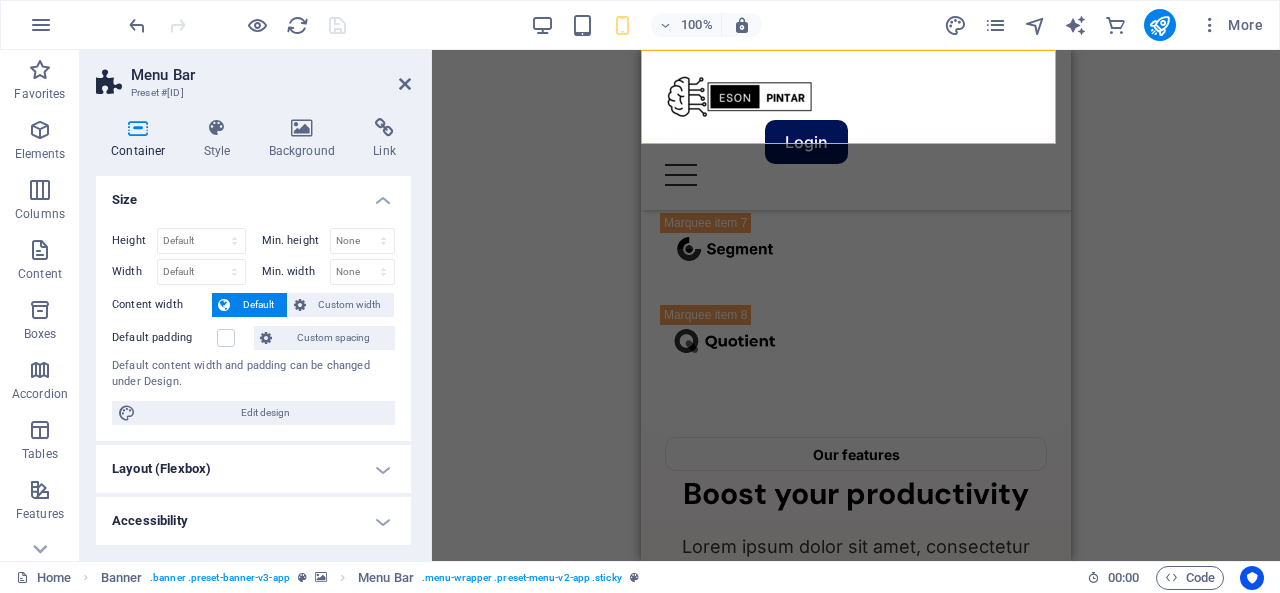 click on "Size" at bounding box center [253, 194] 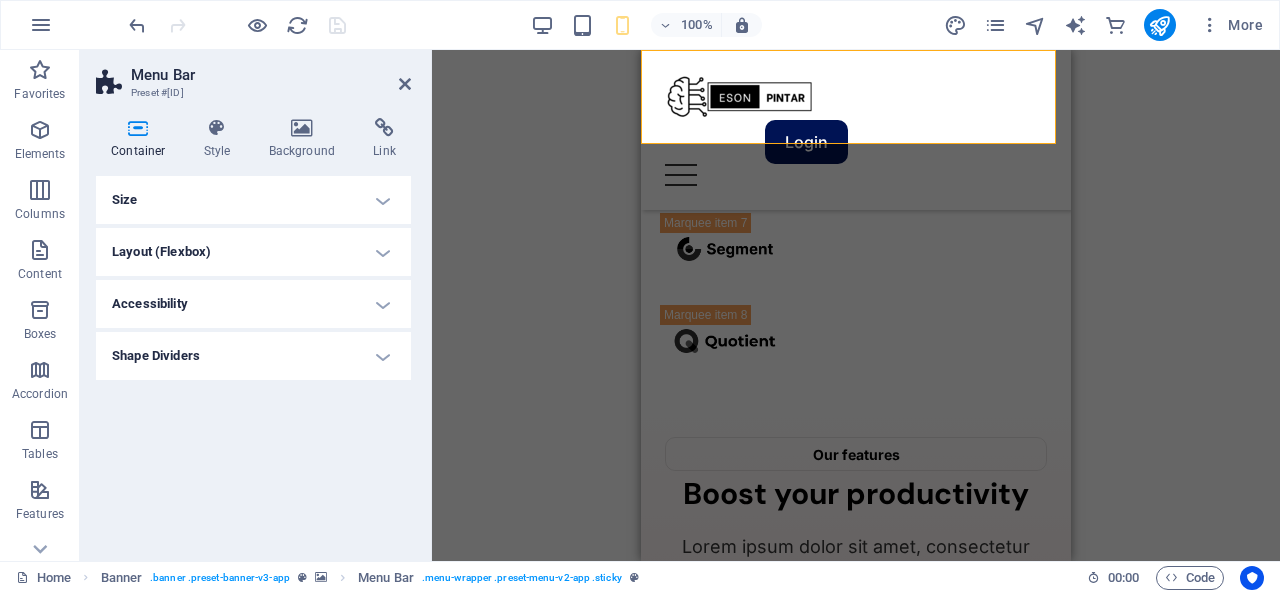 click on "Layout (Flexbox)" at bounding box center [253, 252] 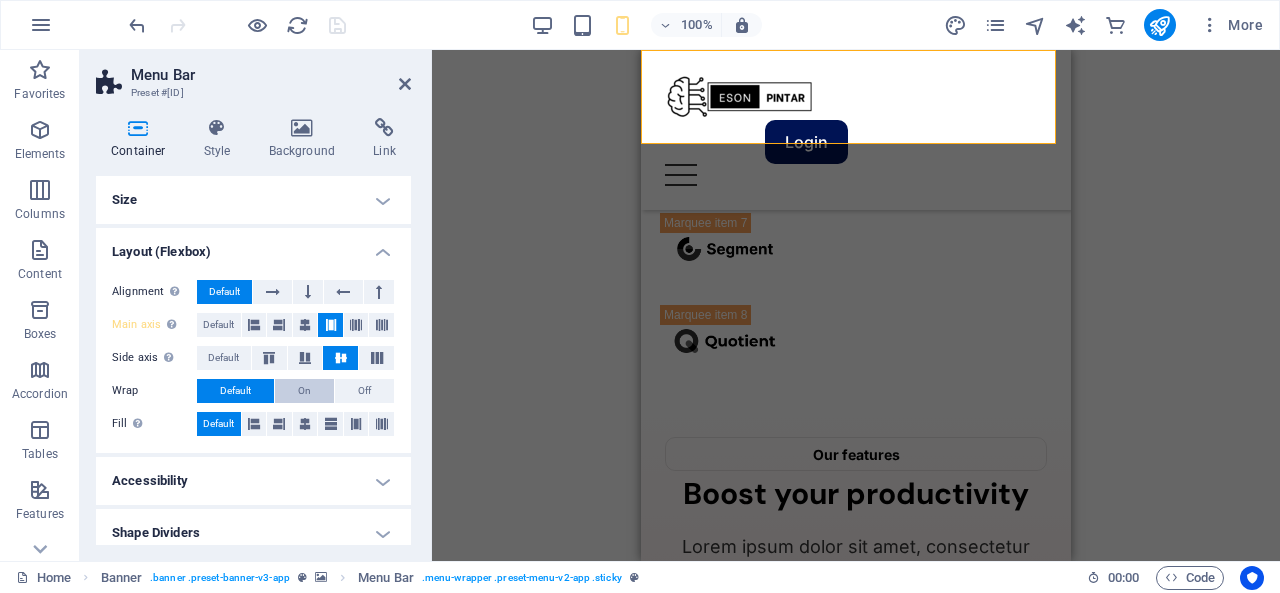 click on "On" at bounding box center (304, 391) 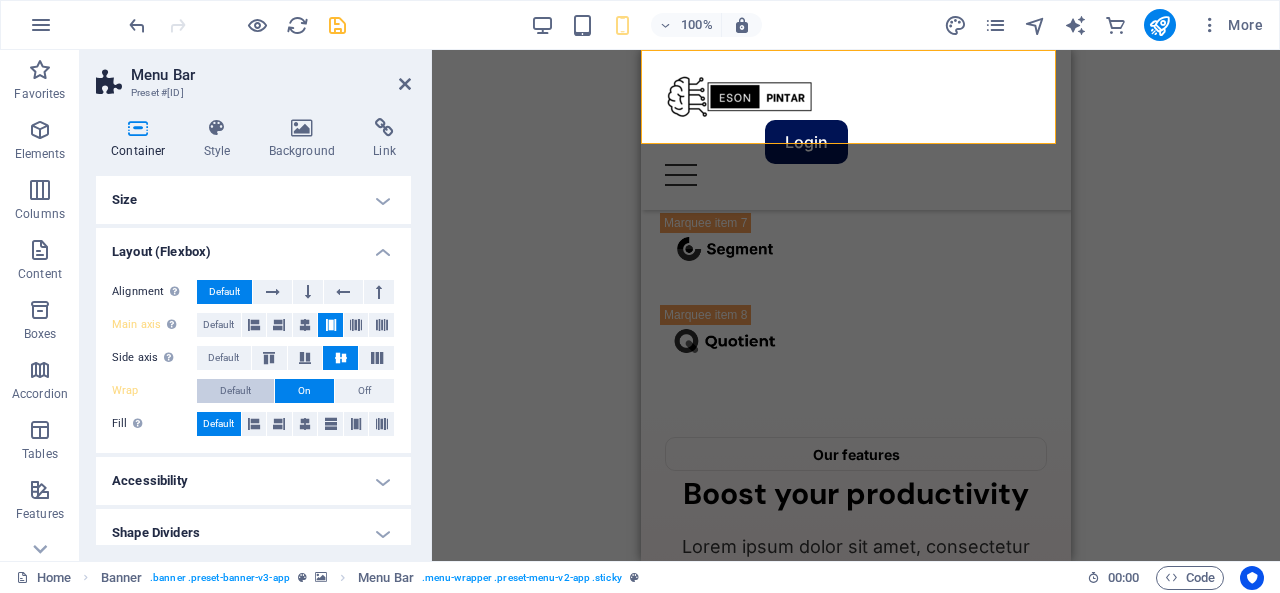 click on "Default" at bounding box center (235, 391) 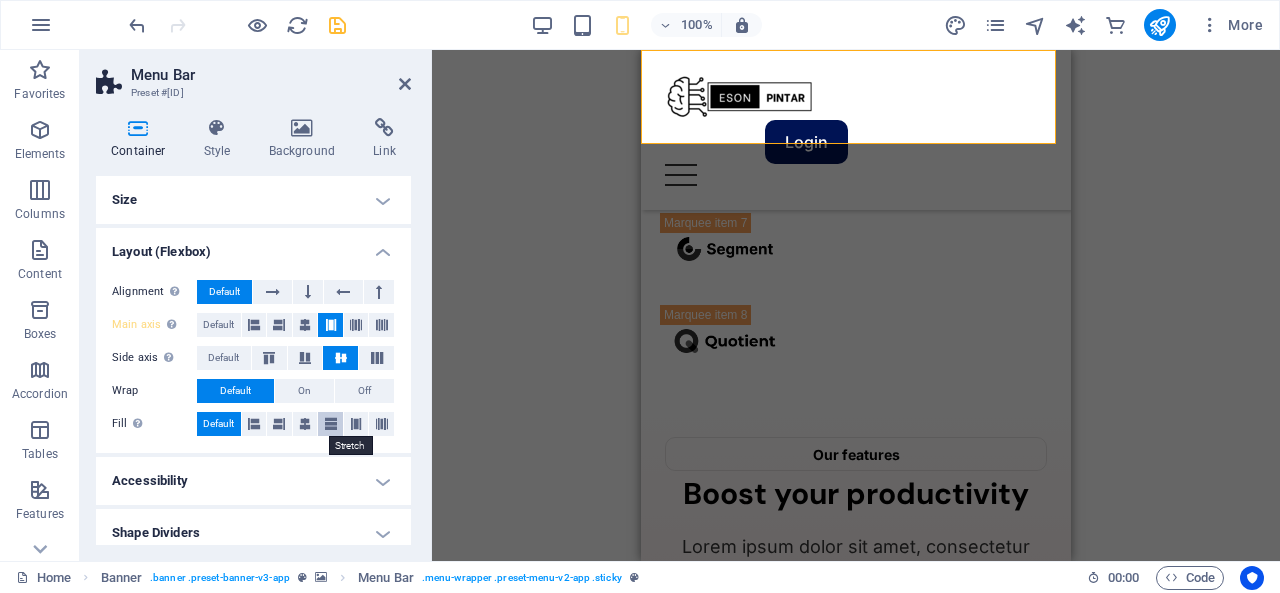 click at bounding box center (331, 424) 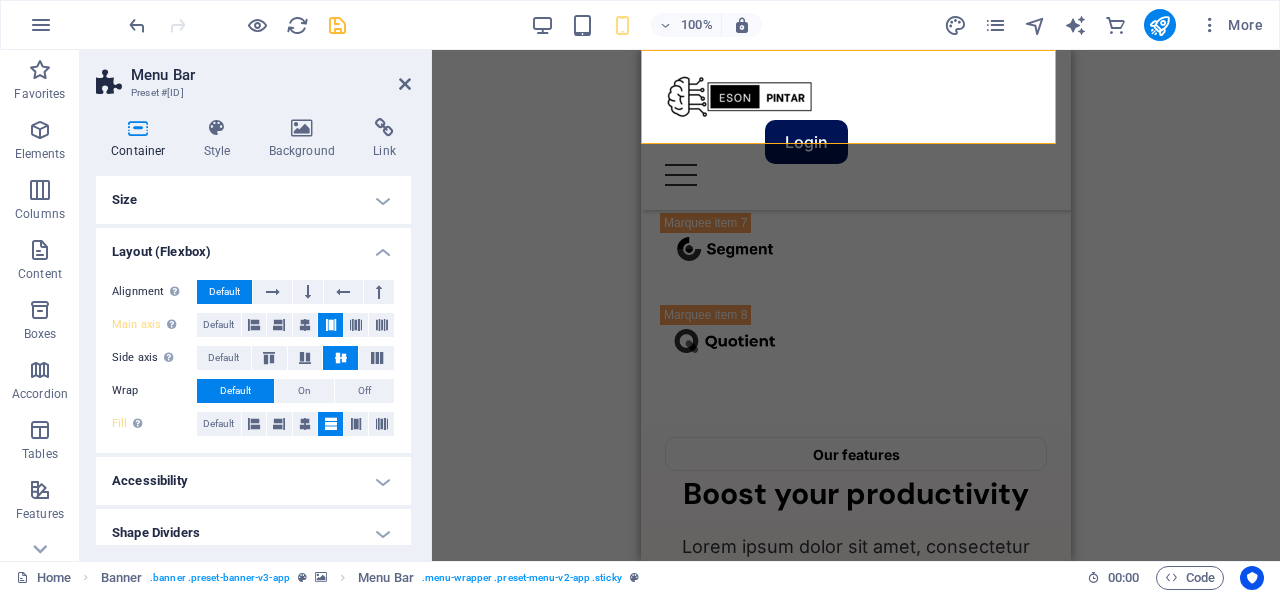 click on "H1   Banner   Banner   Container   Spacer   Spacer   Spacer   Button   Menu Bar   Button   Text   Image   Marquee   Container   Marquee   Spacer   Banner   Menu   Text   Logo   Container   Menu   HTML   Container   Text   Container   Boxes   Text   Container   Boxes   Container   Container   Text   Container   Text   Container   Container   Text   Container   Spacer   Text   Text   Spacer   Spacer   Image   Image   Image   Text   Spacer   Text   Text   Container   Spacer   Spacer   Spacer" at bounding box center [856, 305] 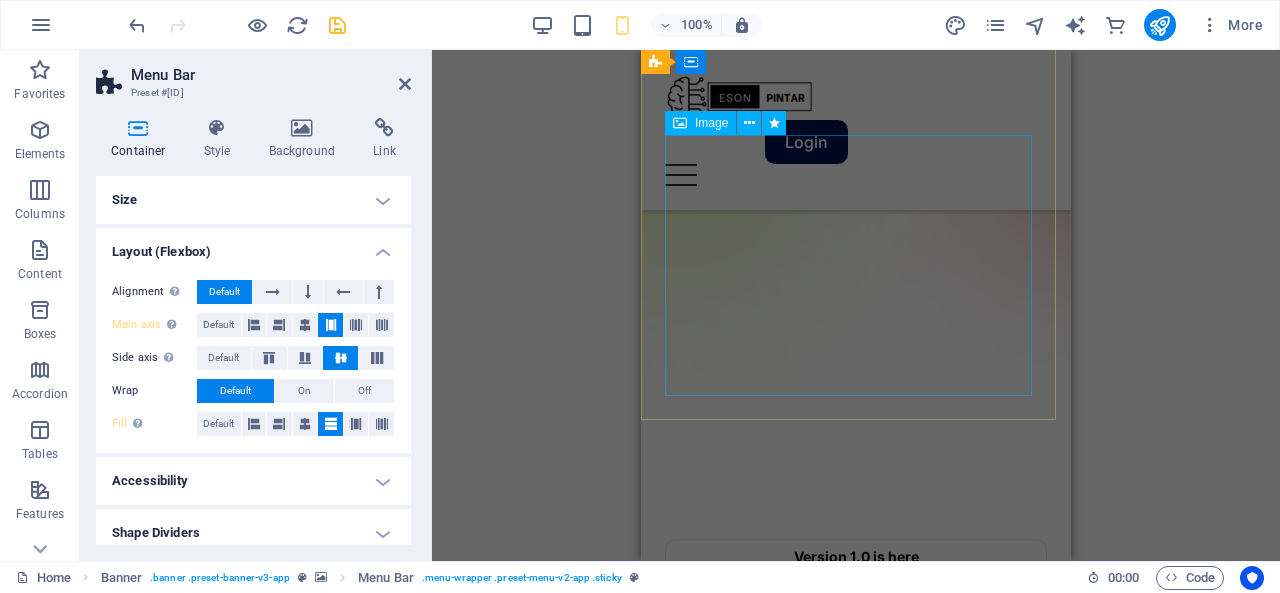 scroll, scrollTop: 222, scrollLeft: 0, axis: vertical 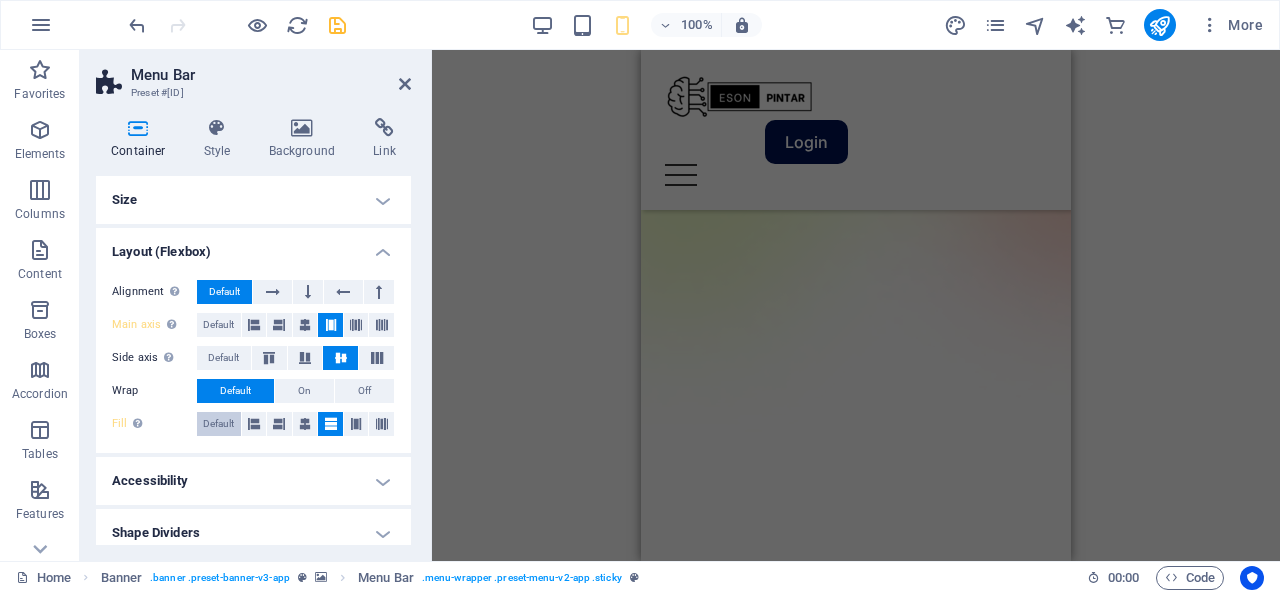 click on "Default" at bounding box center (218, 424) 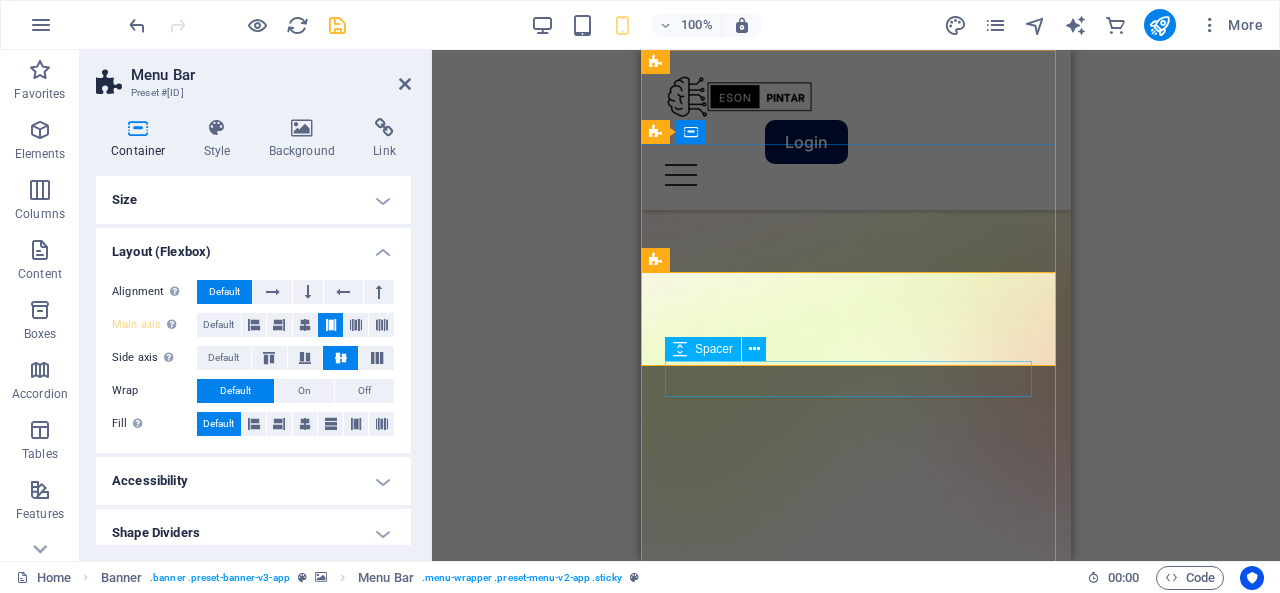 scroll, scrollTop: 0, scrollLeft: 0, axis: both 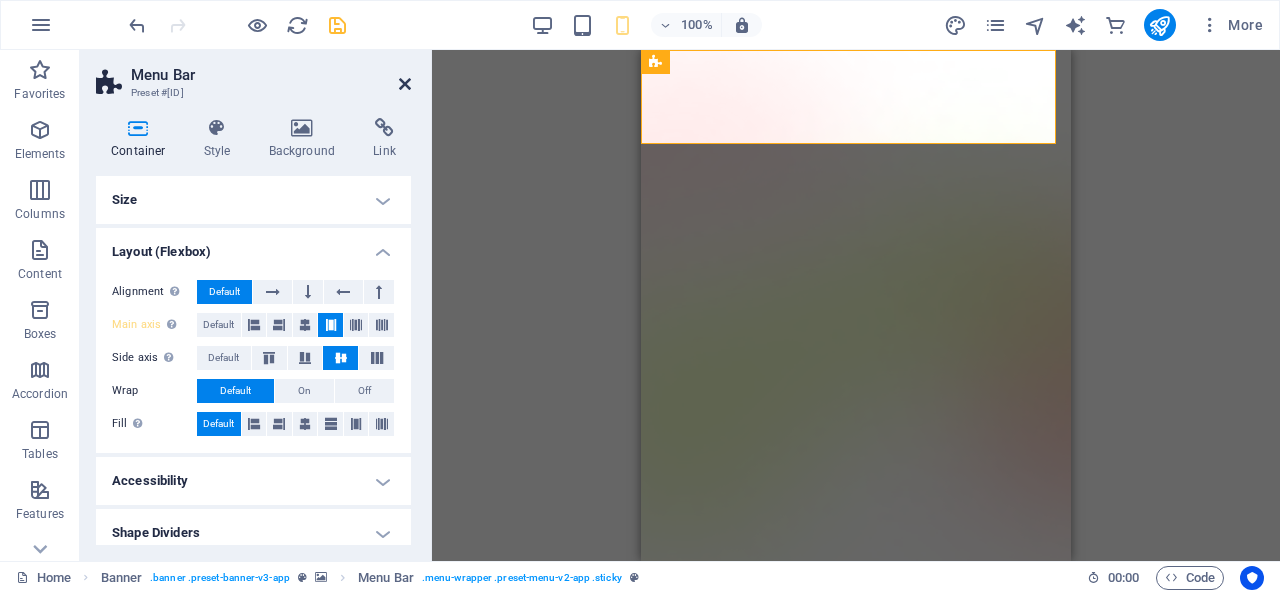 click at bounding box center [405, 84] 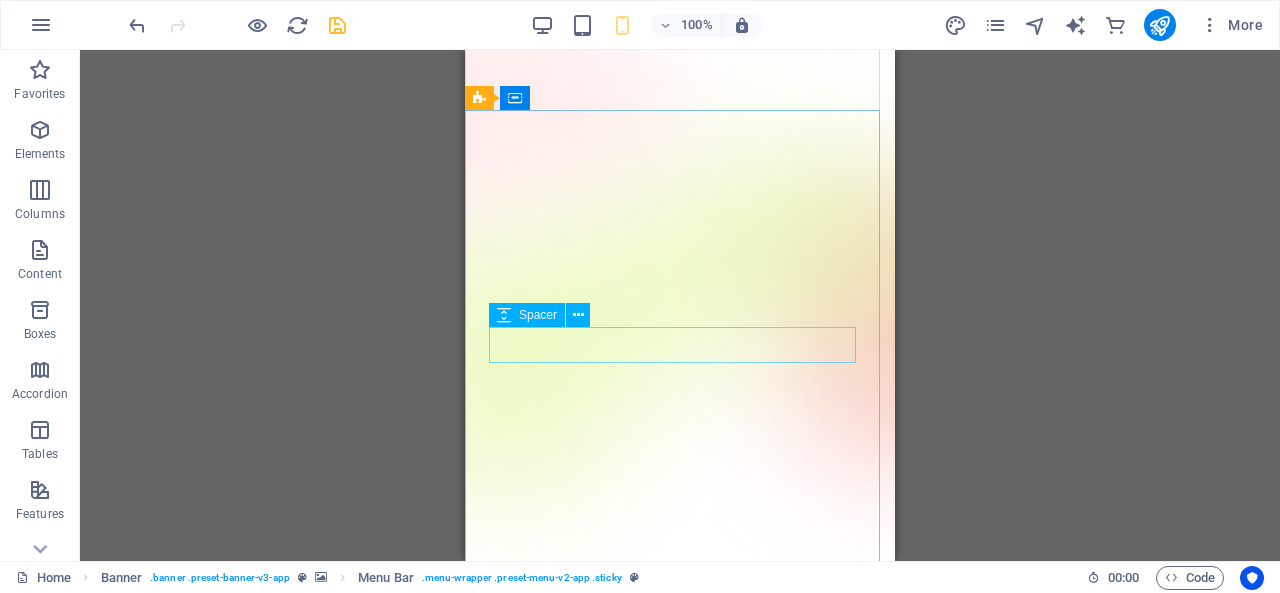 scroll, scrollTop: 0, scrollLeft: 0, axis: both 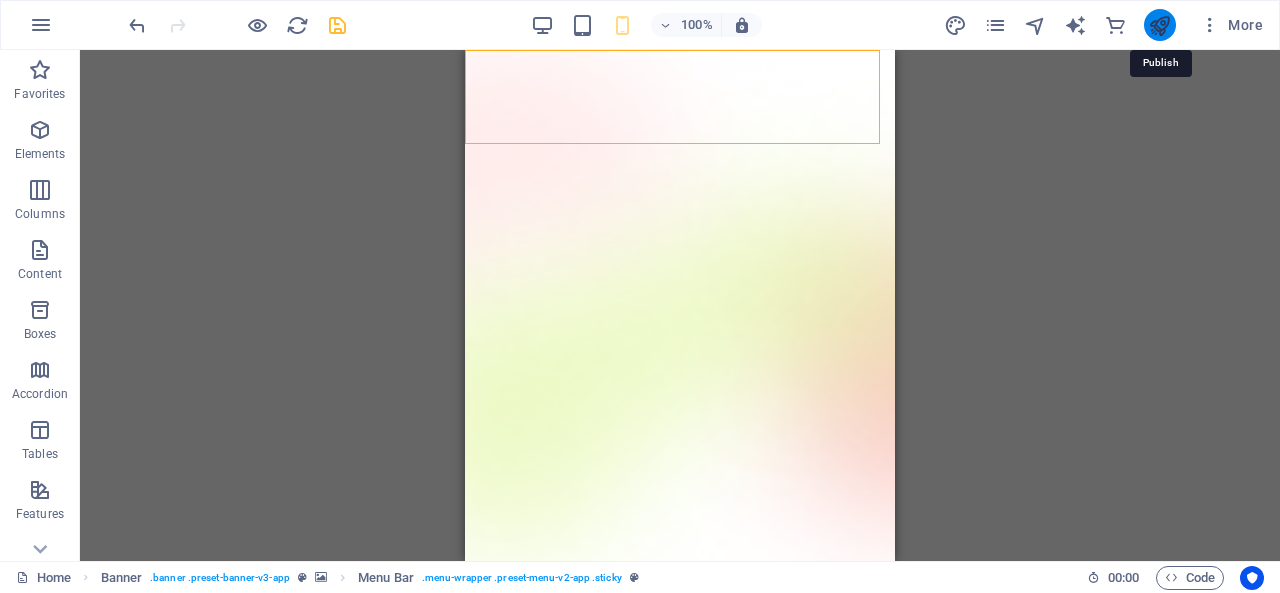 click at bounding box center (1159, 25) 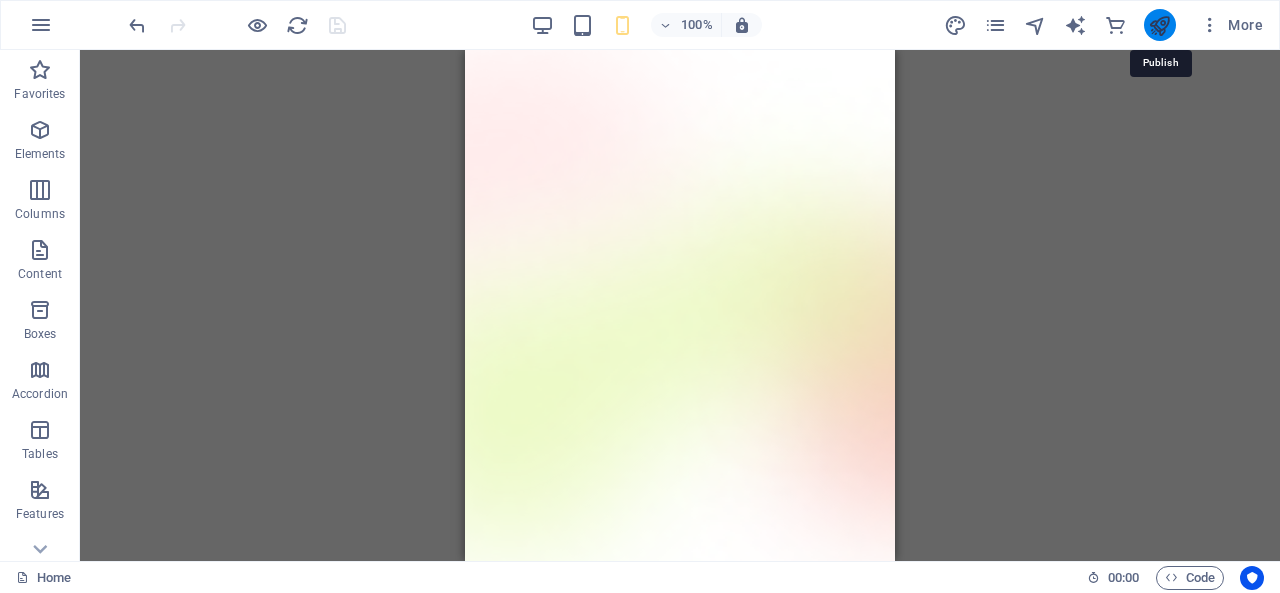 click at bounding box center [1159, 25] 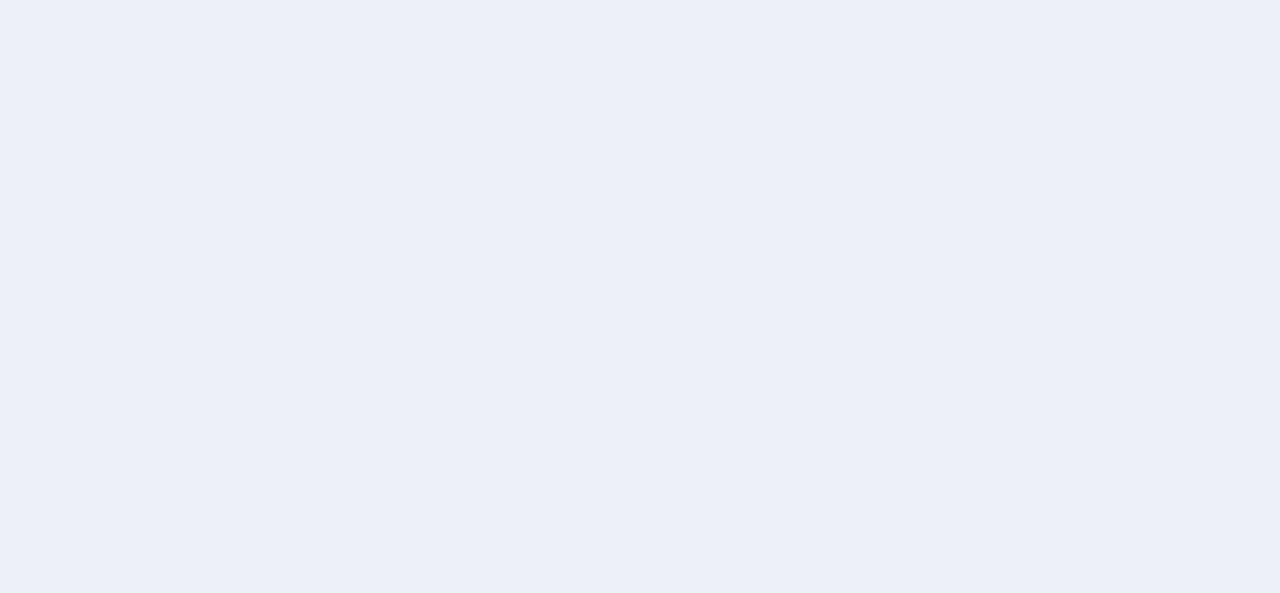 scroll, scrollTop: 0, scrollLeft: 0, axis: both 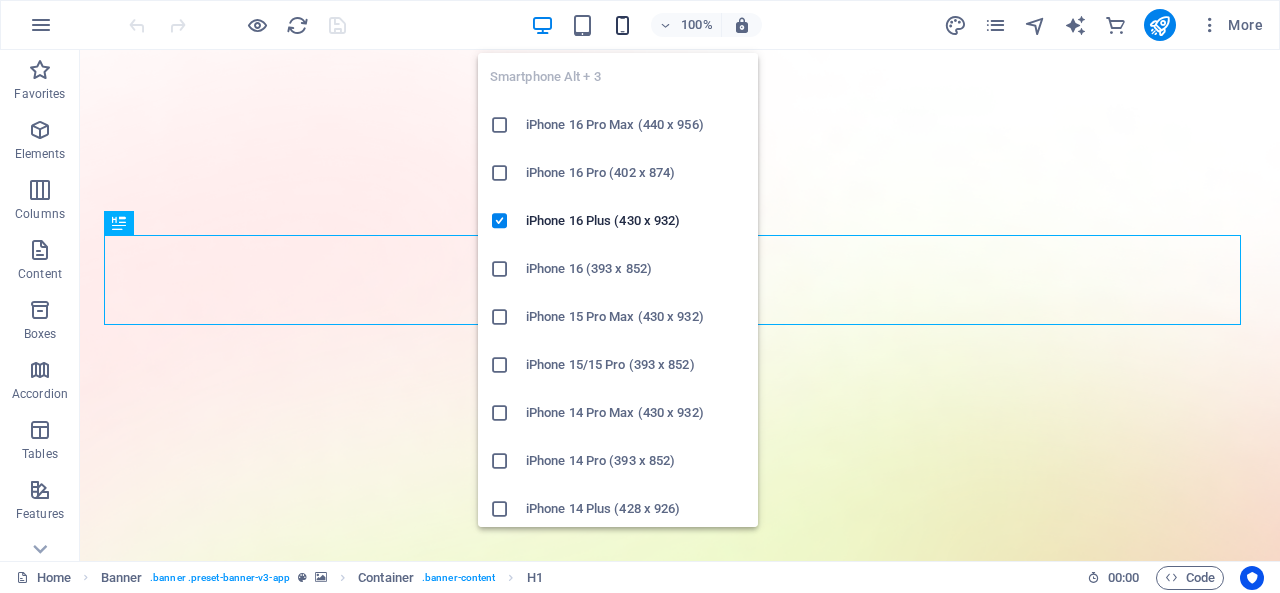 click at bounding box center [622, 25] 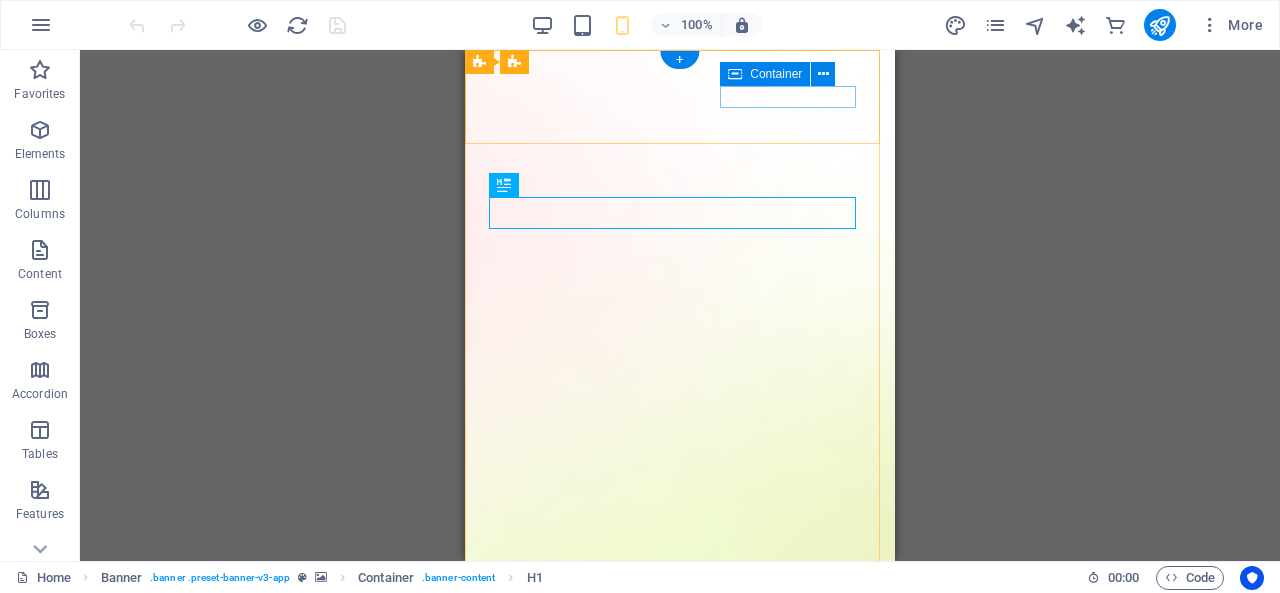 click at bounding box center [680, 1477] 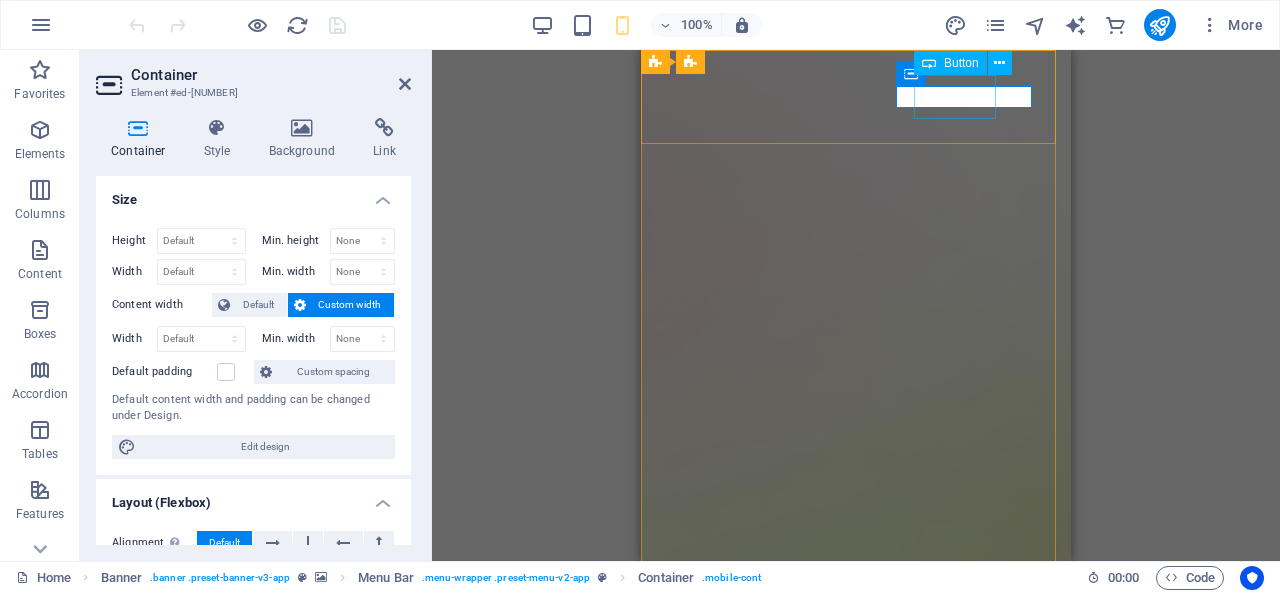 click on "Login" at bounding box center (956, 1444) 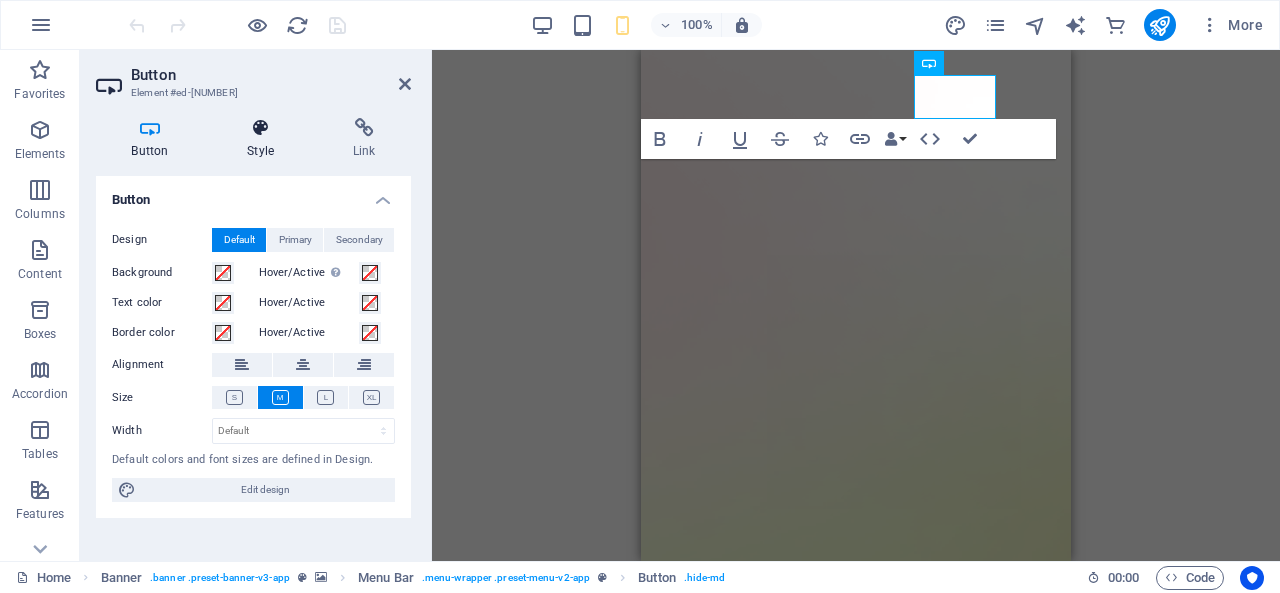 click at bounding box center [261, 128] 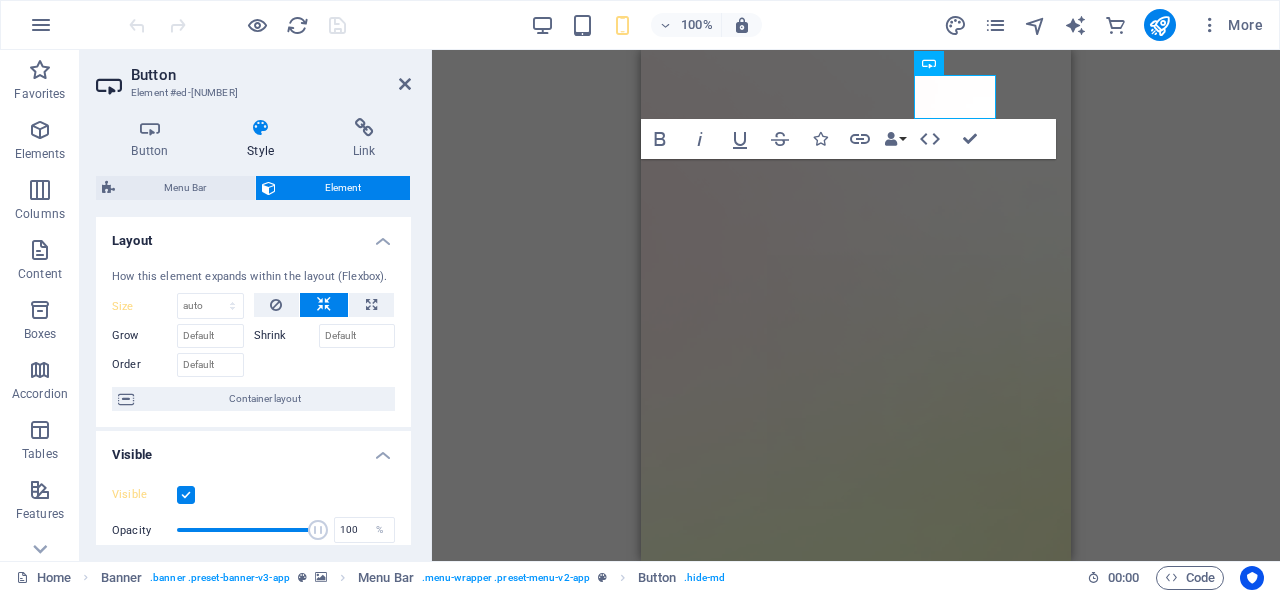 scroll, scrollTop: 516, scrollLeft: 0, axis: vertical 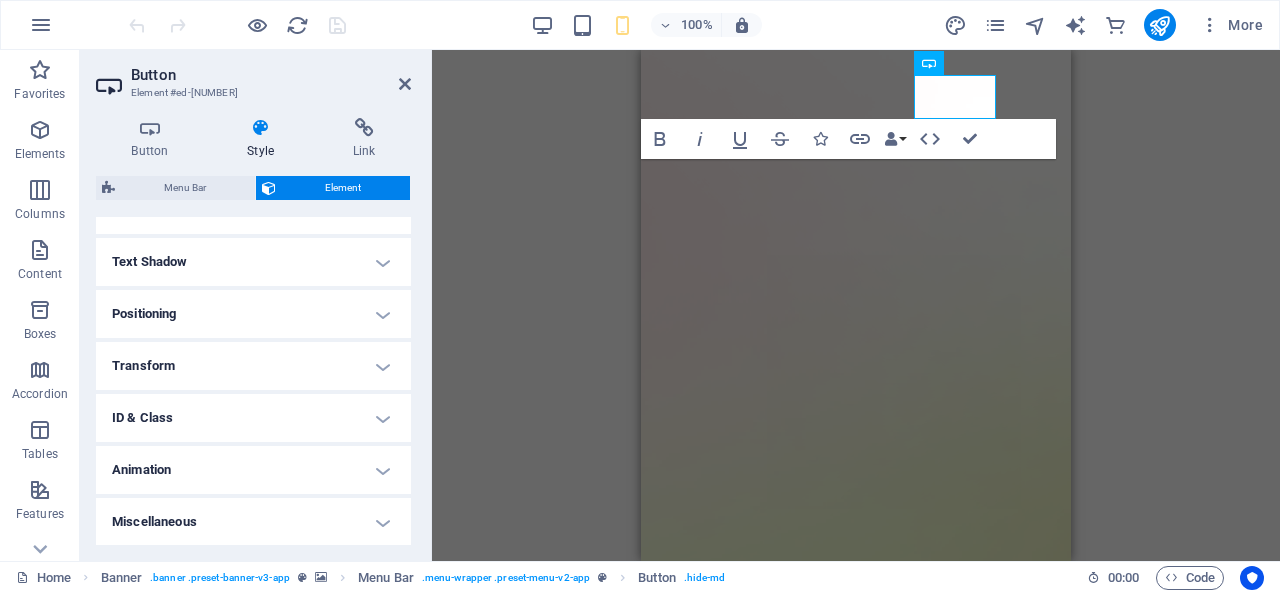 click on "Positioning" at bounding box center [253, 314] 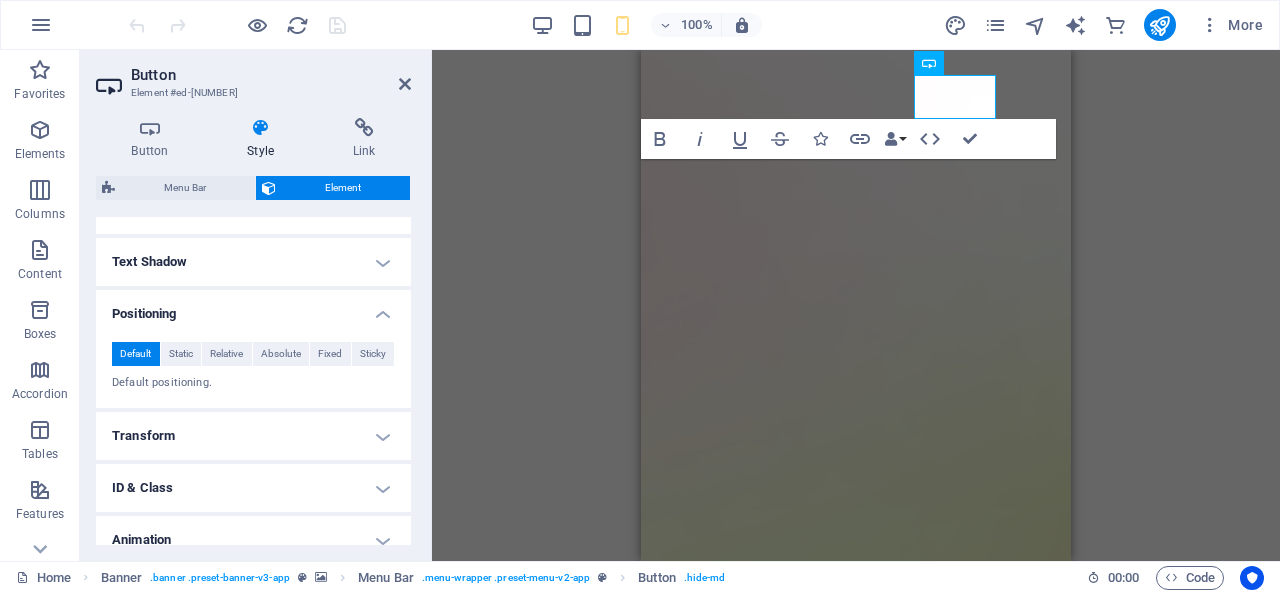 click on "Transform" at bounding box center (253, 436) 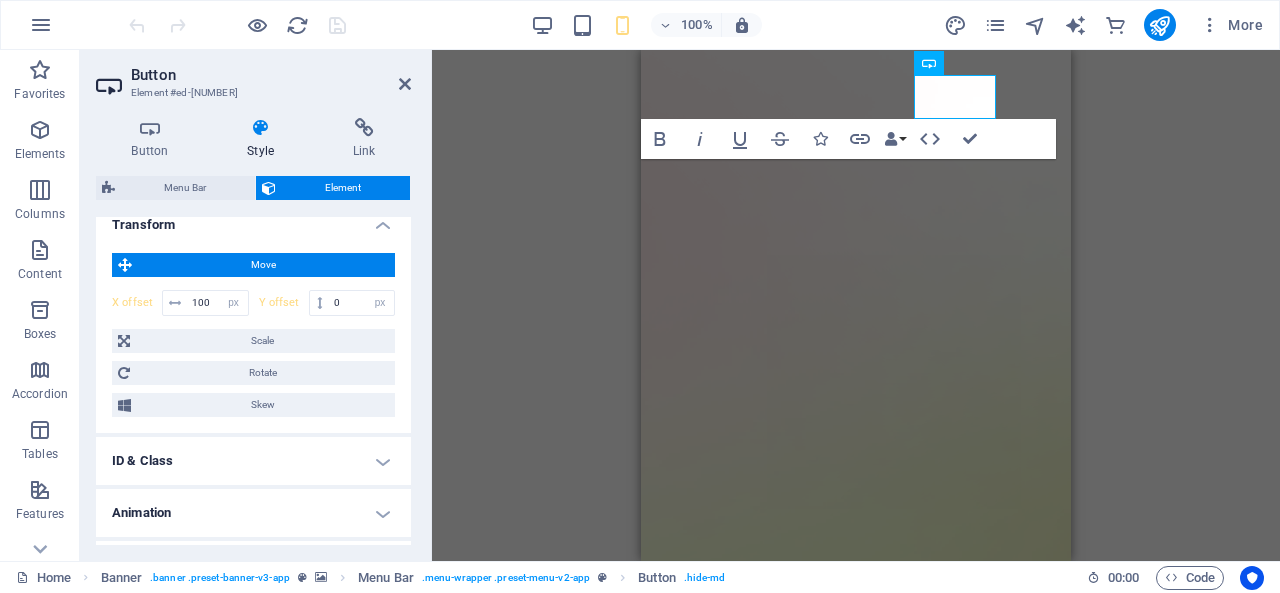 scroll, scrollTop: 728, scrollLeft: 0, axis: vertical 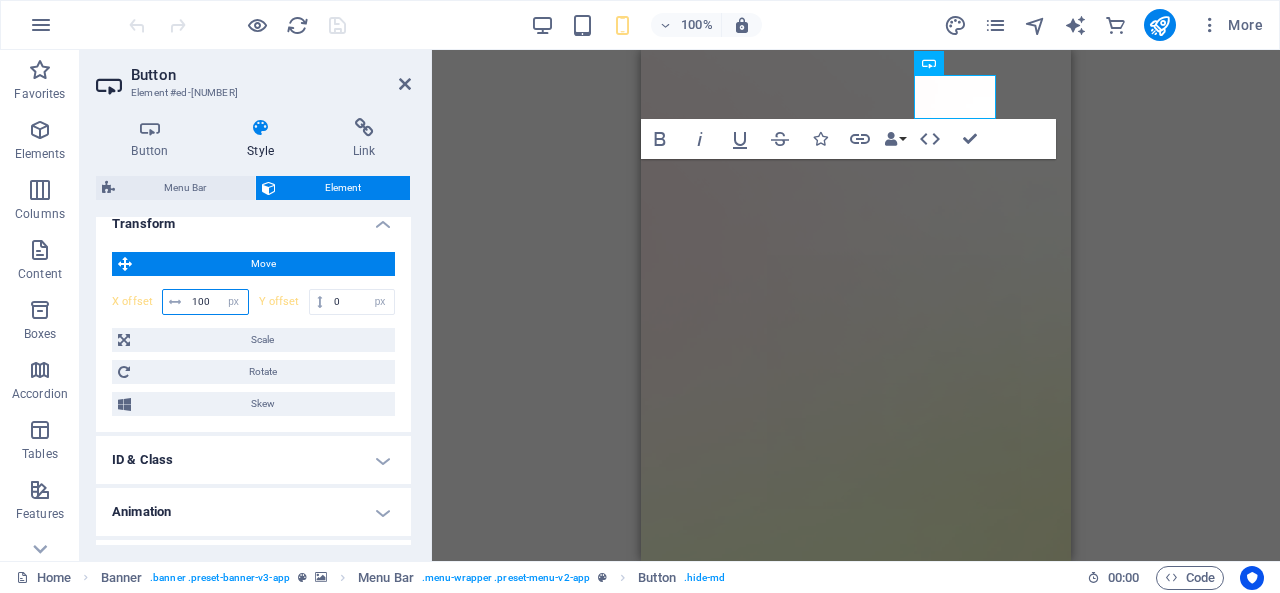 click on "100" at bounding box center [217, 302] 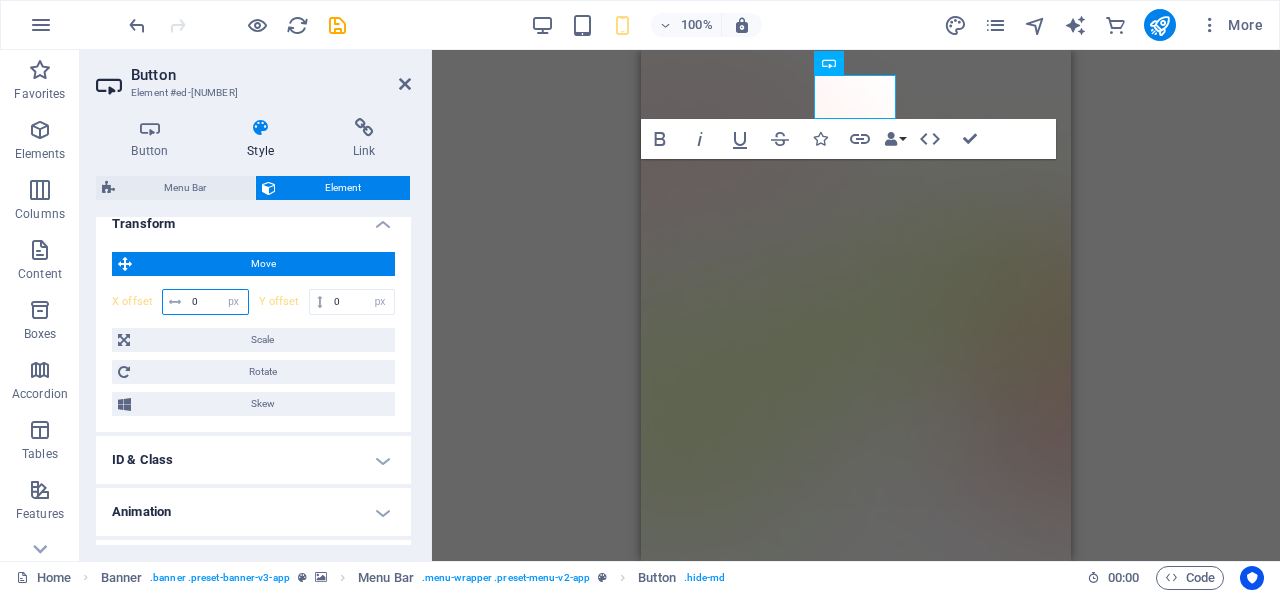 type on "0" 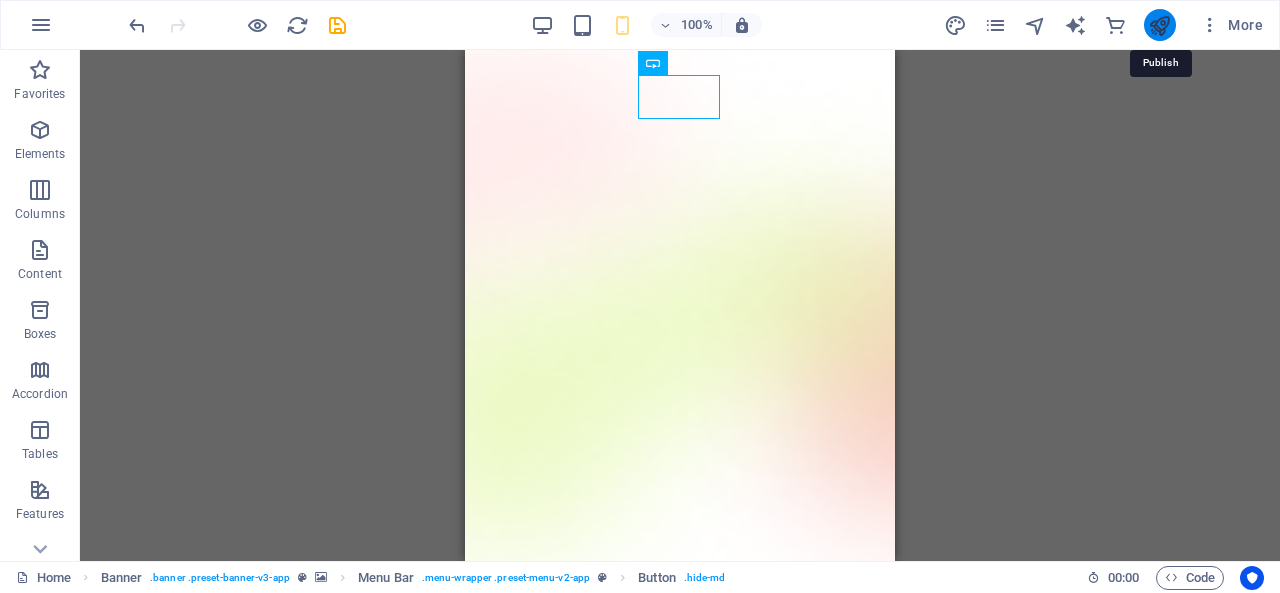 click at bounding box center [1159, 25] 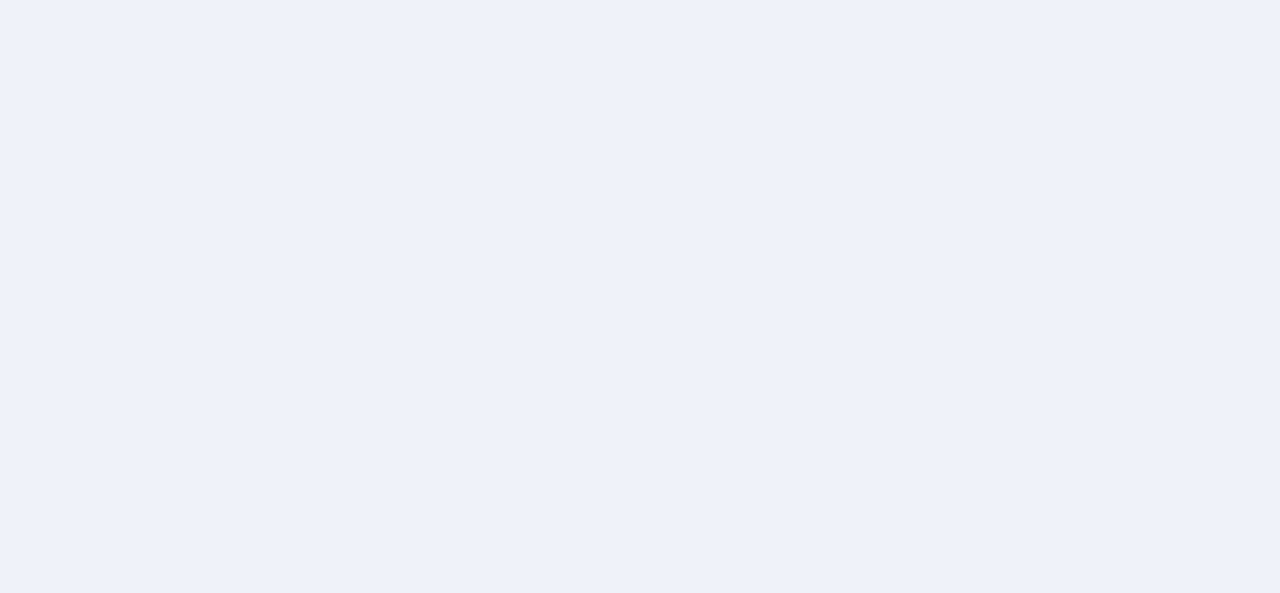 scroll, scrollTop: 0, scrollLeft: 0, axis: both 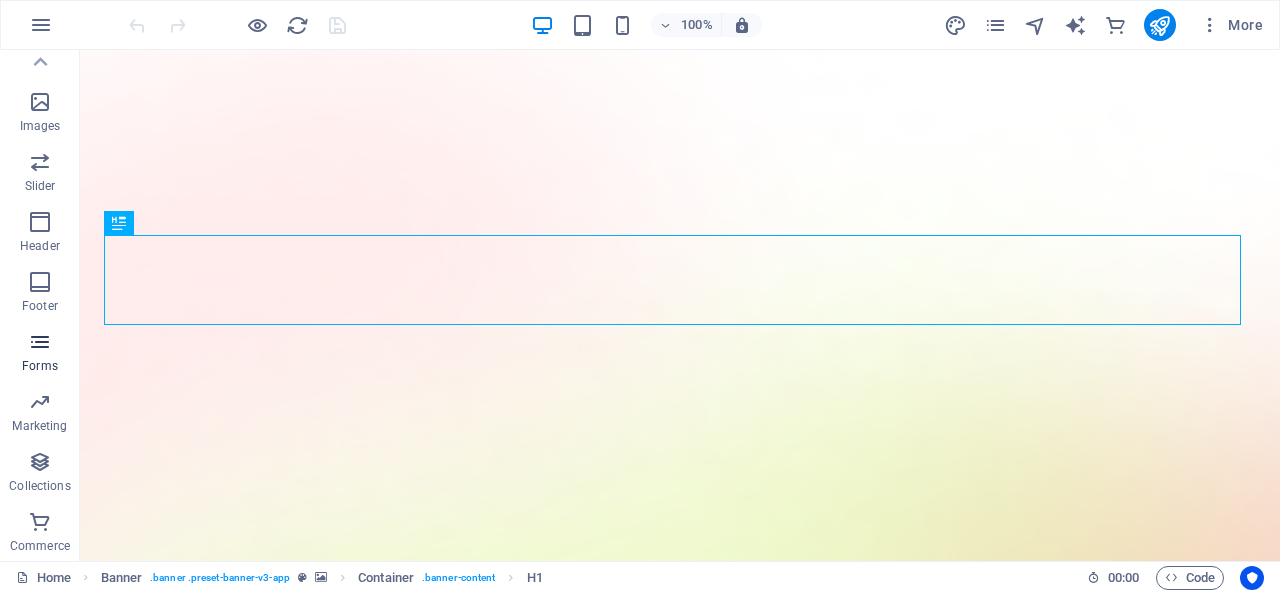 click at bounding box center [40, 342] 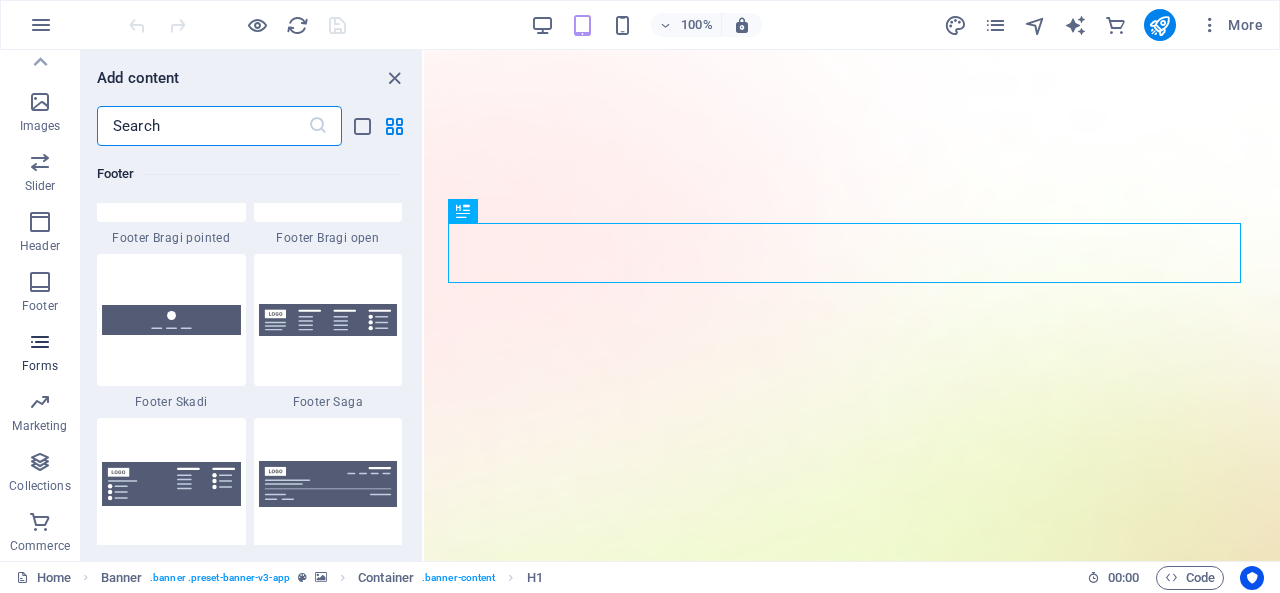 scroll, scrollTop: 14600, scrollLeft: 0, axis: vertical 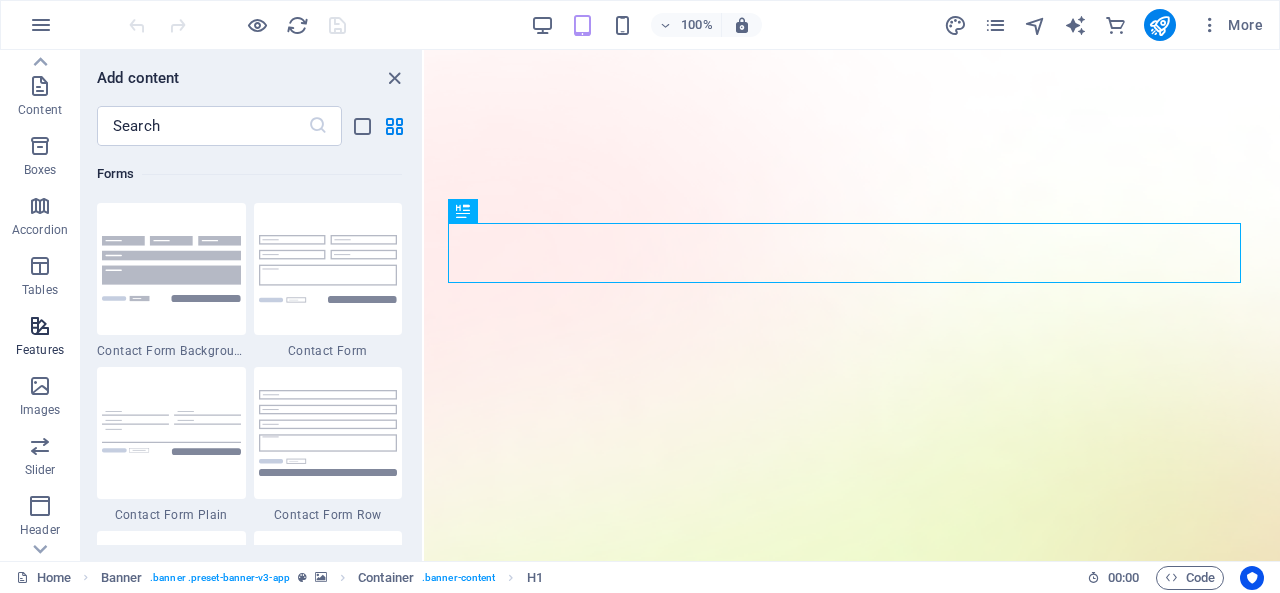 click at bounding box center [40, 326] 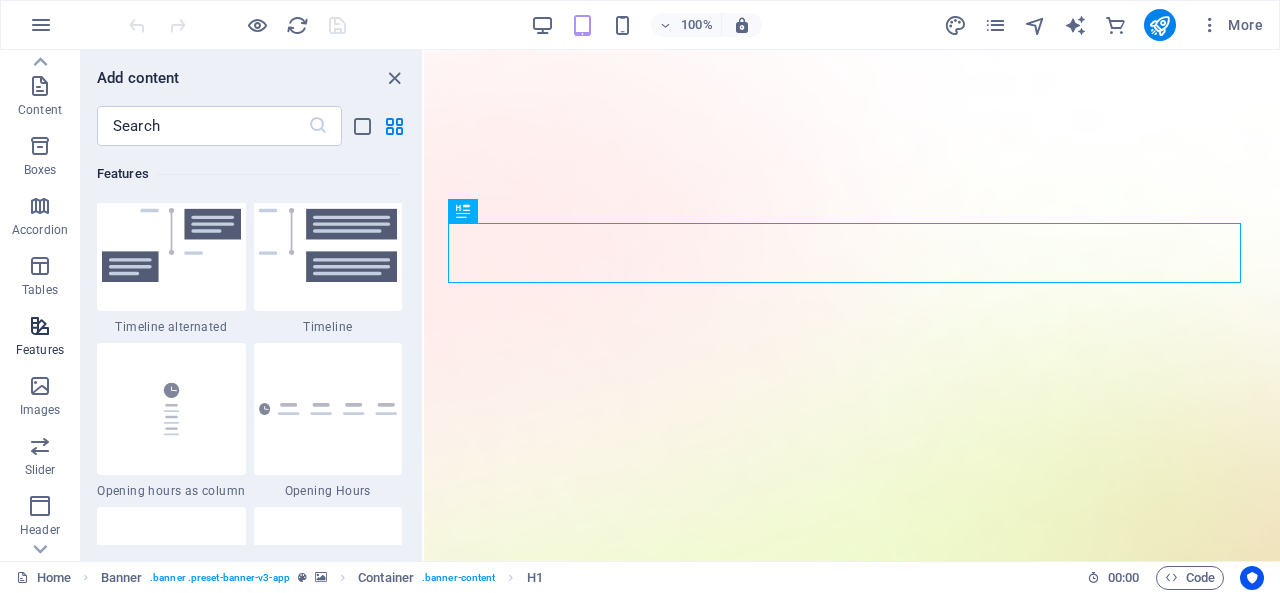 scroll, scrollTop: 7795, scrollLeft: 0, axis: vertical 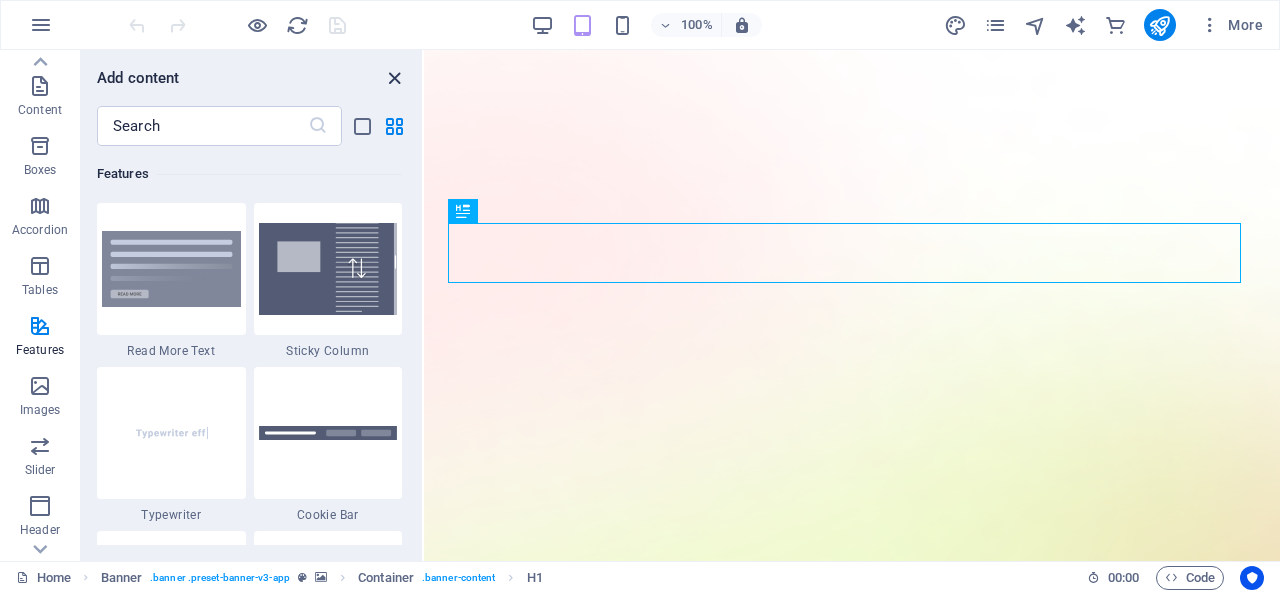 click at bounding box center [394, 78] 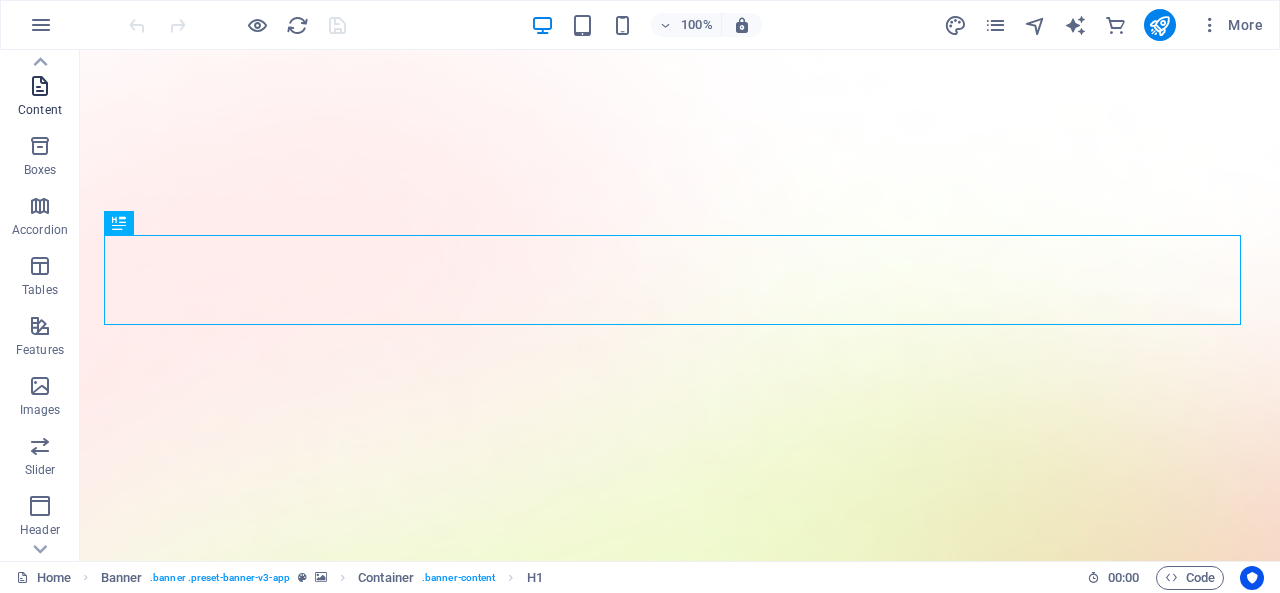 scroll, scrollTop: 0, scrollLeft: 0, axis: both 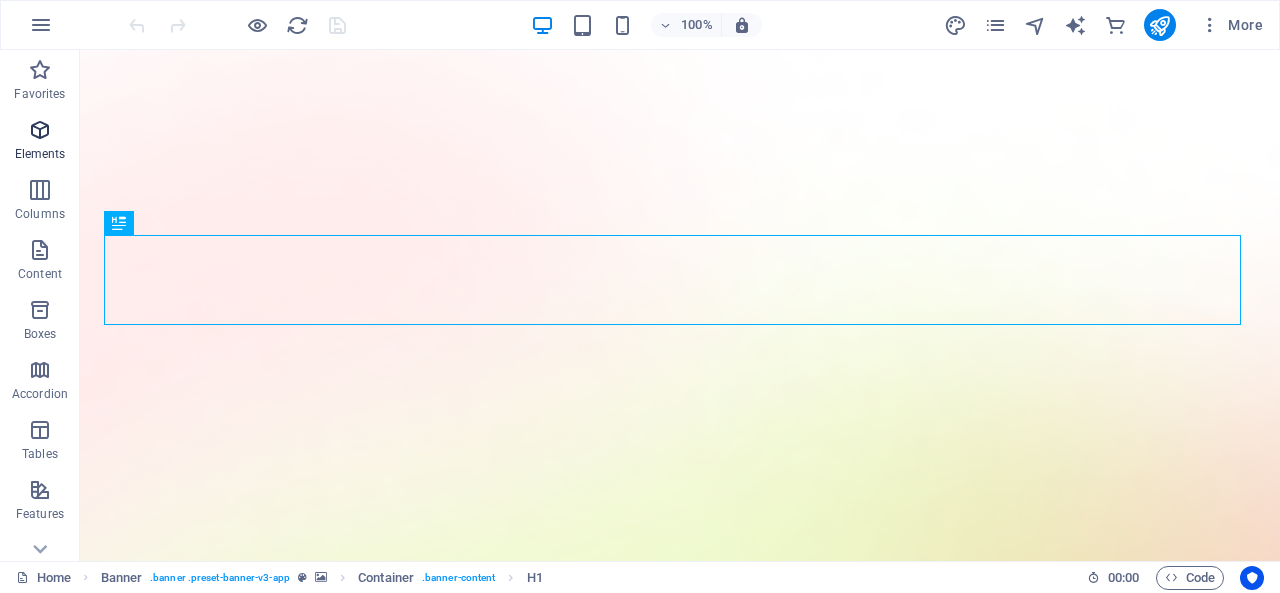 click on "Elements" at bounding box center [40, 142] 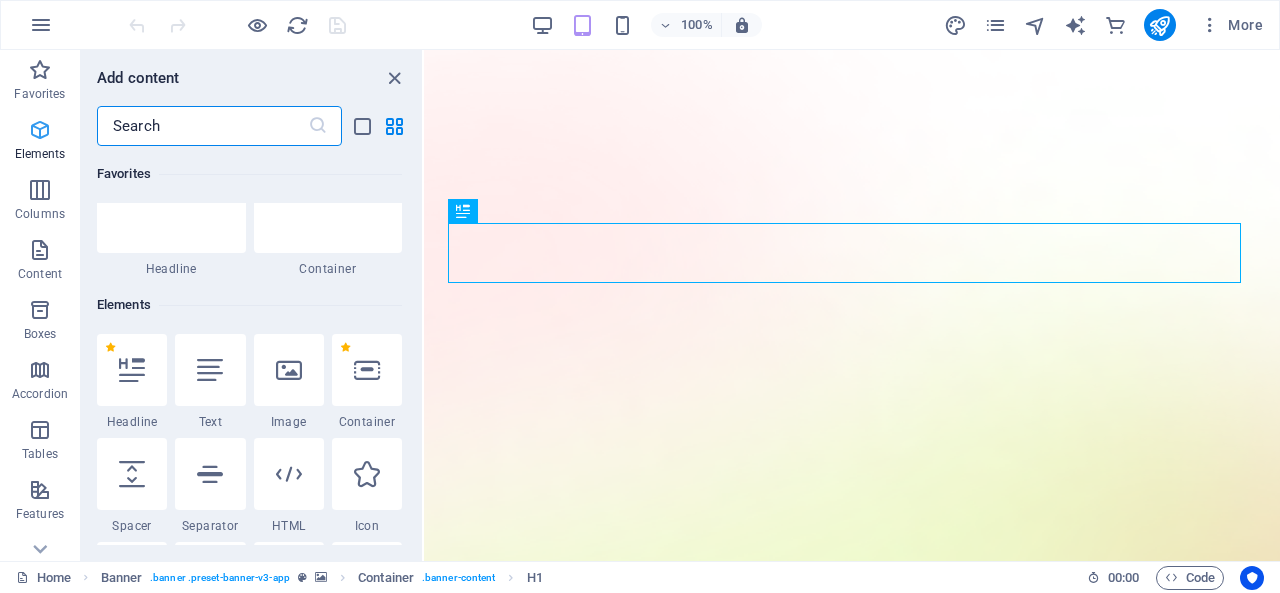 scroll, scrollTop: 213, scrollLeft: 0, axis: vertical 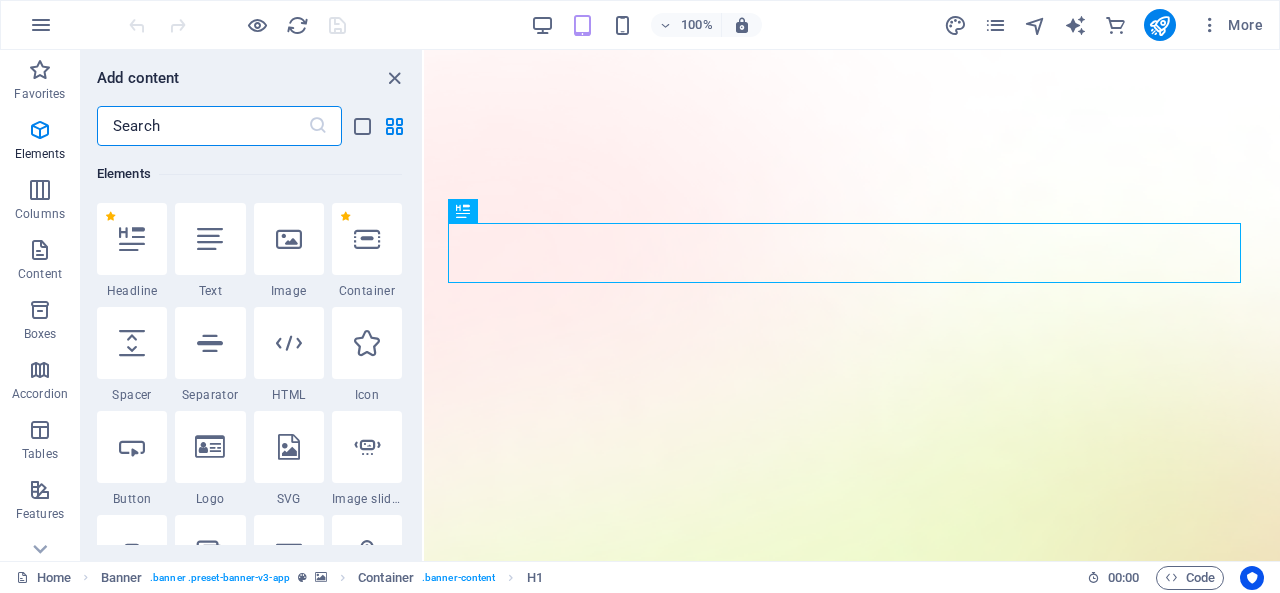 click at bounding box center (202, 126) 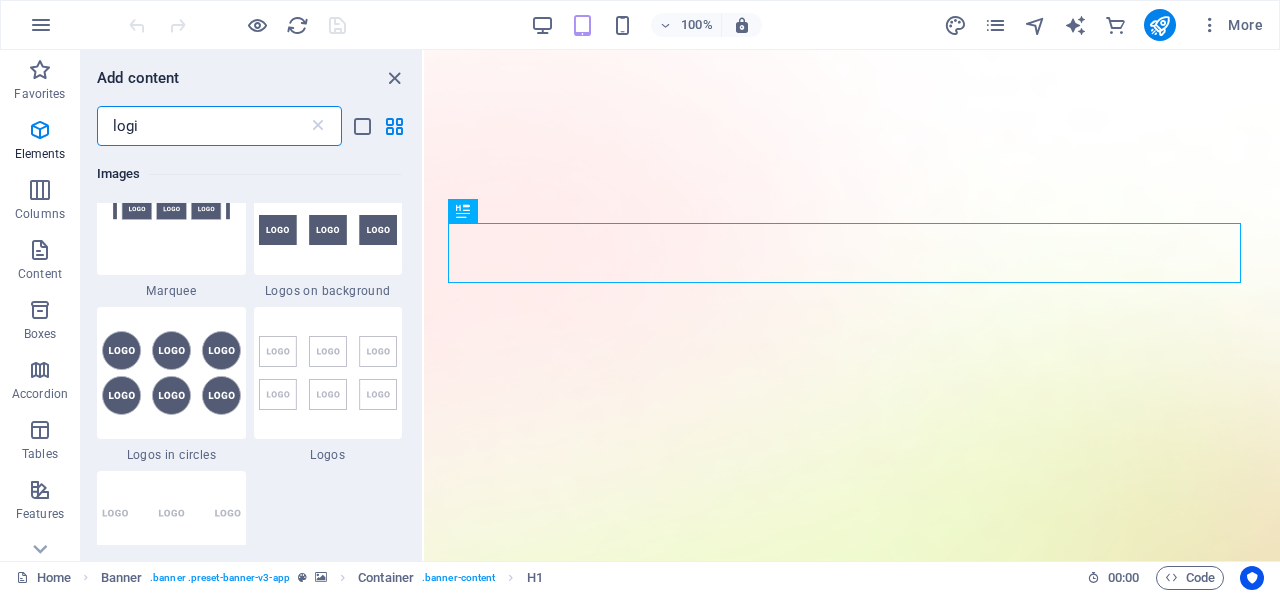 scroll, scrollTop: 0, scrollLeft: 0, axis: both 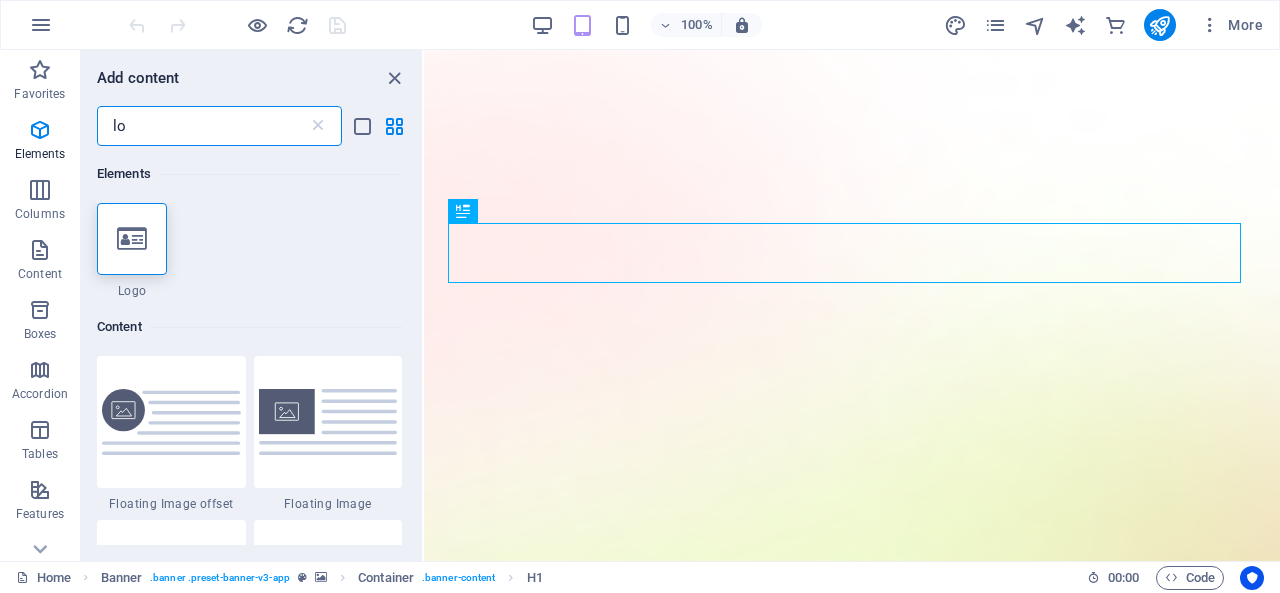 type on "l" 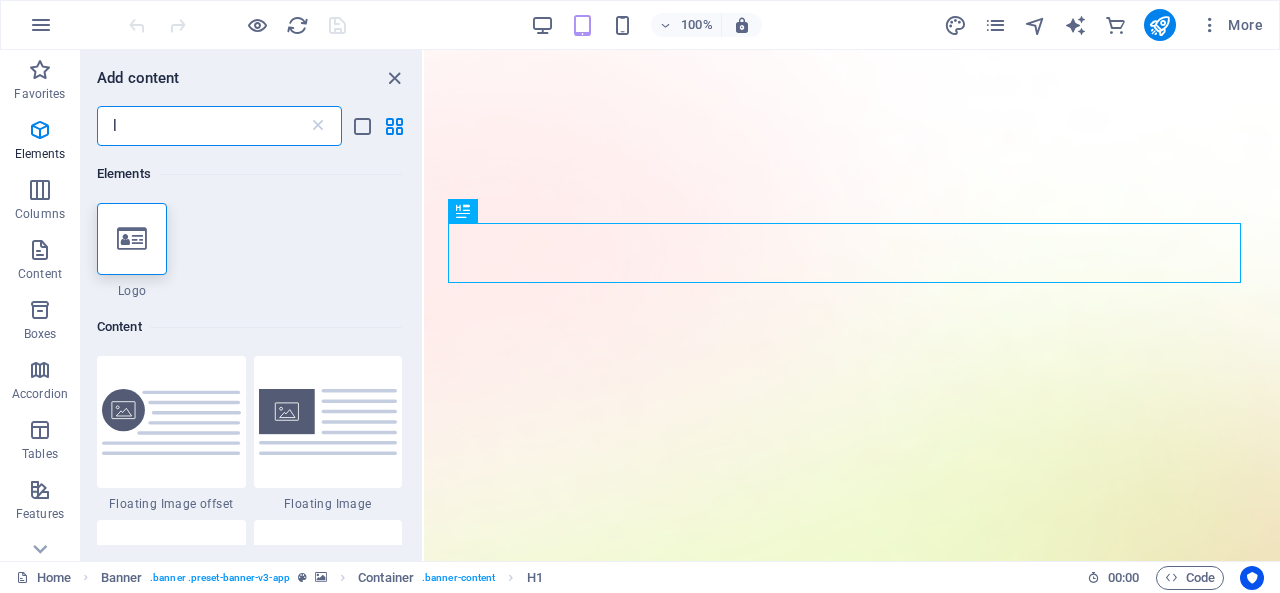 type 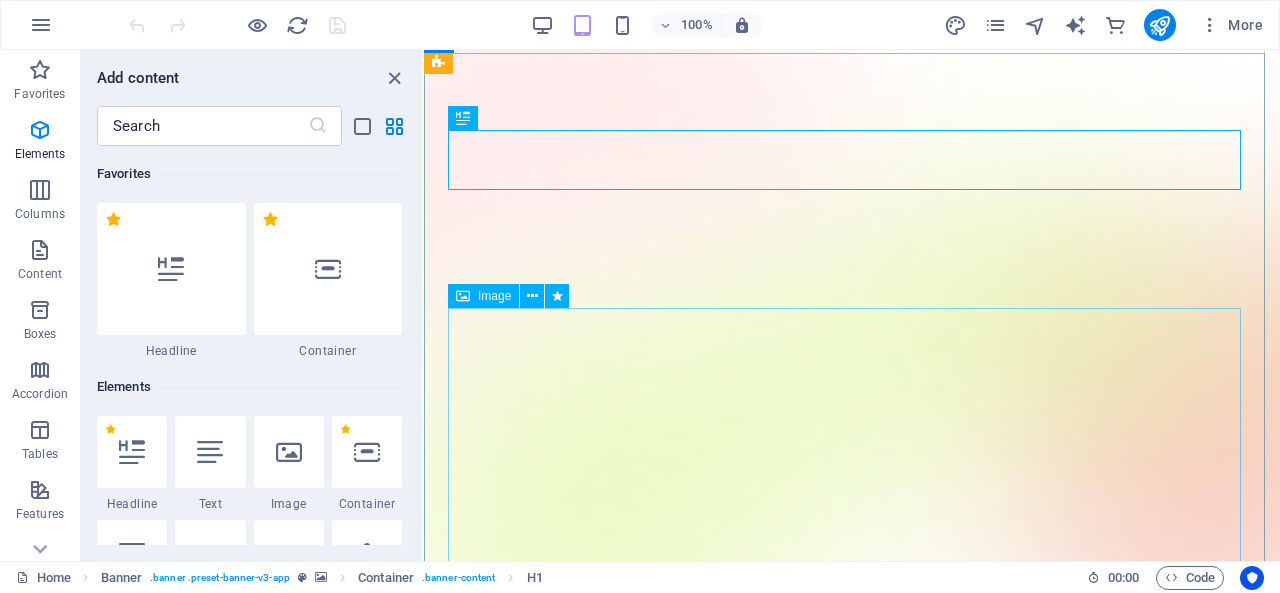 scroll, scrollTop: 0, scrollLeft: 0, axis: both 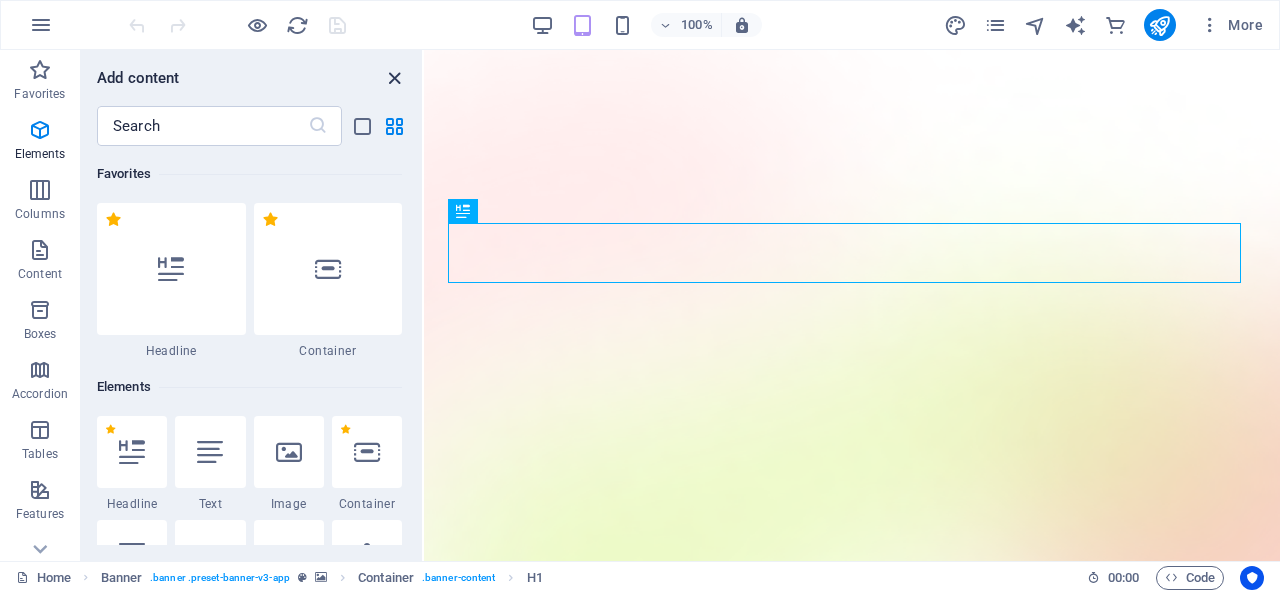 click at bounding box center [394, 78] 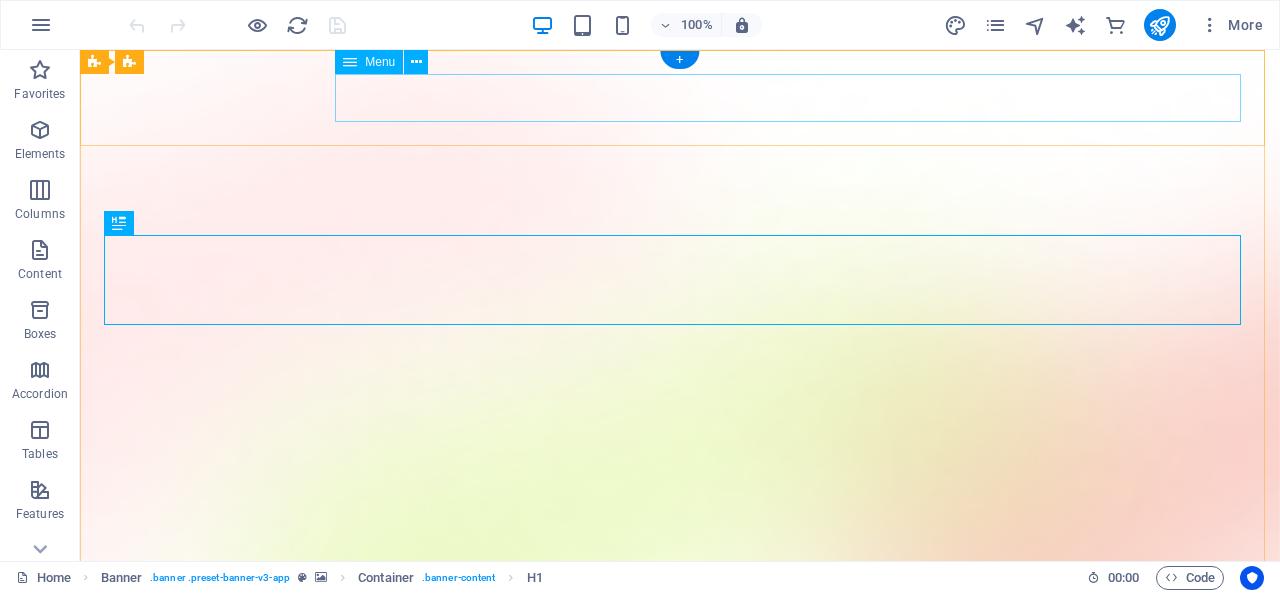 click on "Profil Sekolah Layanan Info" at bounding box center [680, 1143] 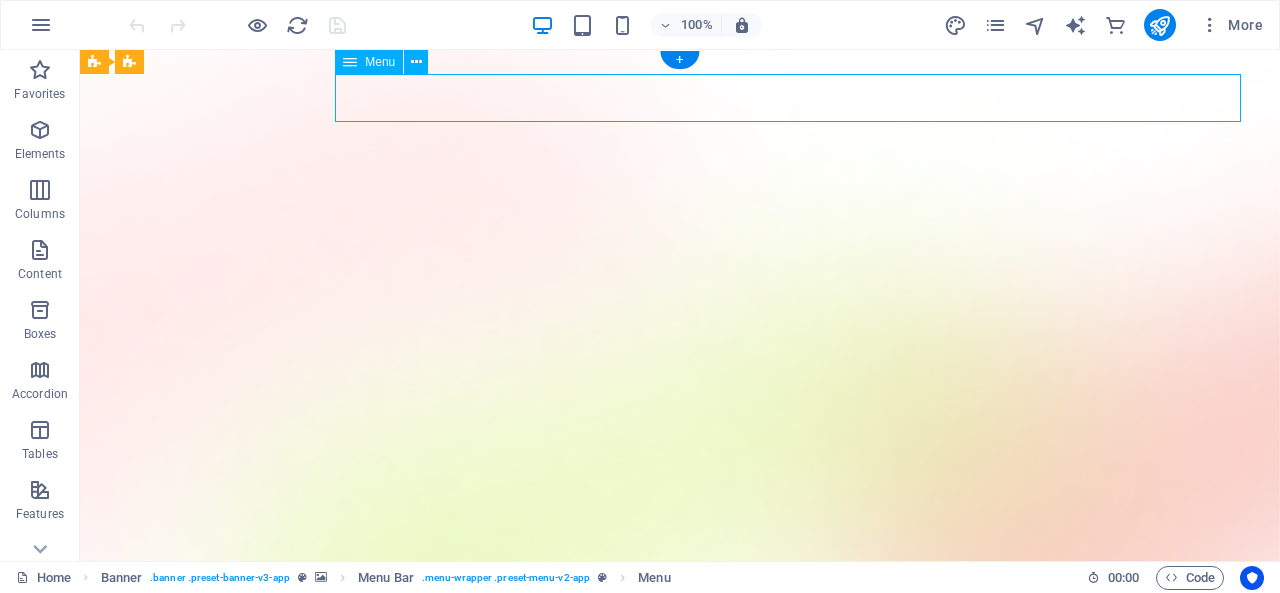 click on "Profil Sekolah Layanan Info" at bounding box center (680, 1143) 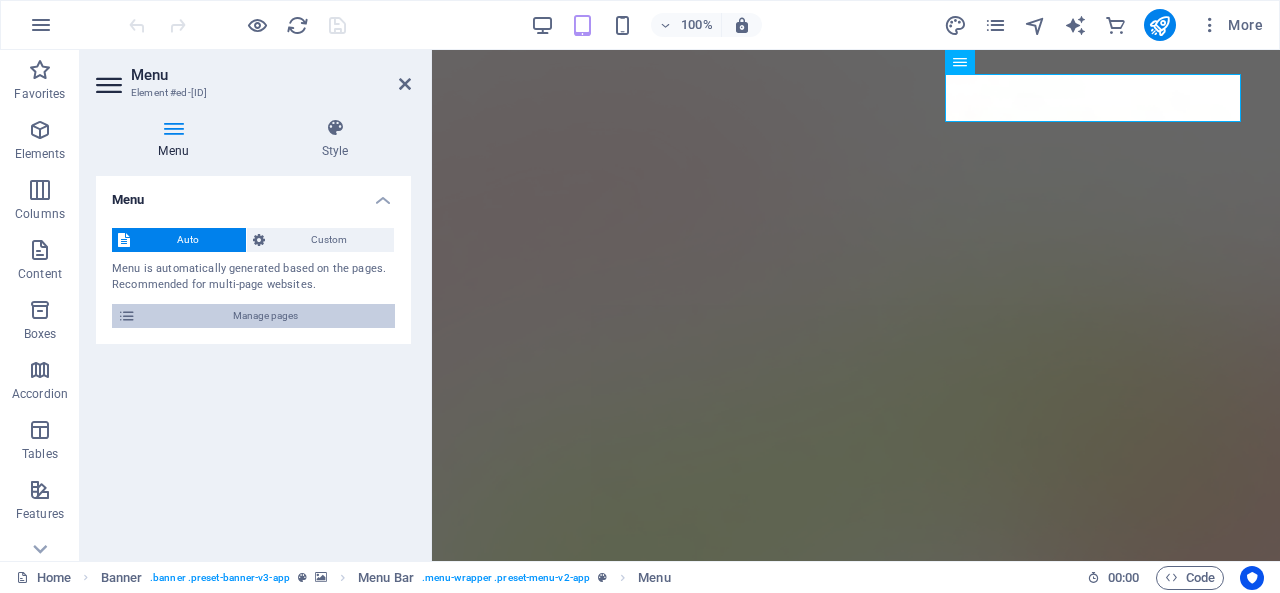 click on "Manage pages" at bounding box center [265, 316] 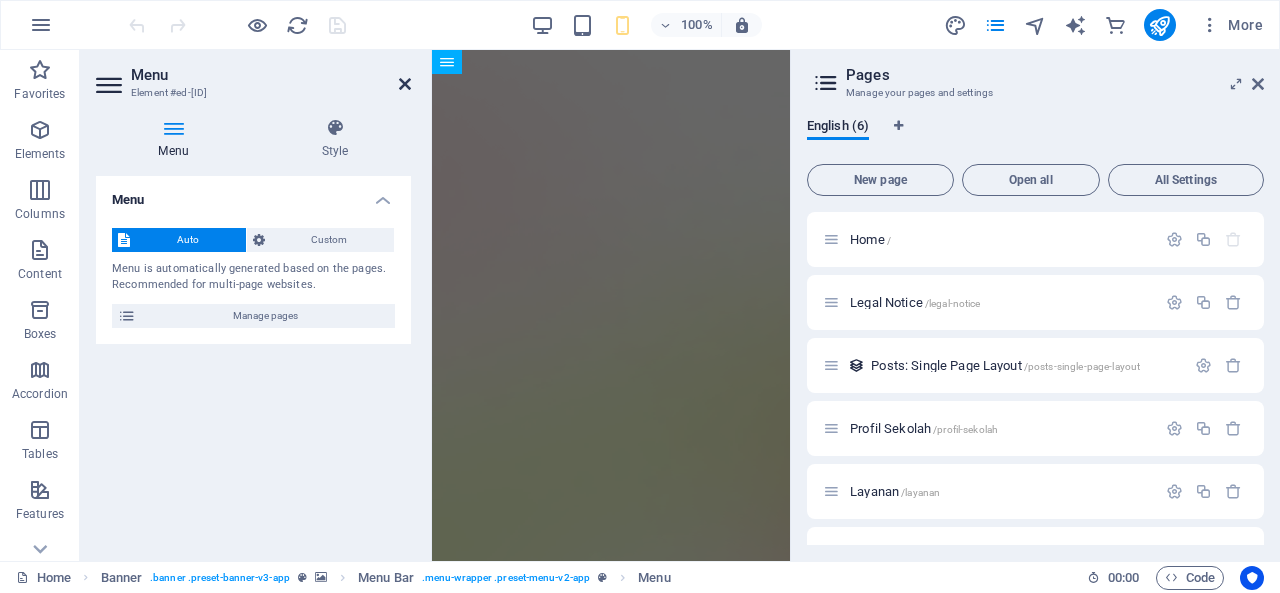 click at bounding box center [405, 84] 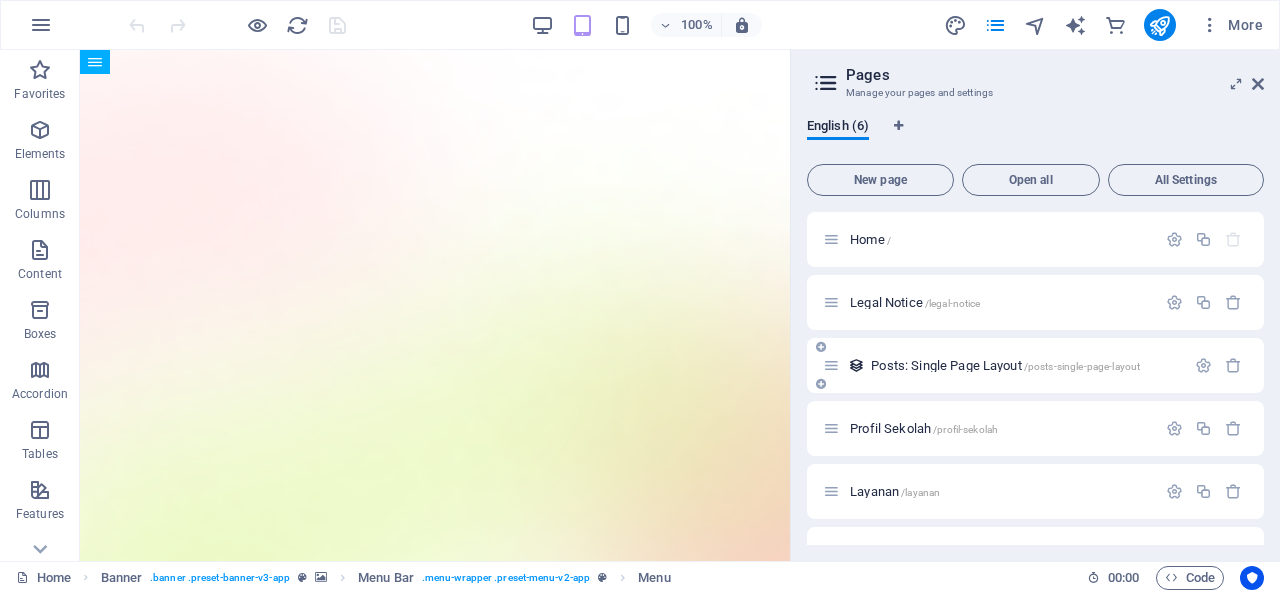 scroll, scrollTop: 44, scrollLeft: 0, axis: vertical 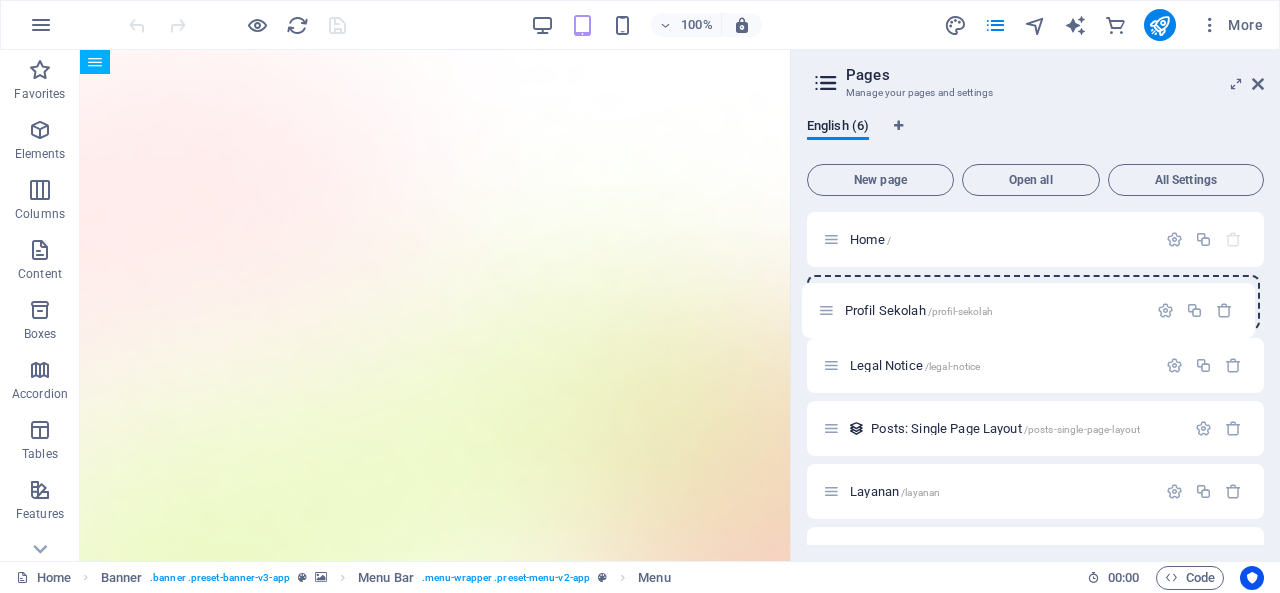 drag, startPoint x: 827, startPoint y: 380, endPoint x: 832, endPoint y: 279, distance: 101.12369 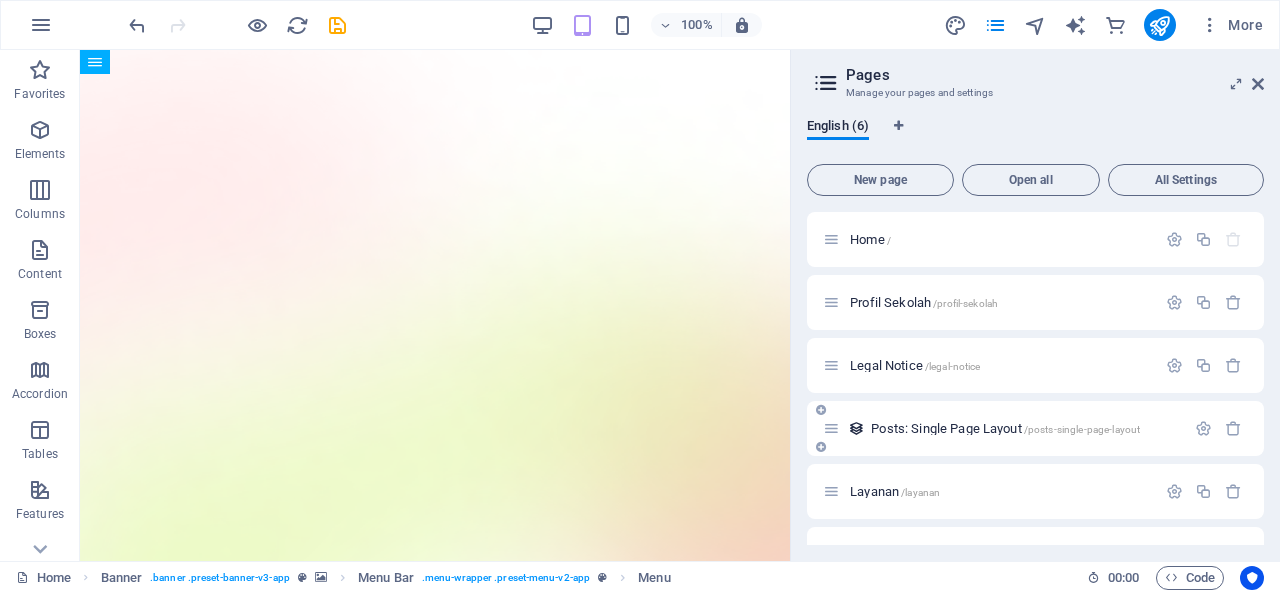scroll, scrollTop: 4, scrollLeft: 0, axis: vertical 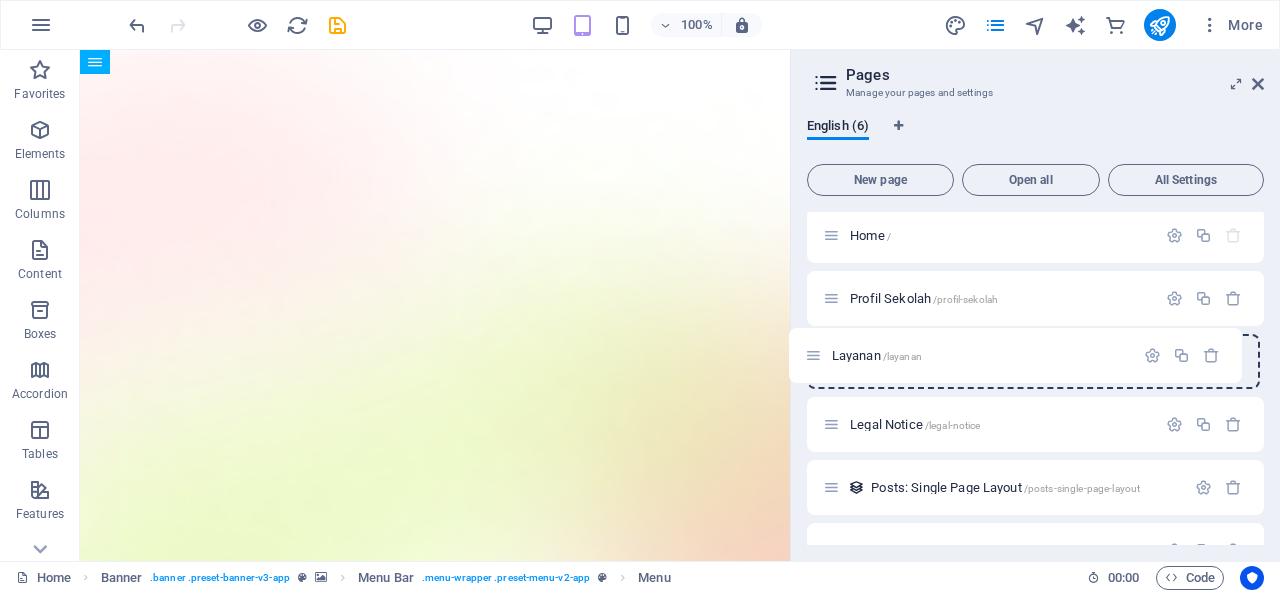 drag, startPoint x: 838, startPoint y: 487, endPoint x: 820, endPoint y: 343, distance: 145.12064 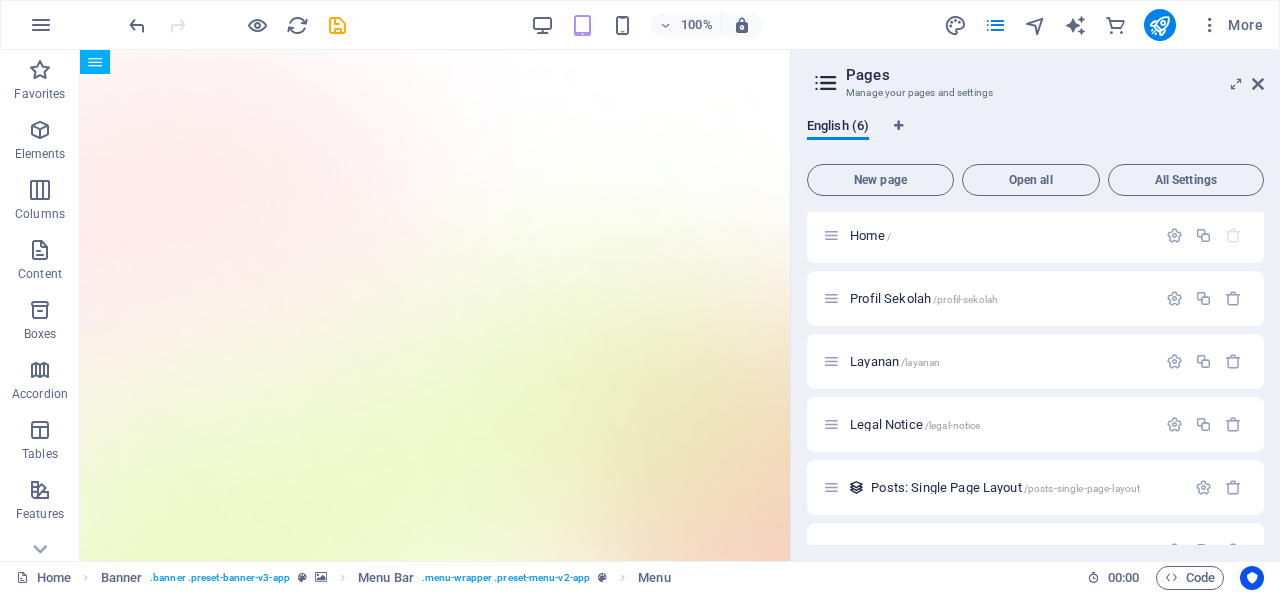 scroll, scrollTop: 44, scrollLeft: 0, axis: vertical 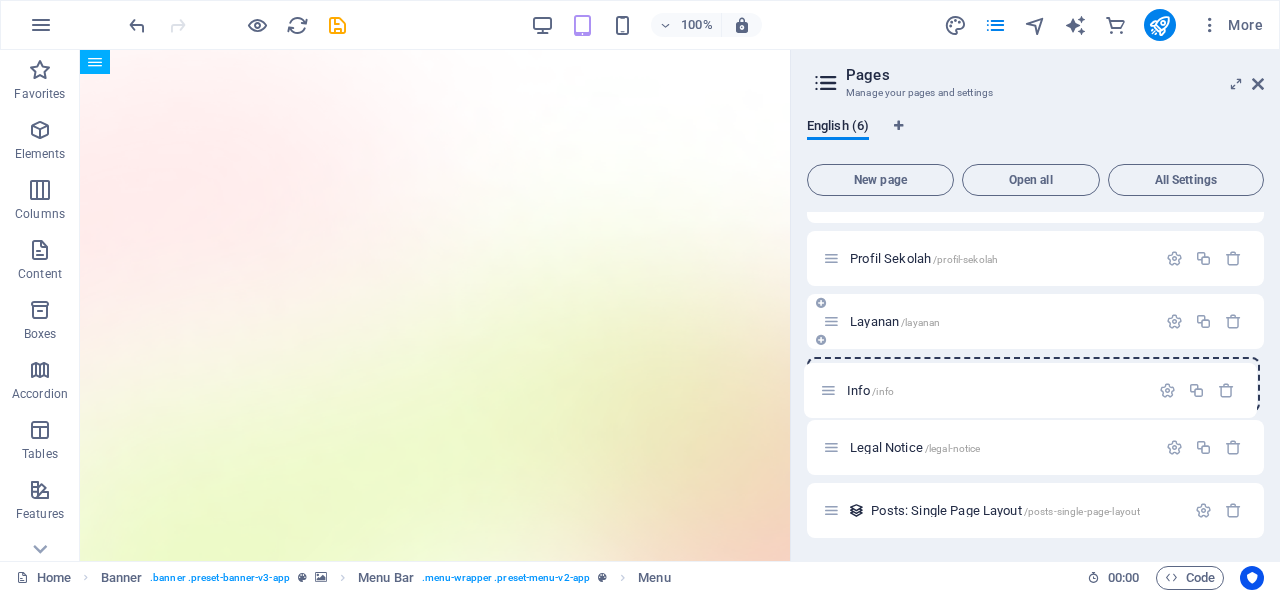 drag, startPoint x: 835, startPoint y: 510, endPoint x: 834, endPoint y: 337, distance: 173.00288 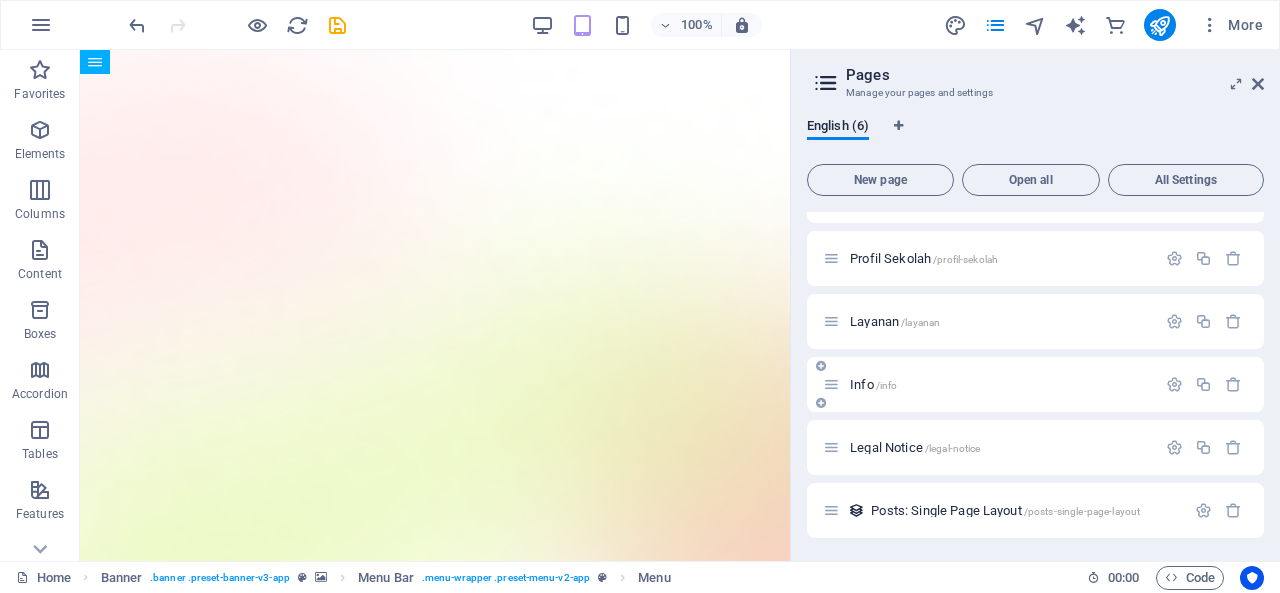 scroll, scrollTop: 0, scrollLeft: 0, axis: both 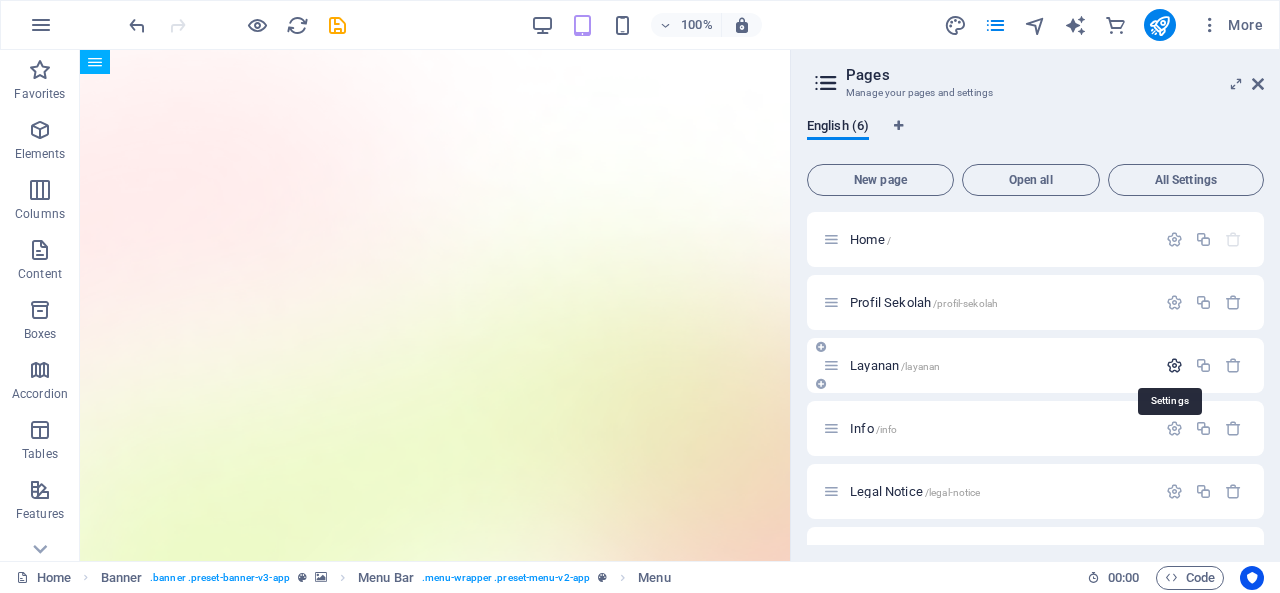 click at bounding box center (1174, 365) 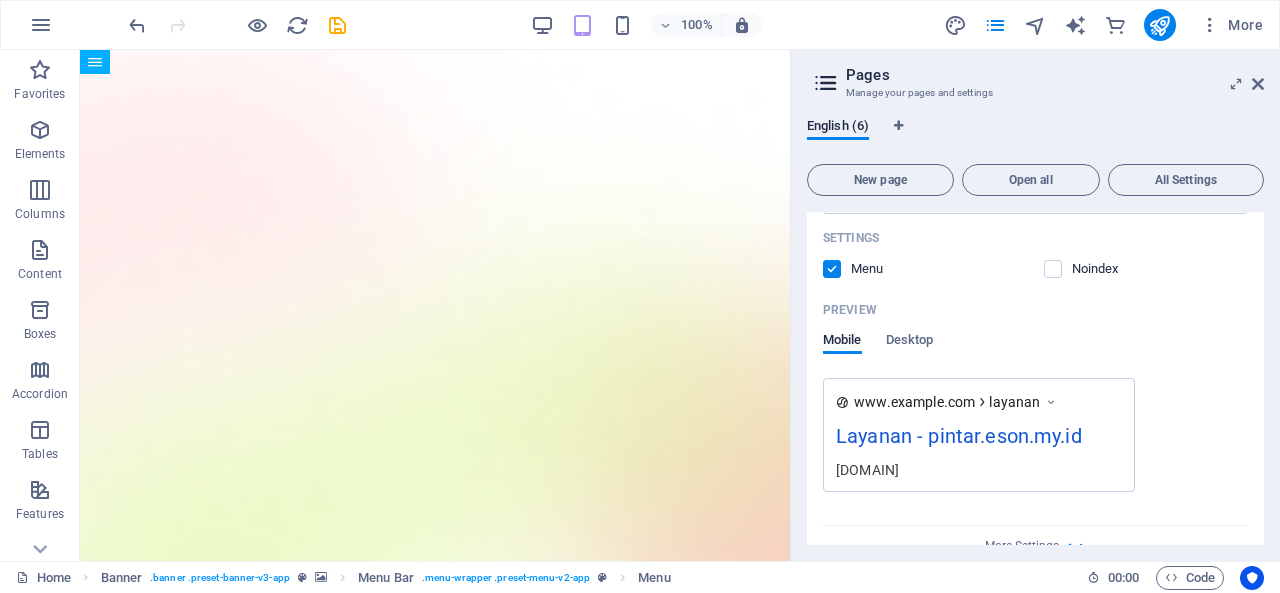 scroll, scrollTop: 571, scrollLeft: 0, axis: vertical 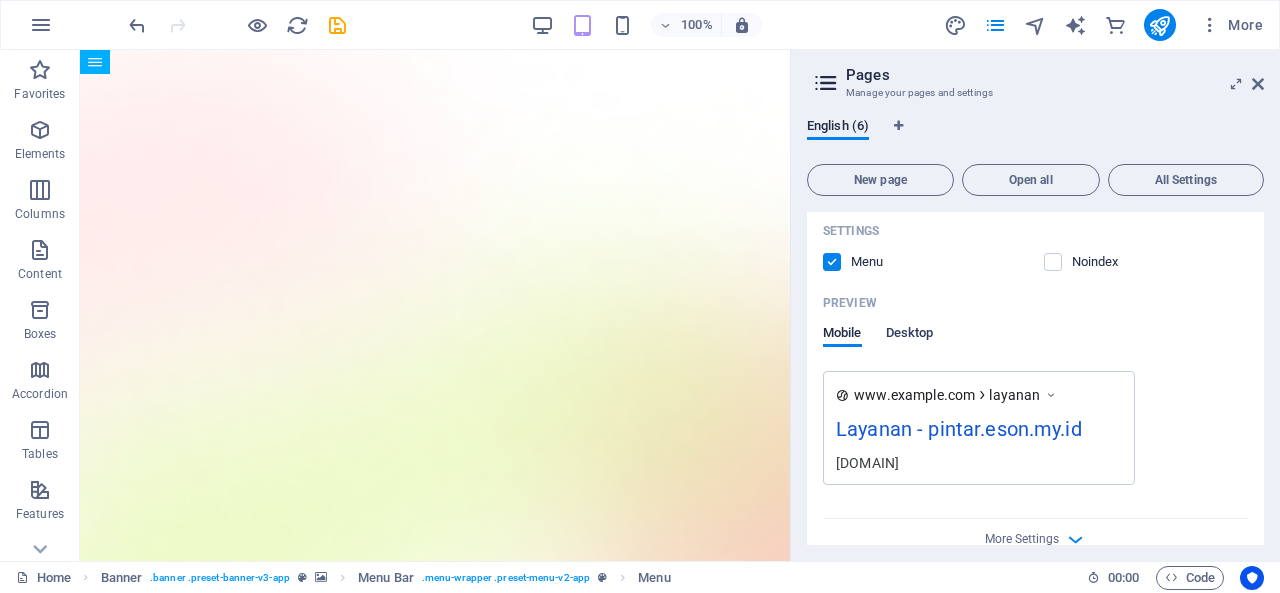 click on "Desktop" at bounding box center (910, 335) 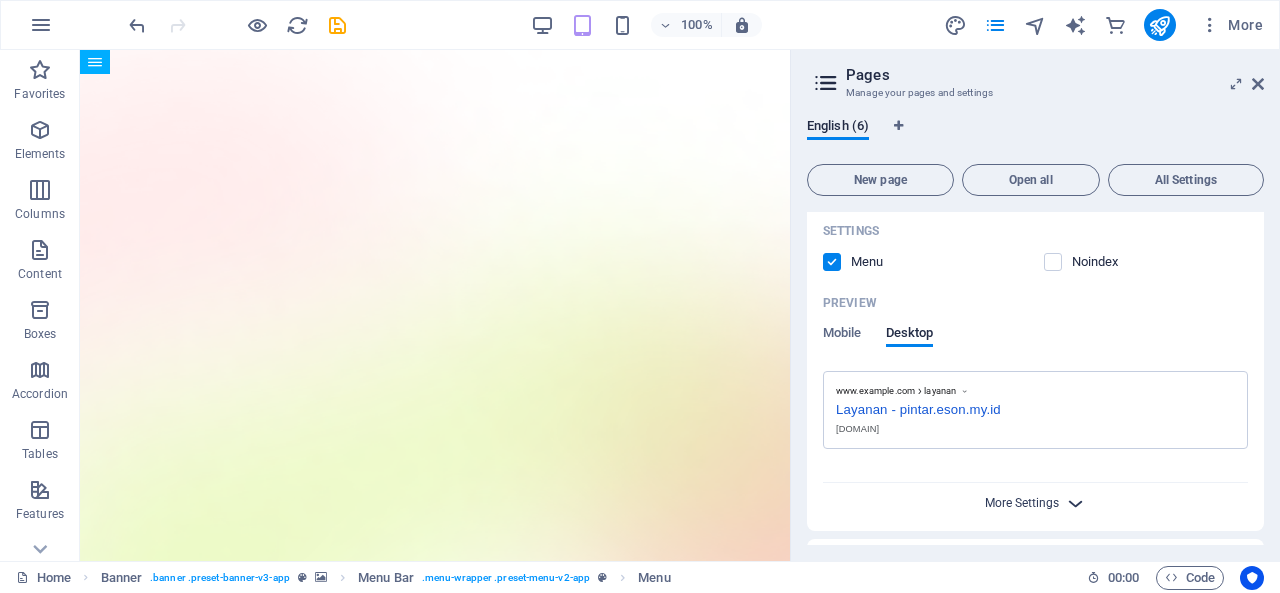 click on "More Settings" at bounding box center (1022, 503) 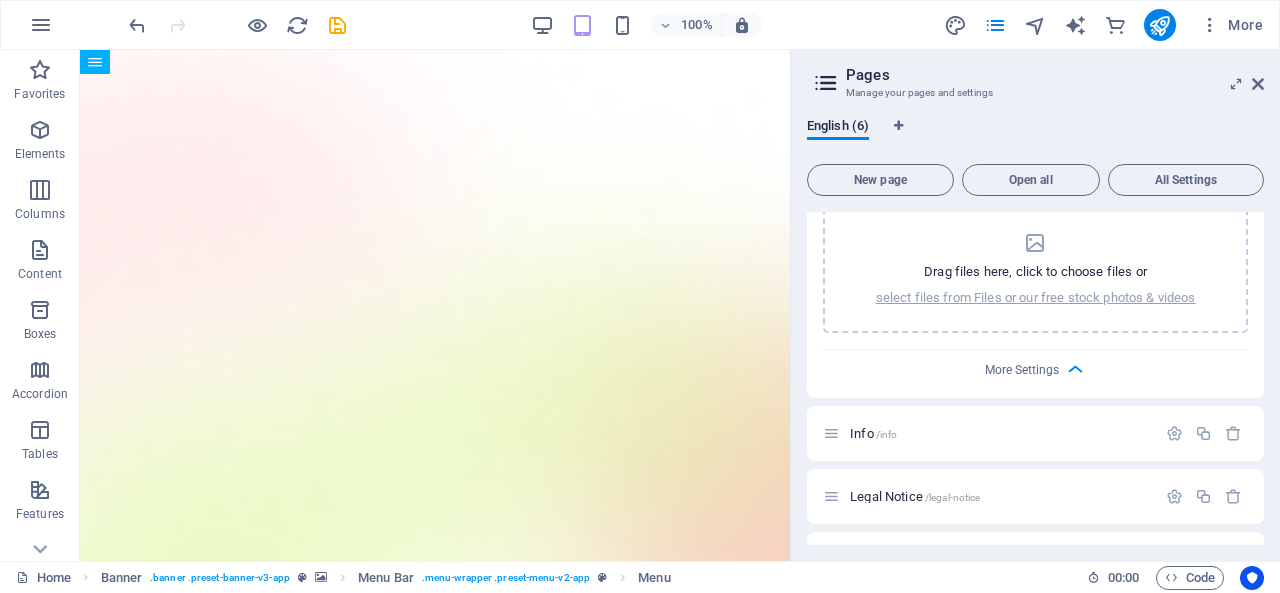 scroll, scrollTop: 994, scrollLeft: 0, axis: vertical 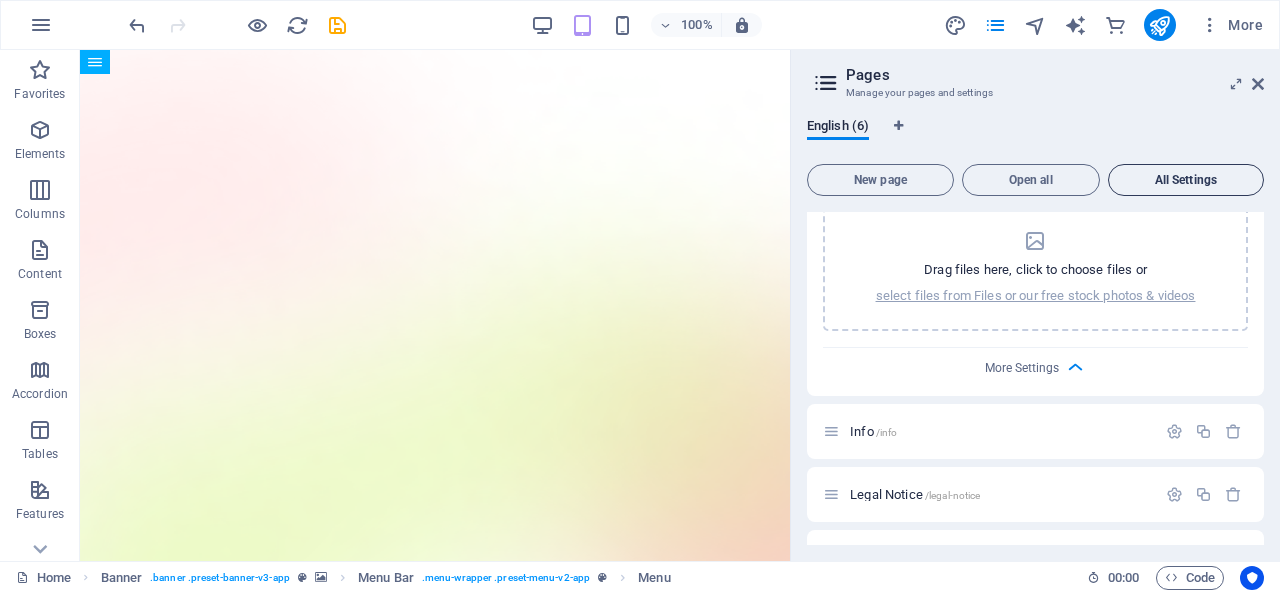 click on "All Settings" at bounding box center (1186, 180) 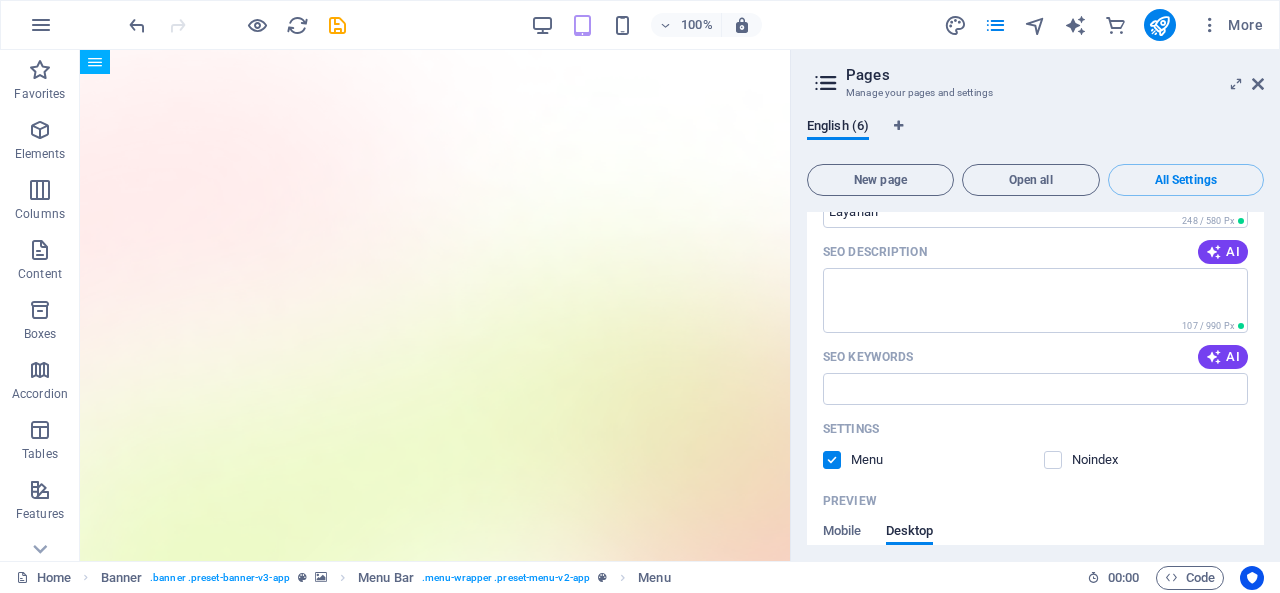 scroll, scrollTop: 1804, scrollLeft: 0, axis: vertical 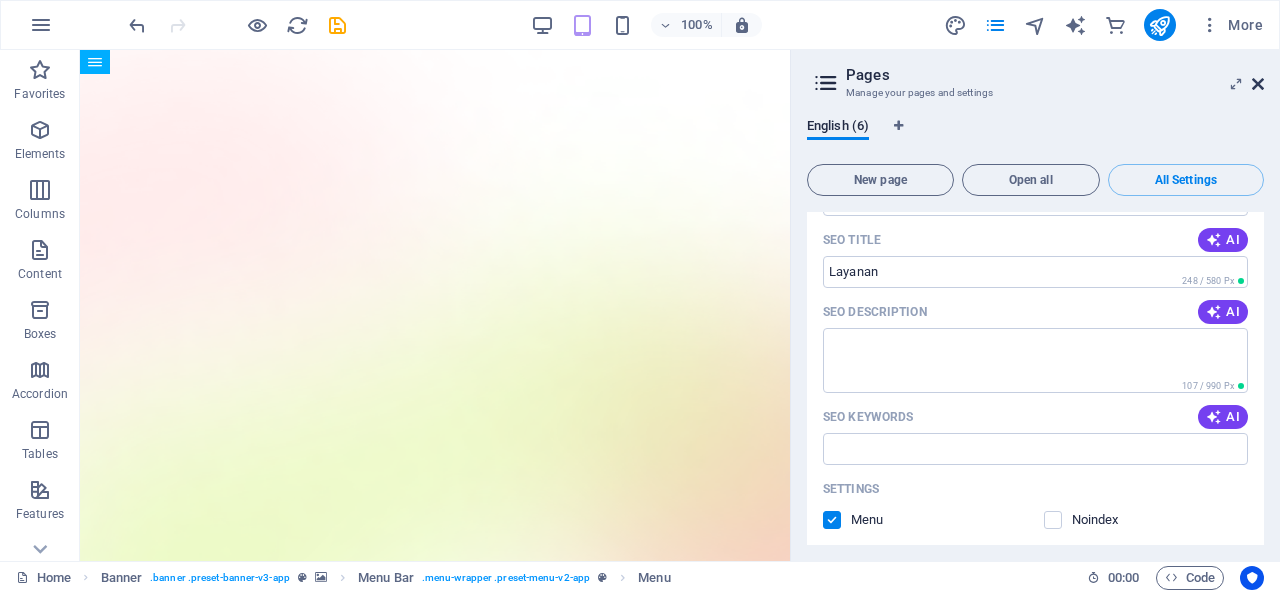 click at bounding box center (1258, 84) 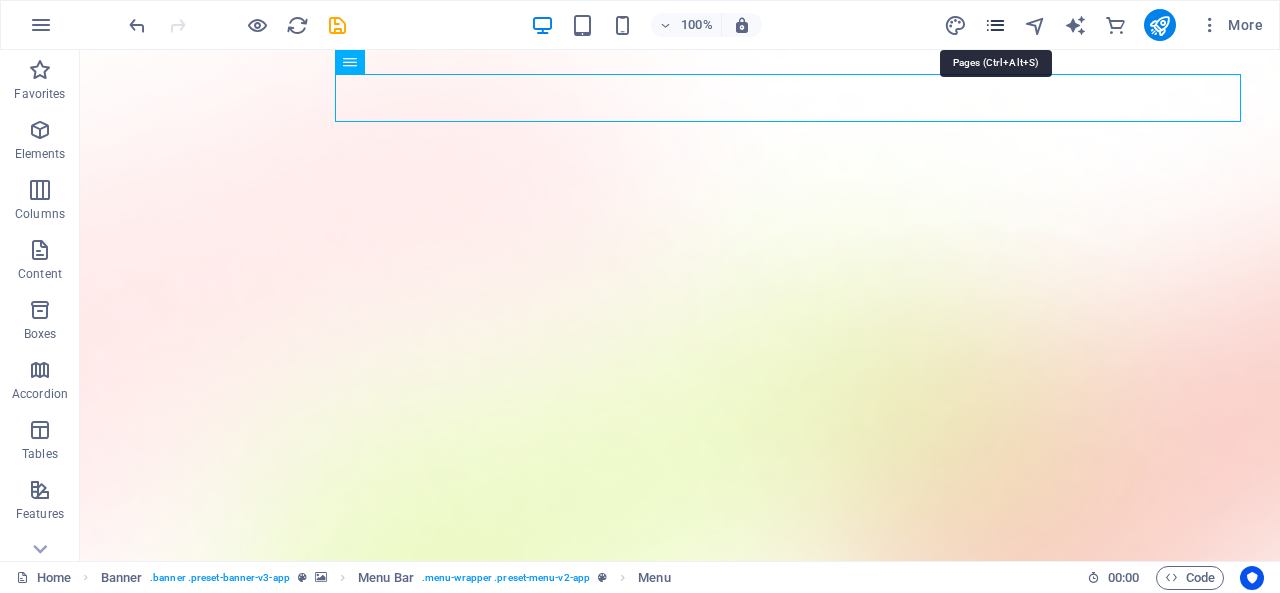 click at bounding box center [995, 25] 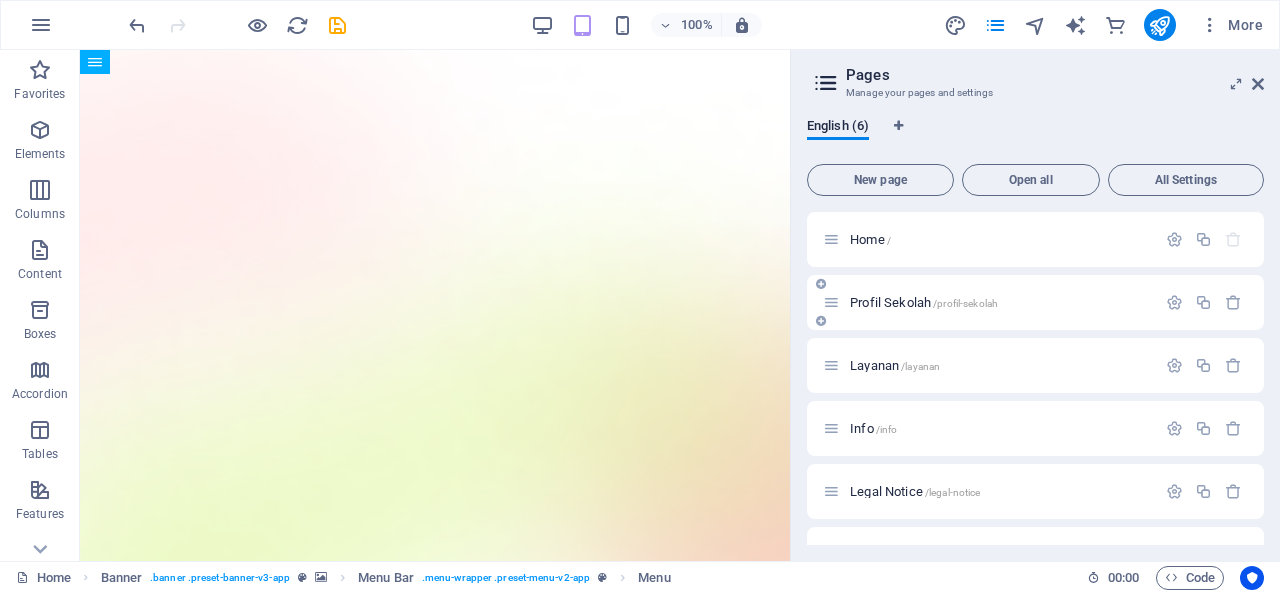 scroll, scrollTop: 44, scrollLeft: 0, axis: vertical 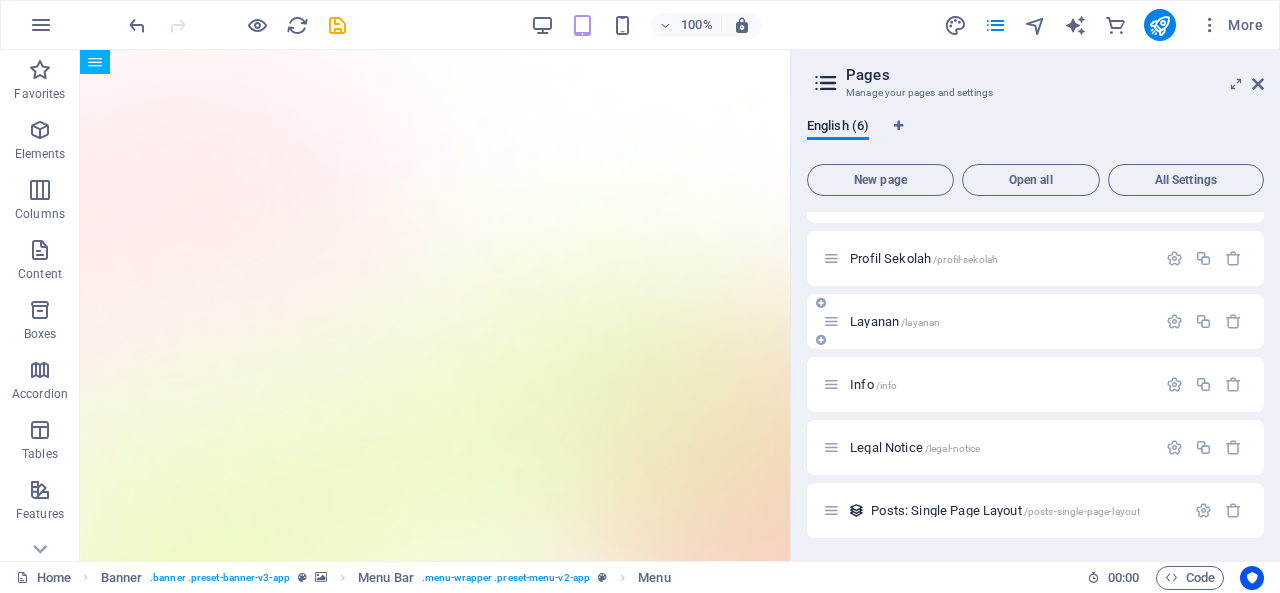 drag, startPoint x: 1008, startPoint y: 329, endPoint x: 1054, endPoint y: 327, distance: 46.043457 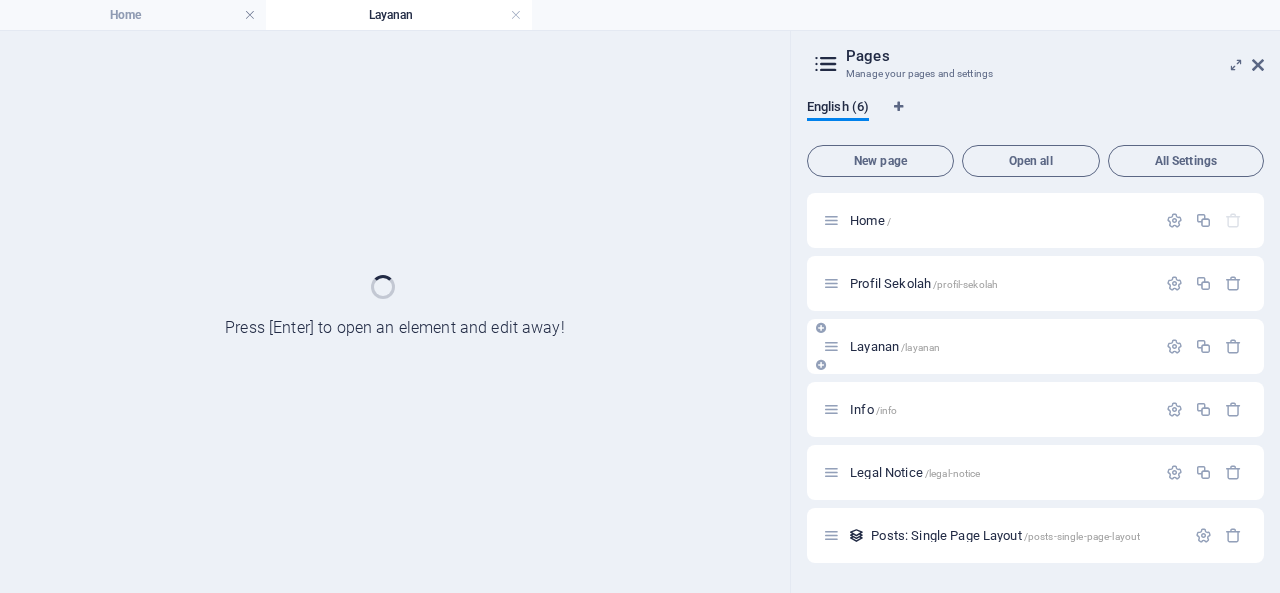 scroll, scrollTop: 0, scrollLeft: 0, axis: both 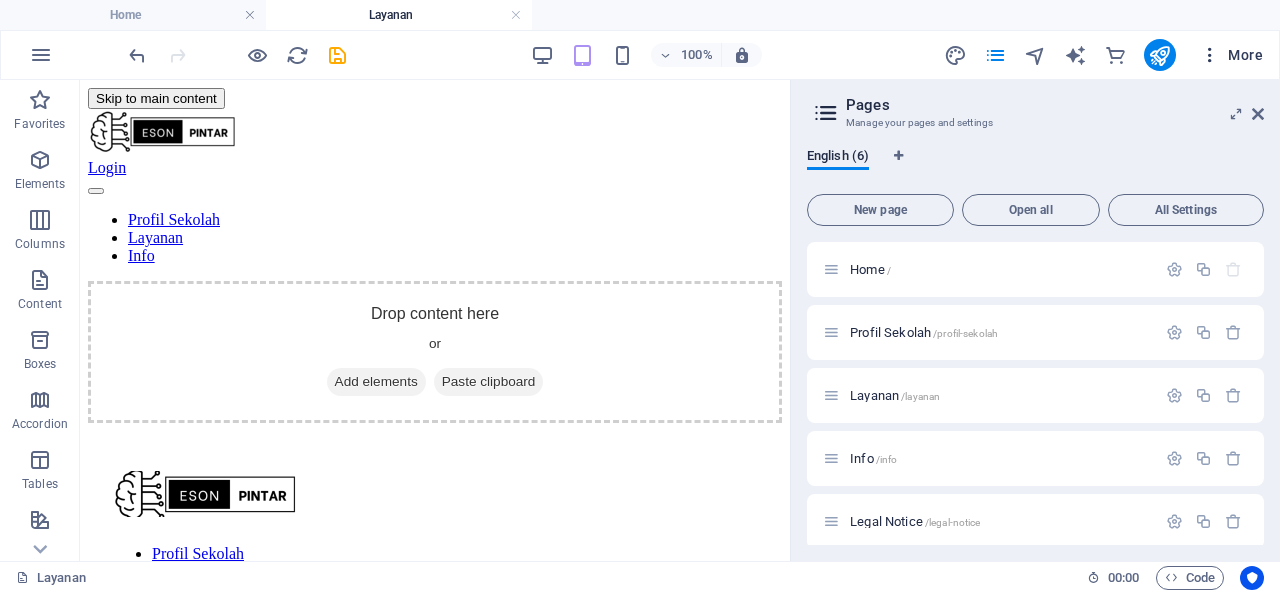 click on "More" at bounding box center (1231, 55) 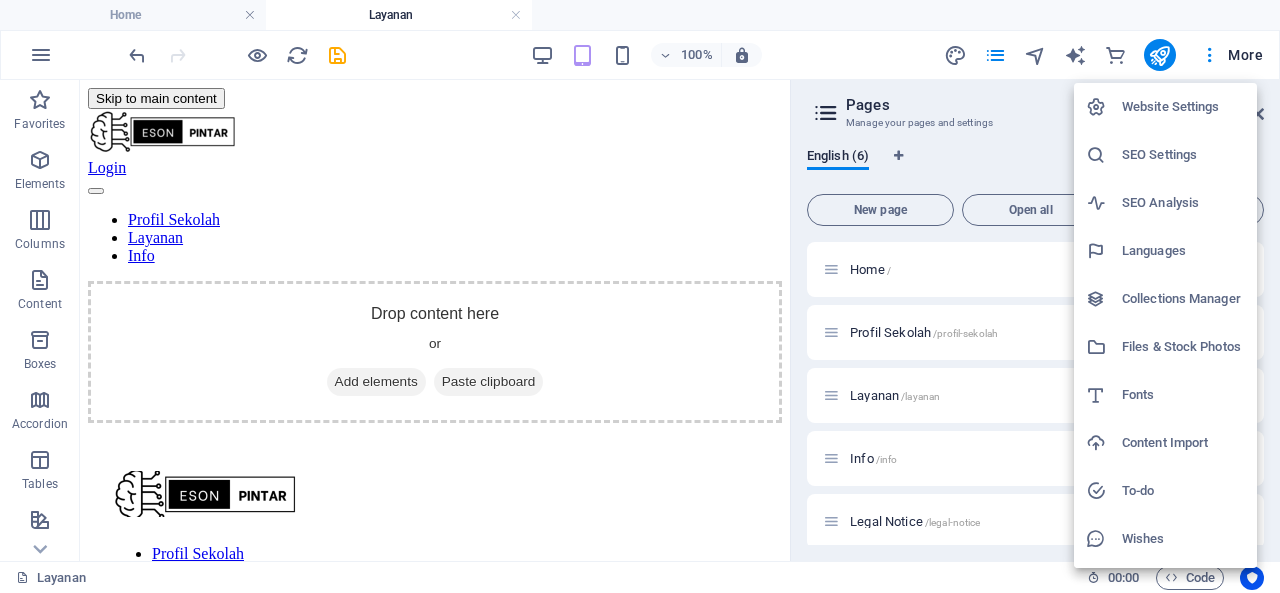 click on "Website Settings" at bounding box center [1183, 107] 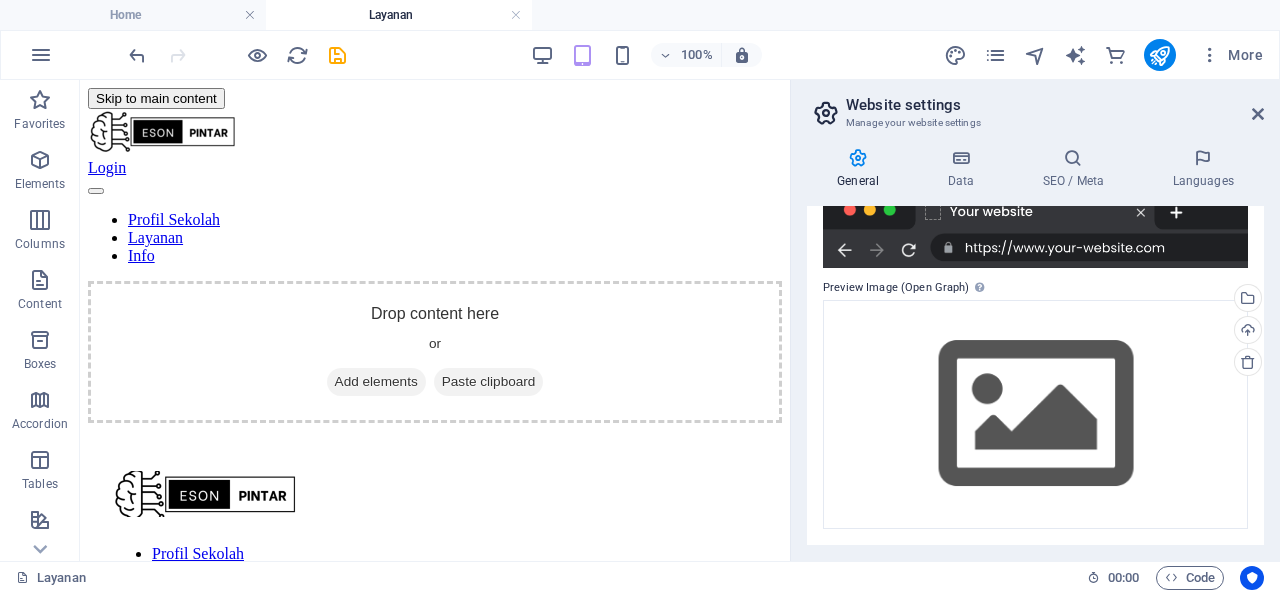 scroll, scrollTop: 0, scrollLeft: 0, axis: both 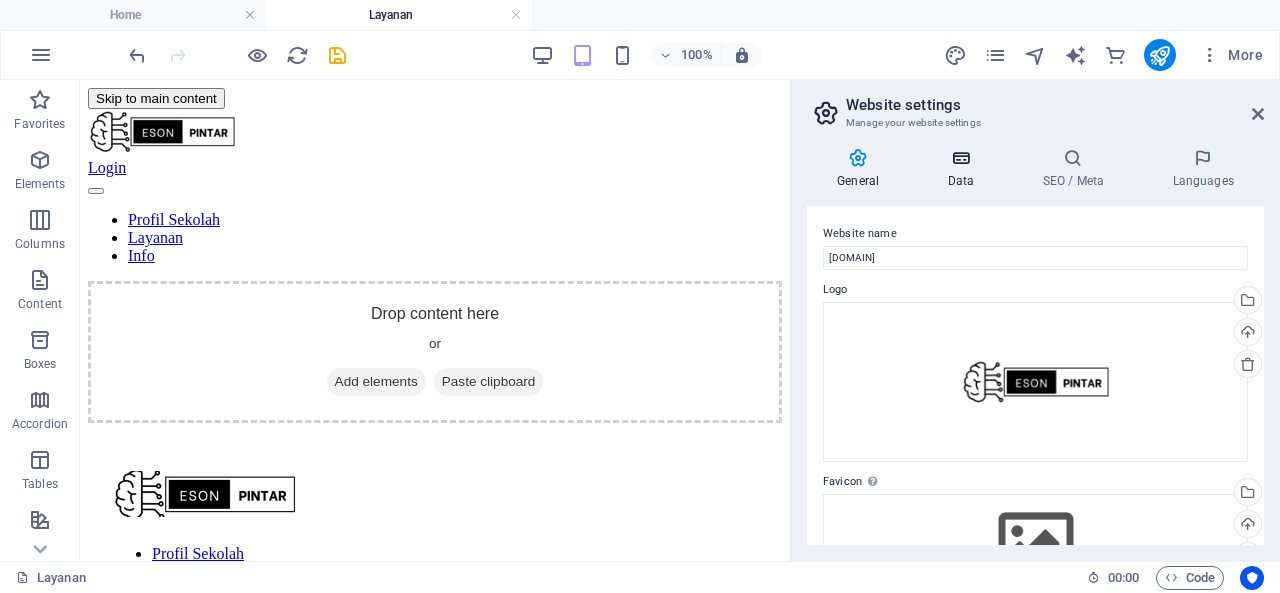 click on "Data" at bounding box center (964, 169) 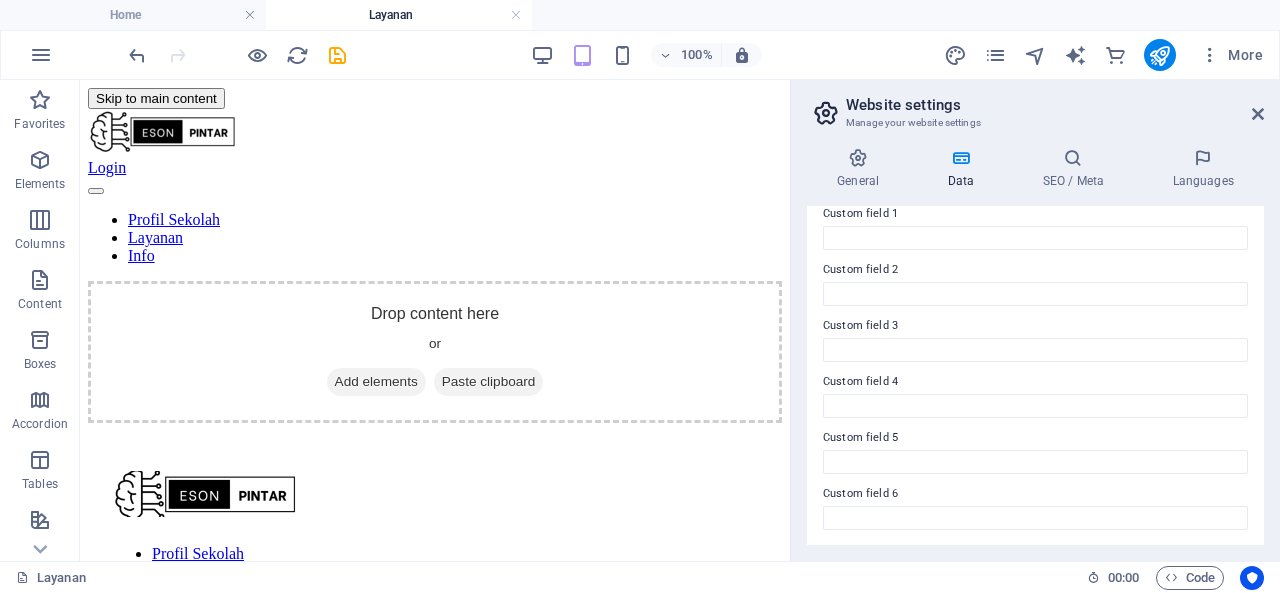 scroll, scrollTop: 0, scrollLeft: 0, axis: both 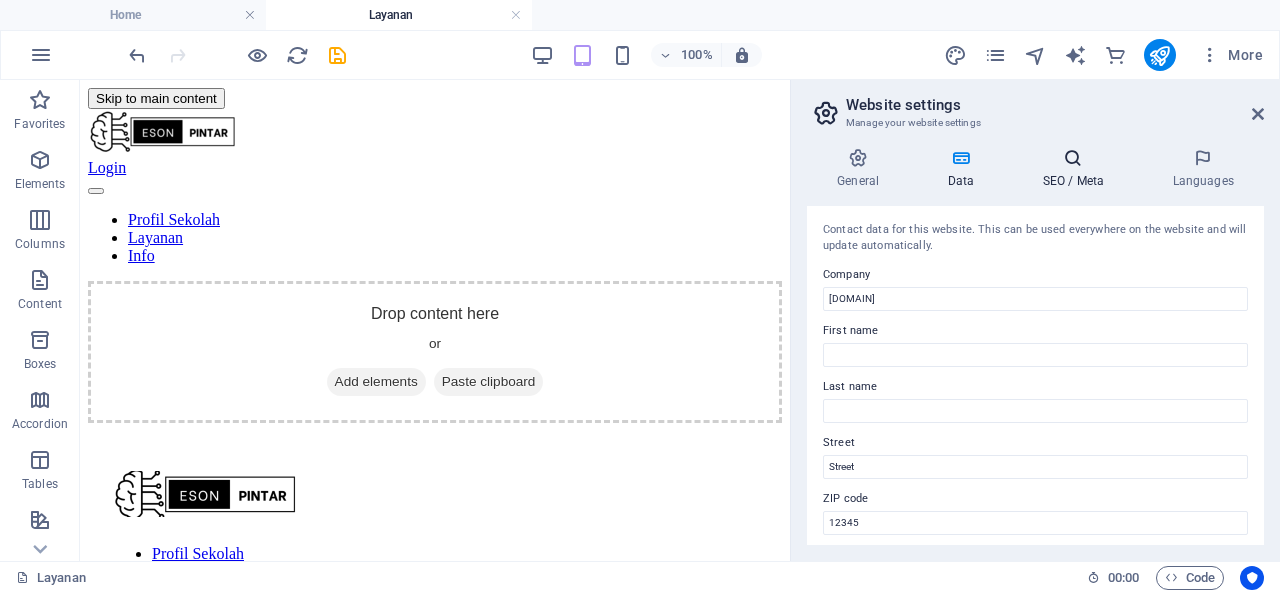 click on "SEO / Meta" at bounding box center [1077, 169] 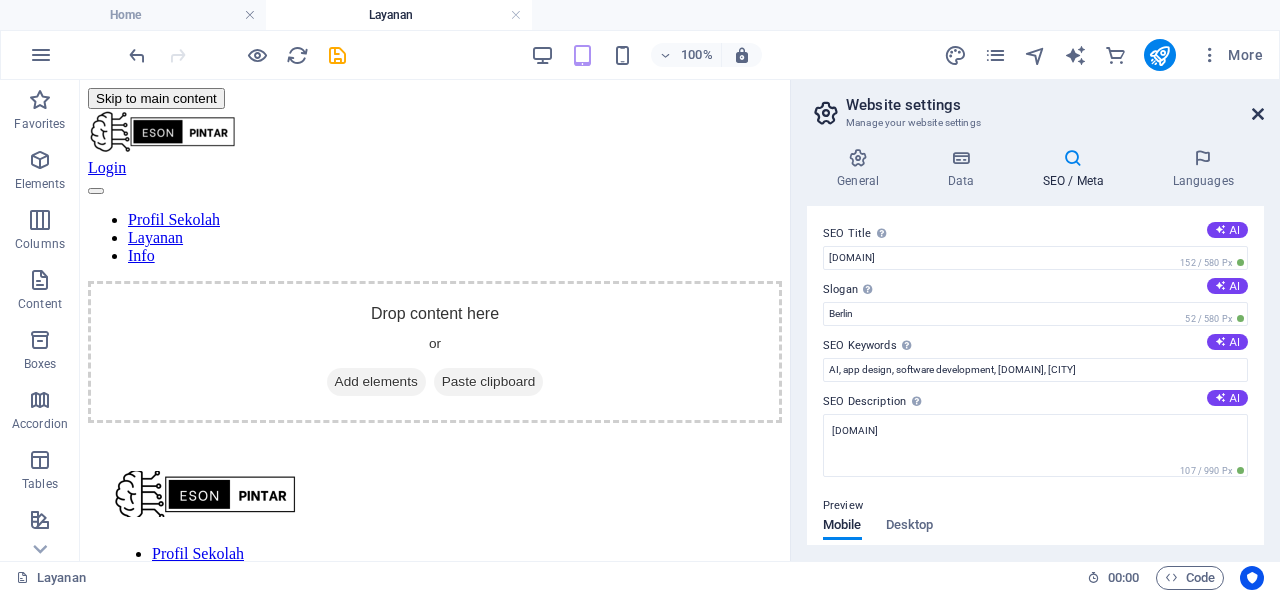 click at bounding box center (1258, 114) 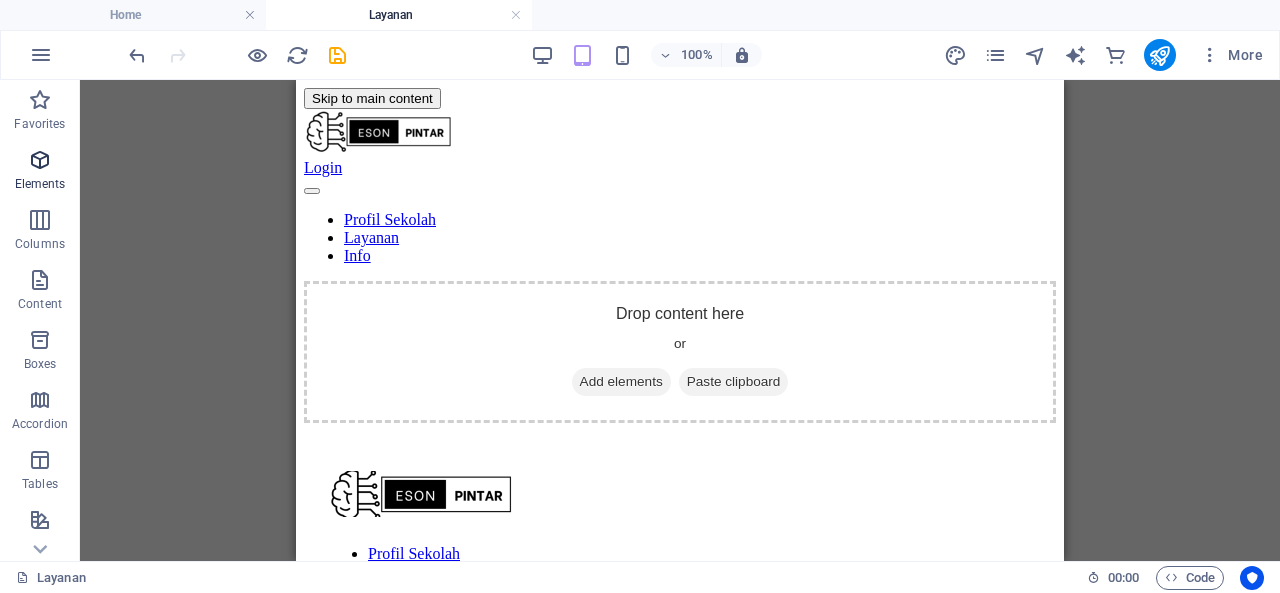 click at bounding box center (40, 160) 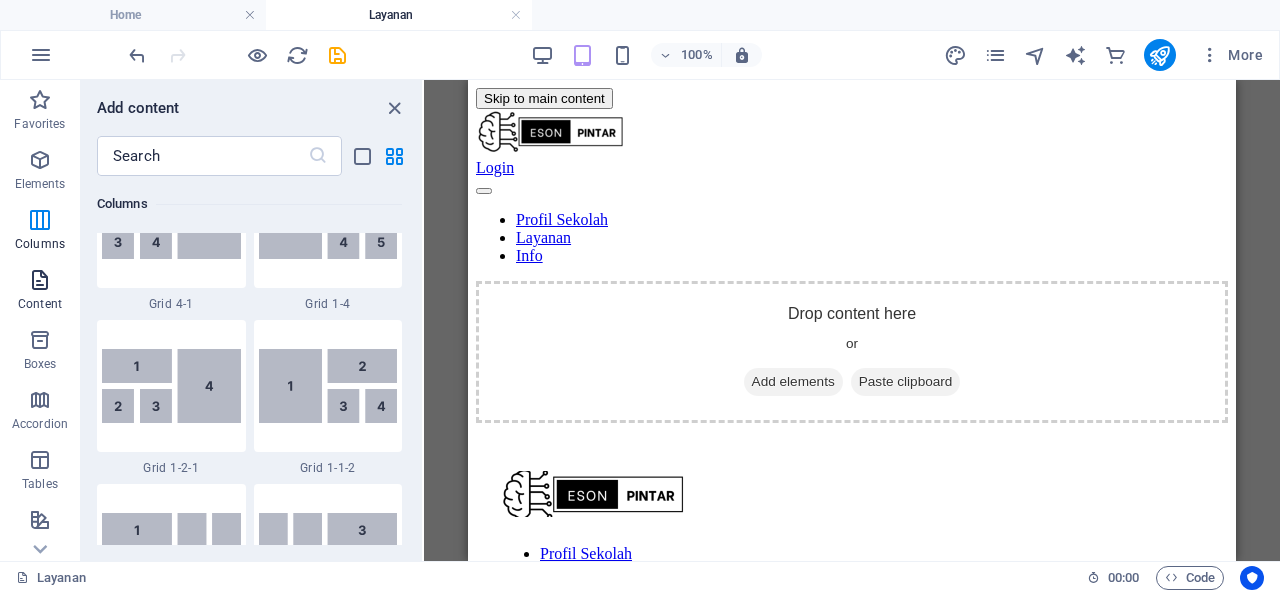 click on "Content" at bounding box center (40, 304) 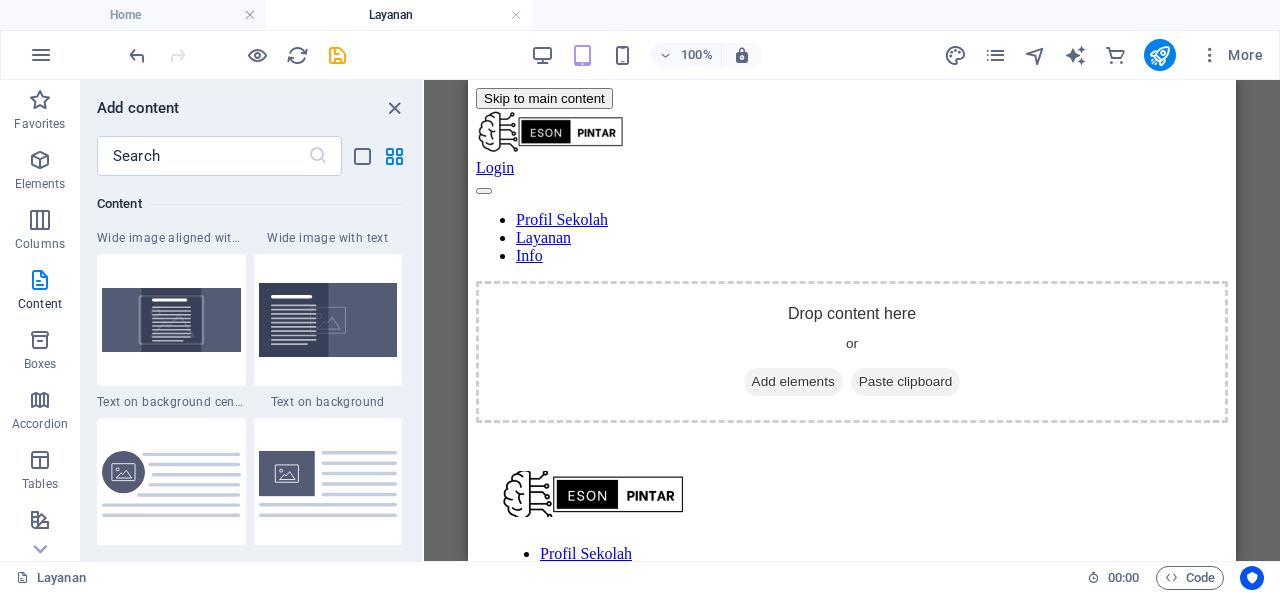 scroll, scrollTop: 4139, scrollLeft: 0, axis: vertical 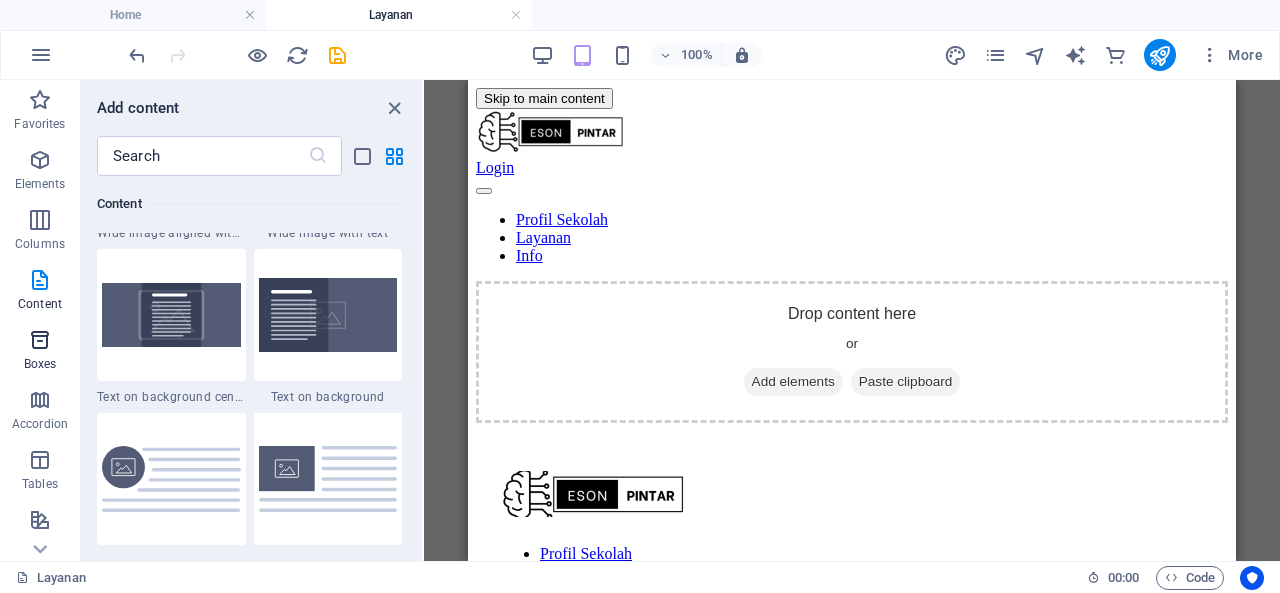 click at bounding box center [40, 340] 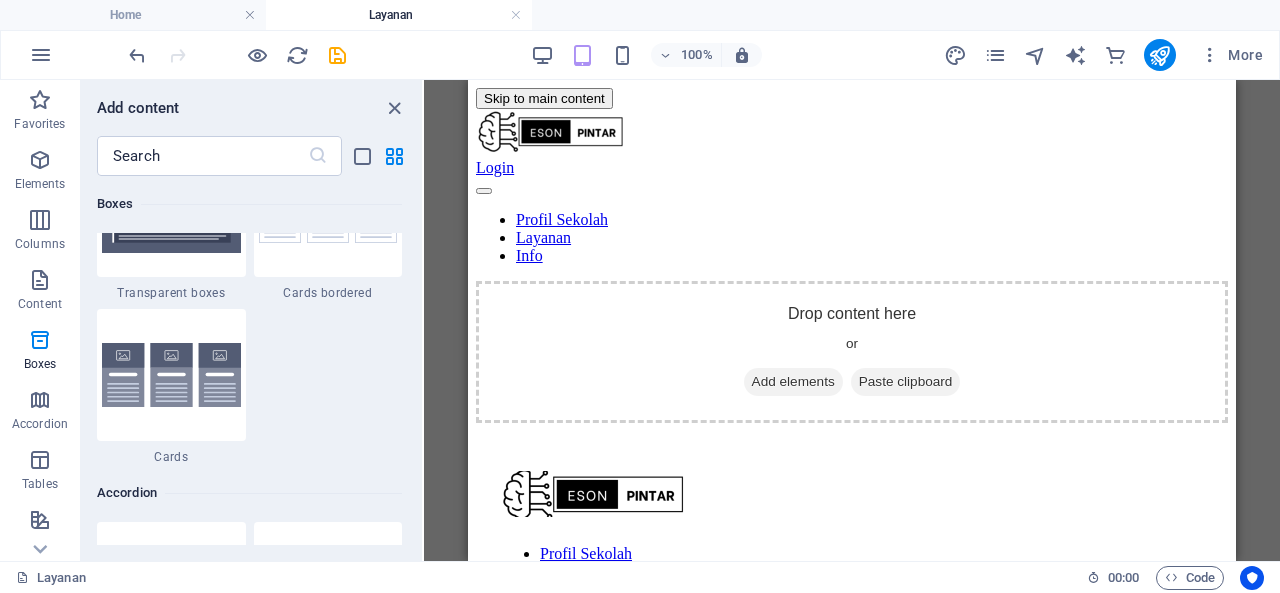 scroll, scrollTop: 6098, scrollLeft: 0, axis: vertical 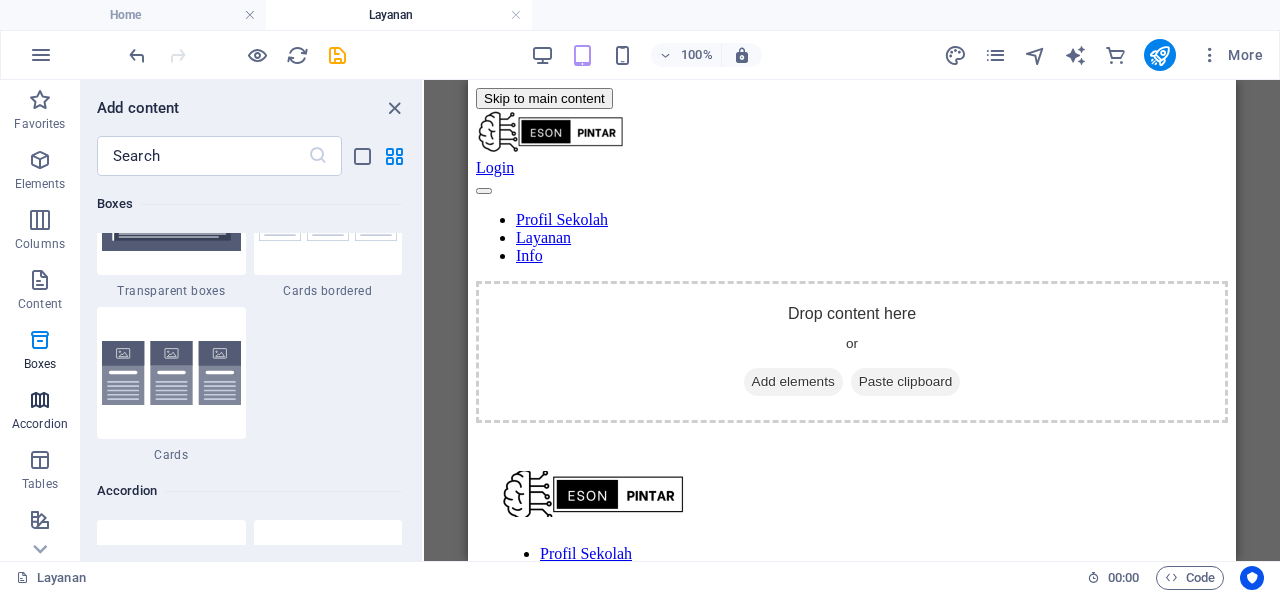 click on "Accordion" at bounding box center (40, 412) 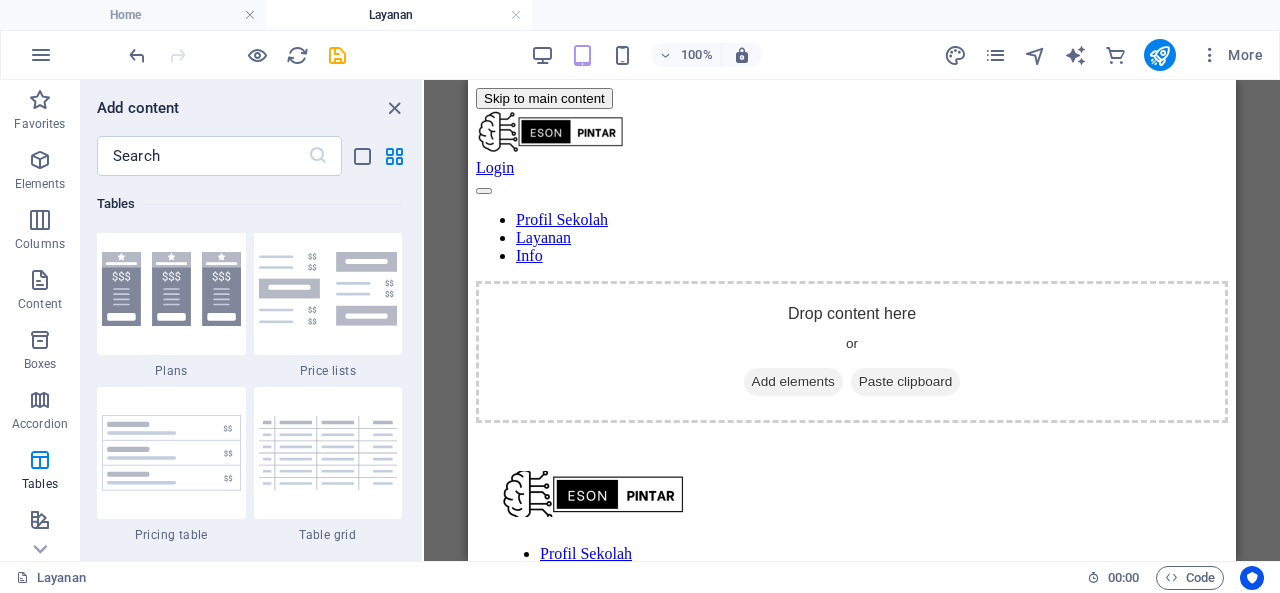 scroll, scrollTop: 7173, scrollLeft: 0, axis: vertical 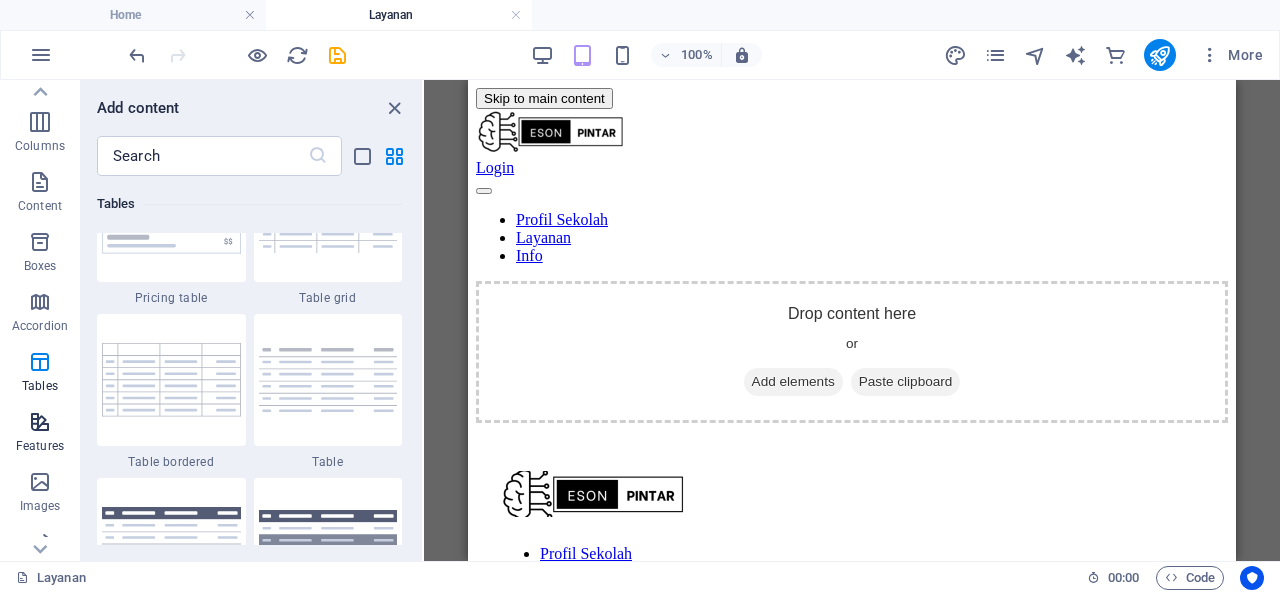 click on "Features" at bounding box center (40, 434) 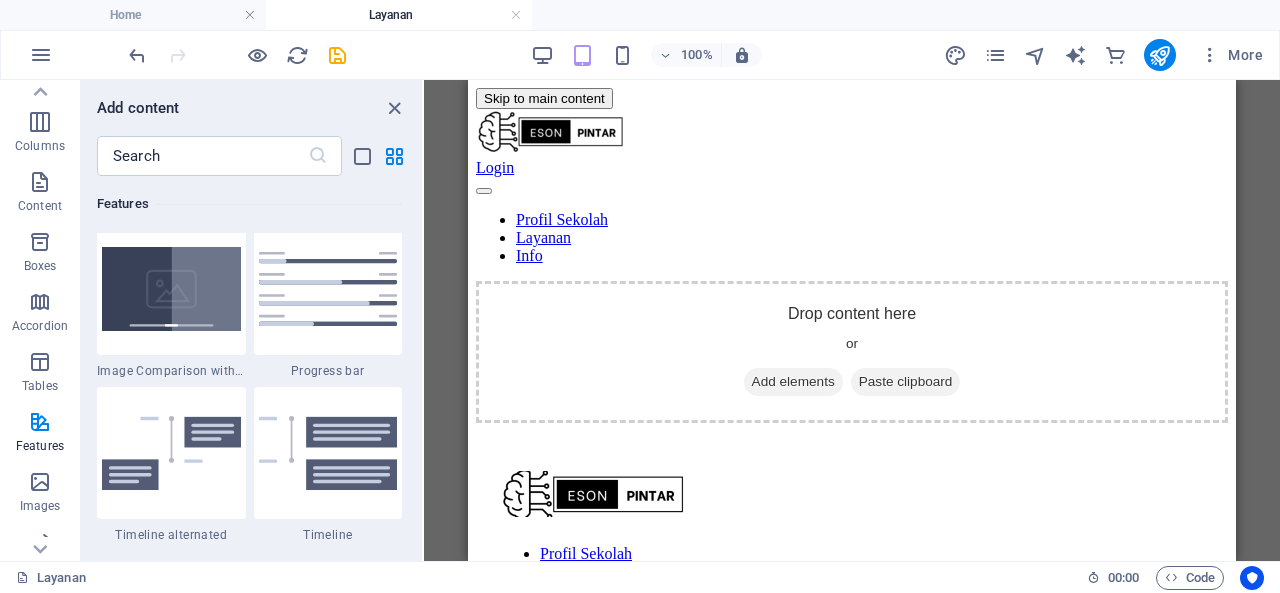 scroll, scrollTop: 8296, scrollLeft: 0, axis: vertical 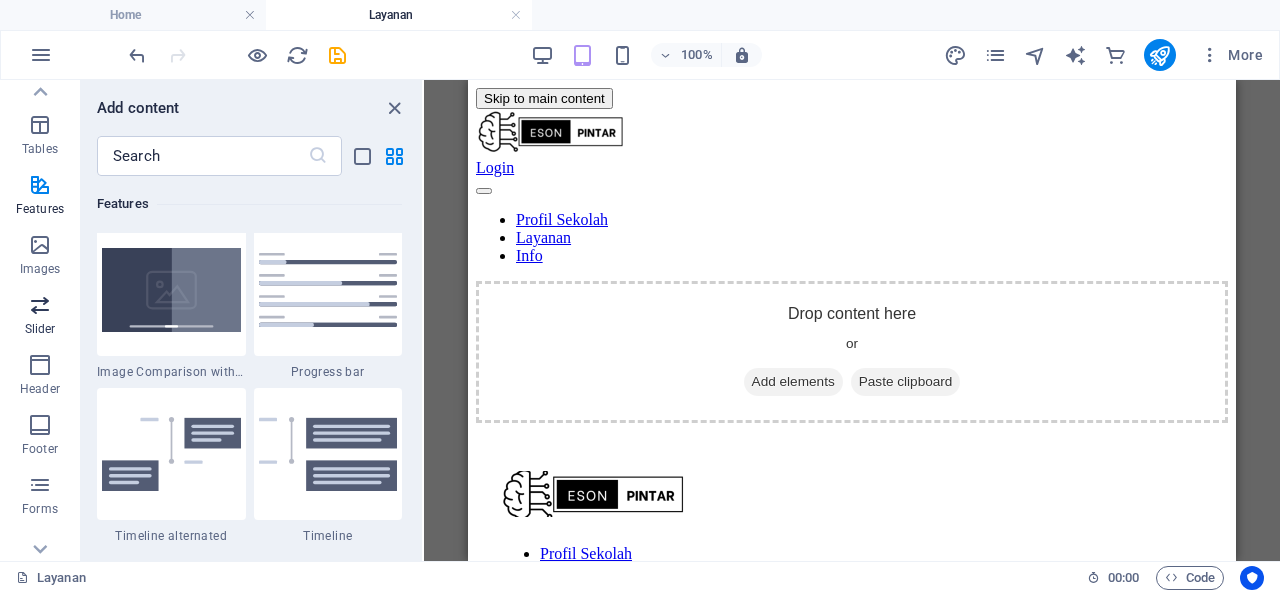 click at bounding box center [40, 305] 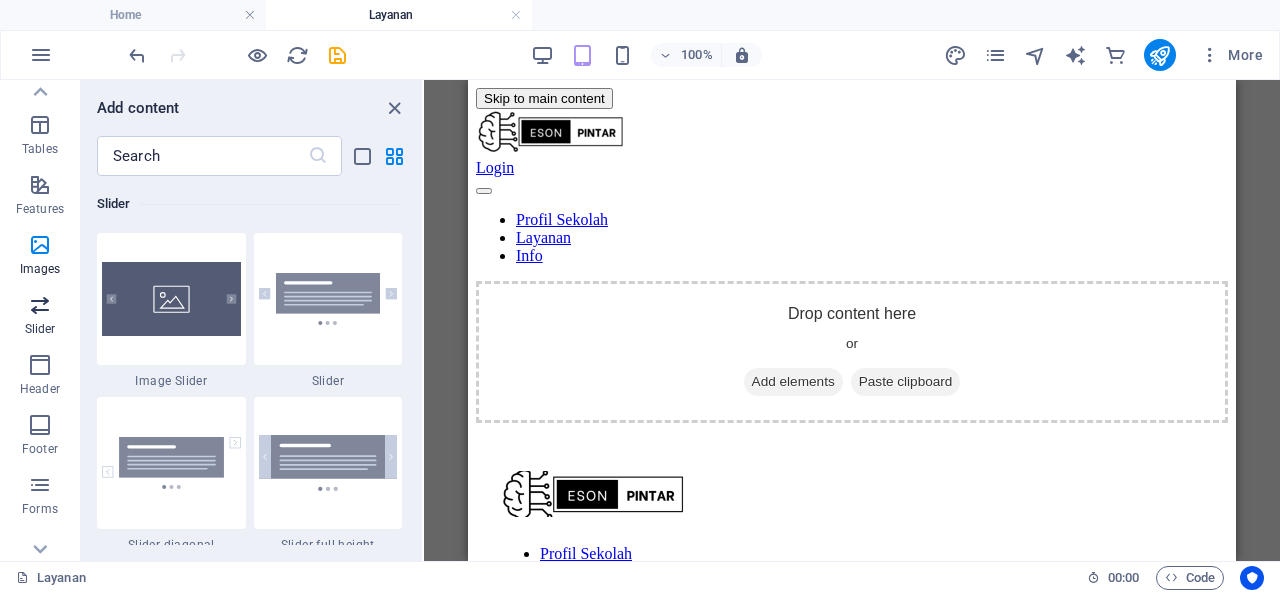 scroll, scrollTop: 11337, scrollLeft: 0, axis: vertical 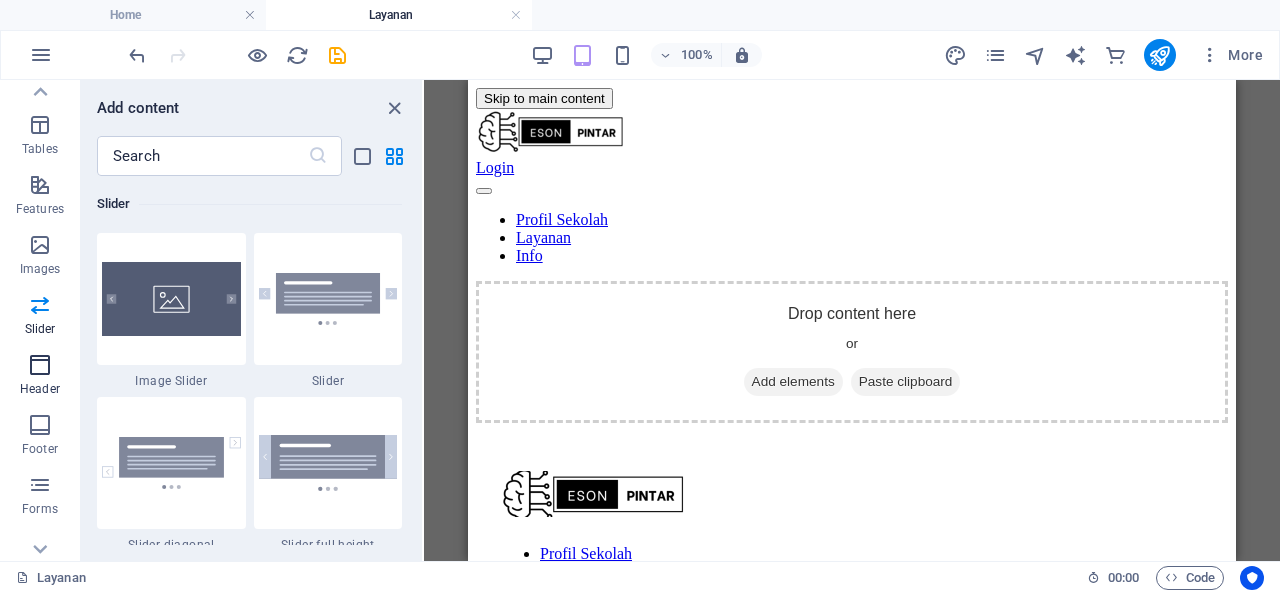 click at bounding box center [40, 365] 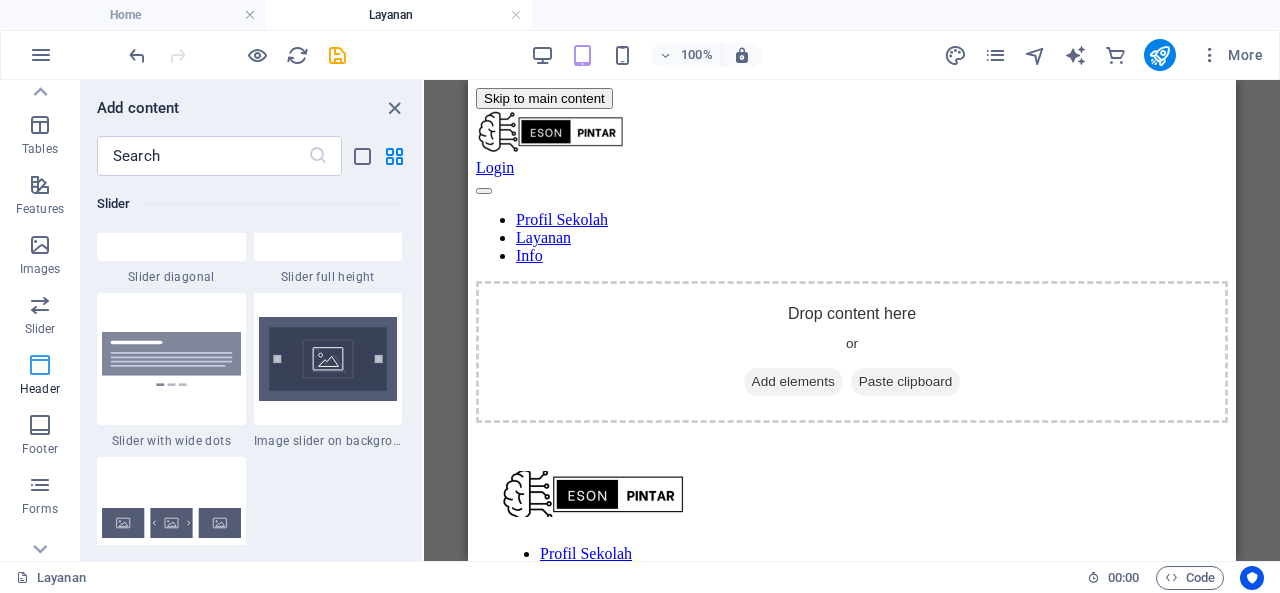 scroll, scrollTop: 12042, scrollLeft: 0, axis: vertical 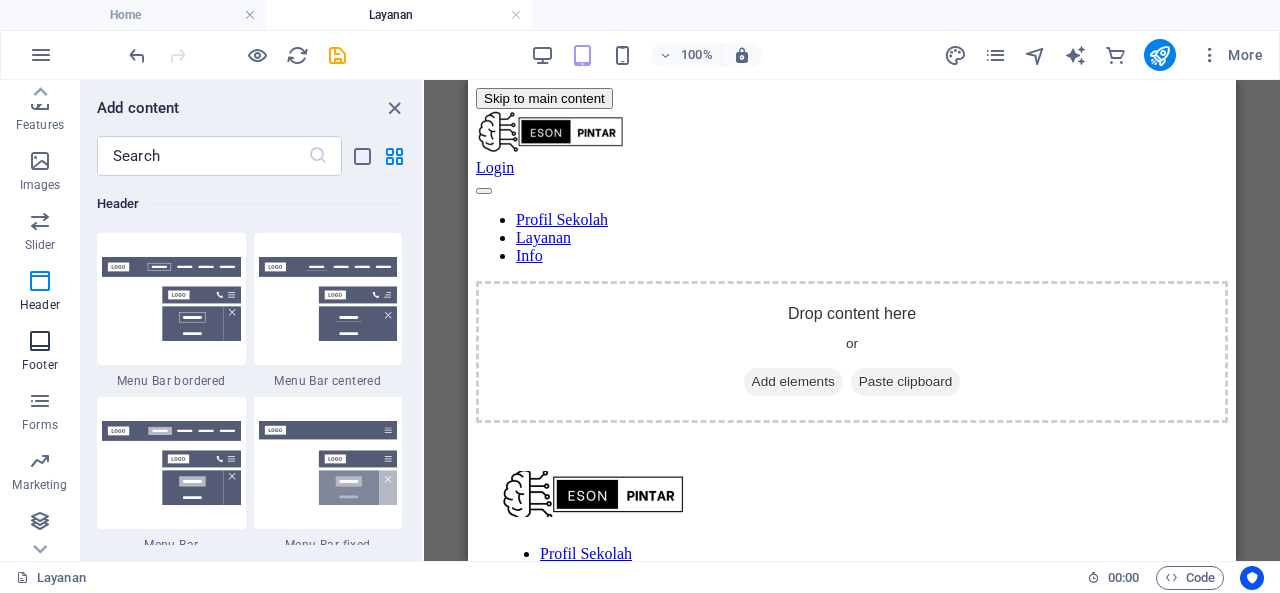 click at bounding box center [40, 341] 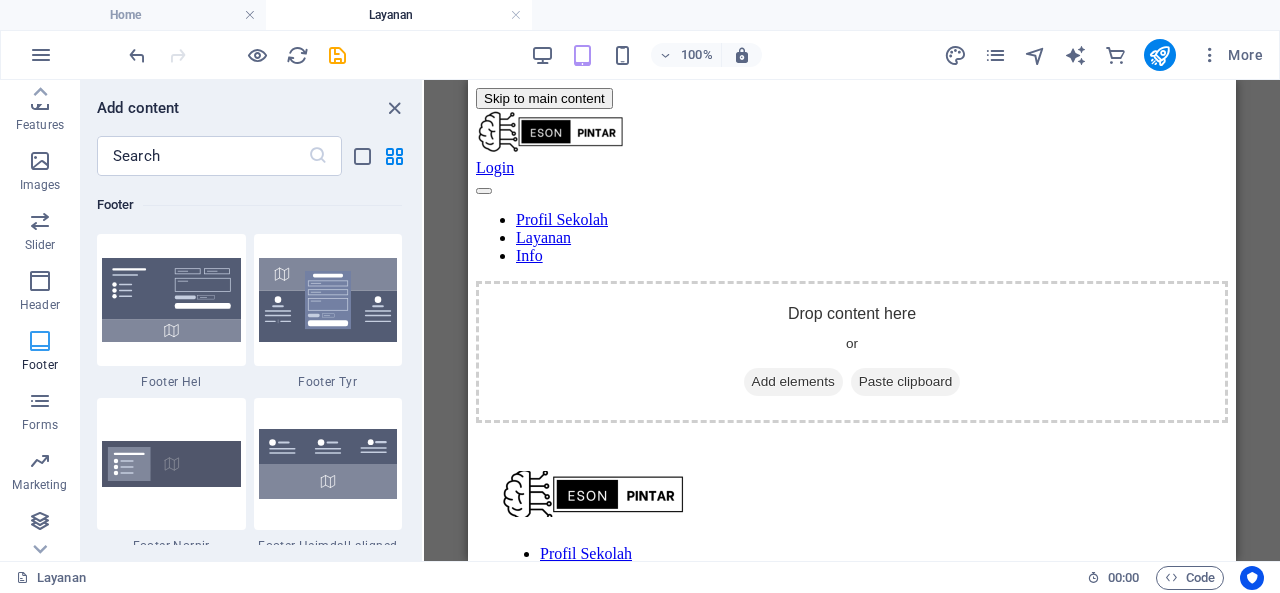 scroll, scrollTop: 13238, scrollLeft: 0, axis: vertical 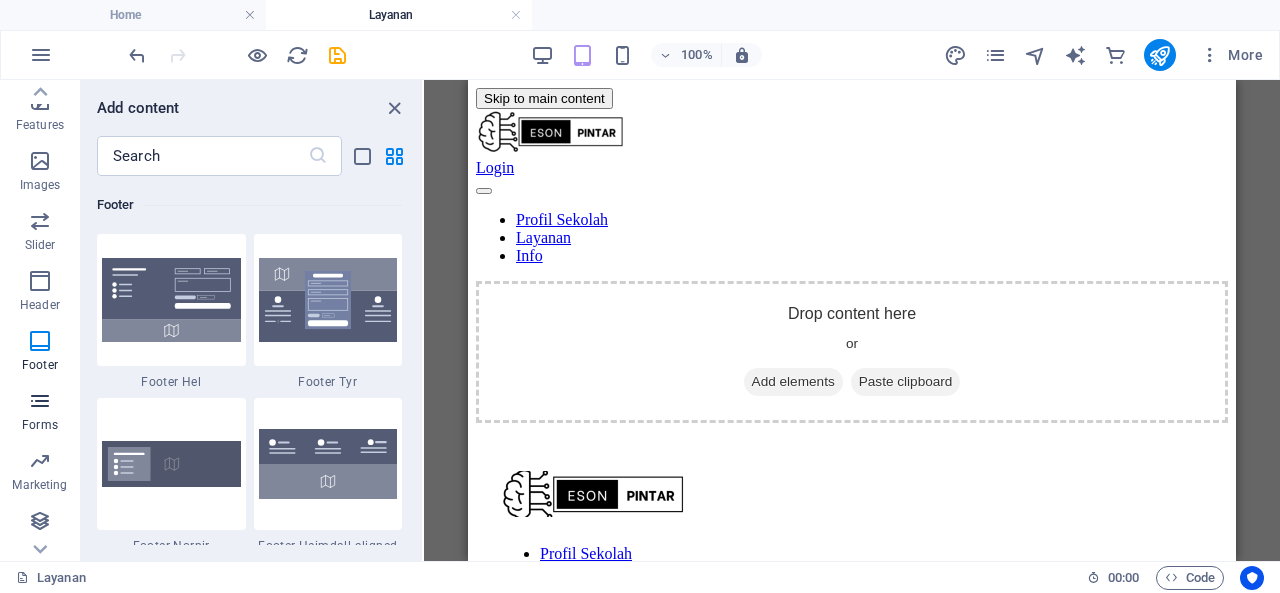 click at bounding box center [40, 401] 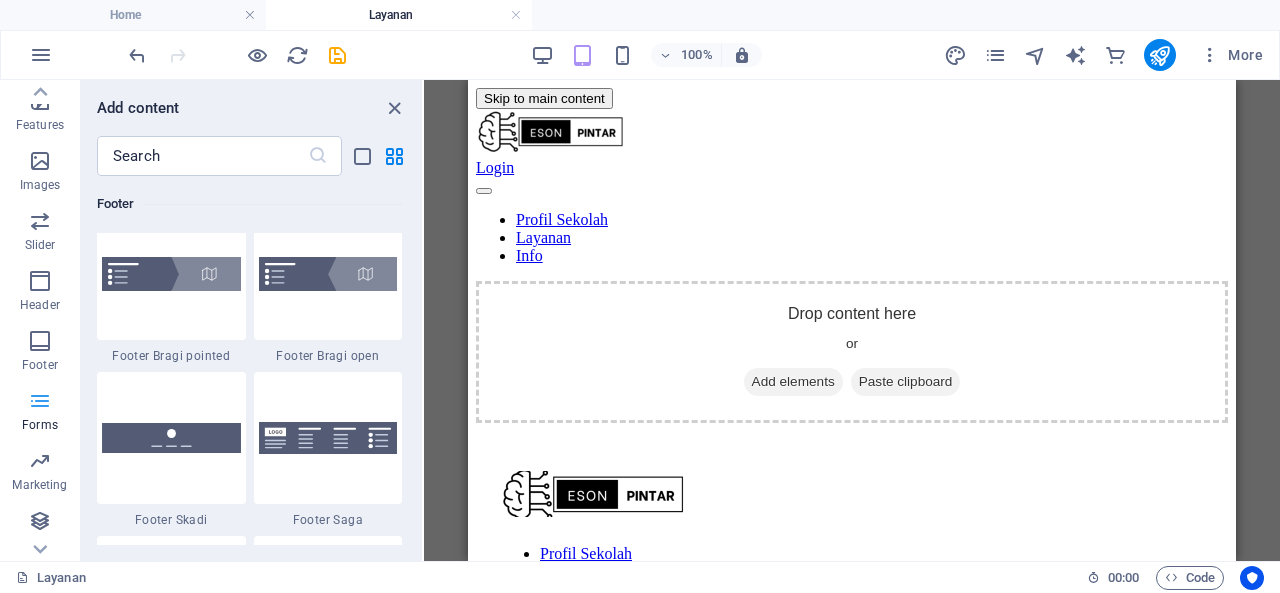 scroll, scrollTop: 14600, scrollLeft: 0, axis: vertical 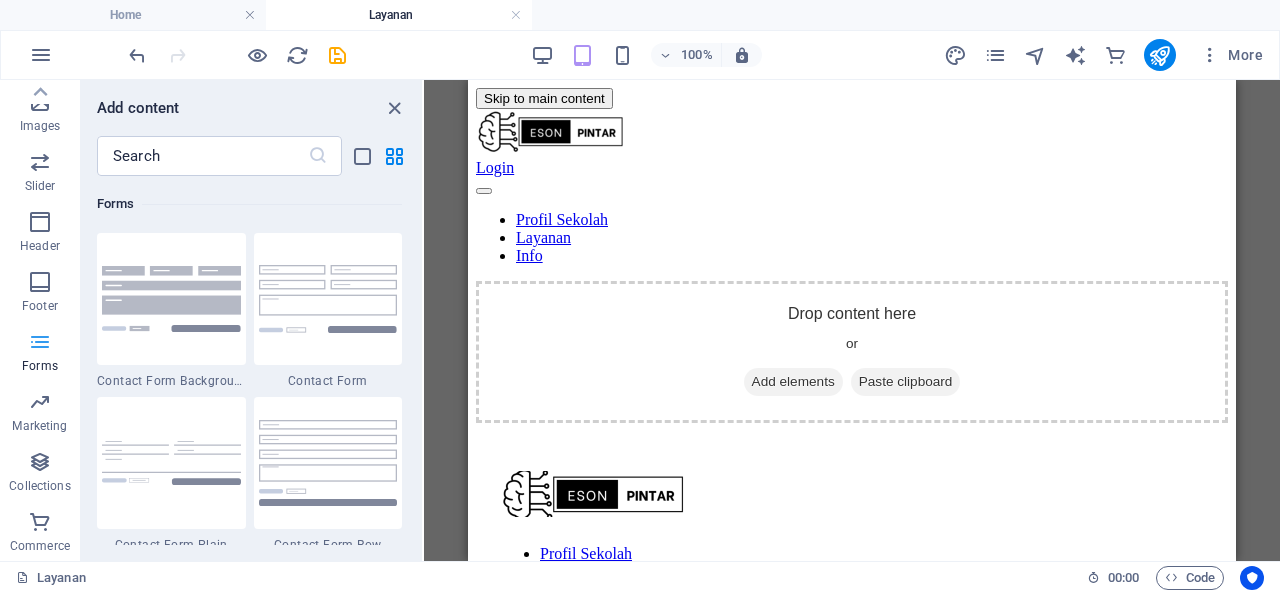 click at bounding box center [40, 402] 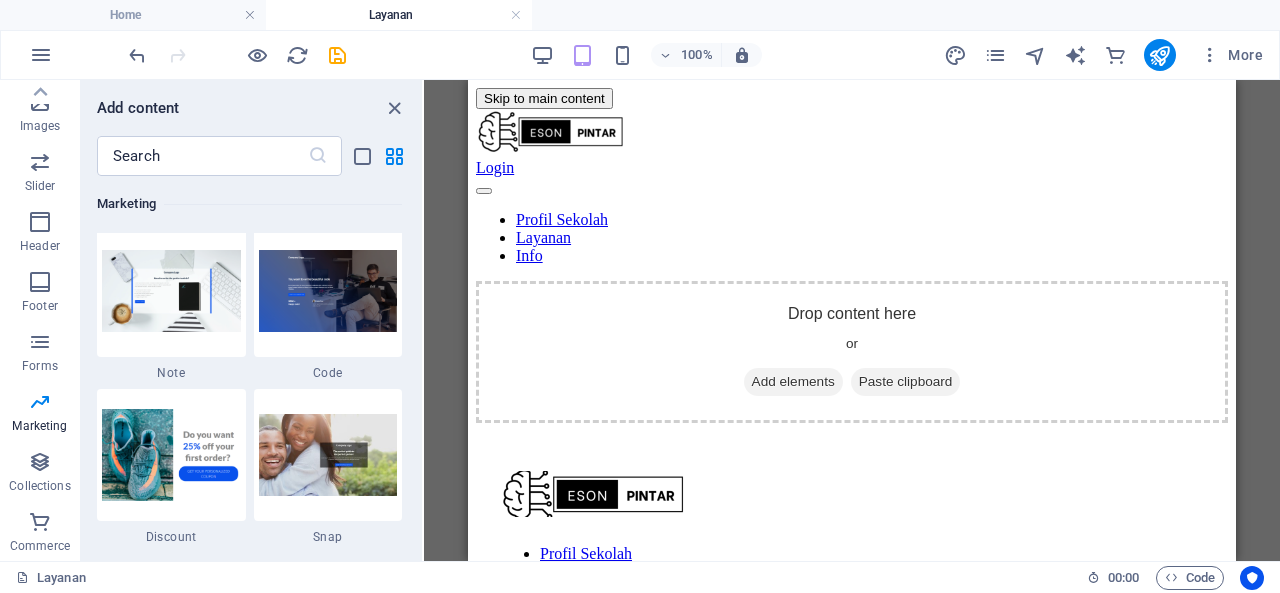 scroll, scrollTop: 17444, scrollLeft: 0, axis: vertical 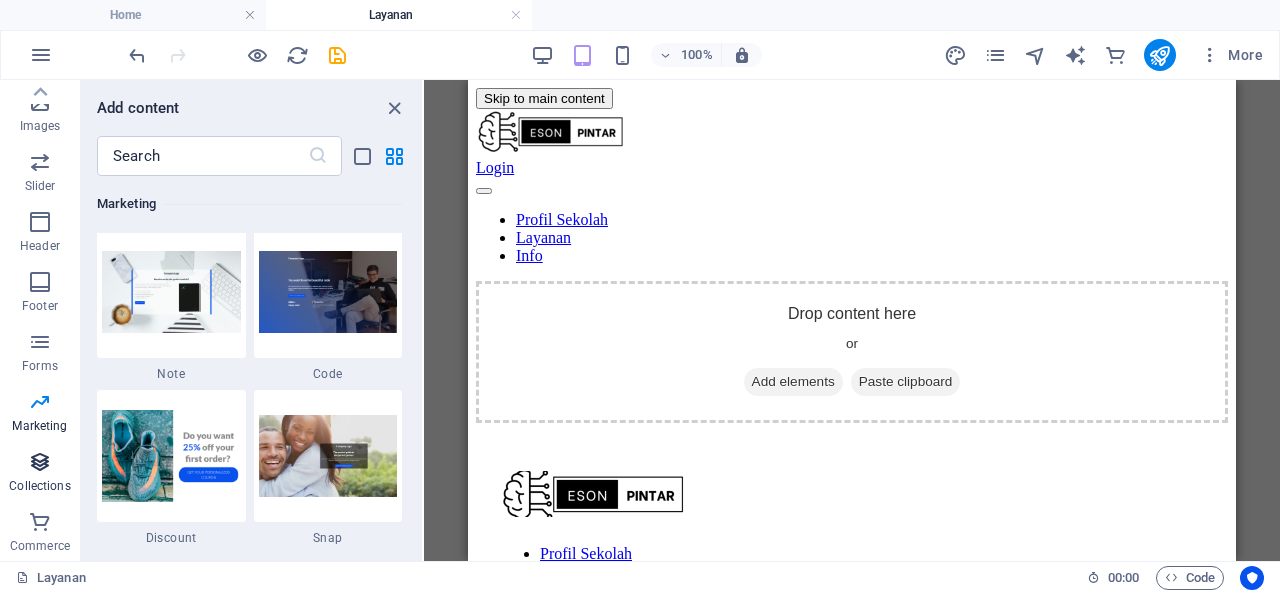 click on "Collections" at bounding box center (39, 486) 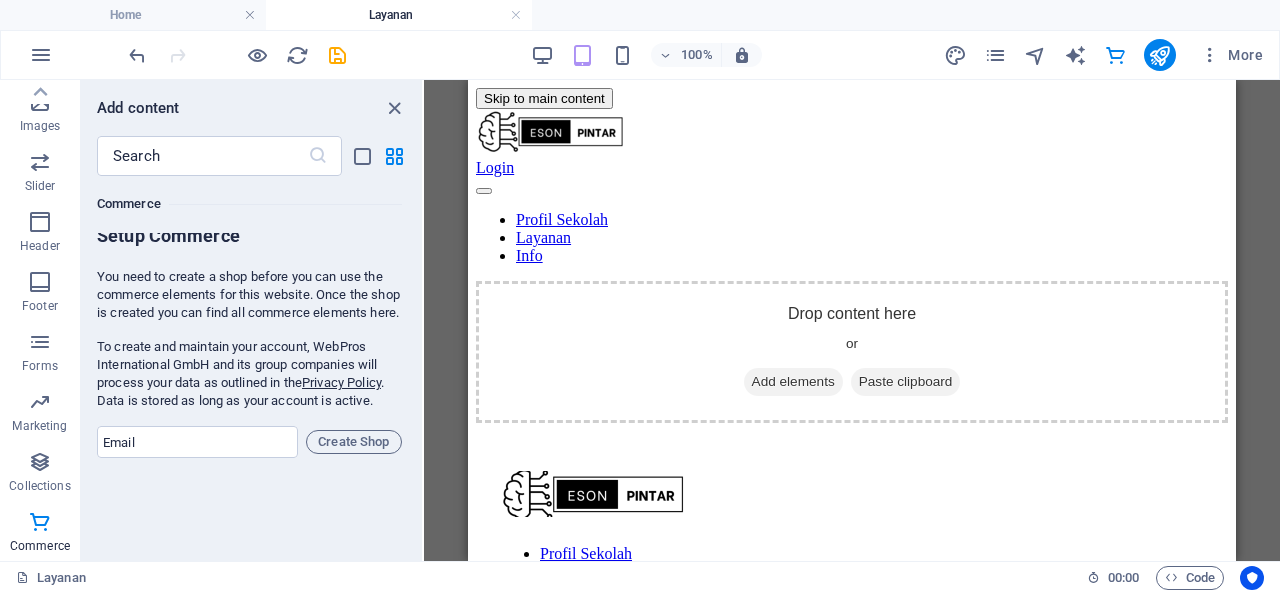 scroll, scrollTop: 19290, scrollLeft: 0, axis: vertical 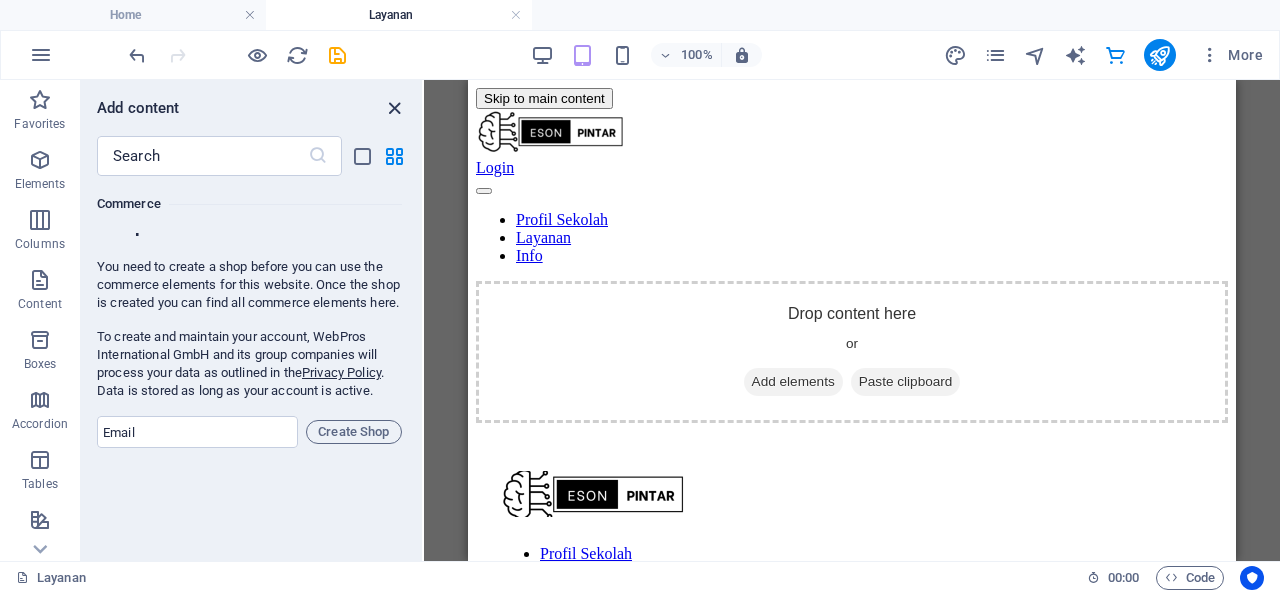 click at bounding box center (394, 108) 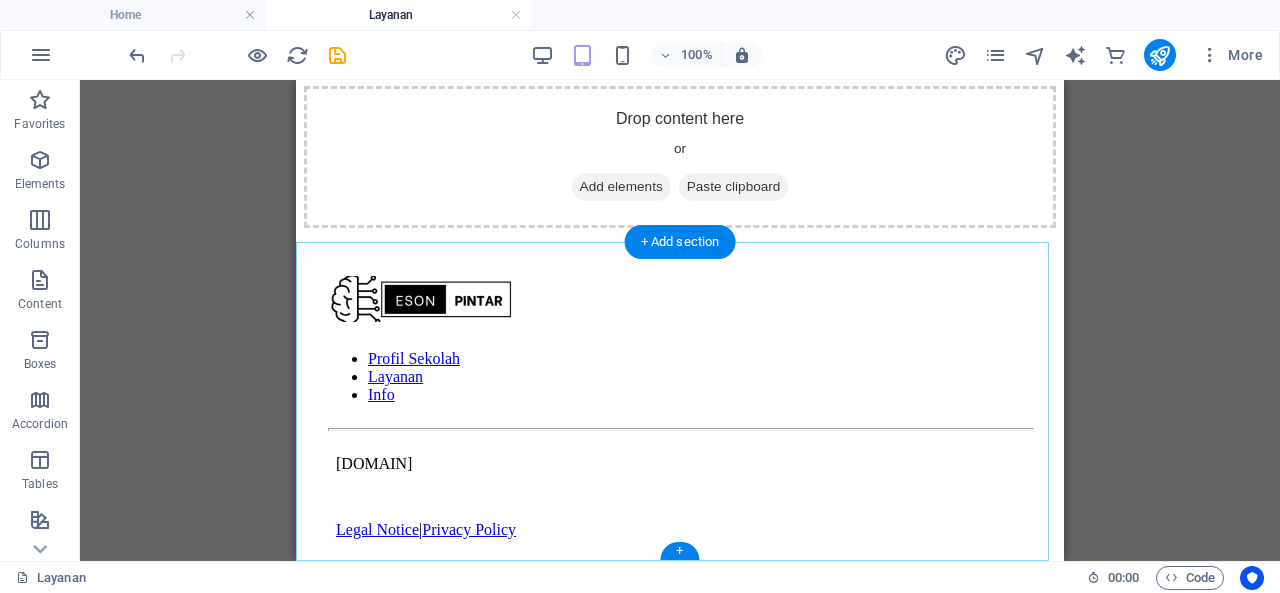 scroll, scrollTop: 0, scrollLeft: 0, axis: both 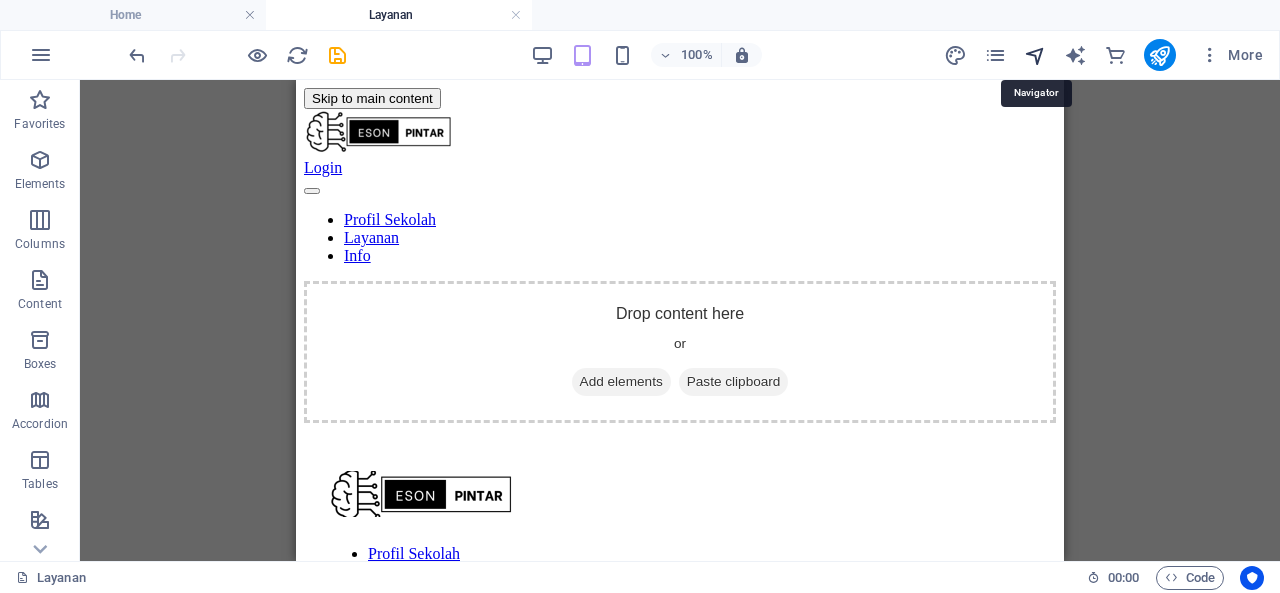 click at bounding box center [1035, 55] 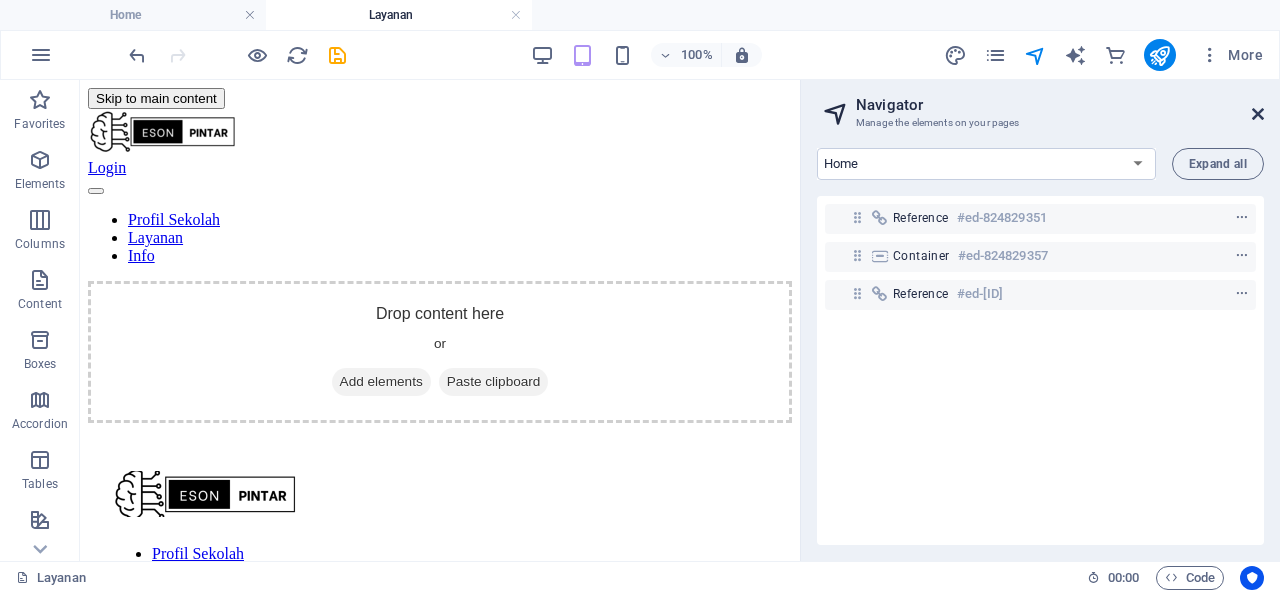 click at bounding box center [1258, 114] 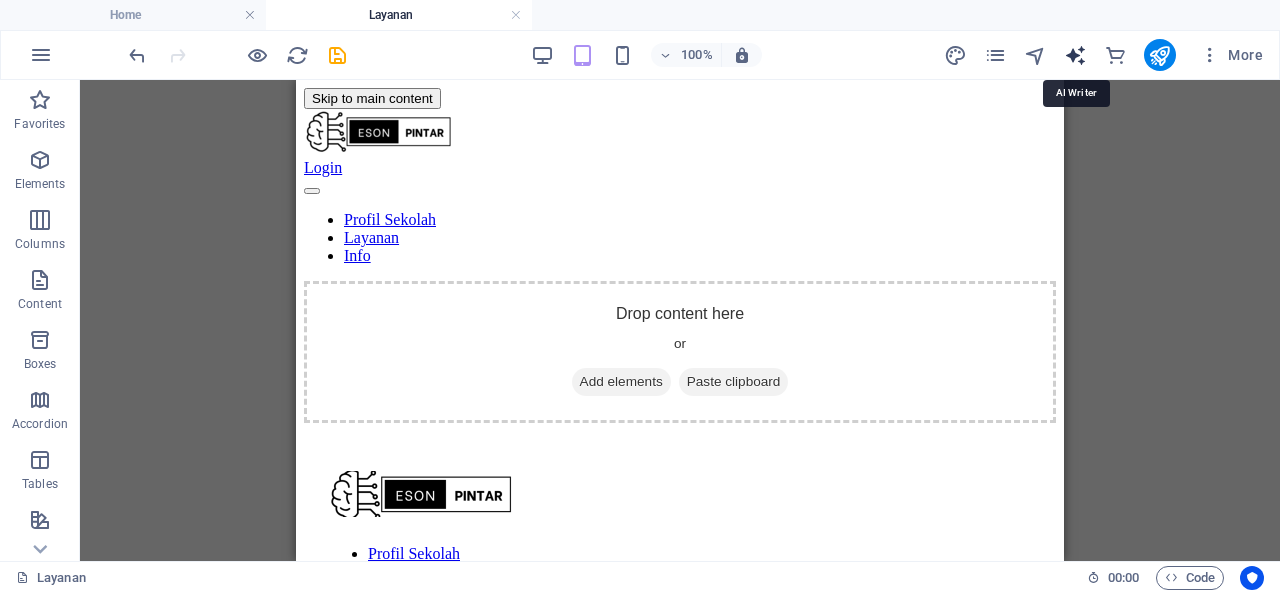 click at bounding box center [1075, 55] 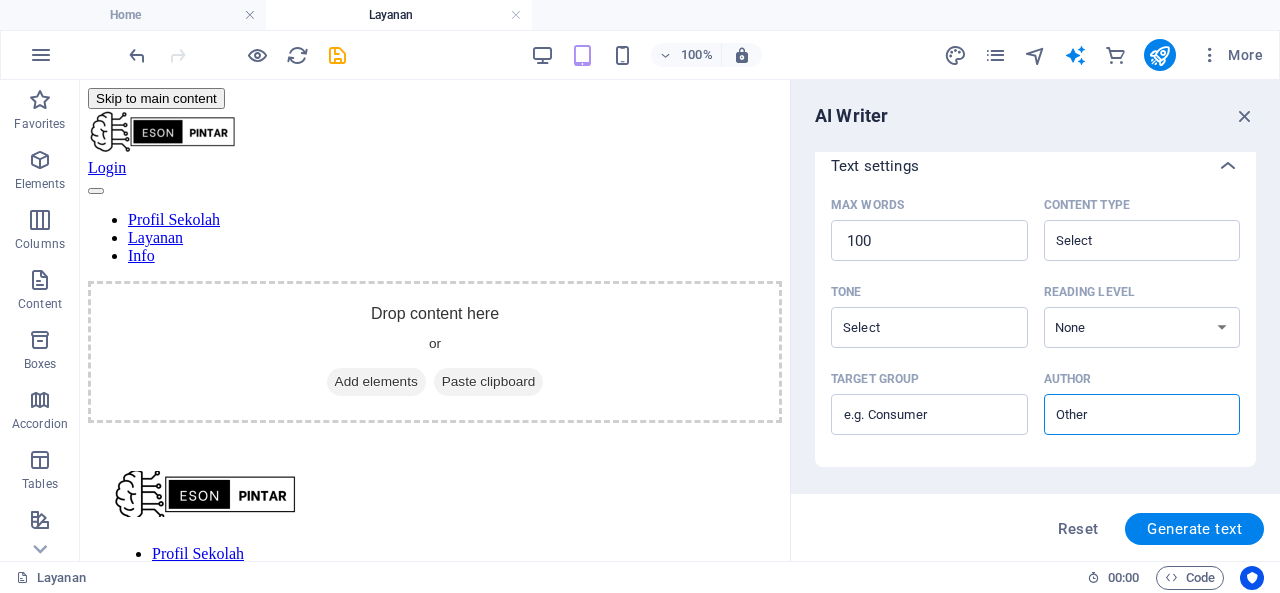scroll, scrollTop: 410, scrollLeft: 0, axis: vertical 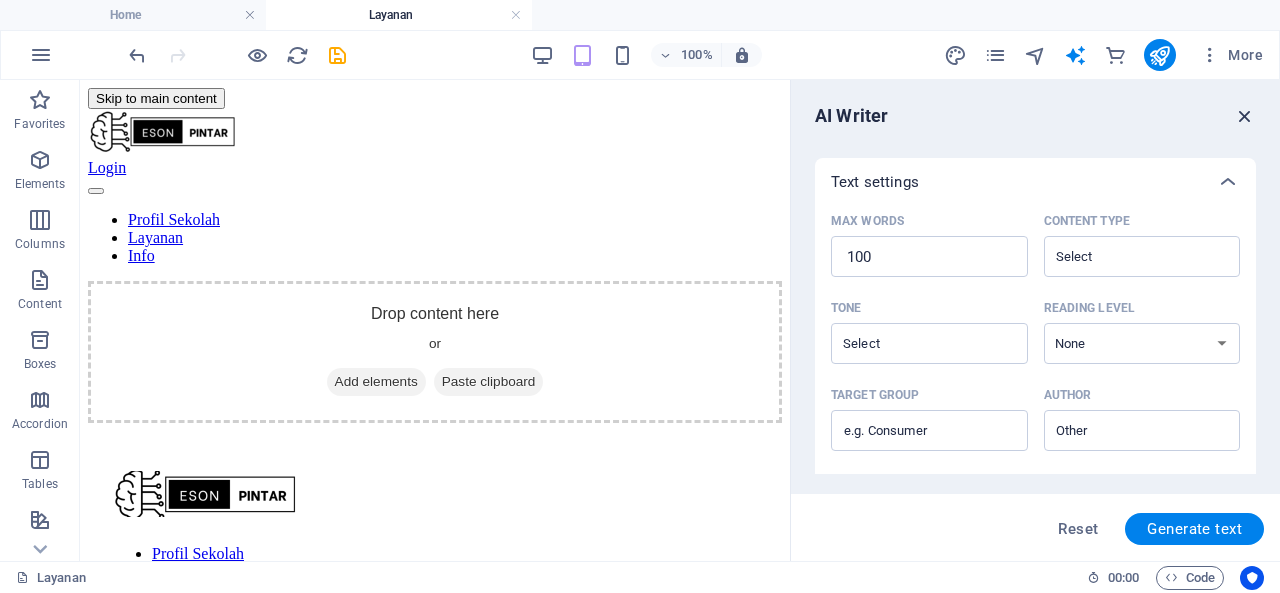 click at bounding box center [1245, 116] 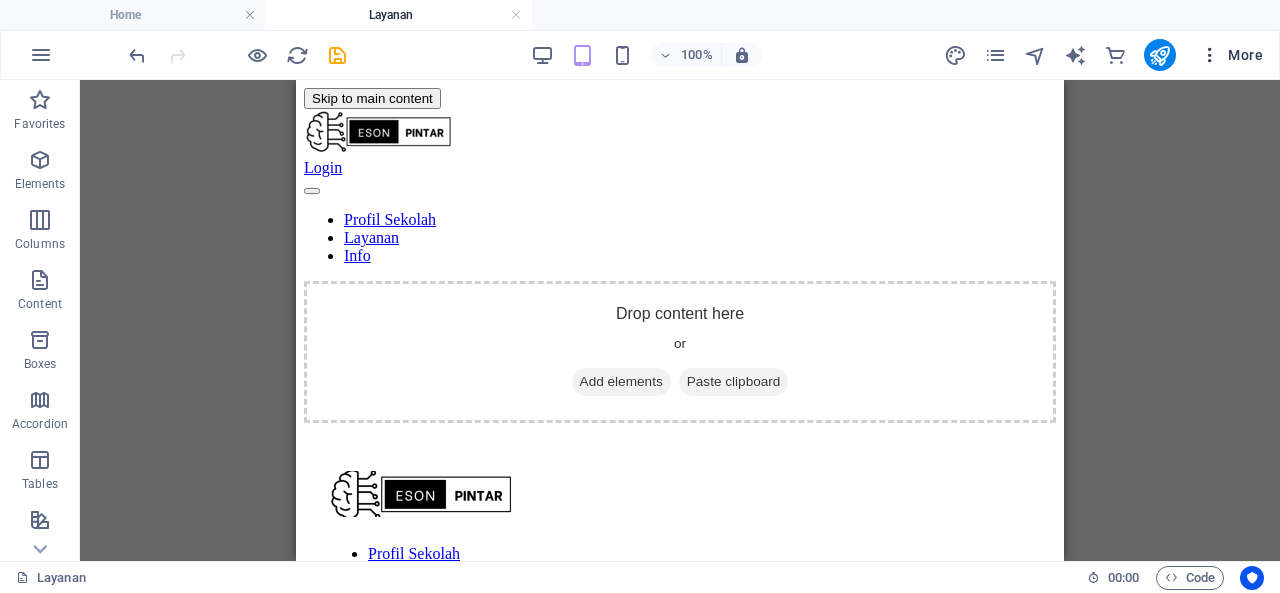 click at bounding box center (1210, 55) 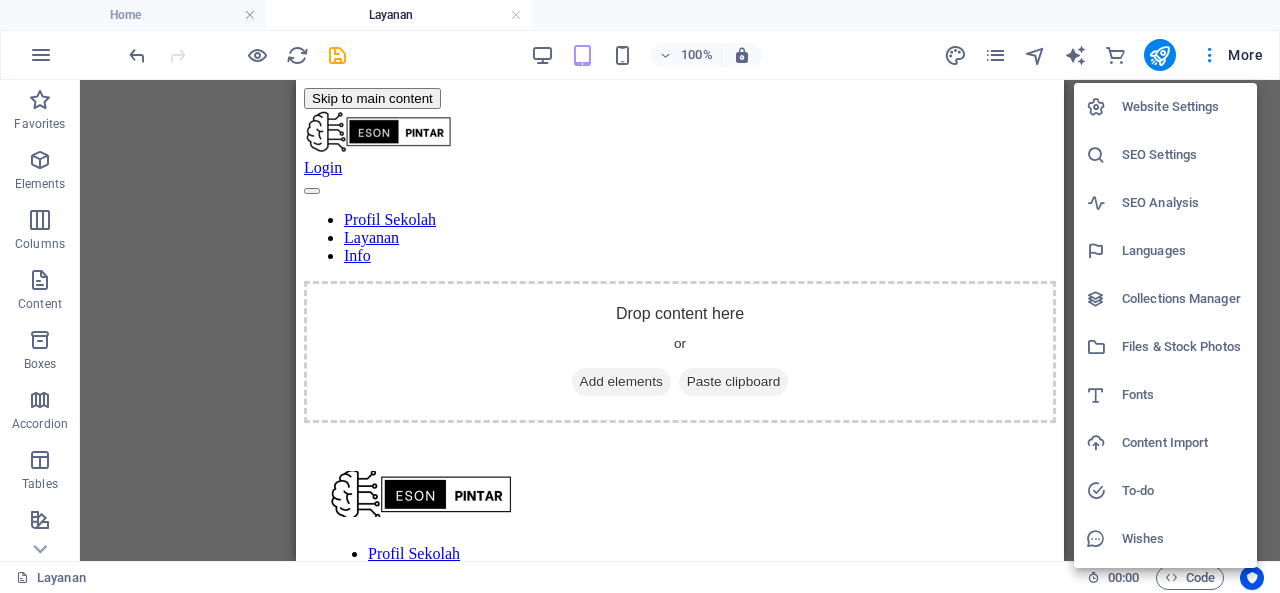 scroll, scrollTop: 42, scrollLeft: 0, axis: vertical 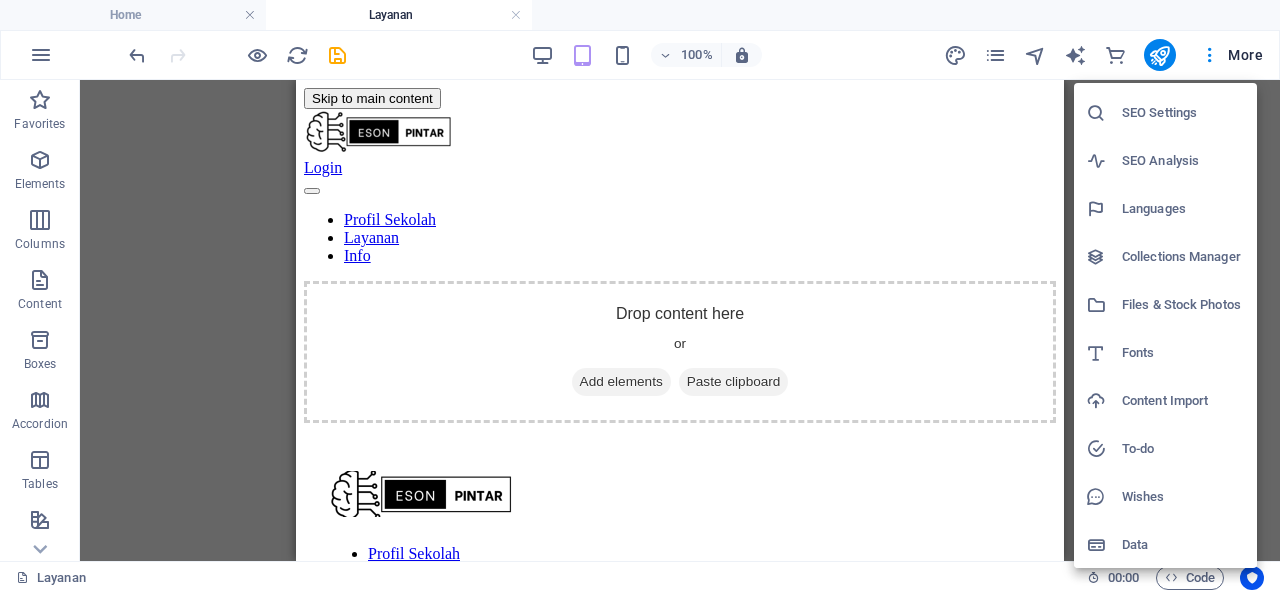 click on "Data" at bounding box center (1183, 545) 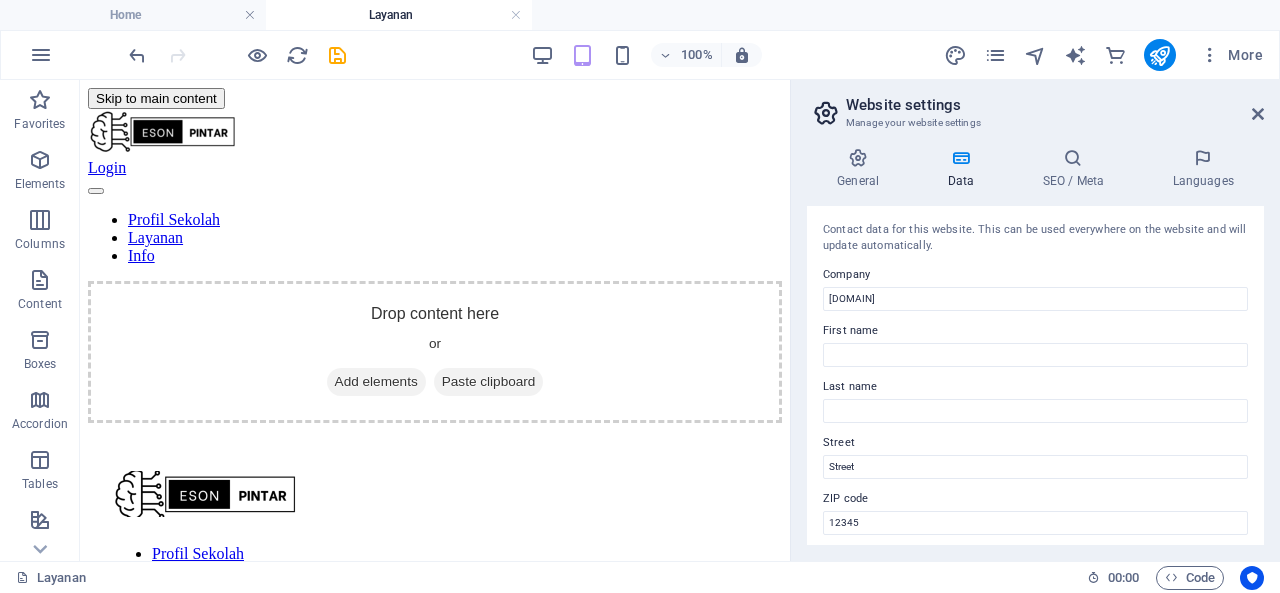 click on "Website settings Manage your website settings" at bounding box center [1037, 106] 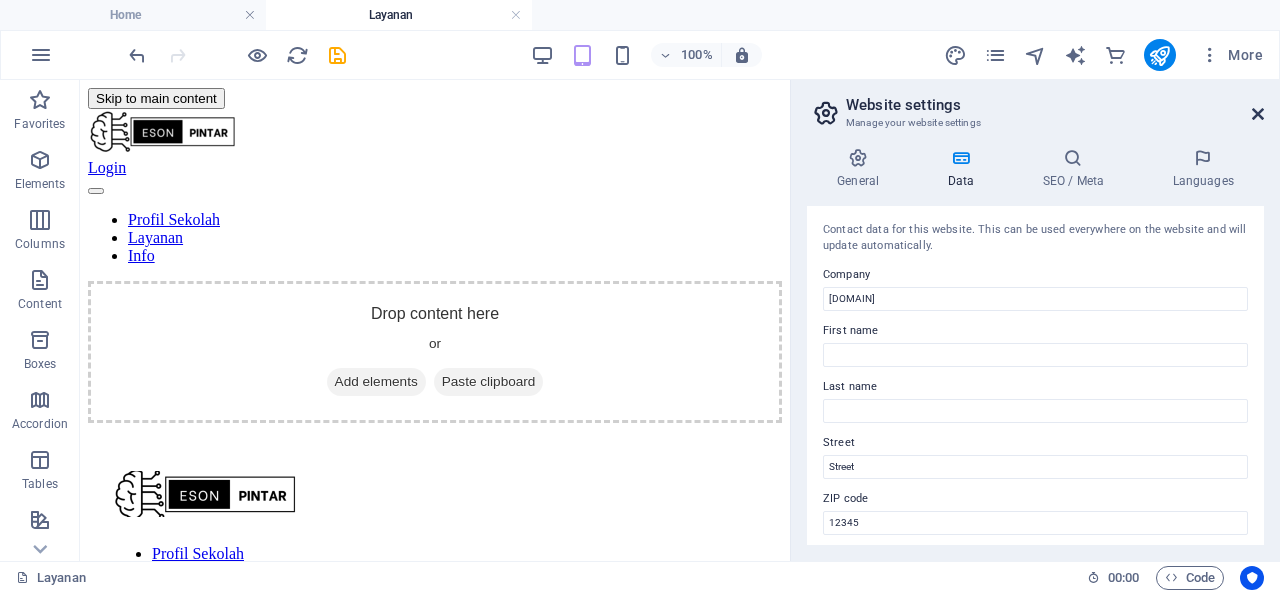 click at bounding box center (1258, 114) 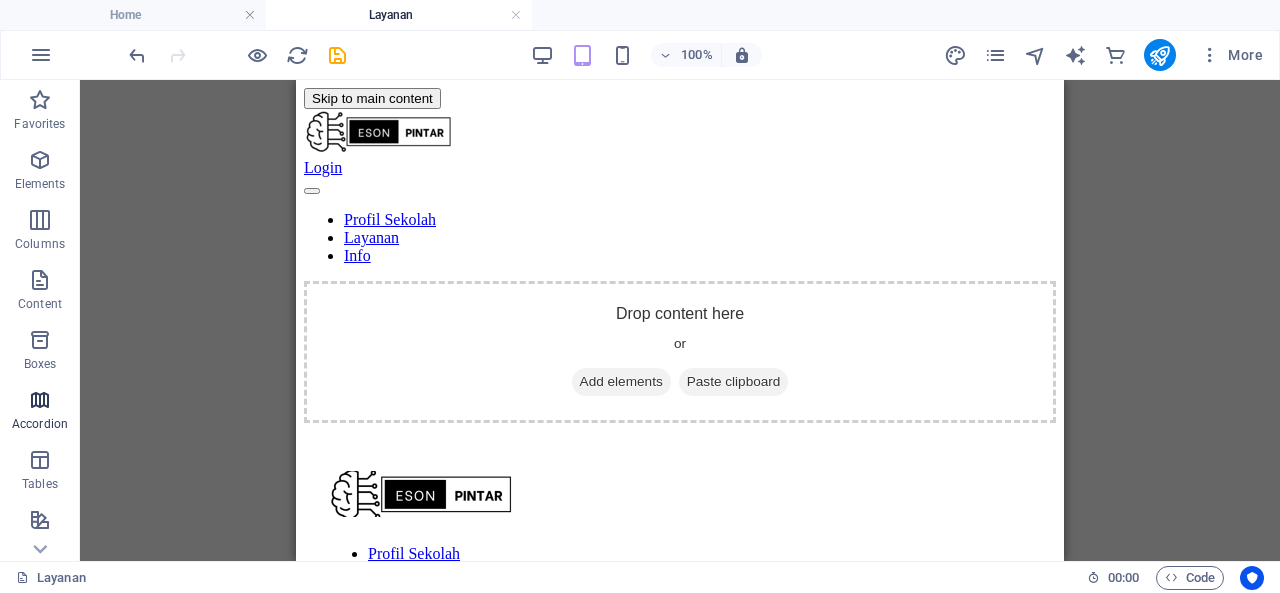 click at bounding box center [40, 400] 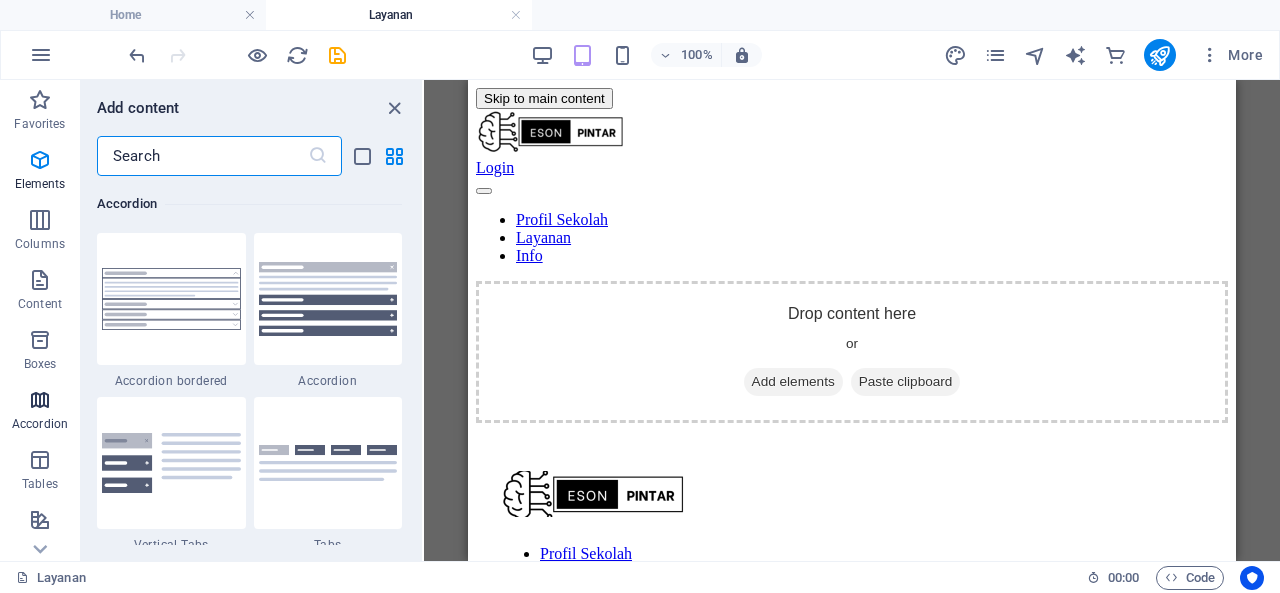 scroll, scrollTop: 6385, scrollLeft: 0, axis: vertical 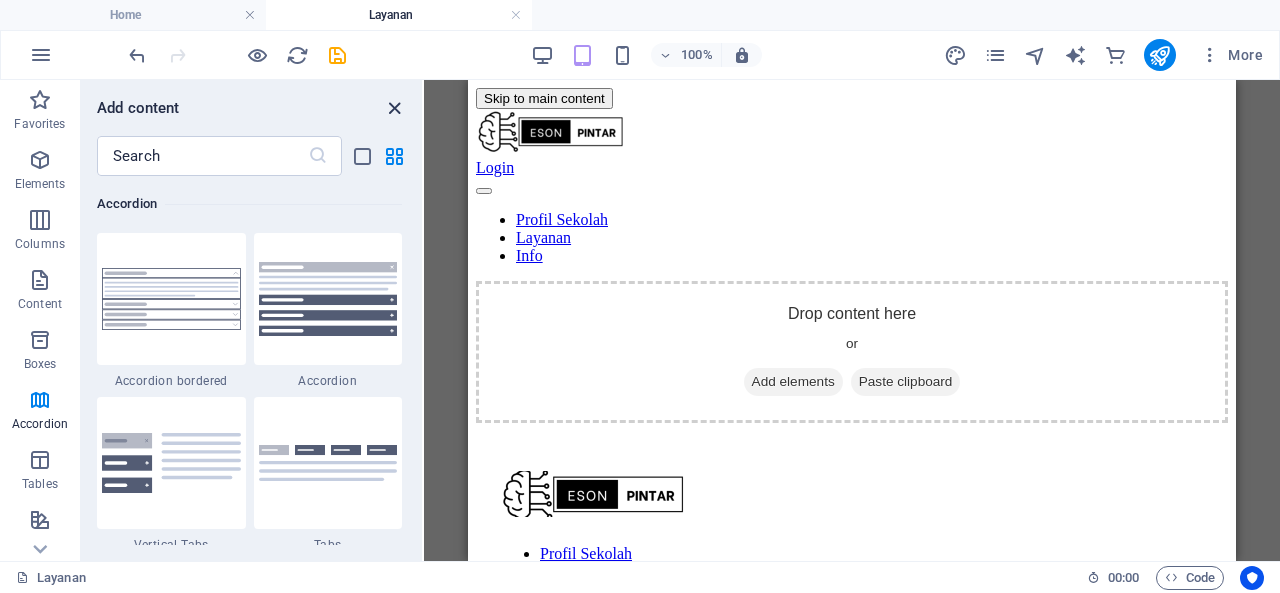 click at bounding box center (394, 108) 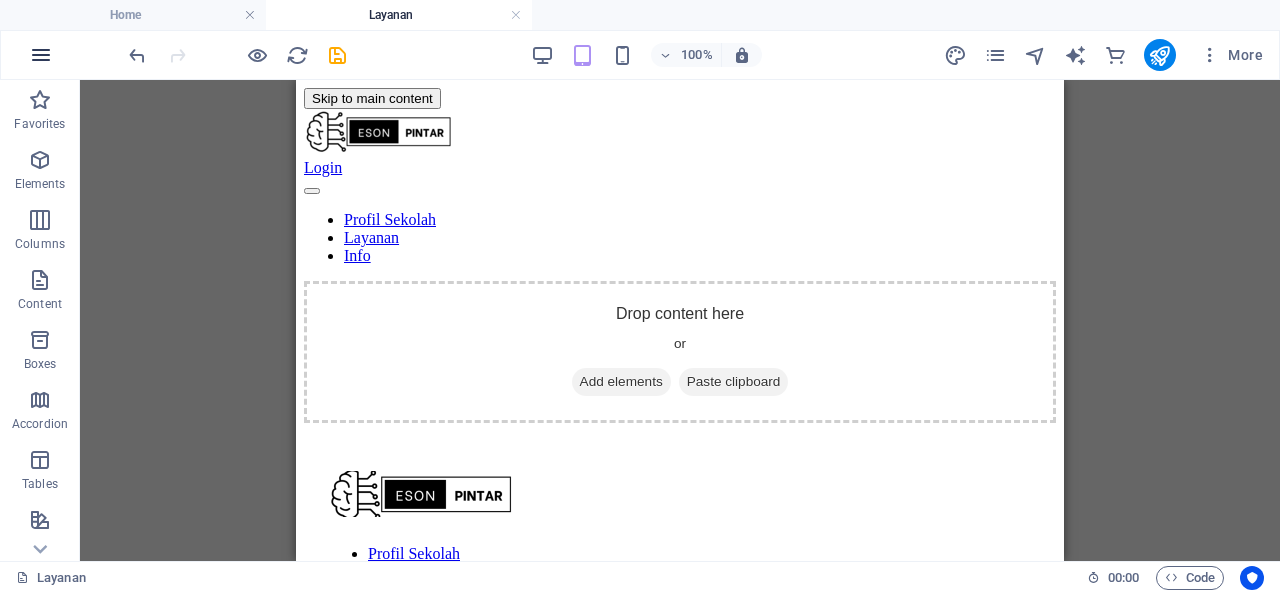 click at bounding box center [41, 55] 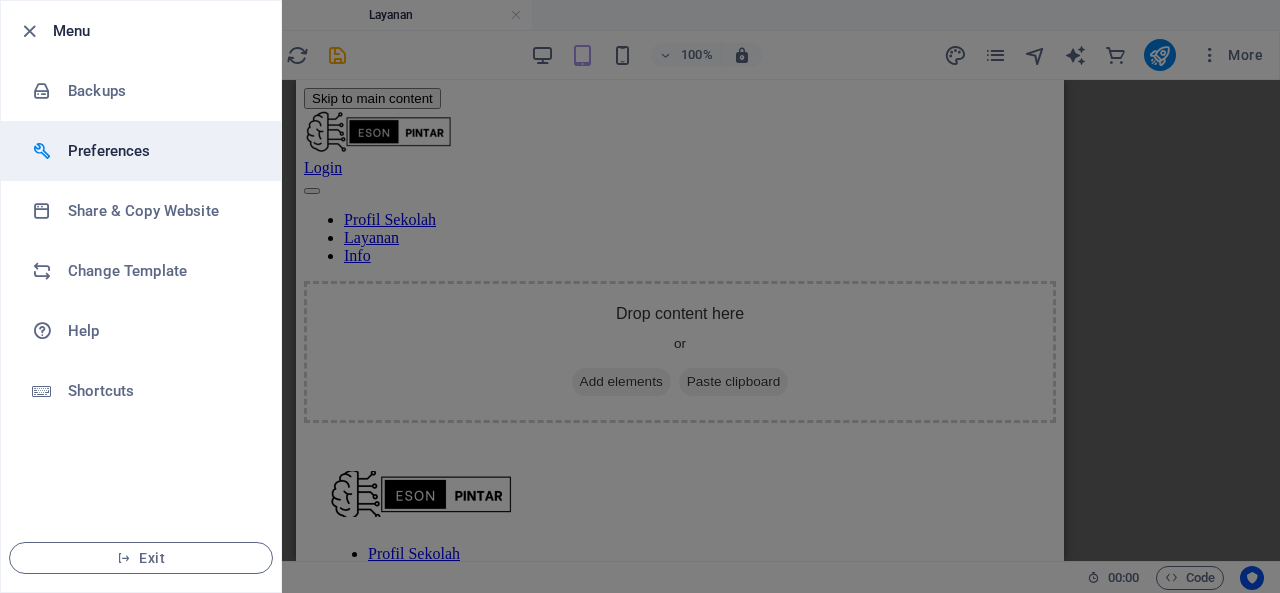 click on "Preferences" at bounding box center (160, 151) 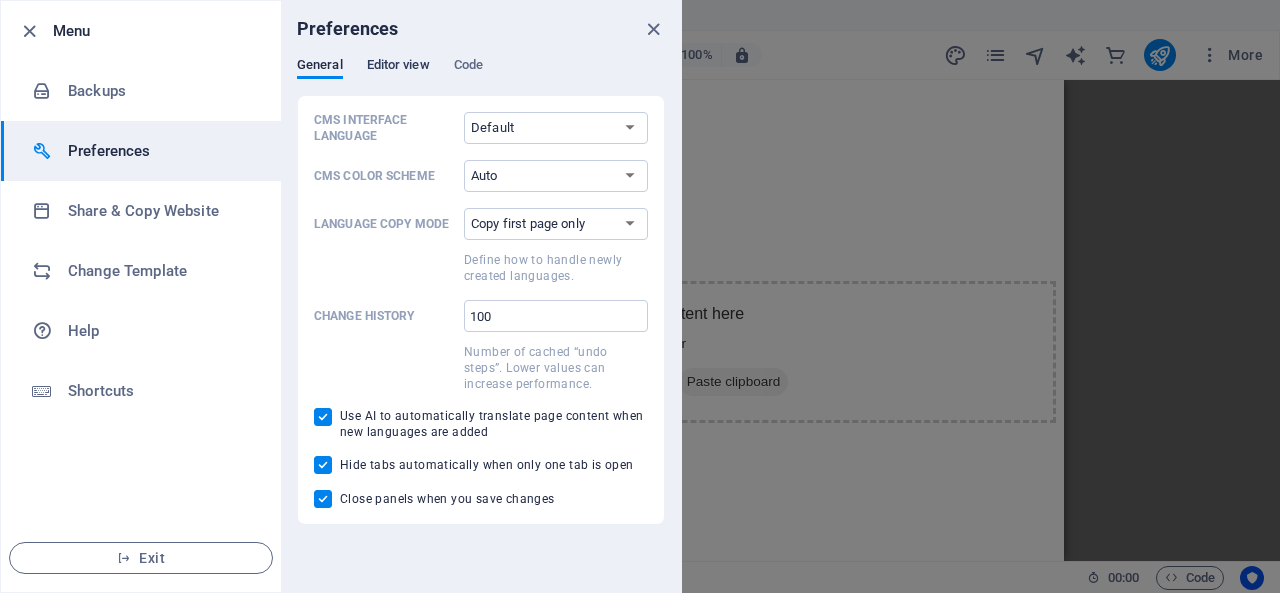 click on "Editor view" at bounding box center (398, 67) 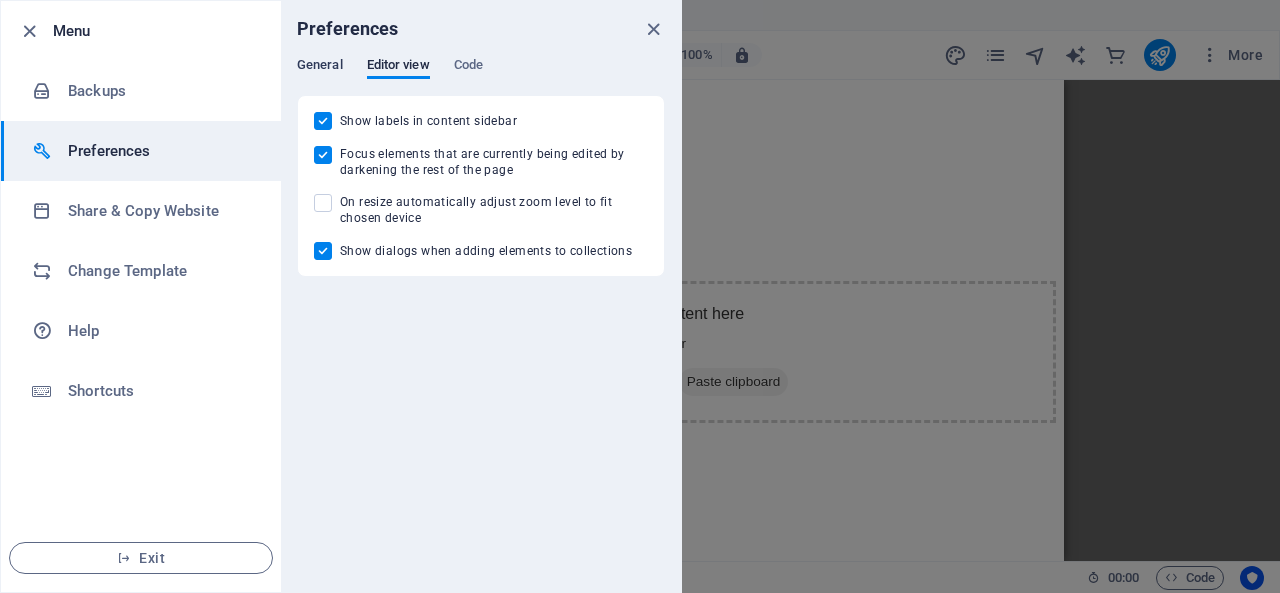 click on "General" at bounding box center (320, 67) 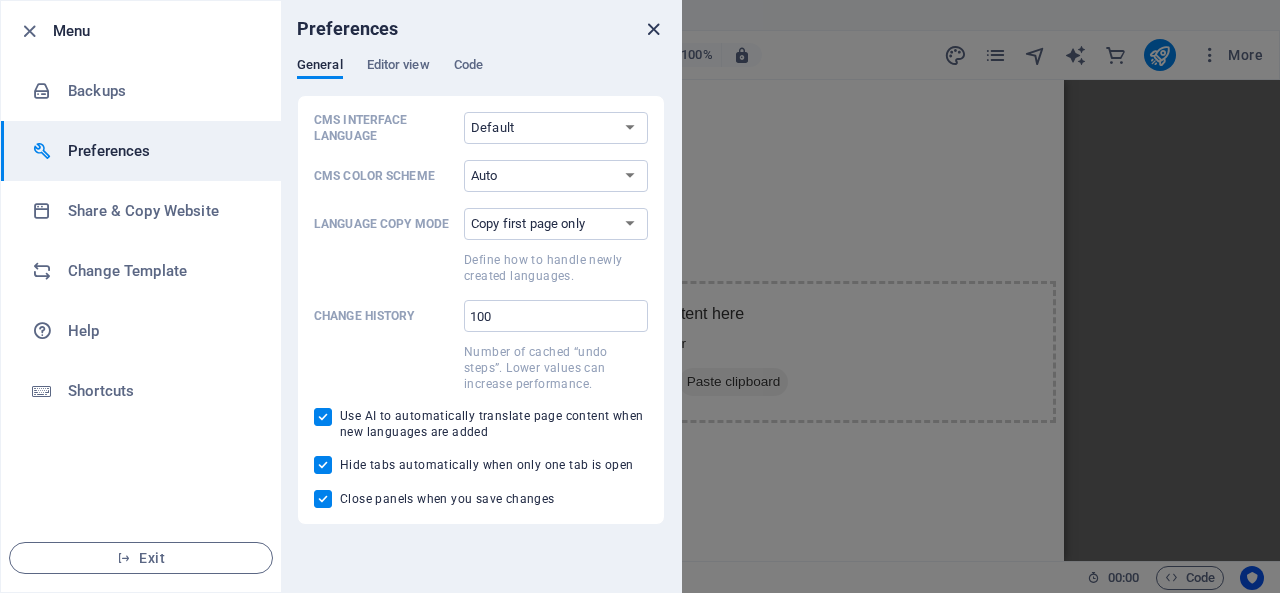 click at bounding box center (653, 29) 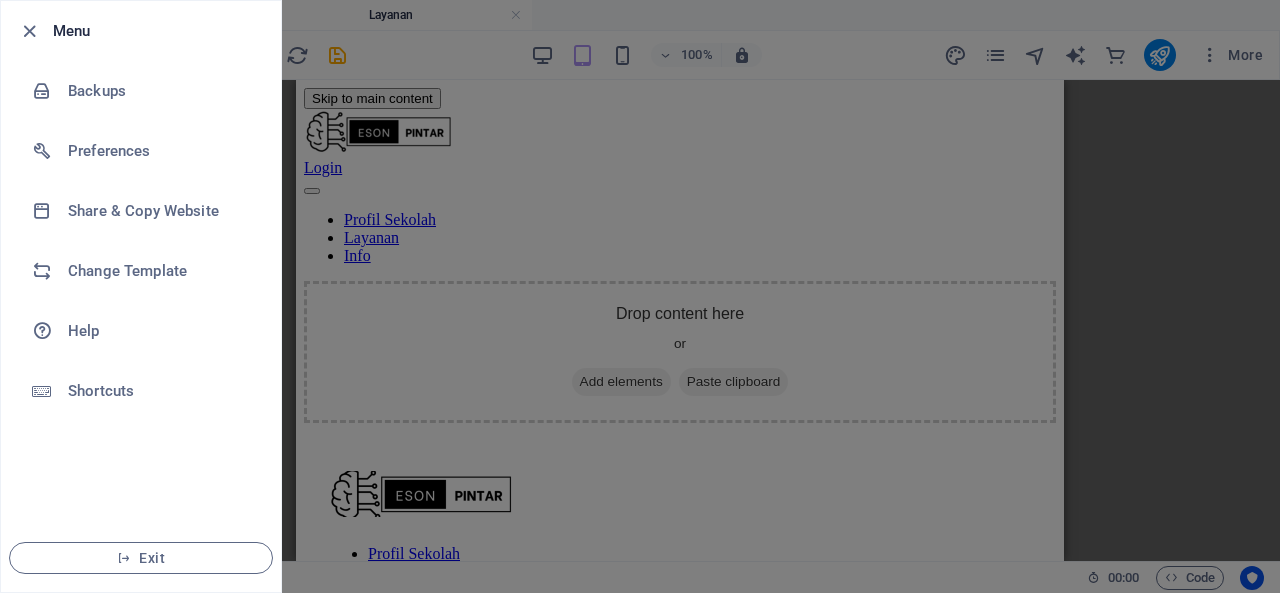 click at bounding box center [640, 296] 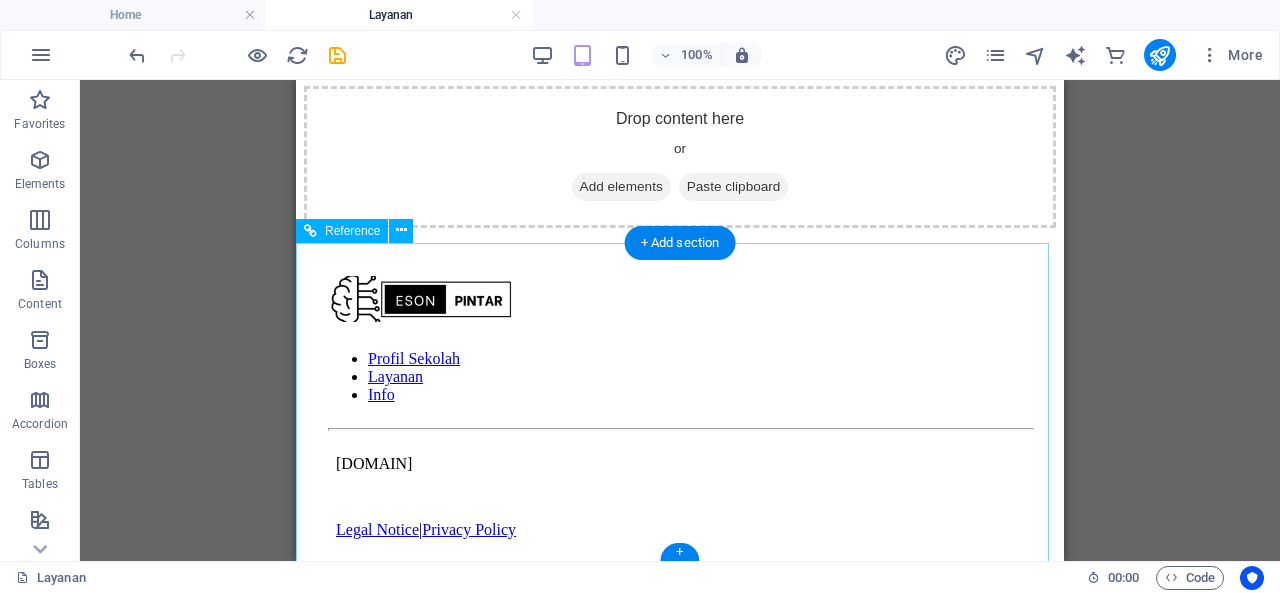 scroll, scrollTop: 0, scrollLeft: 0, axis: both 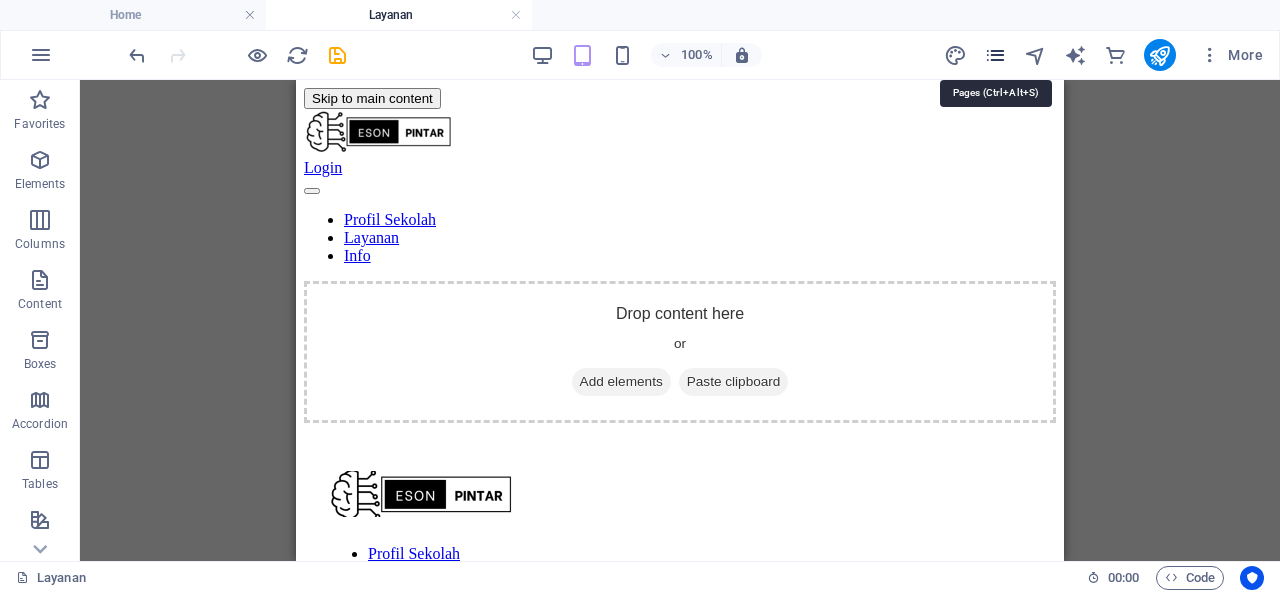 click at bounding box center (995, 55) 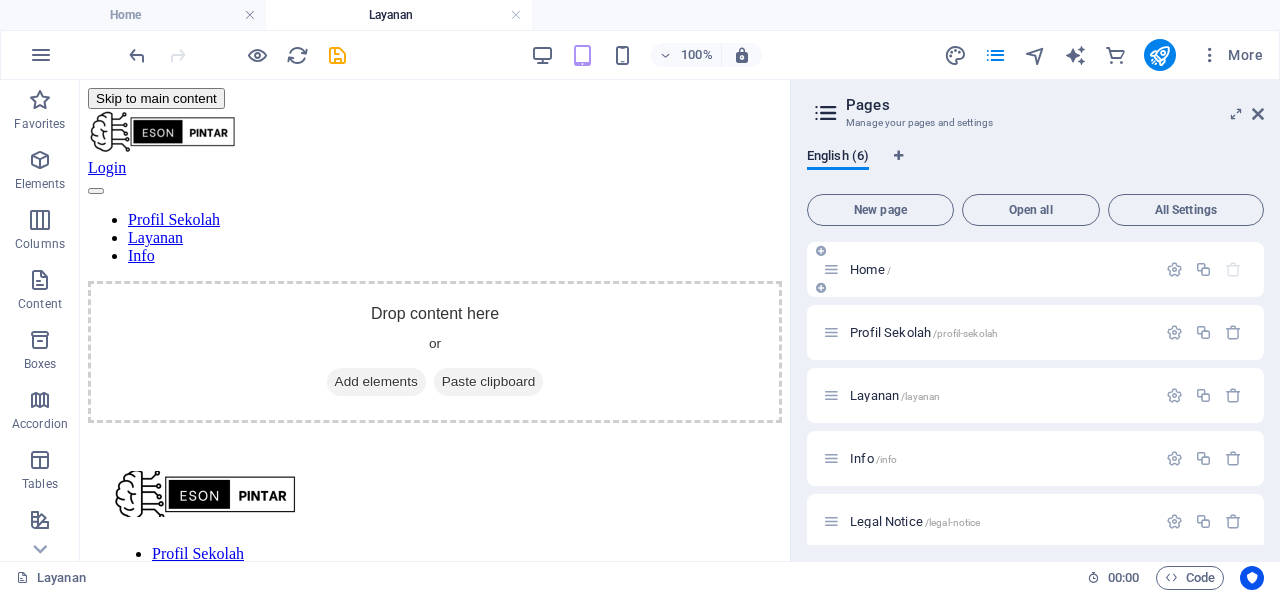 drag, startPoint x: 940, startPoint y: 237, endPoint x: 933, endPoint y: 252, distance: 16.552946 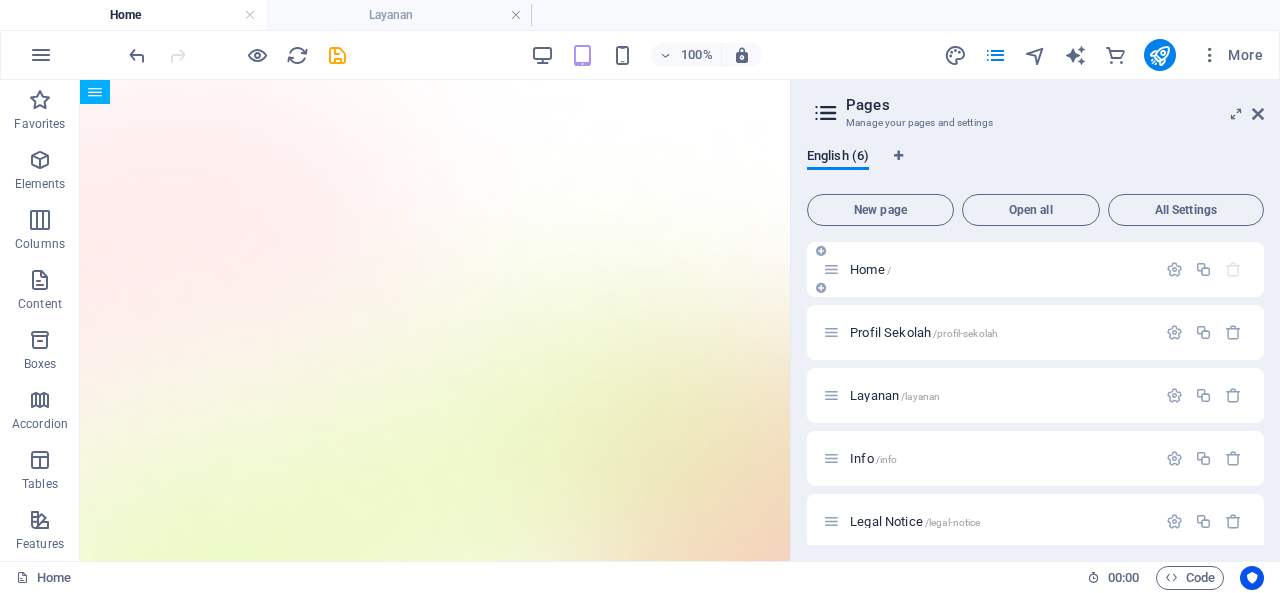click on "Home /" at bounding box center (870, 269) 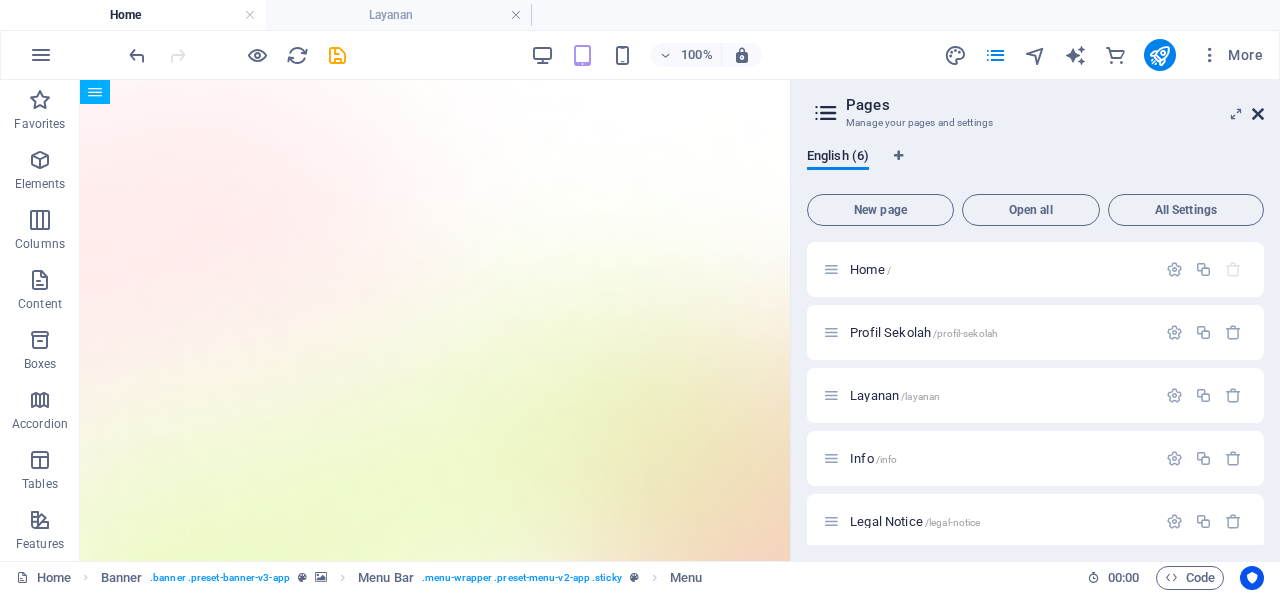 click at bounding box center [1258, 114] 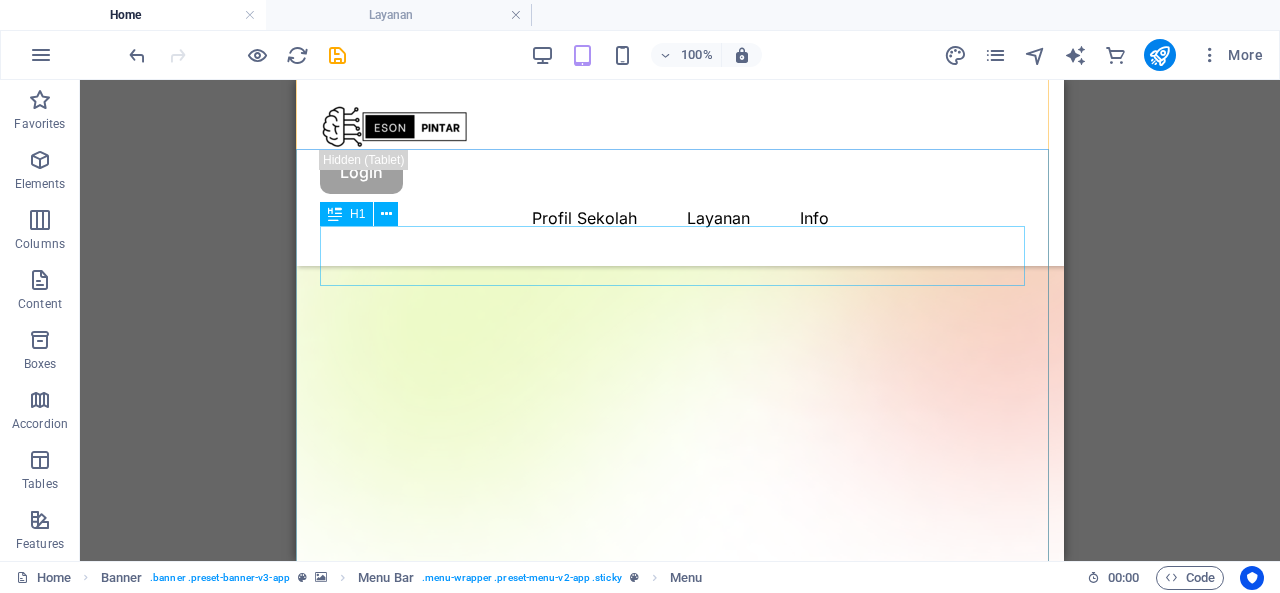 scroll, scrollTop: 0, scrollLeft: 0, axis: both 